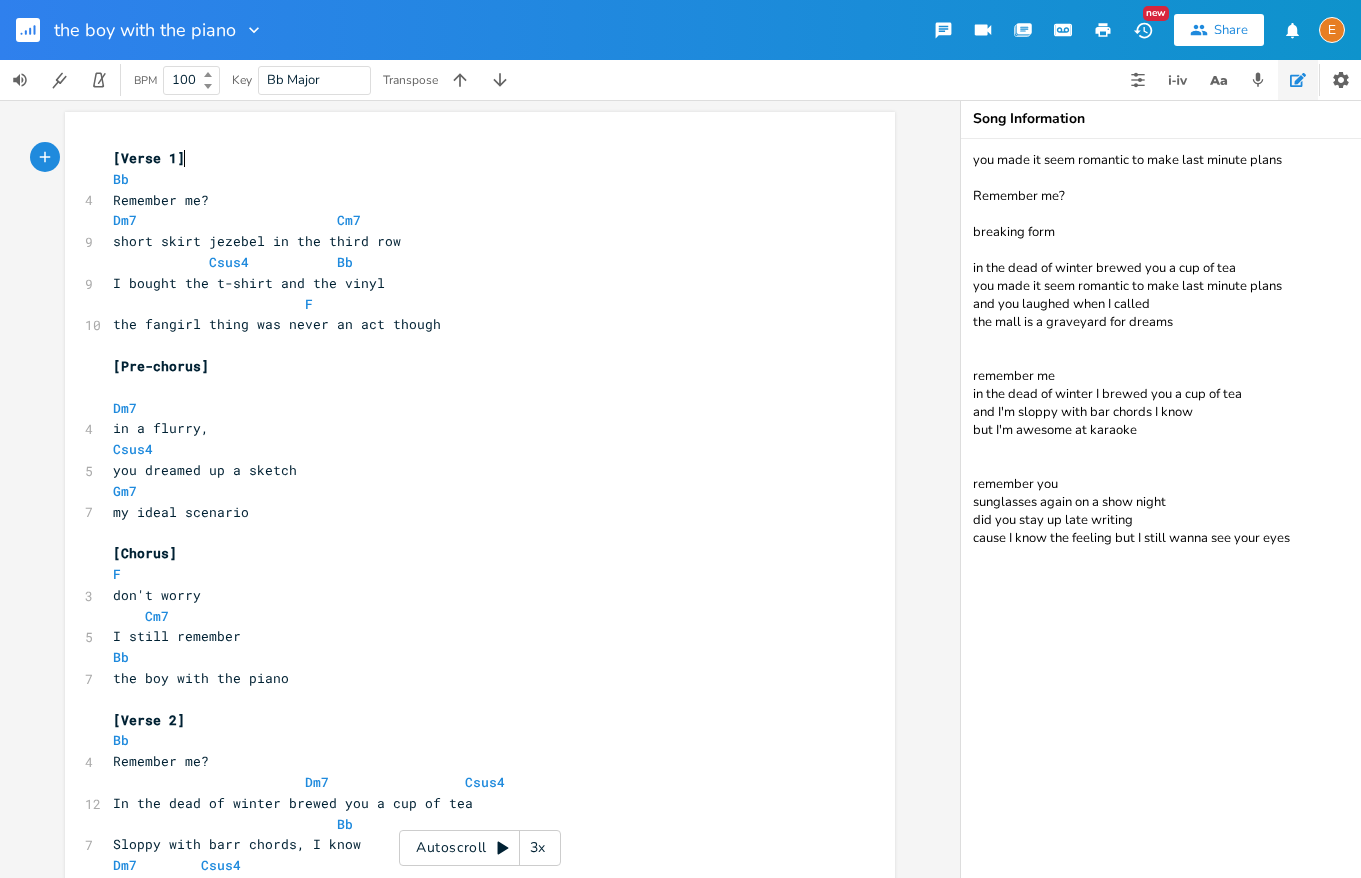 scroll, scrollTop: 0, scrollLeft: 0, axis: both 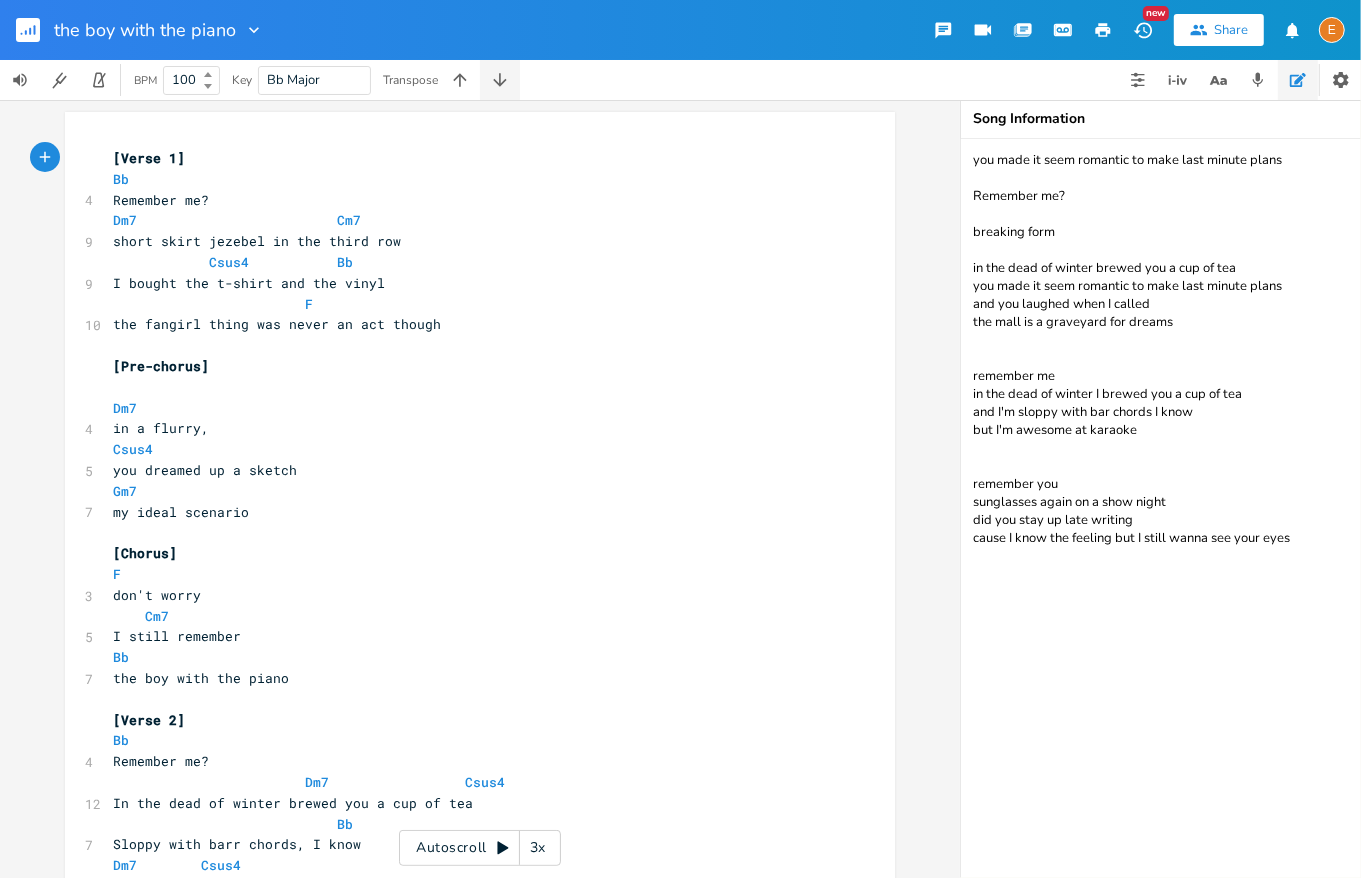 click at bounding box center [500, 80] 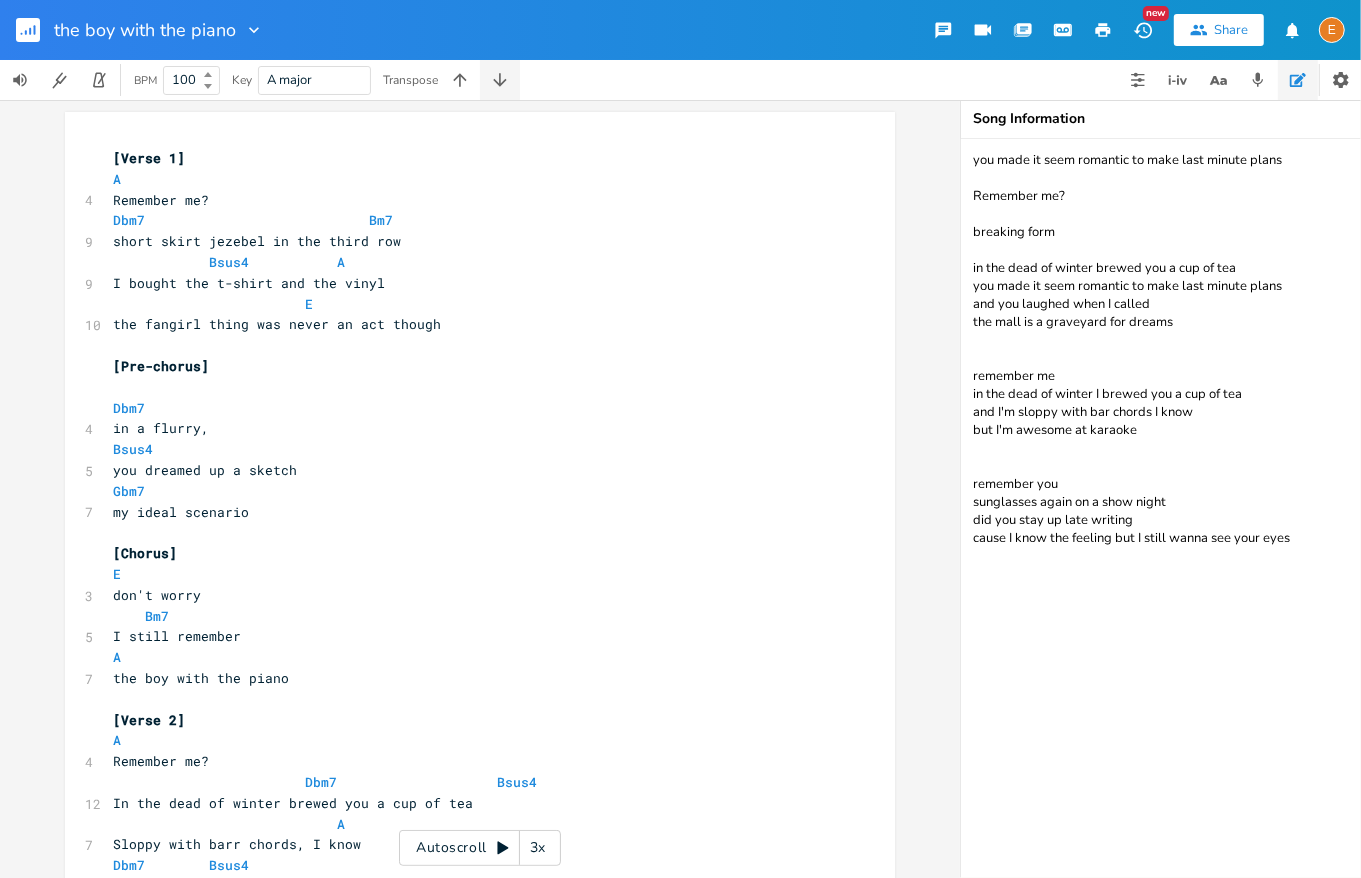click at bounding box center (500, 80) 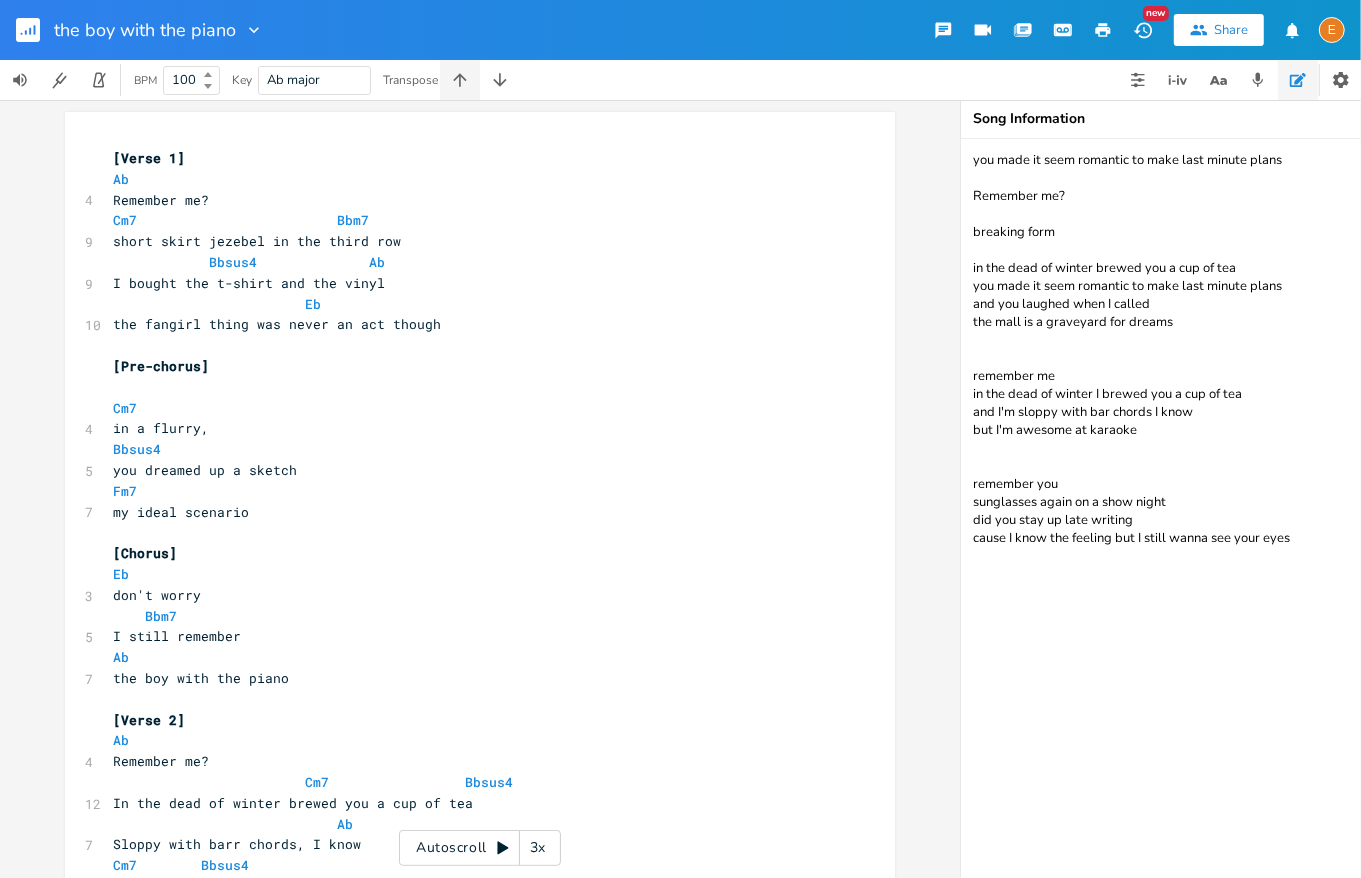 click 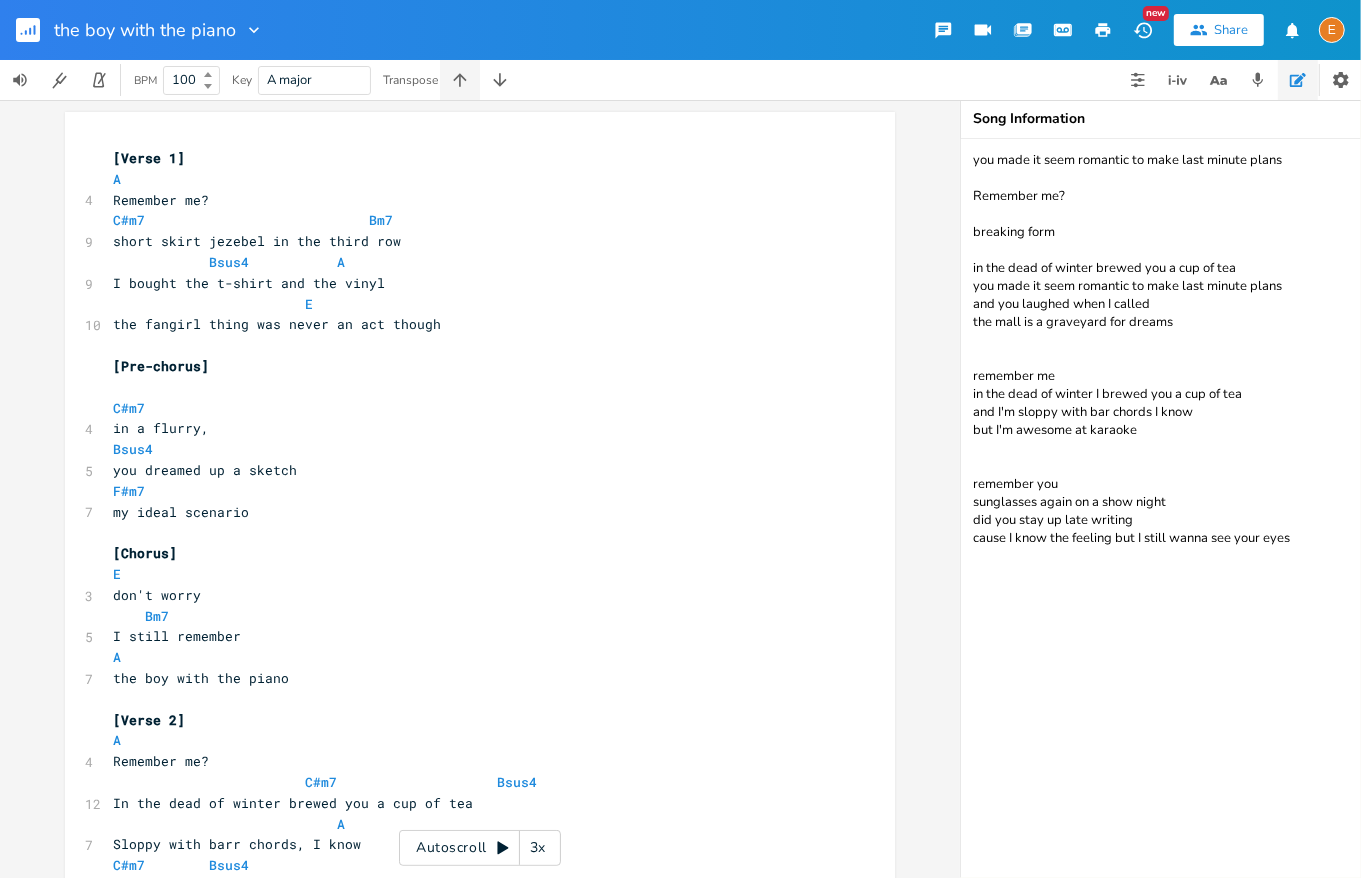click 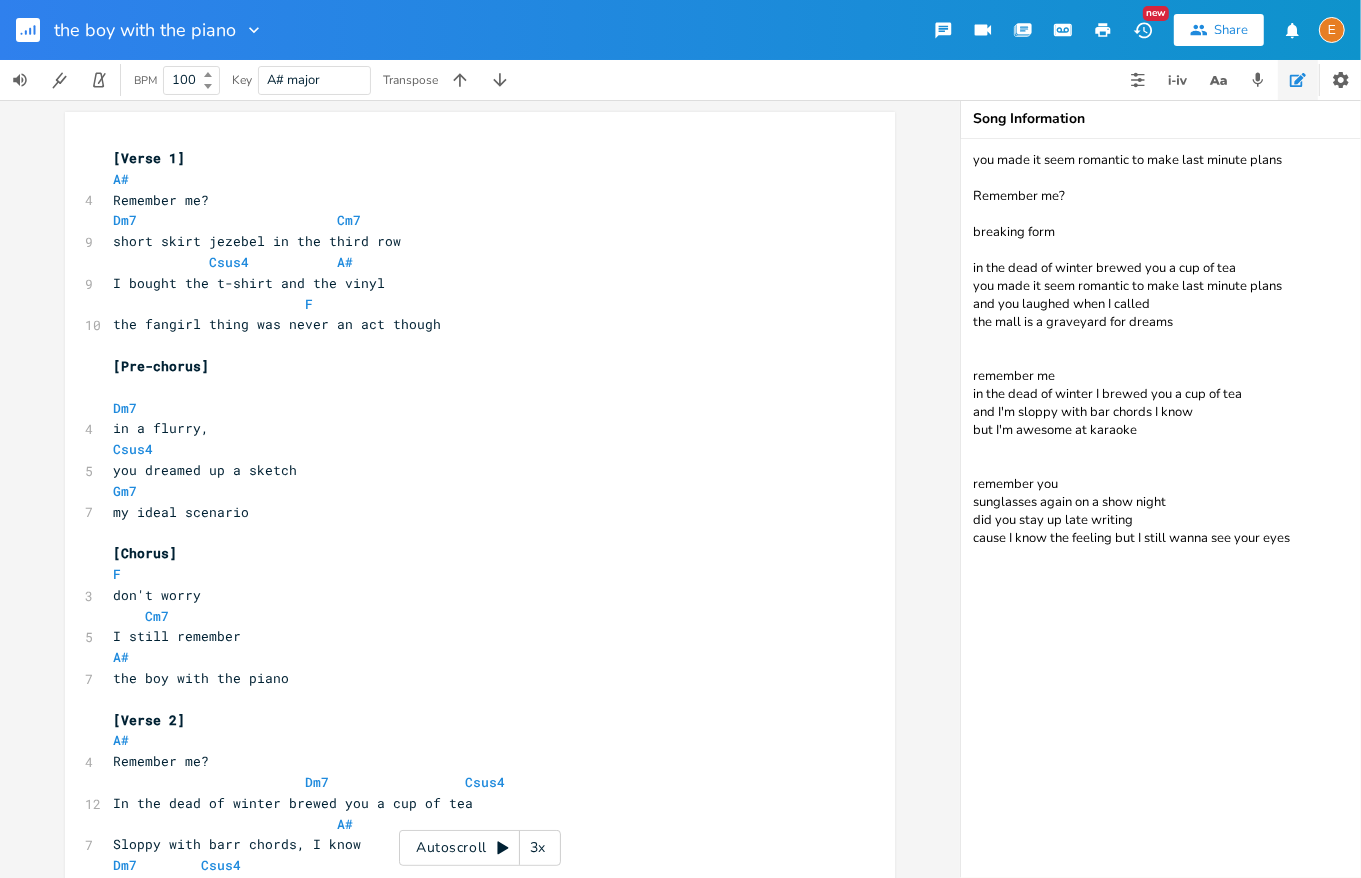 click 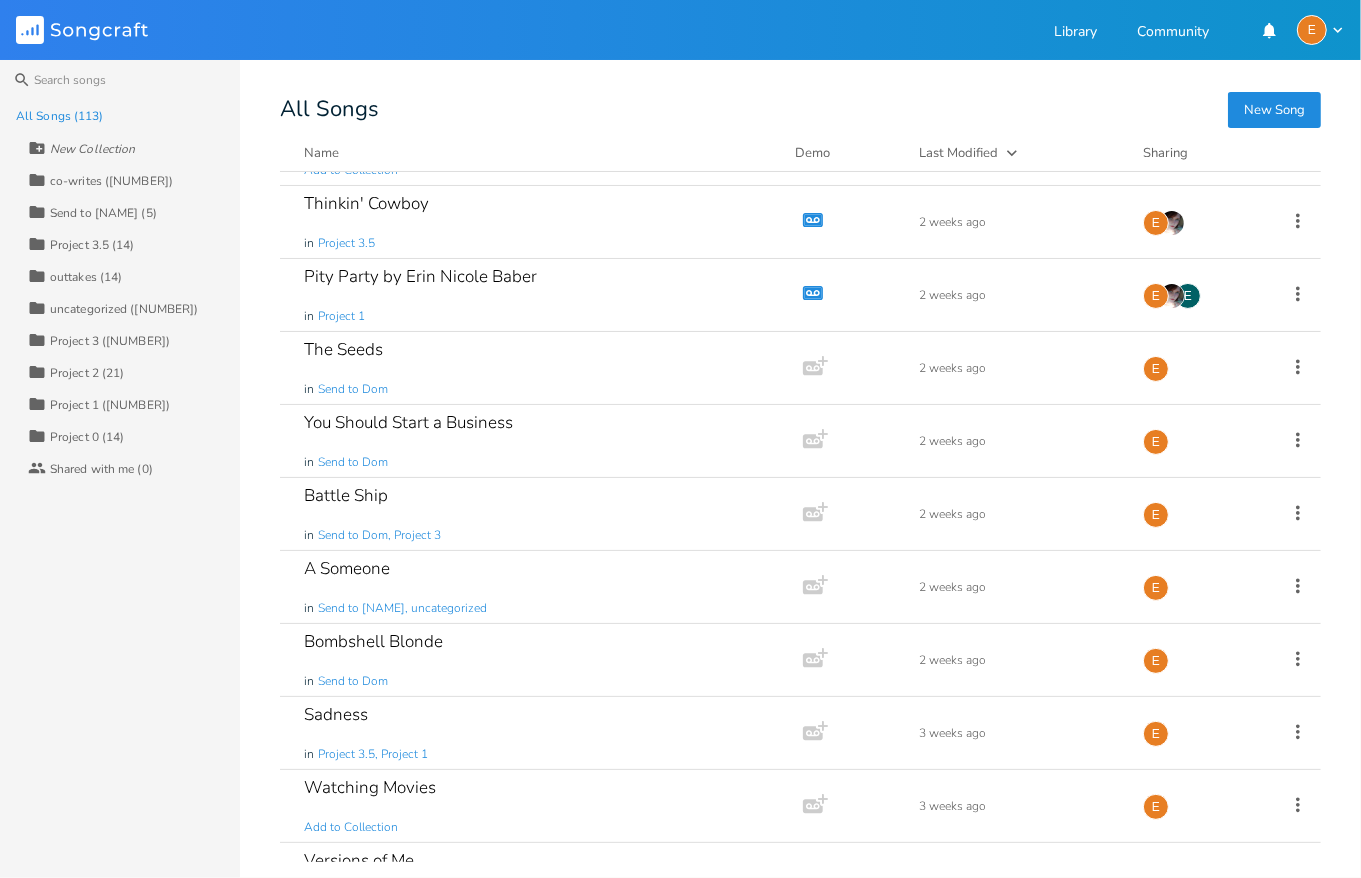 scroll, scrollTop: 219, scrollLeft: 0, axis: vertical 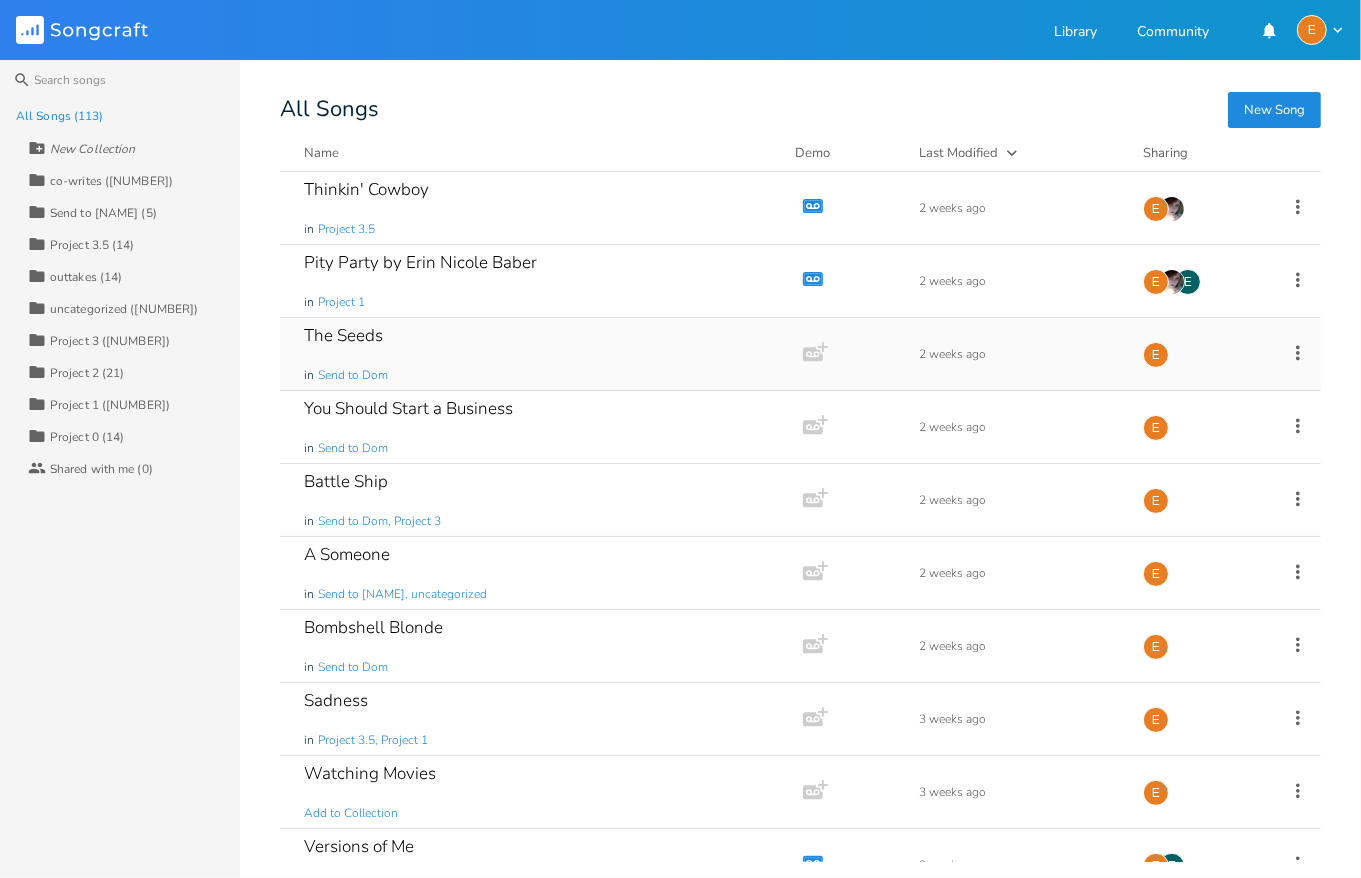 click on "The Seeds in Send to Dom" at bounding box center (537, 354) 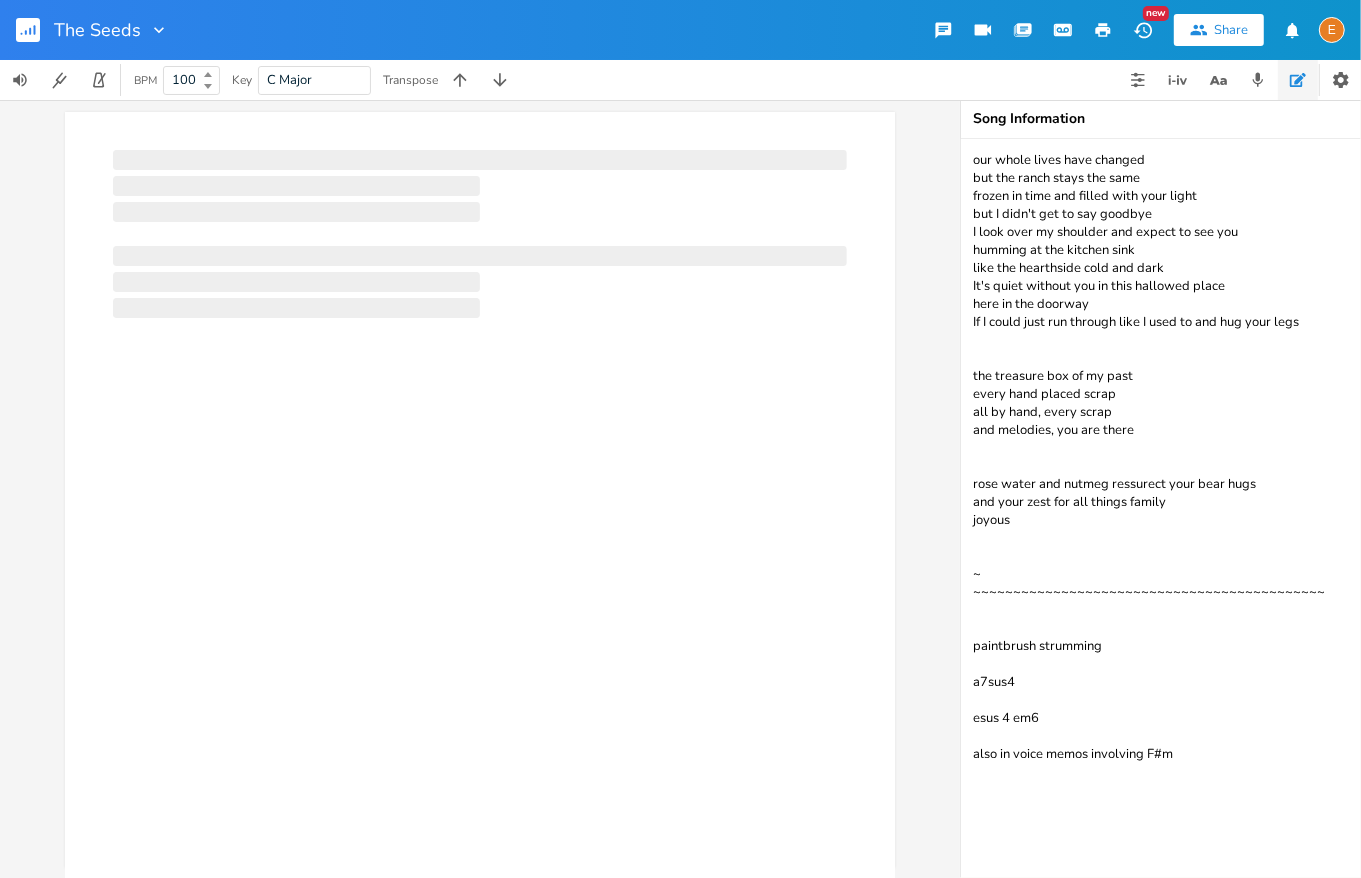 scroll, scrollTop: 7, scrollLeft: 0, axis: vertical 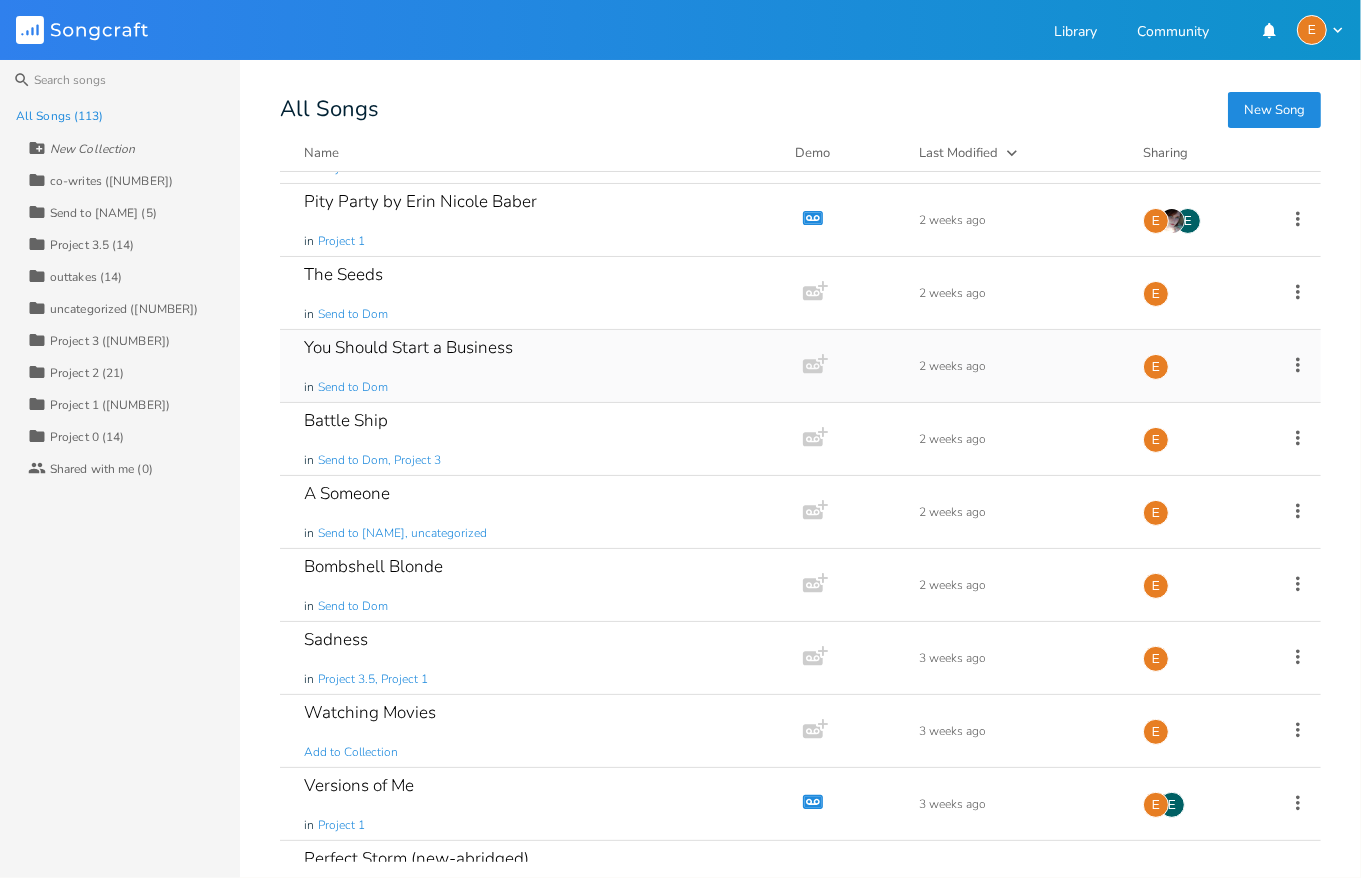 click on "You Should Start a Business in Send to Dom" at bounding box center [537, 366] 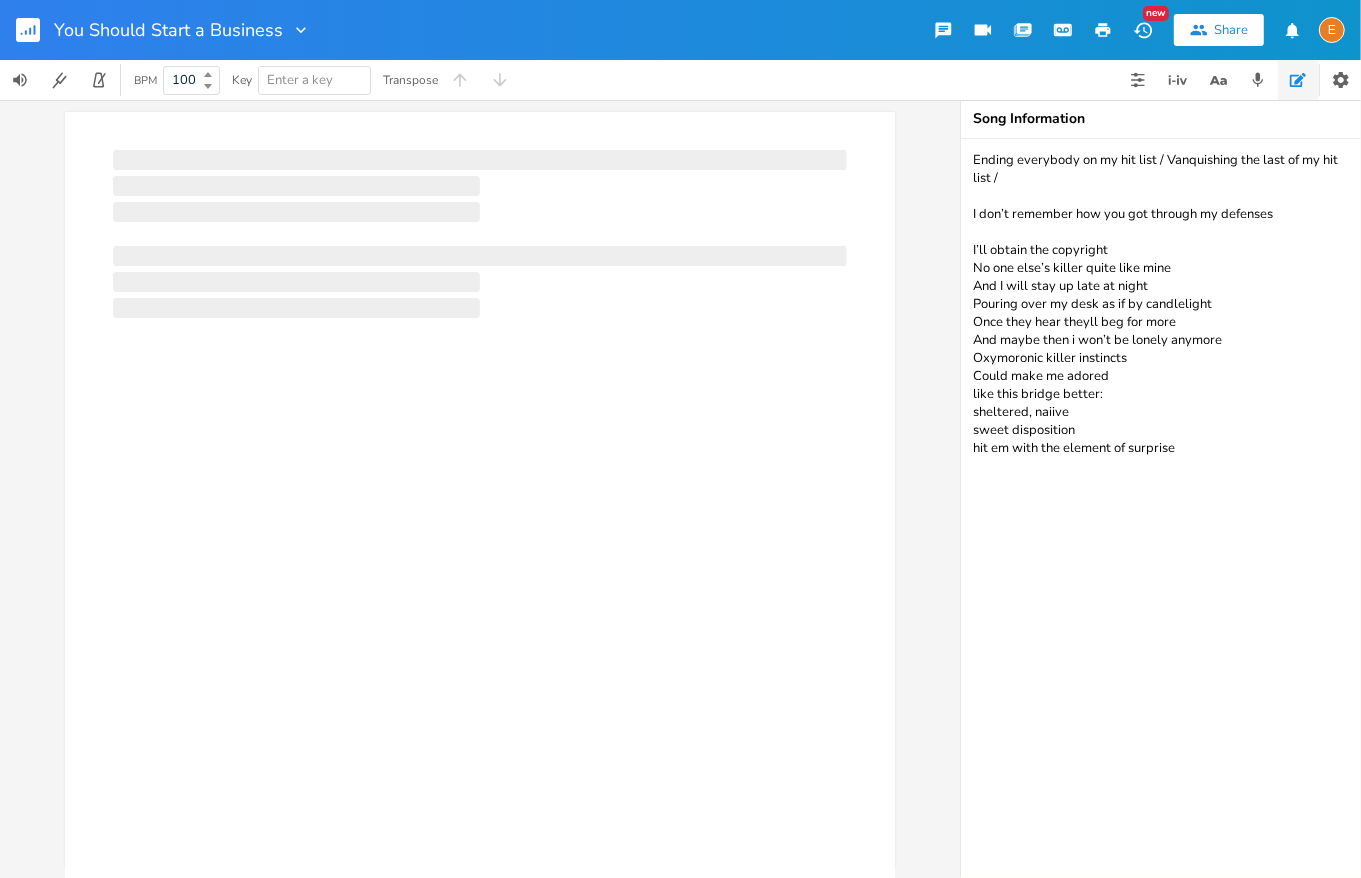 scroll, scrollTop: 7, scrollLeft: 0, axis: vertical 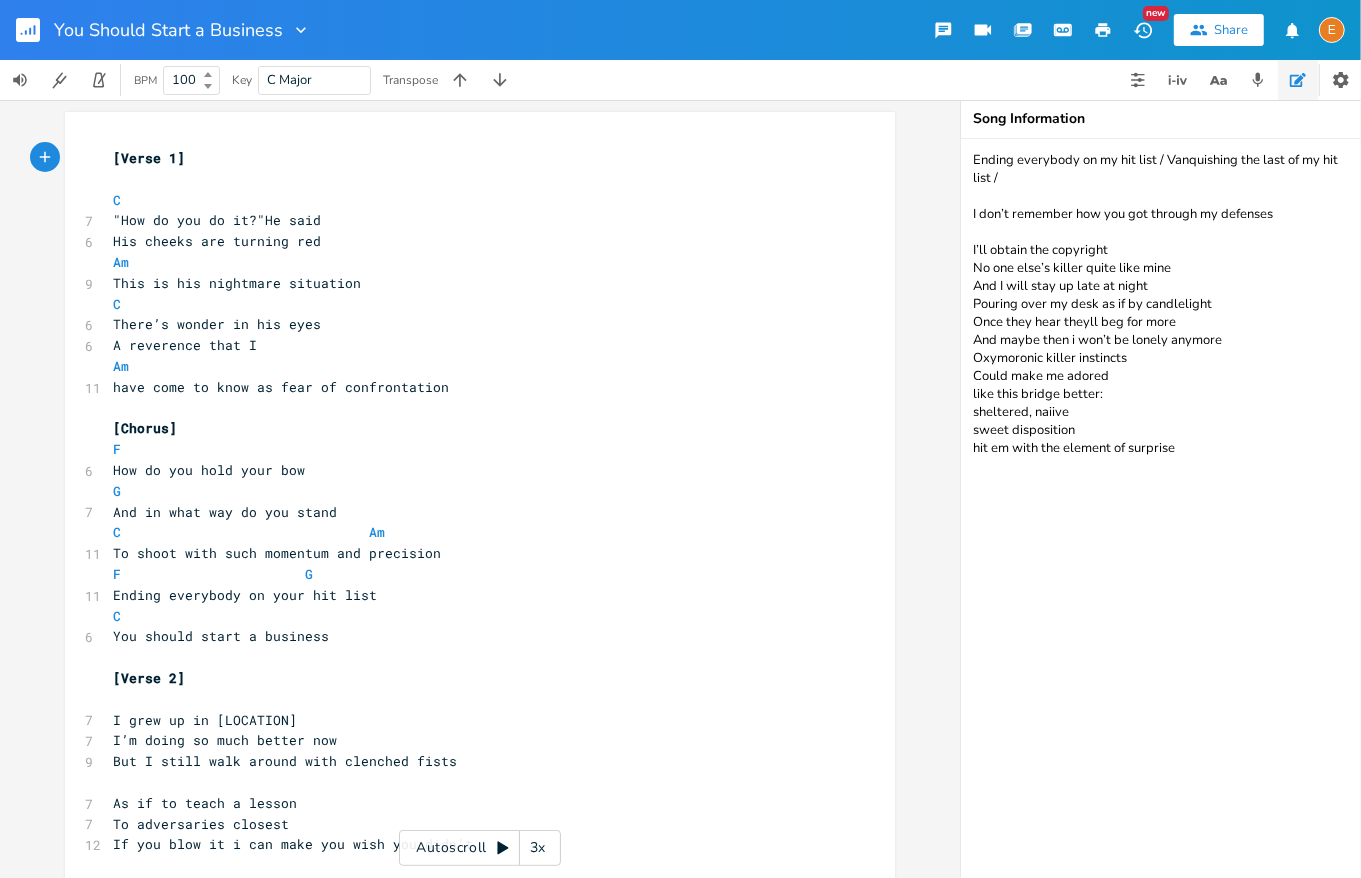 click on "Autoscroll 3x" at bounding box center [480, 848] 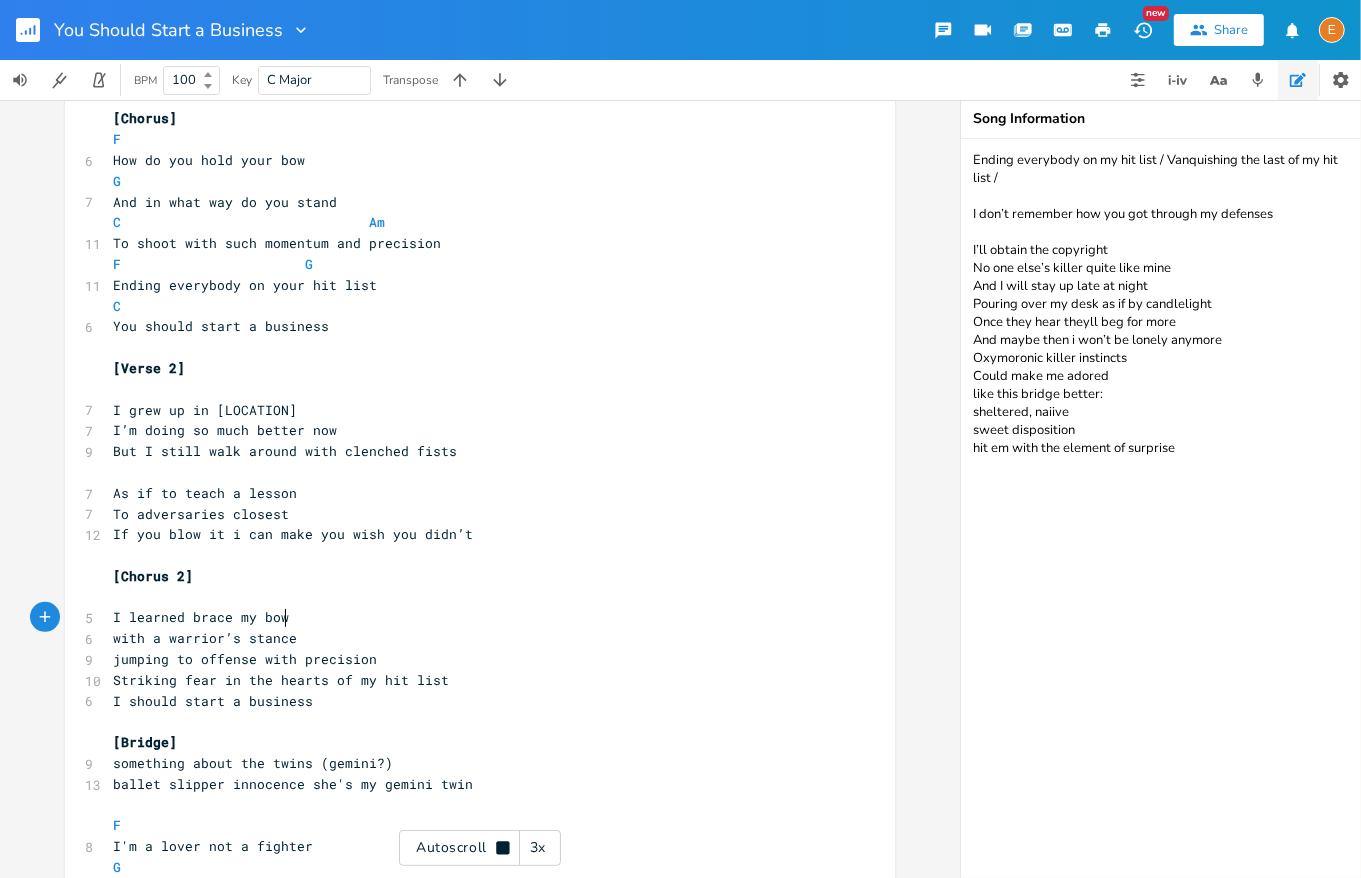 drag, startPoint x: 594, startPoint y: 624, endPoint x: 563, endPoint y: 659, distance: 46.75468 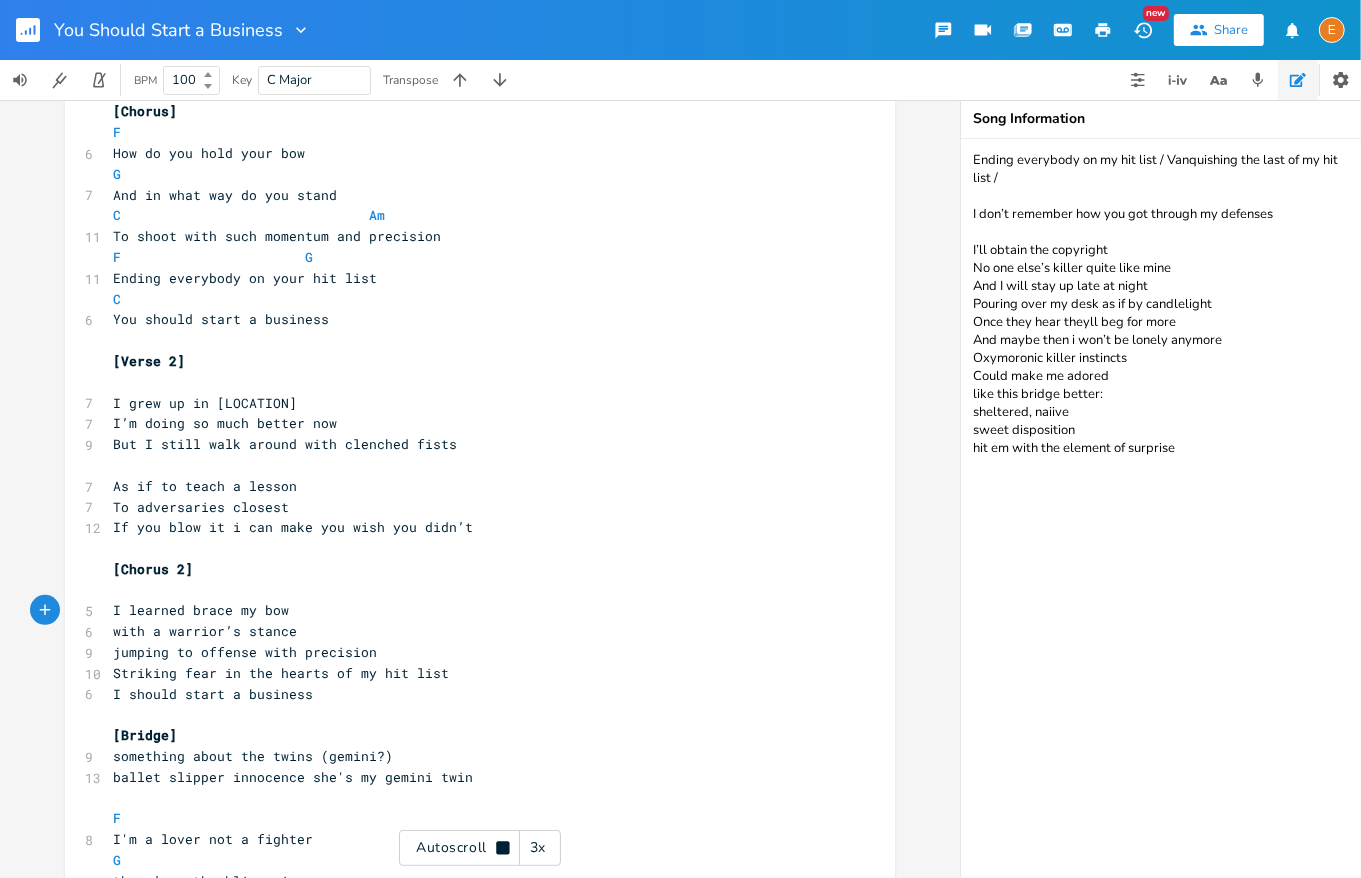 click on "Autoscroll 3x" at bounding box center (480, 848) 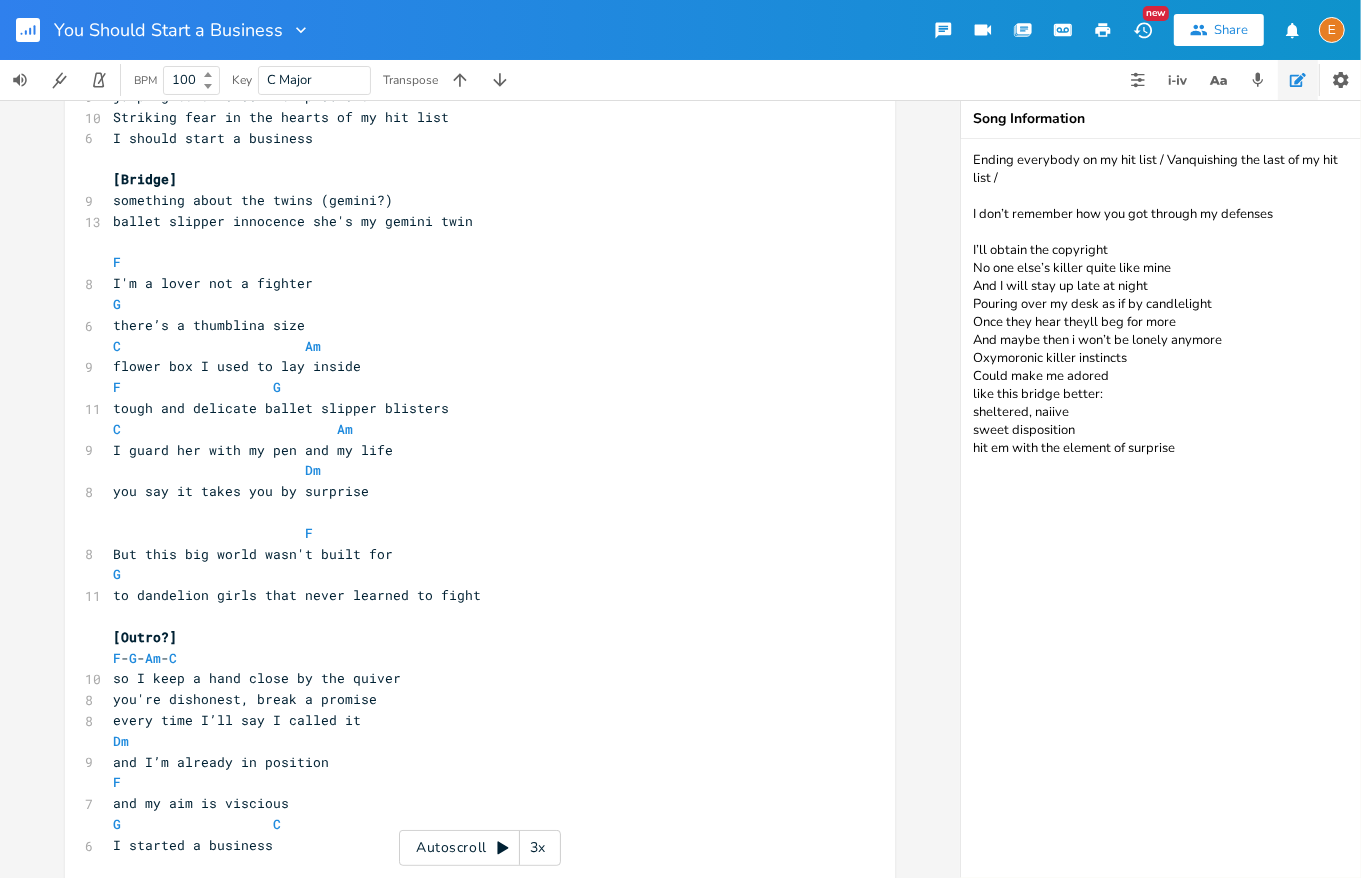 scroll, scrollTop: 912, scrollLeft: 0, axis: vertical 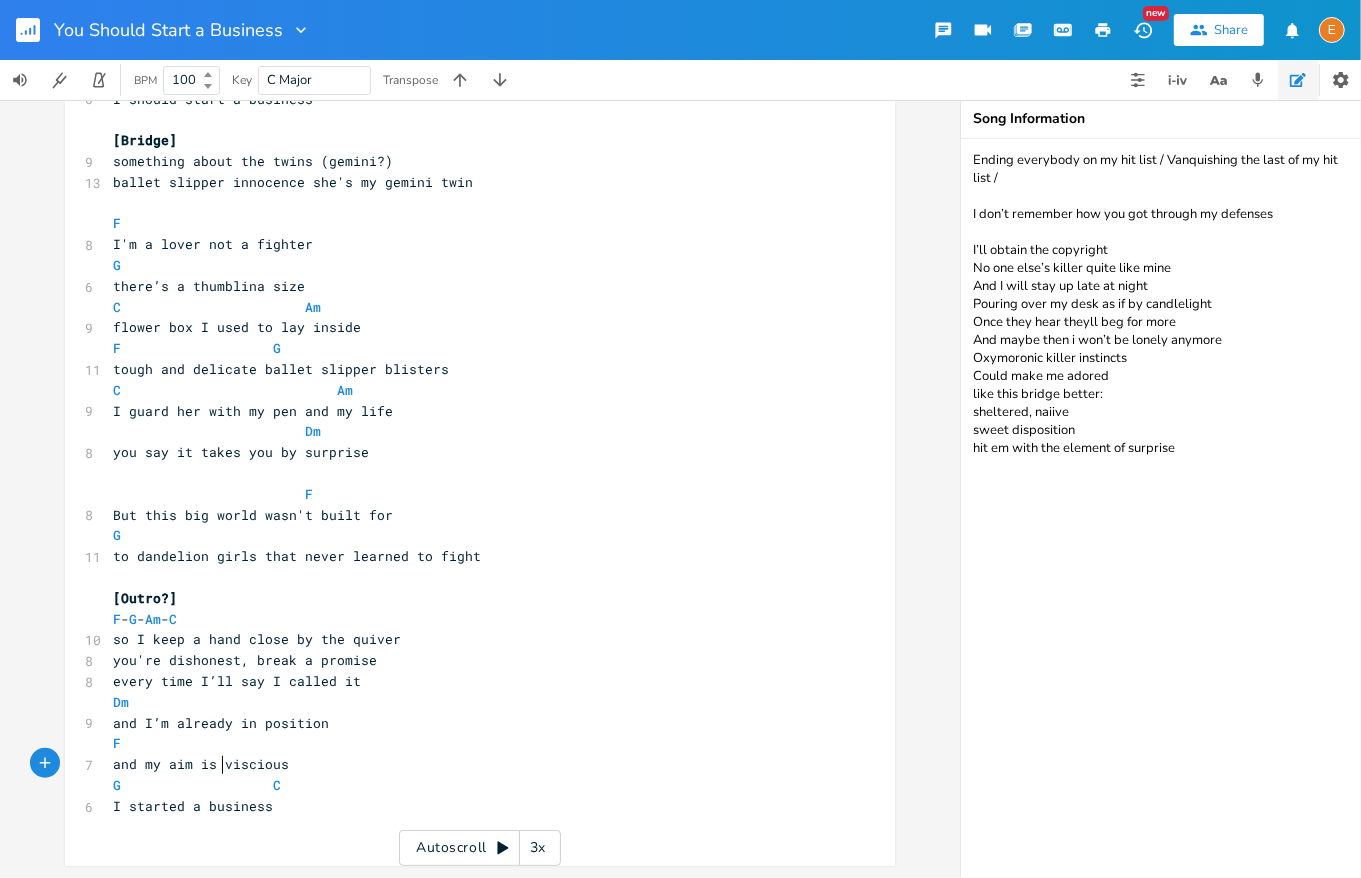 drag, startPoint x: 219, startPoint y: 763, endPoint x: 234, endPoint y: 762, distance: 15.033297 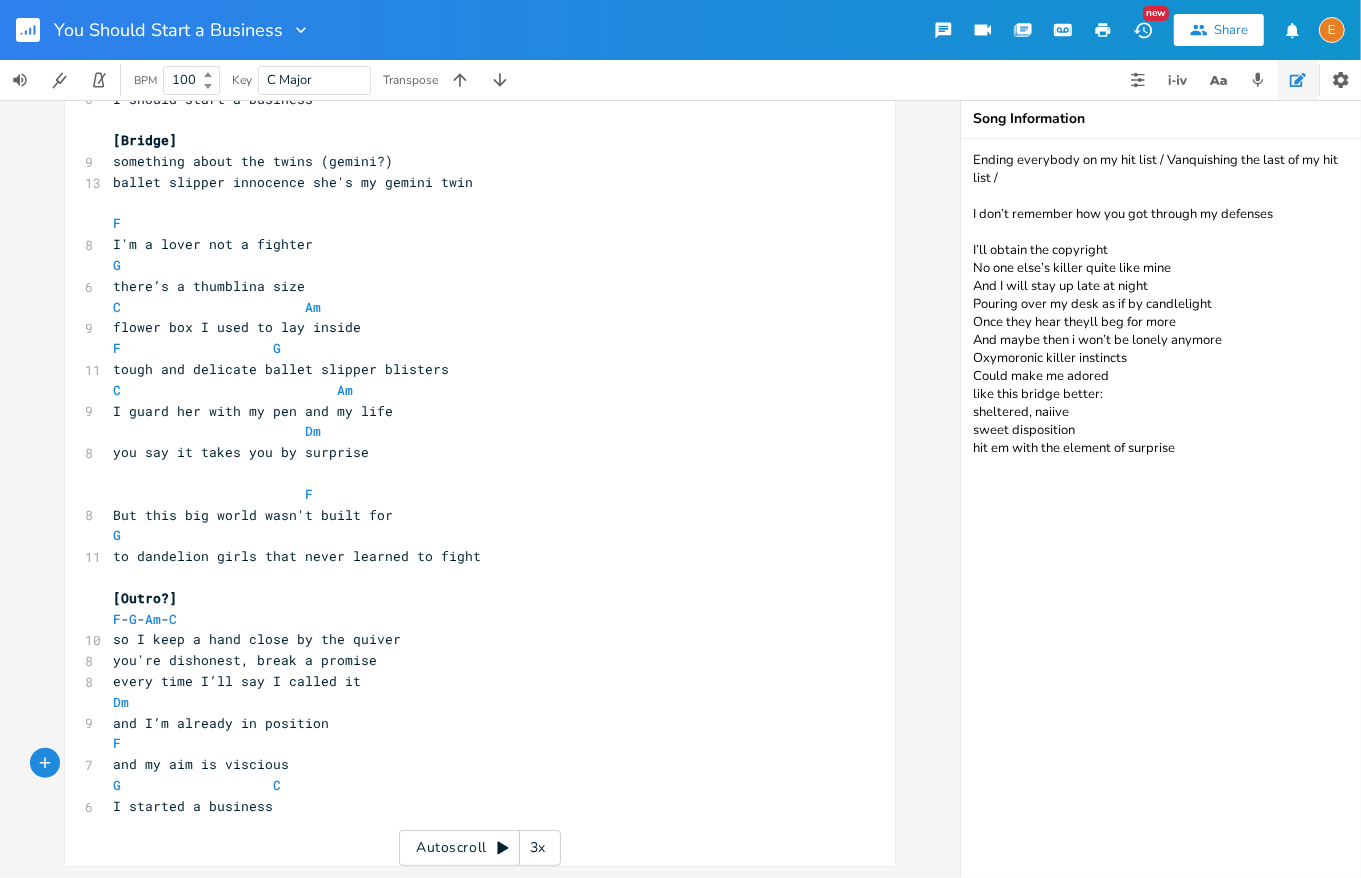 scroll, scrollTop: 911, scrollLeft: 0, axis: vertical 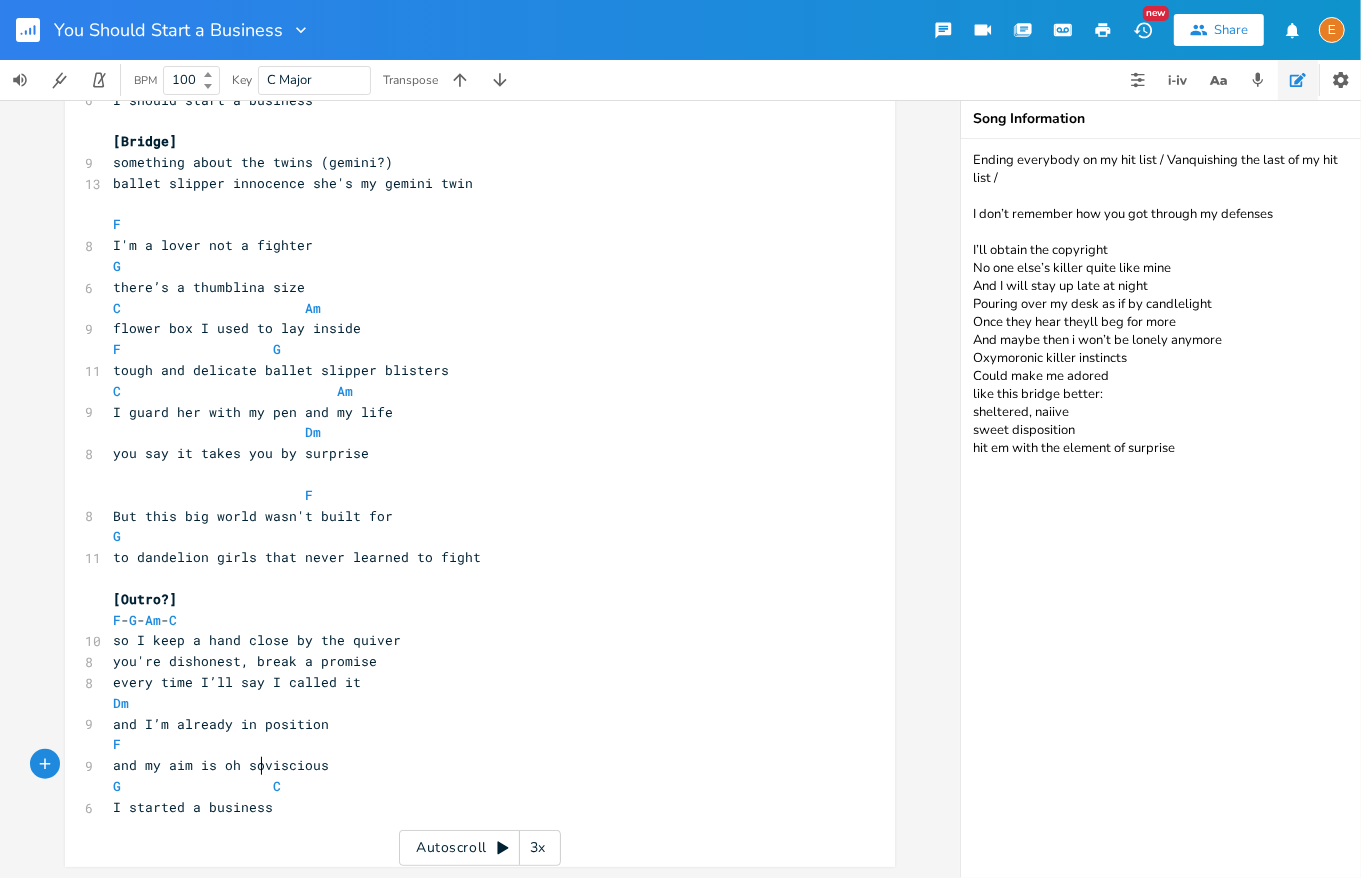 type on "oh so" 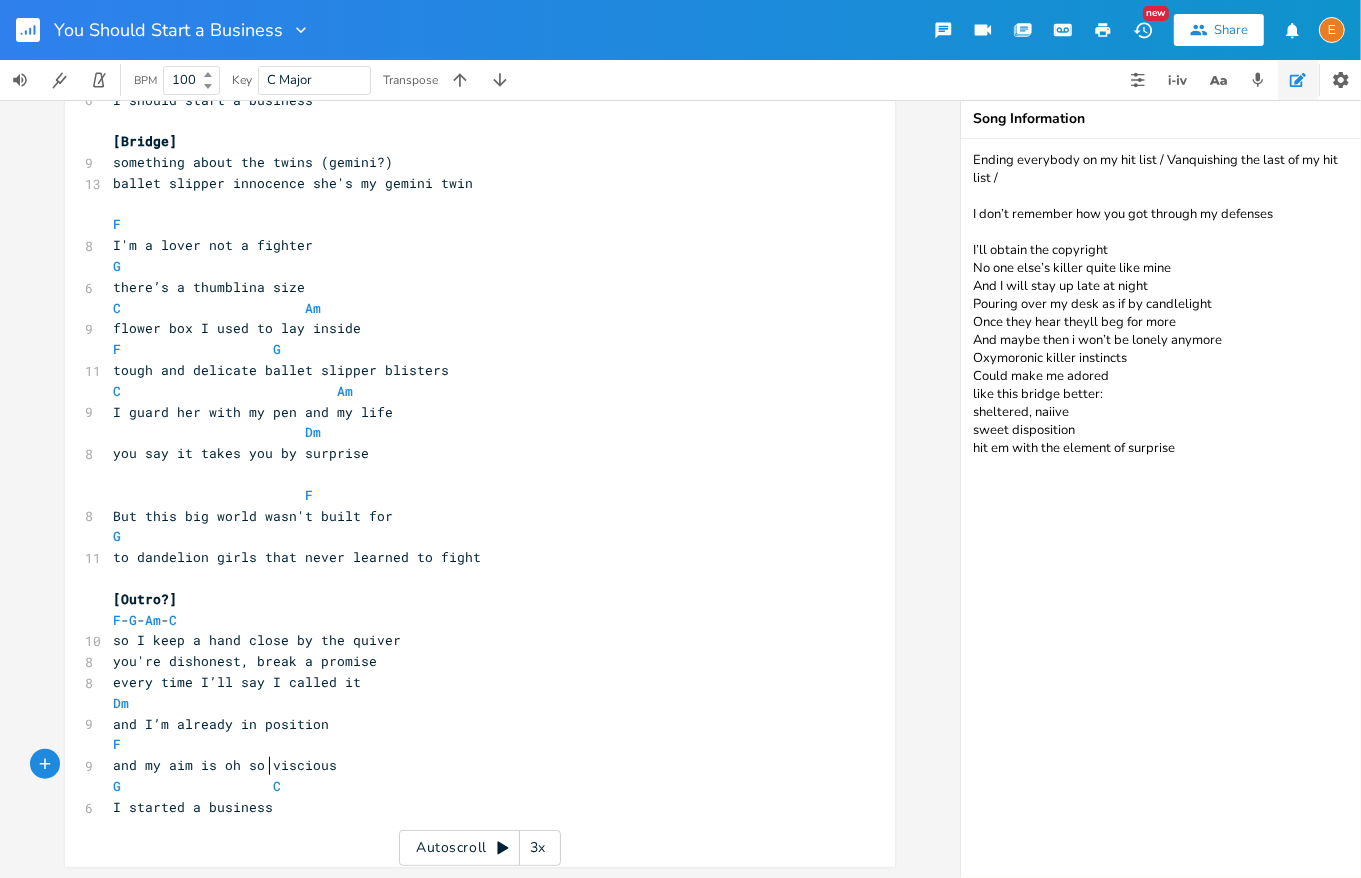 type 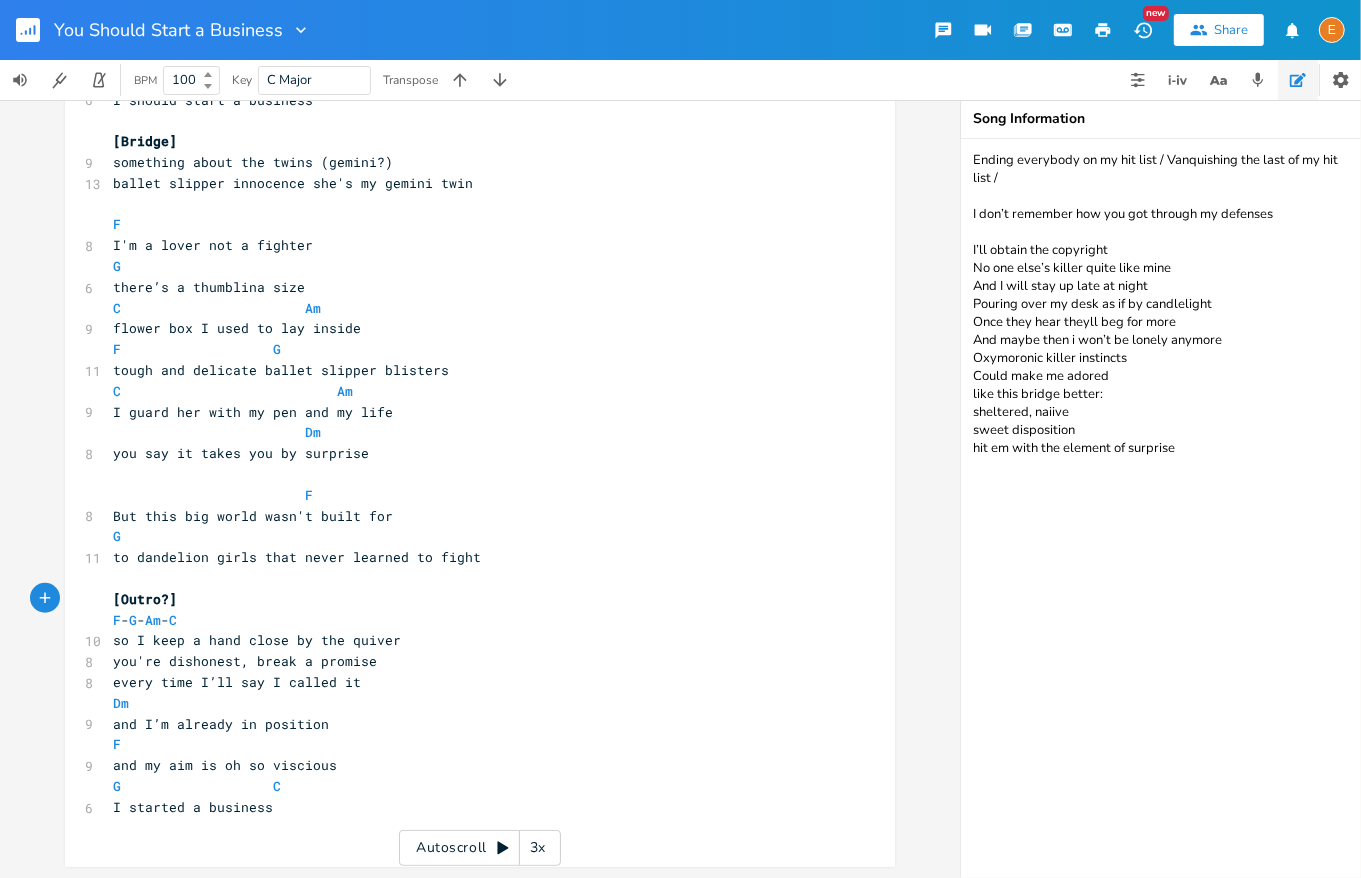 click 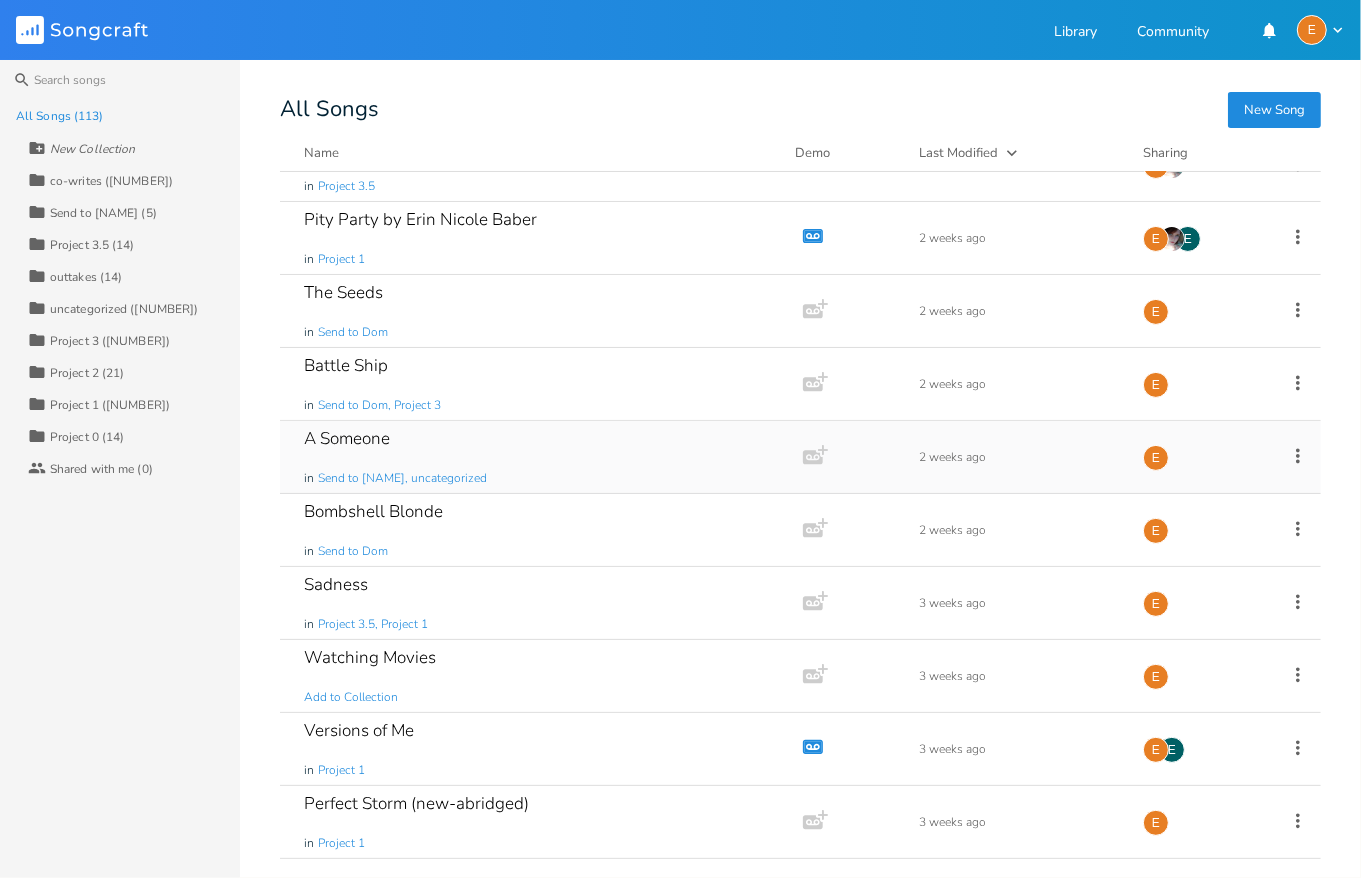 scroll, scrollTop: 336, scrollLeft: 0, axis: vertical 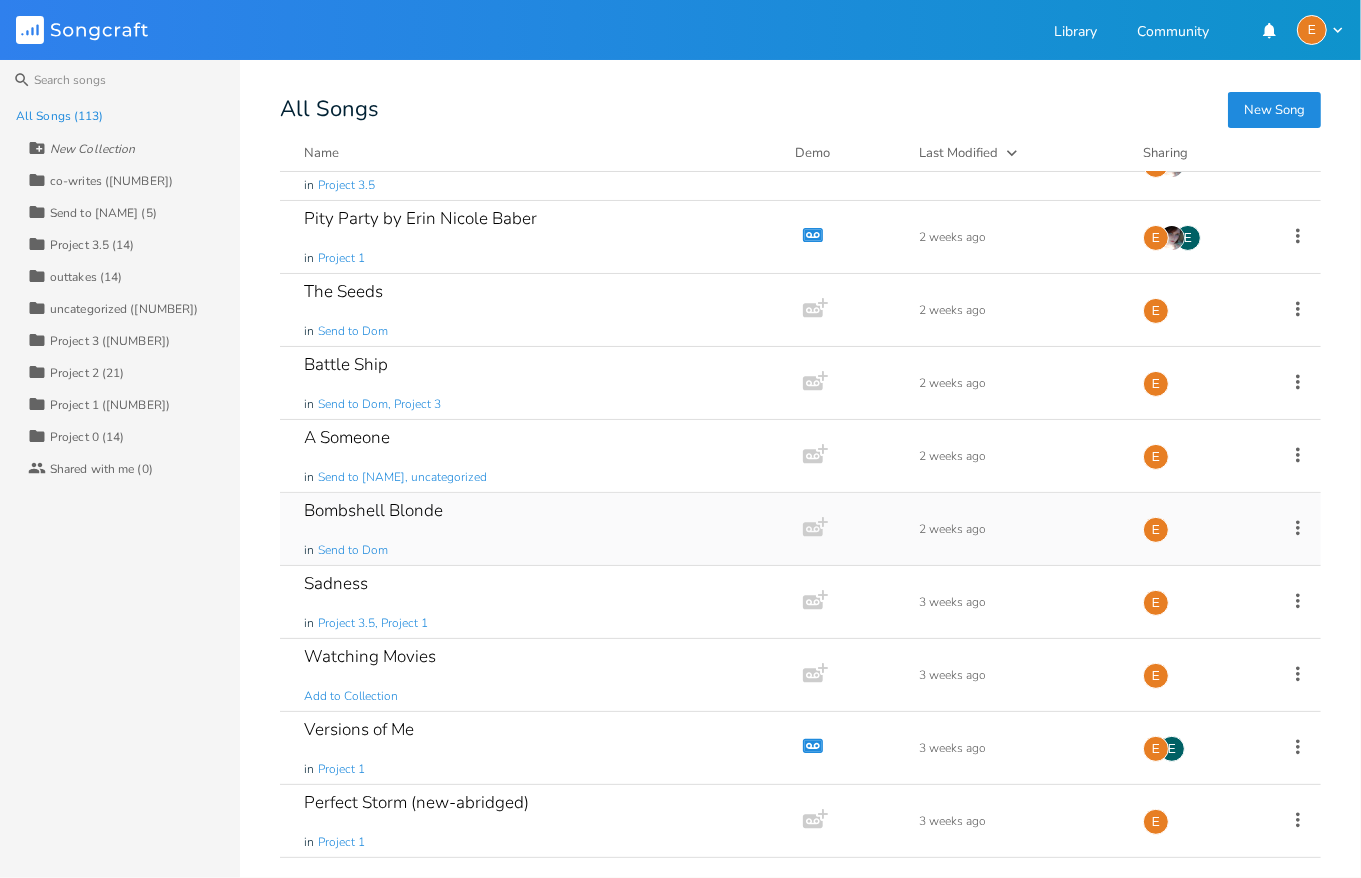 click on "Bombshell Blonde" at bounding box center (373, 510) 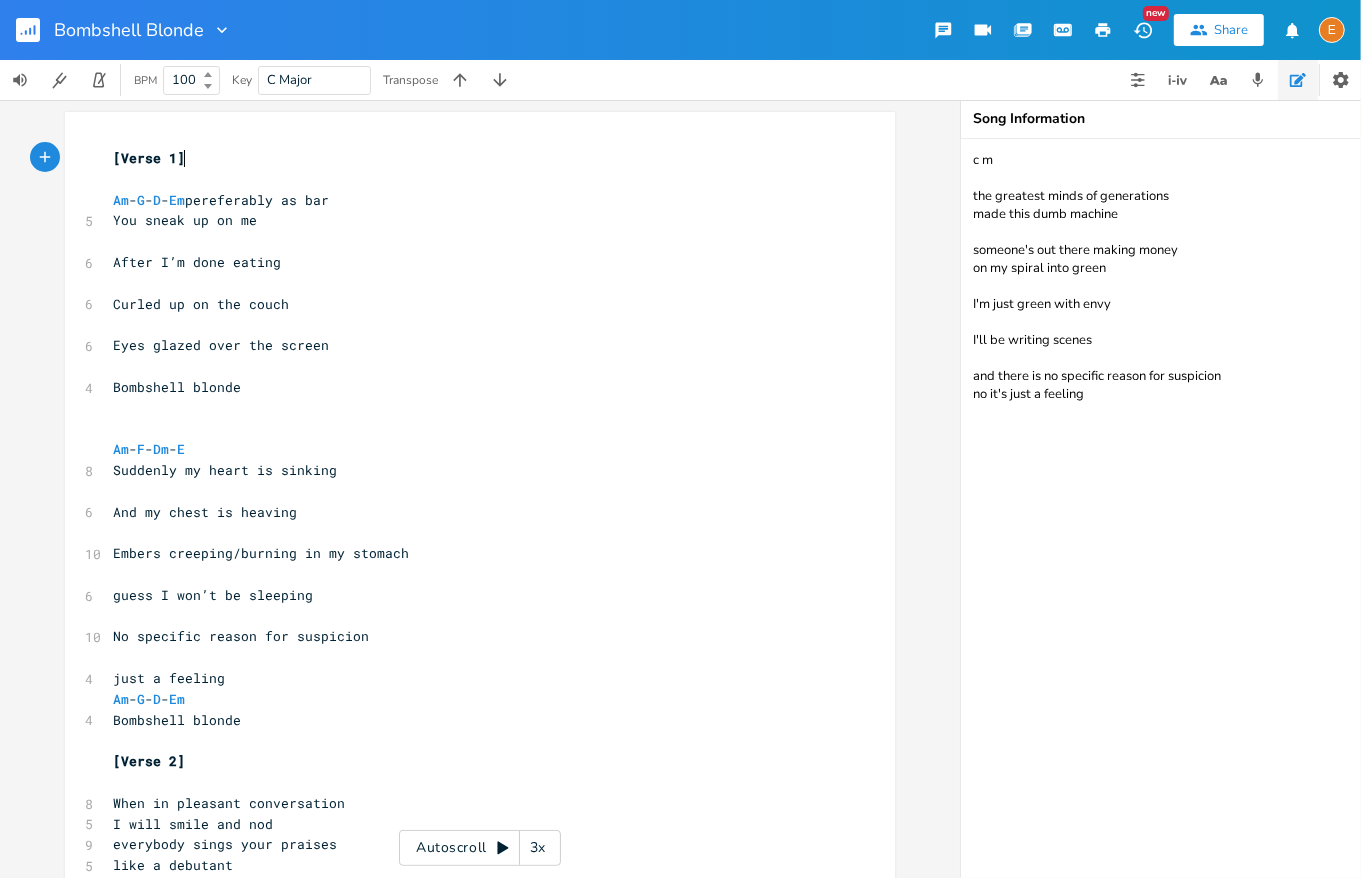 scroll, scrollTop: 7, scrollLeft: 0, axis: vertical 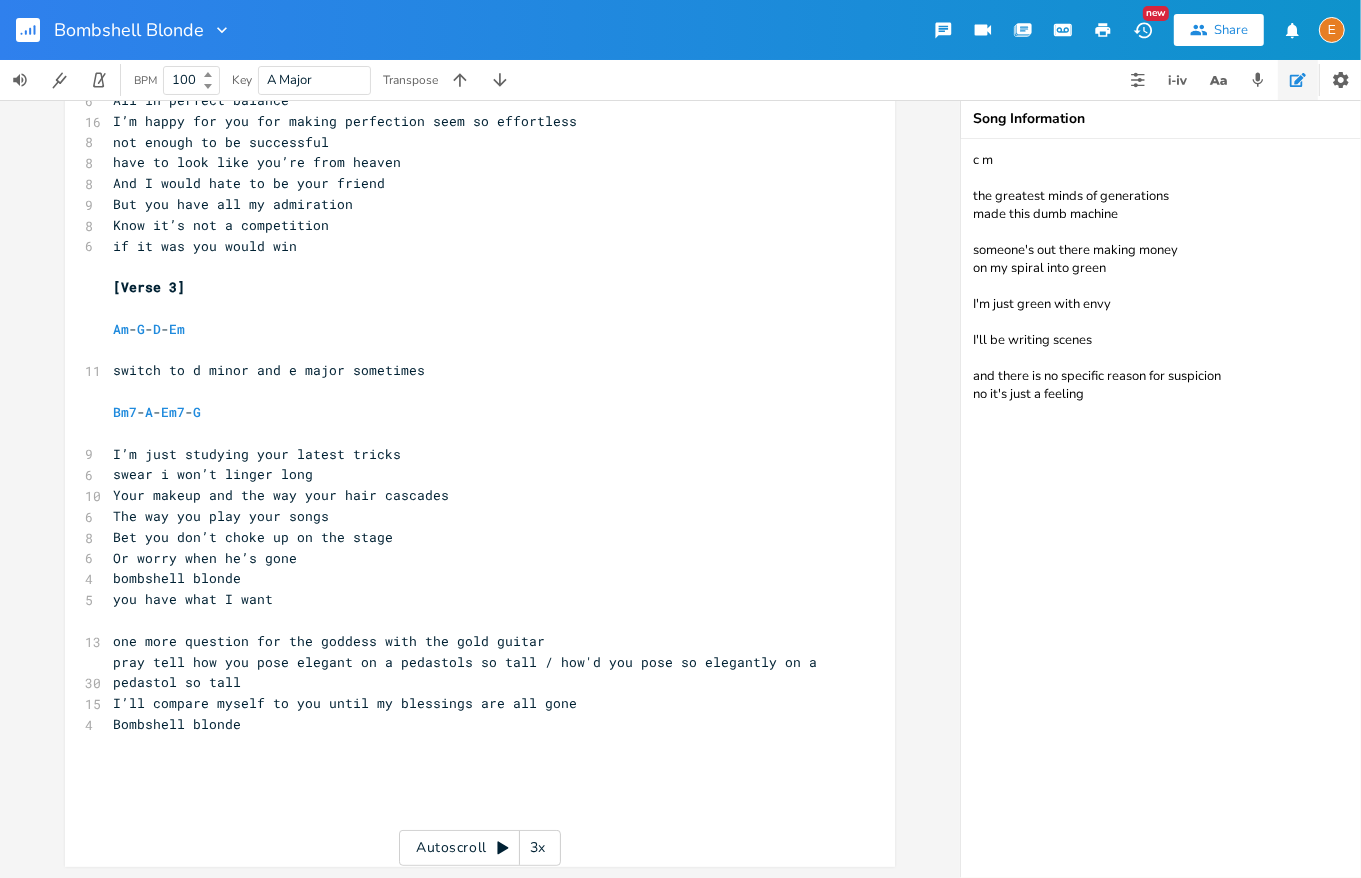 type on "you have what I want" 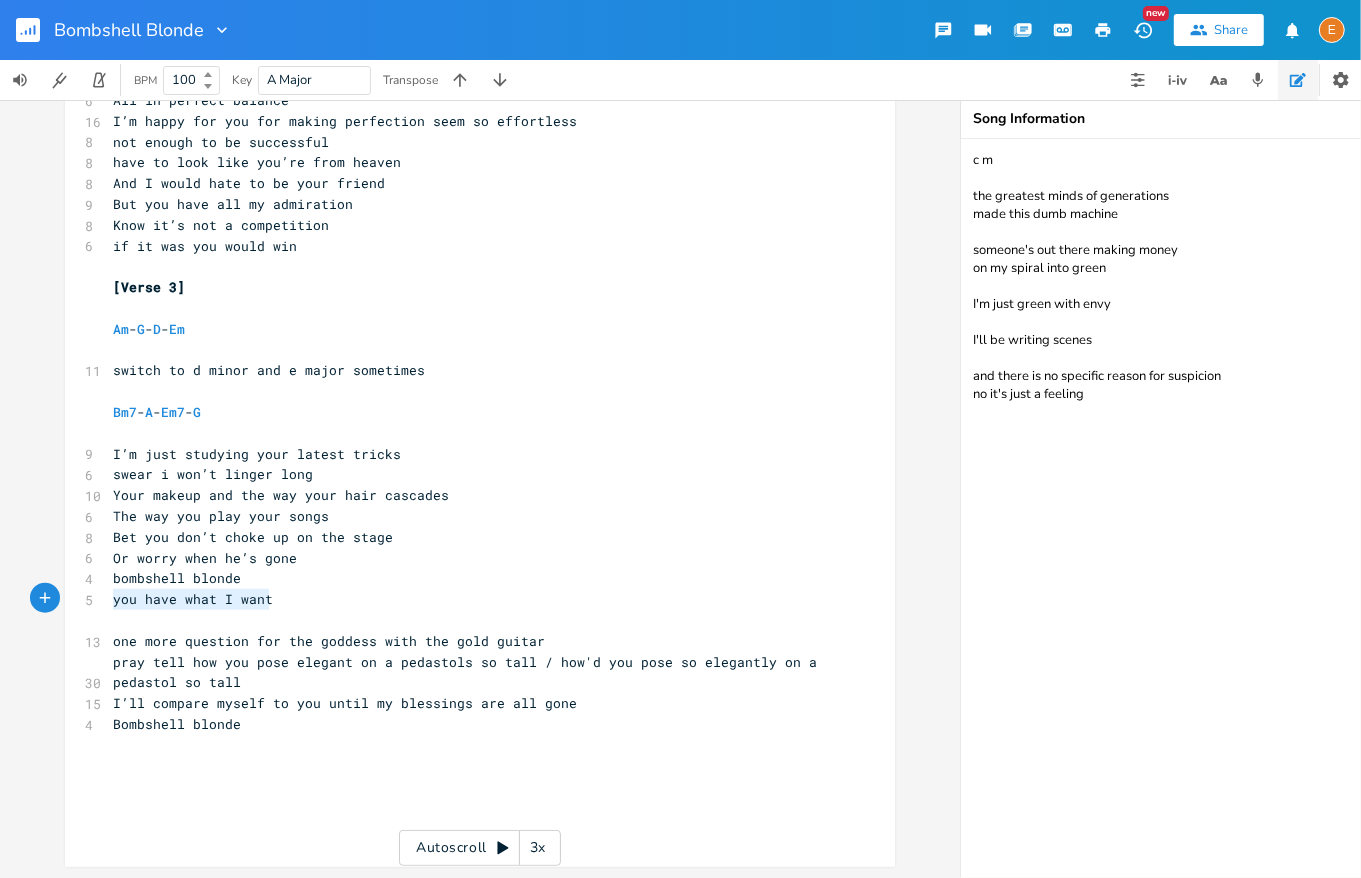 scroll, scrollTop: 0, scrollLeft: 152, axis: horizontal 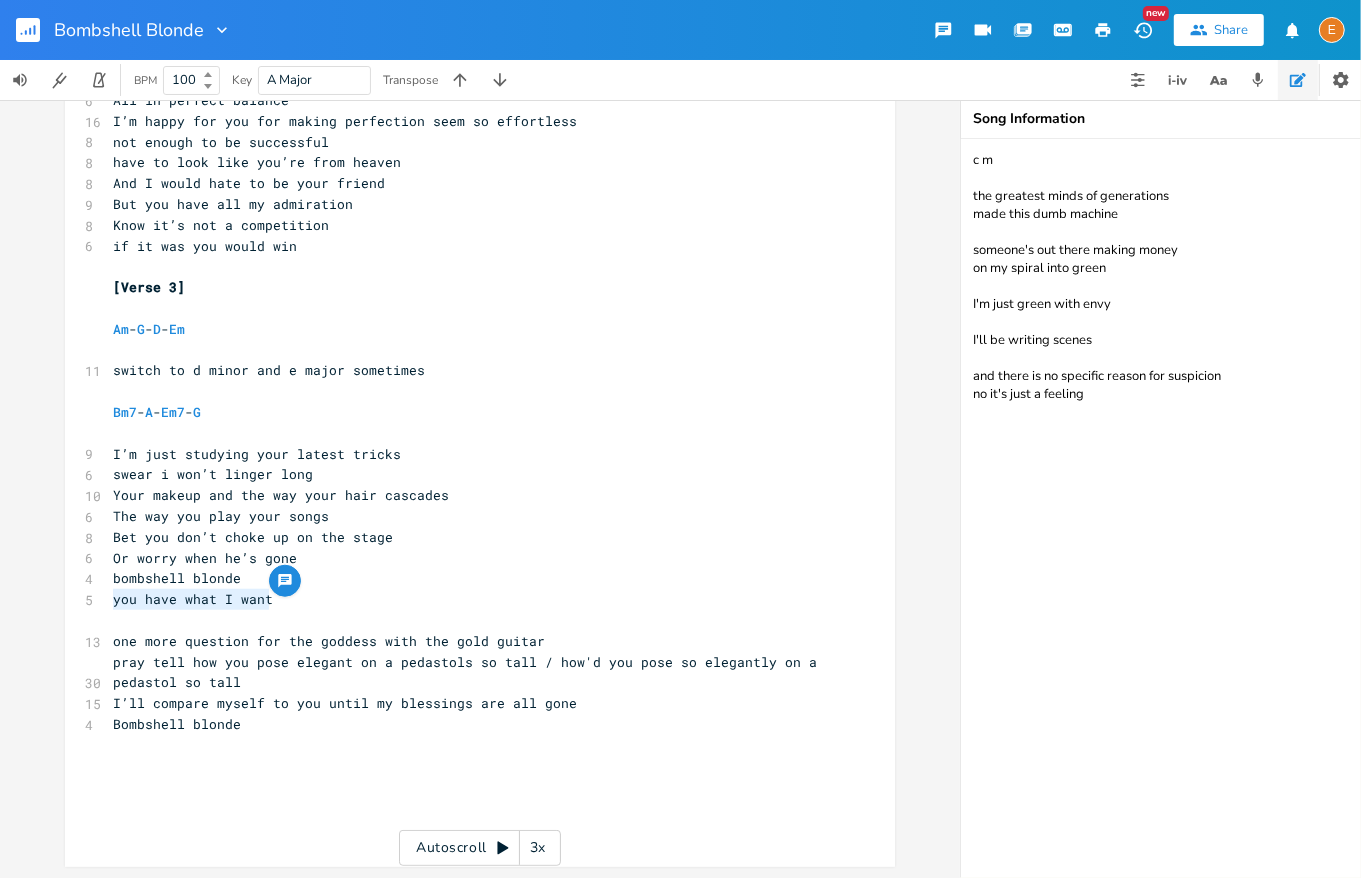 drag, startPoint x: 281, startPoint y: 600, endPoint x: 108, endPoint y: 606, distance: 173.10402 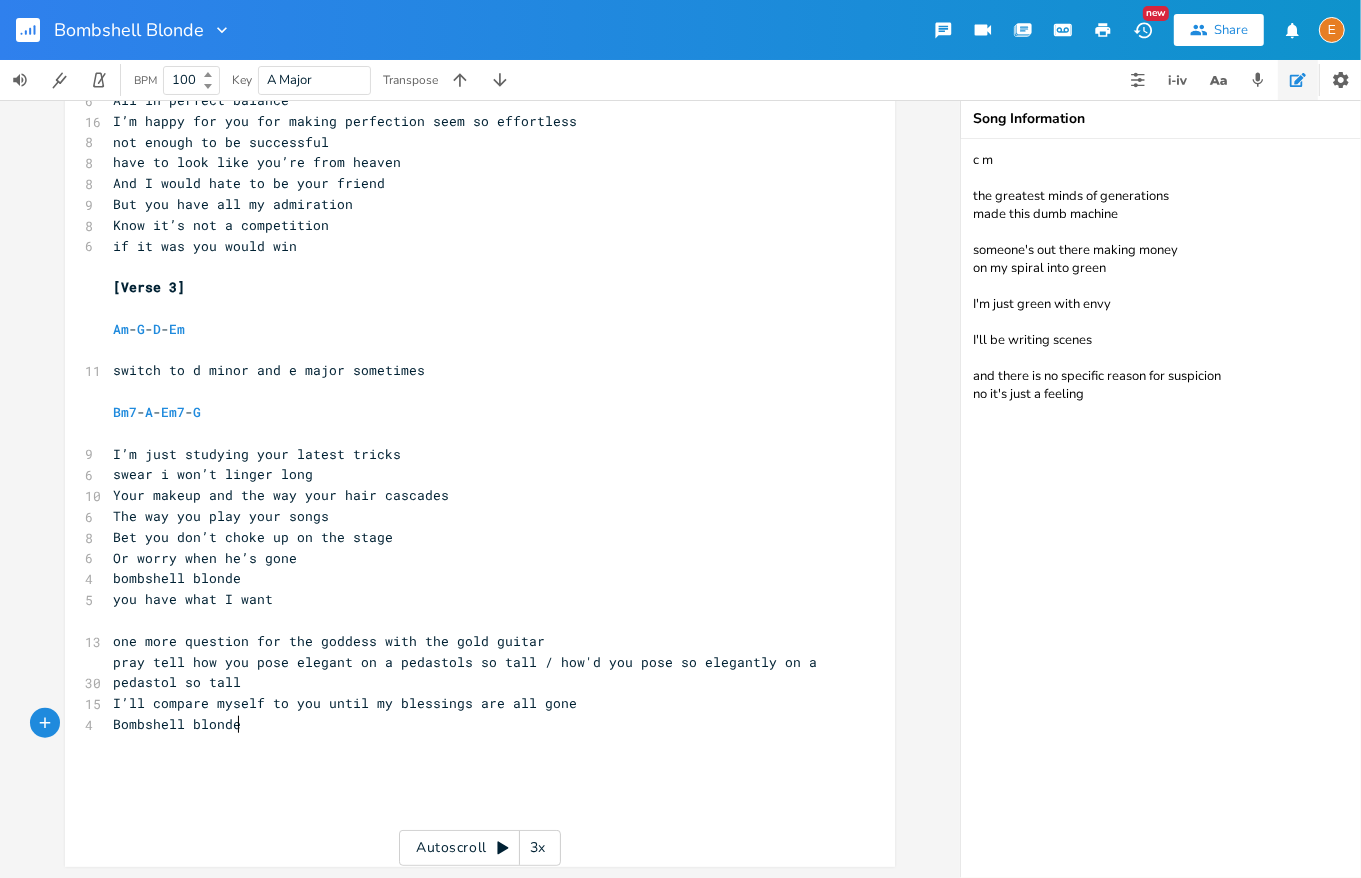 click on "Bombshell blonde" at bounding box center (470, 724) 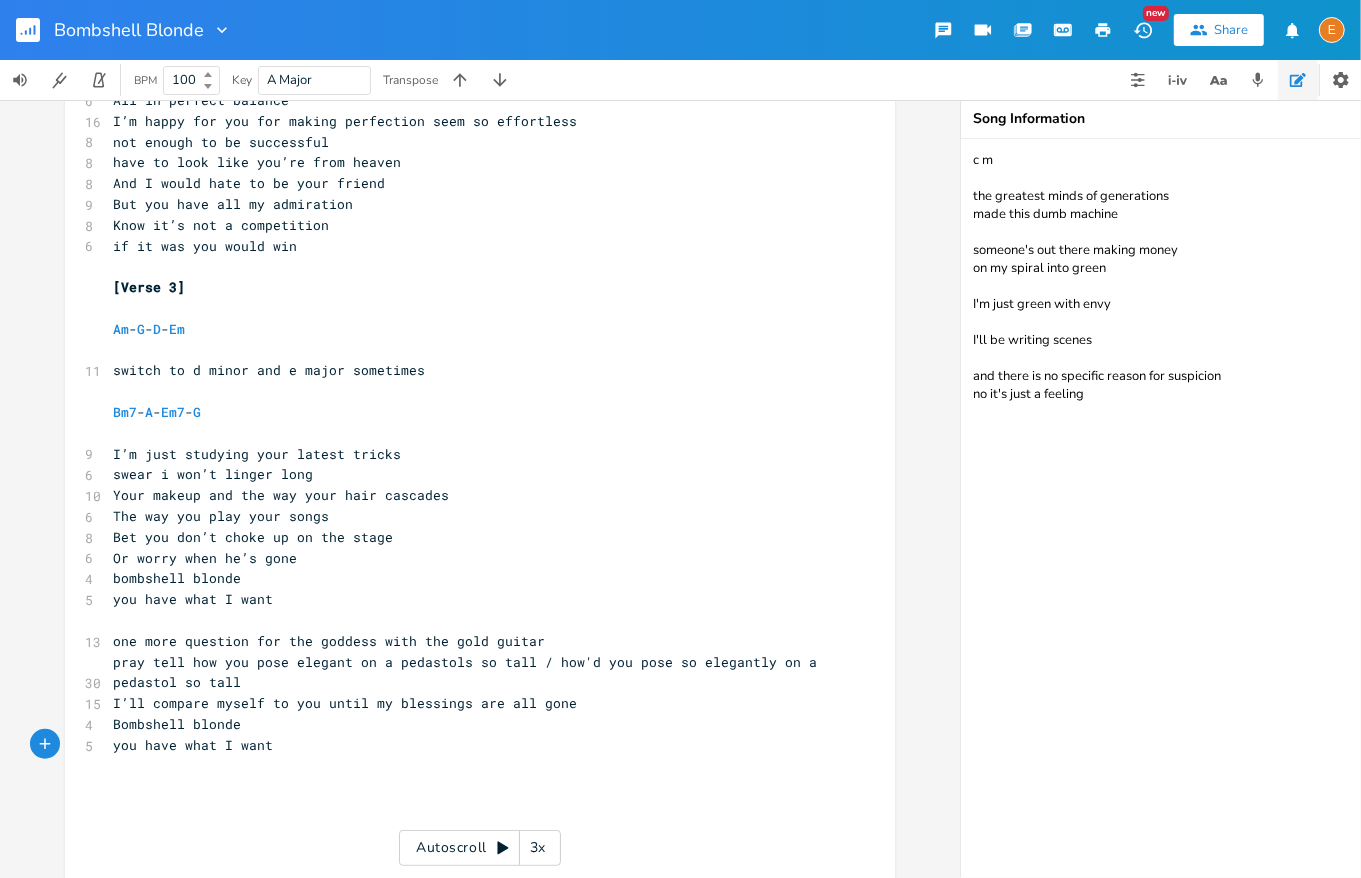 click on "​" at bounding box center (470, 391) 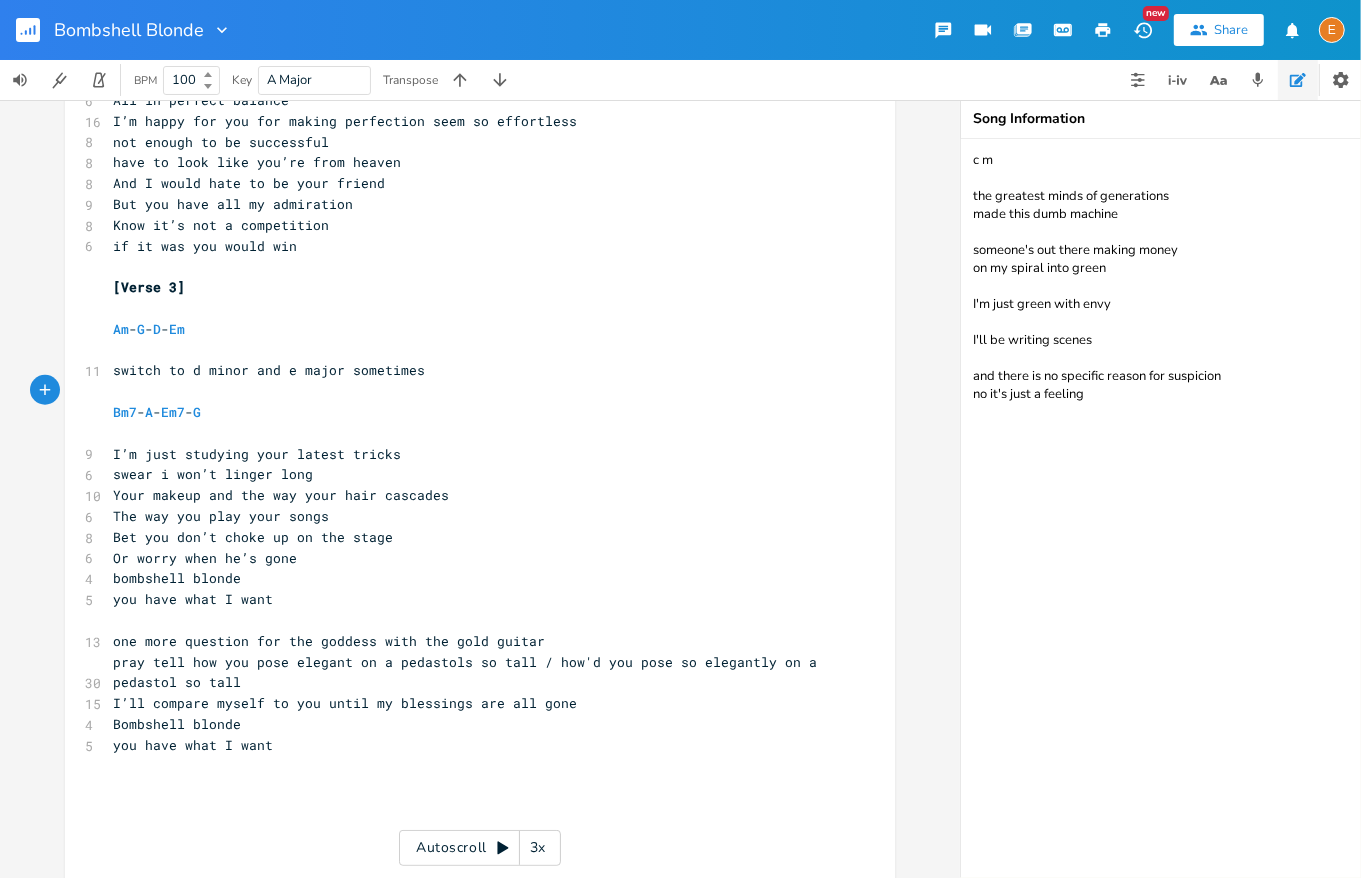 click 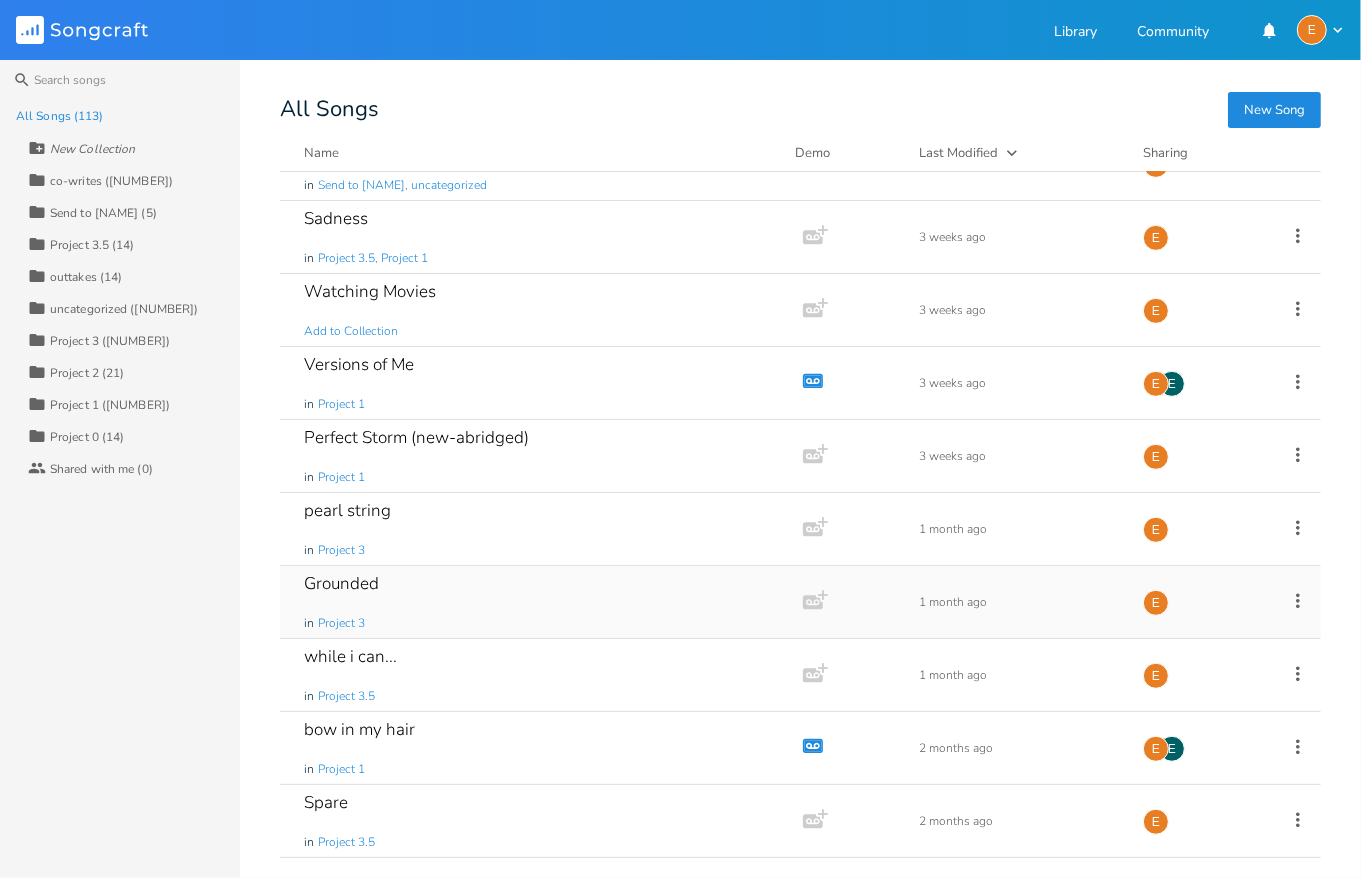 scroll, scrollTop: 702, scrollLeft: 0, axis: vertical 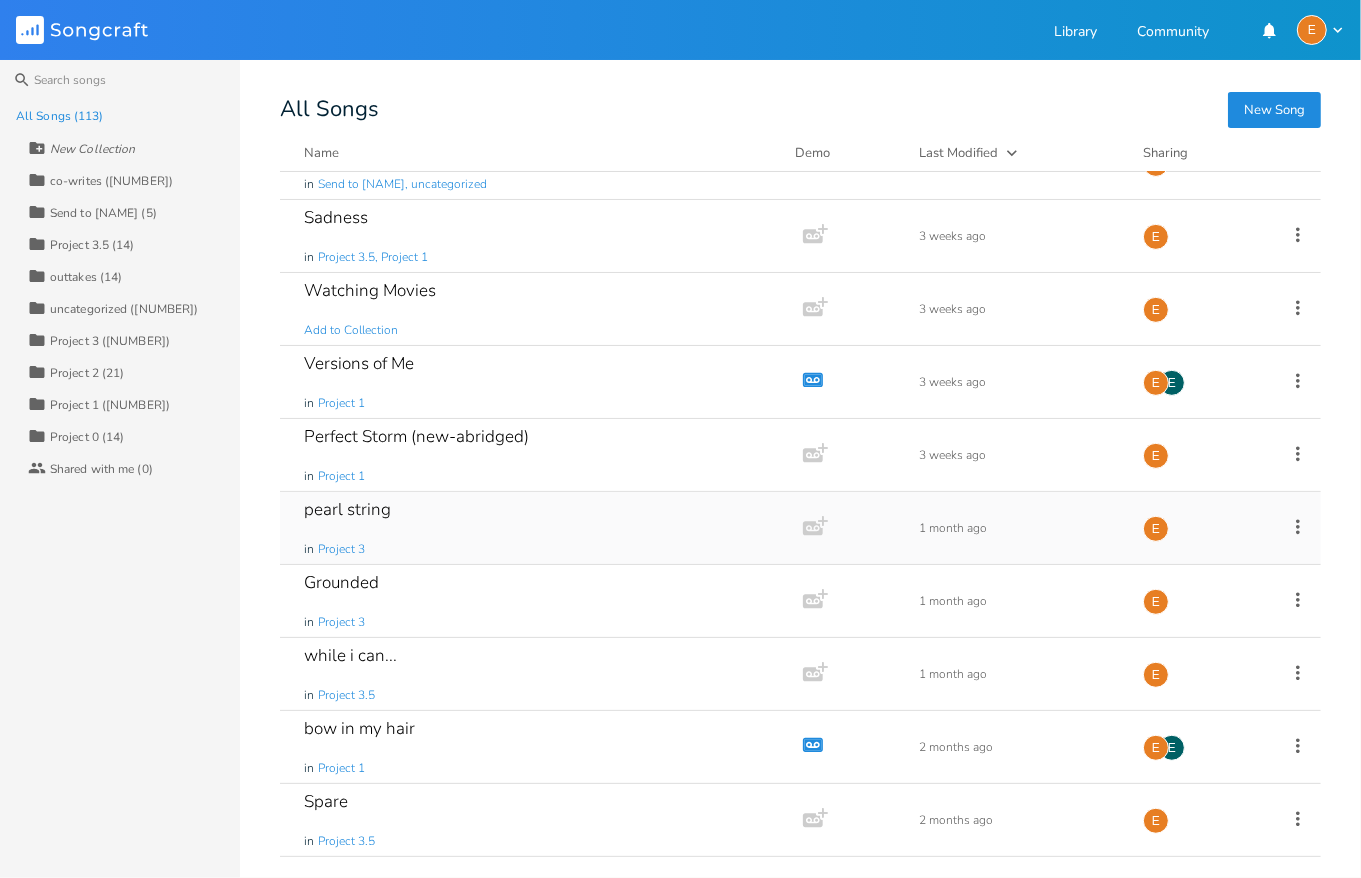 click on "pearl string in Project 3" at bounding box center (537, 528) 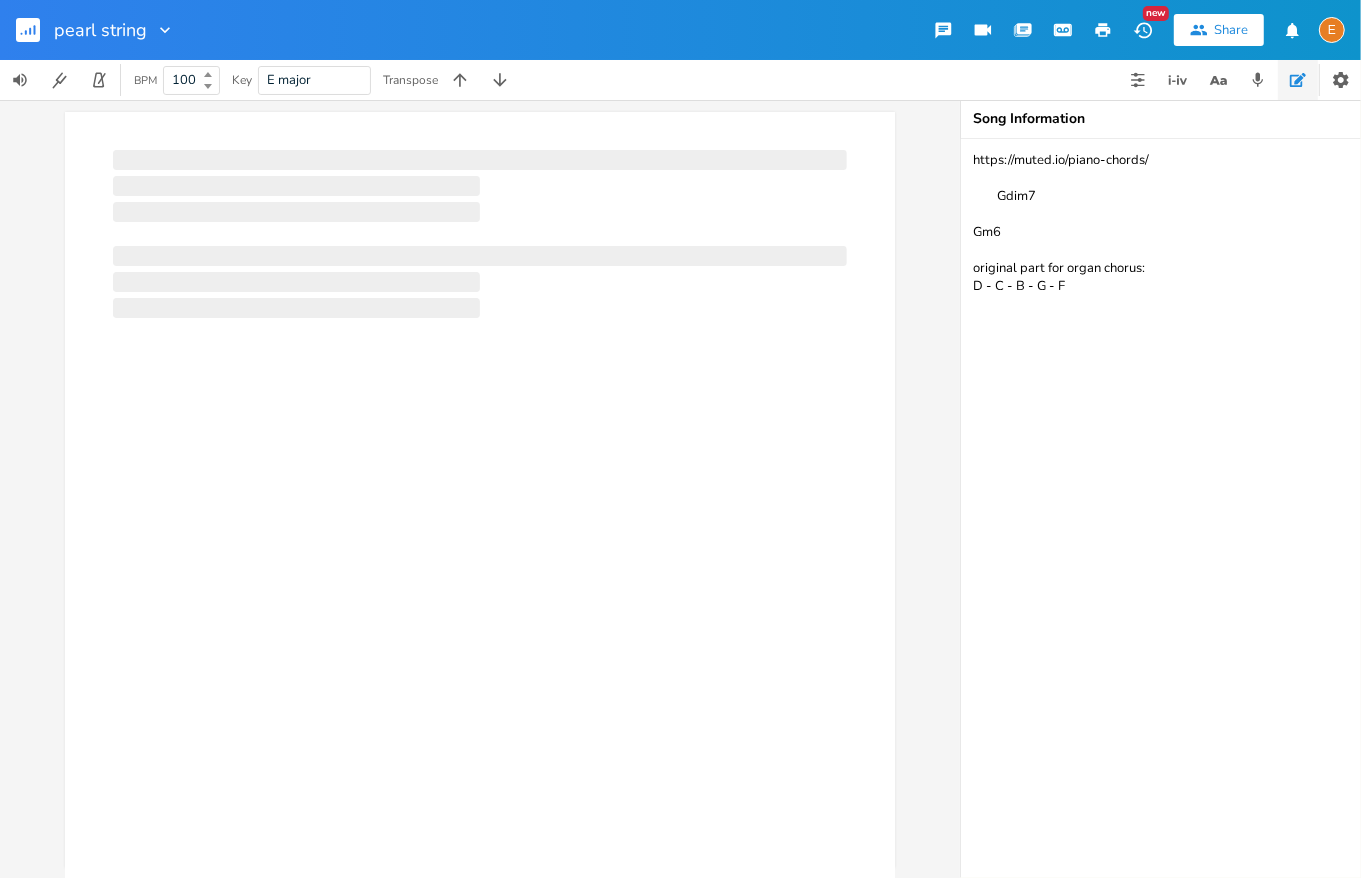 scroll, scrollTop: 7, scrollLeft: 0, axis: vertical 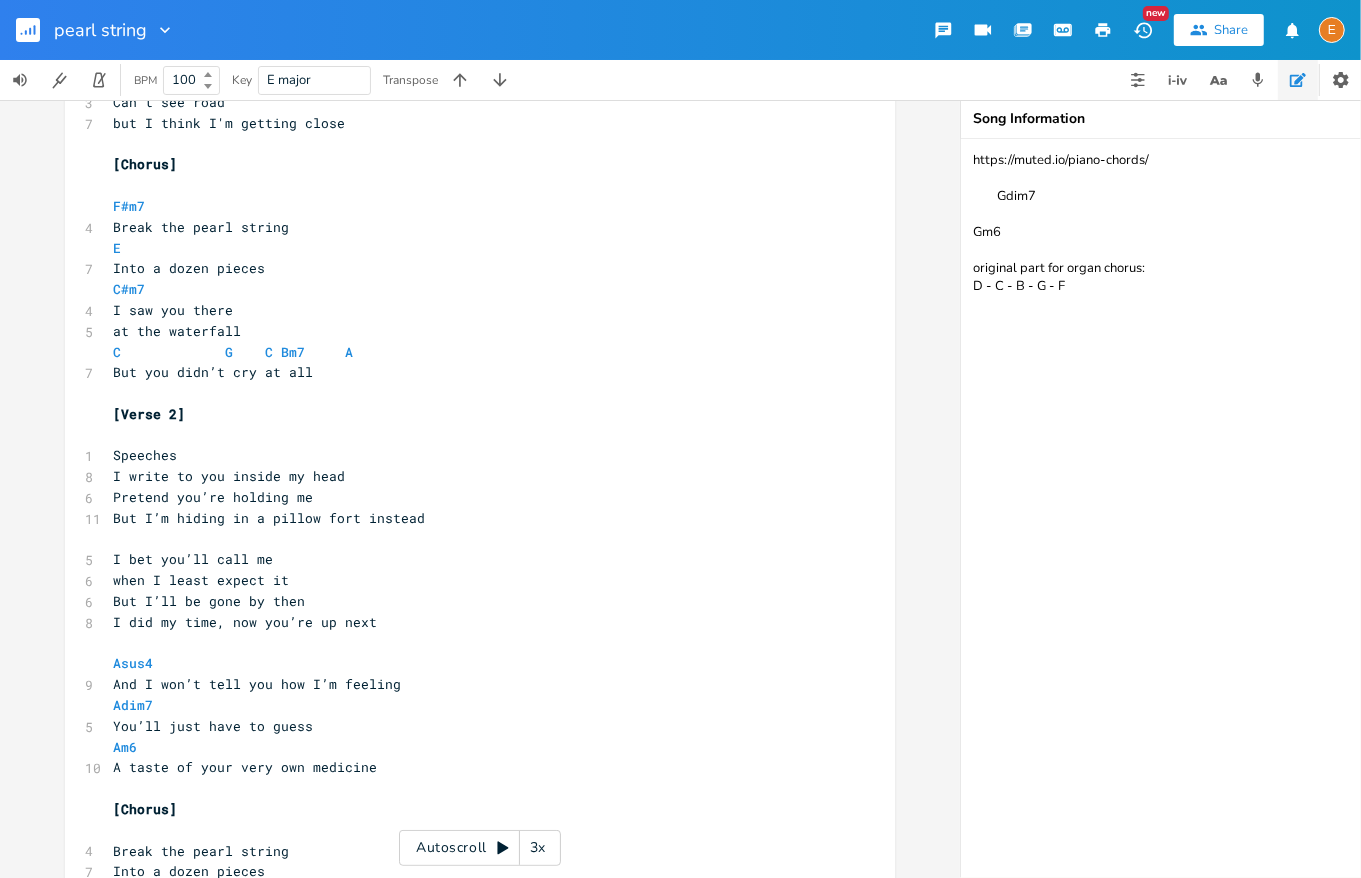 type on "Asus4" 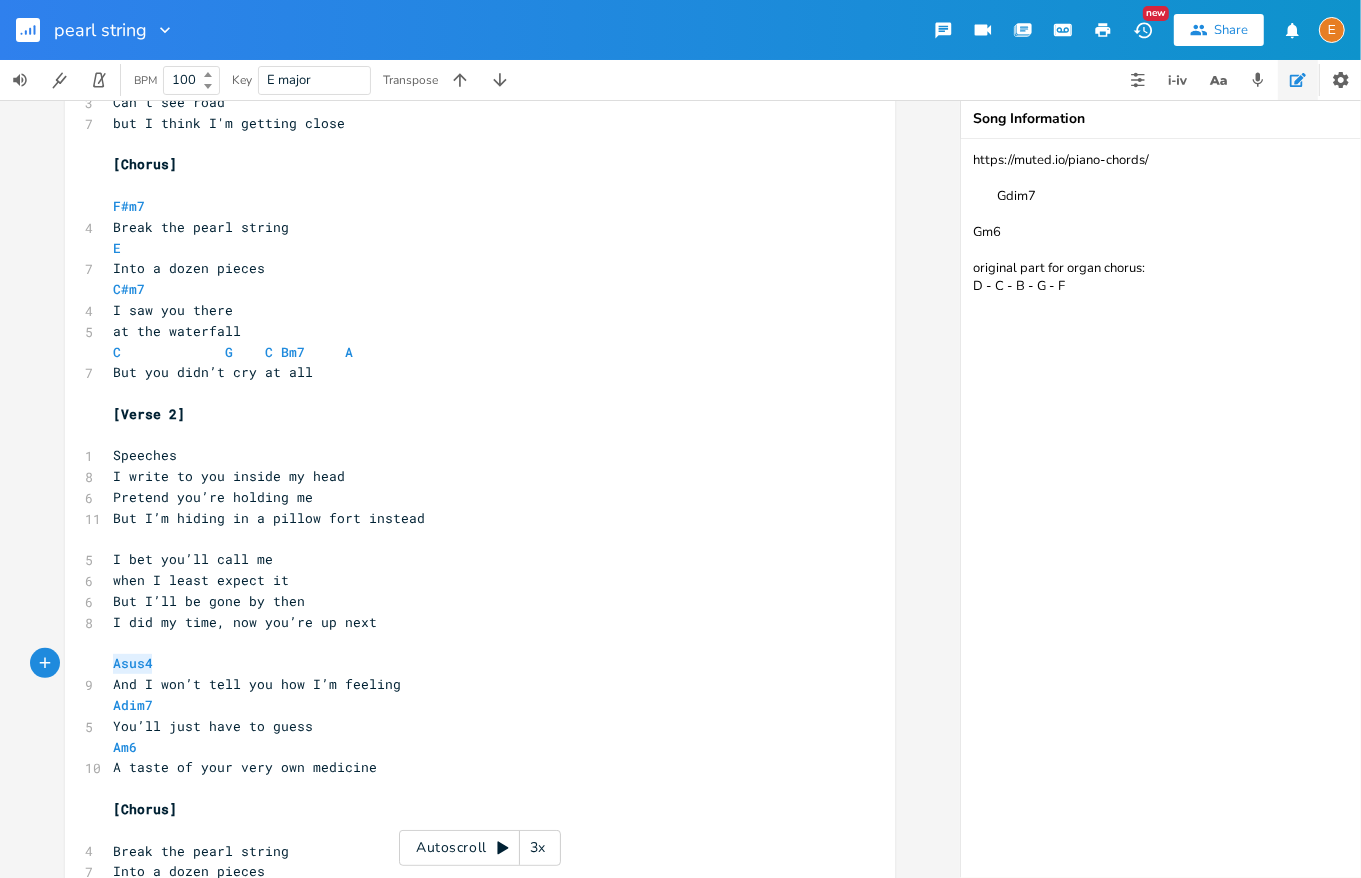 scroll, scrollTop: 0, scrollLeft: 44, axis: horizontal 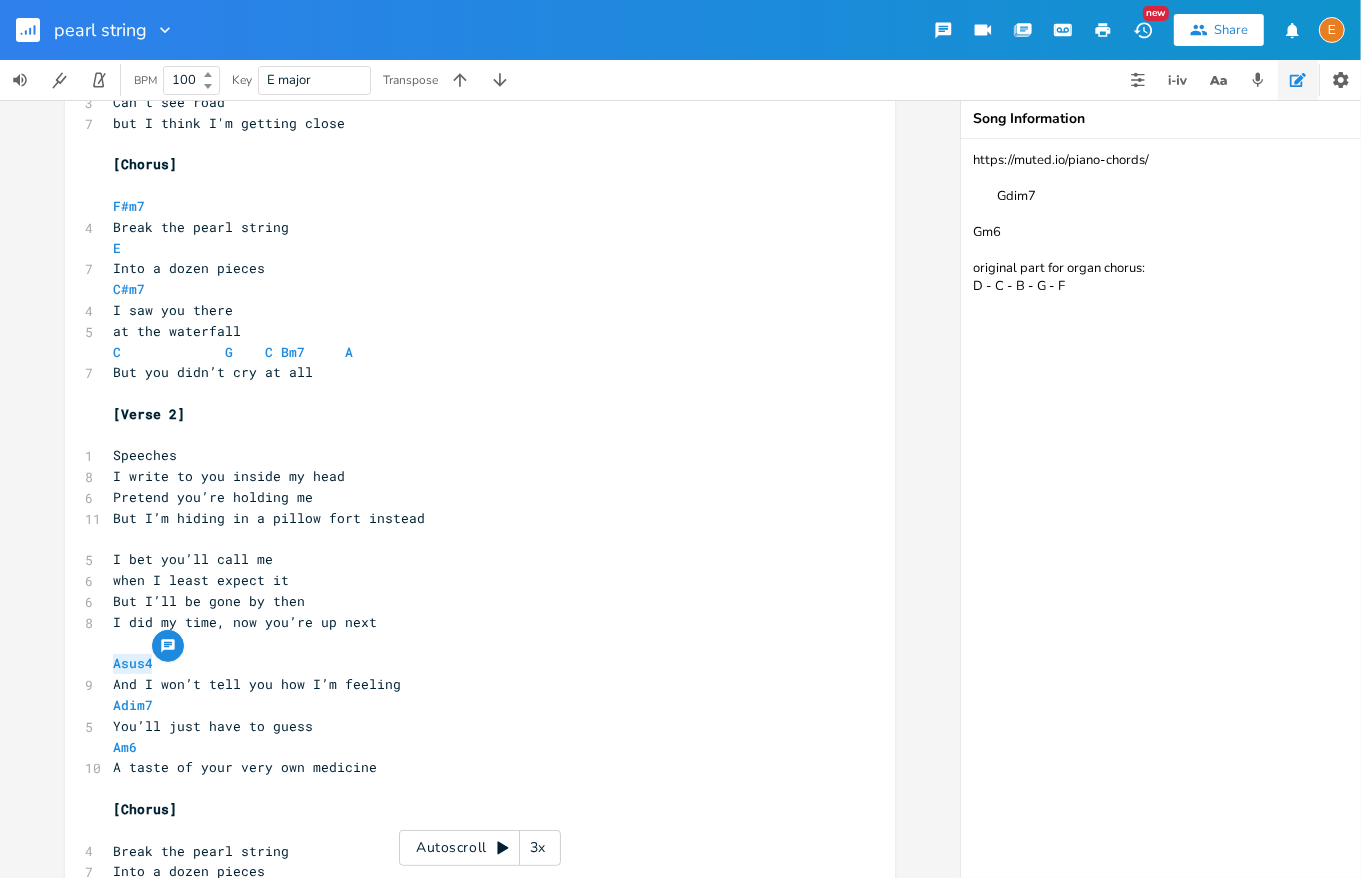 drag, startPoint x: 166, startPoint y: 662, endPoint x: 95, endPoint y: 664, distance: 71.02816 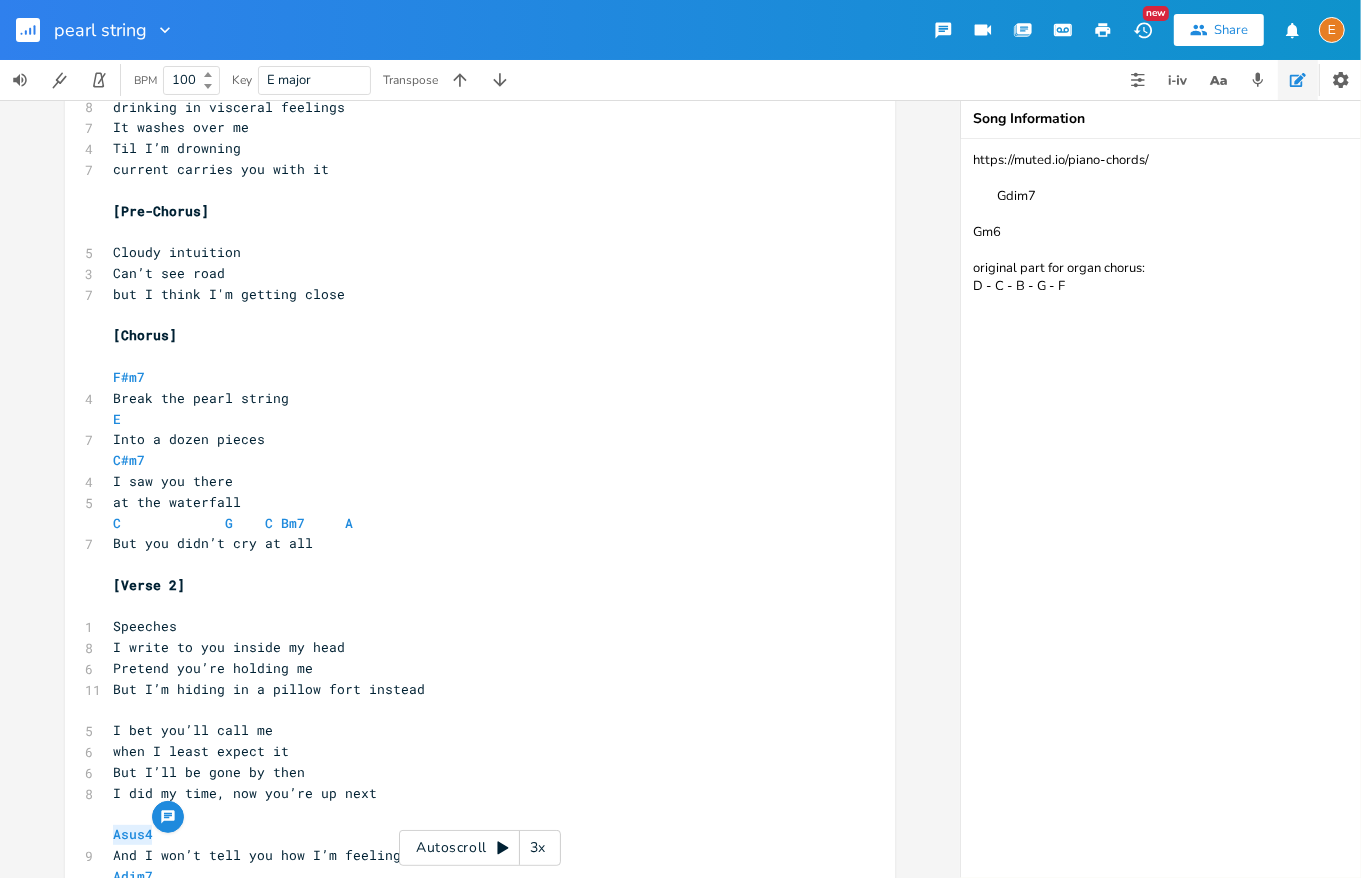 scroll, scrollTop: 298, scrollLeft: 0, axis: vertical 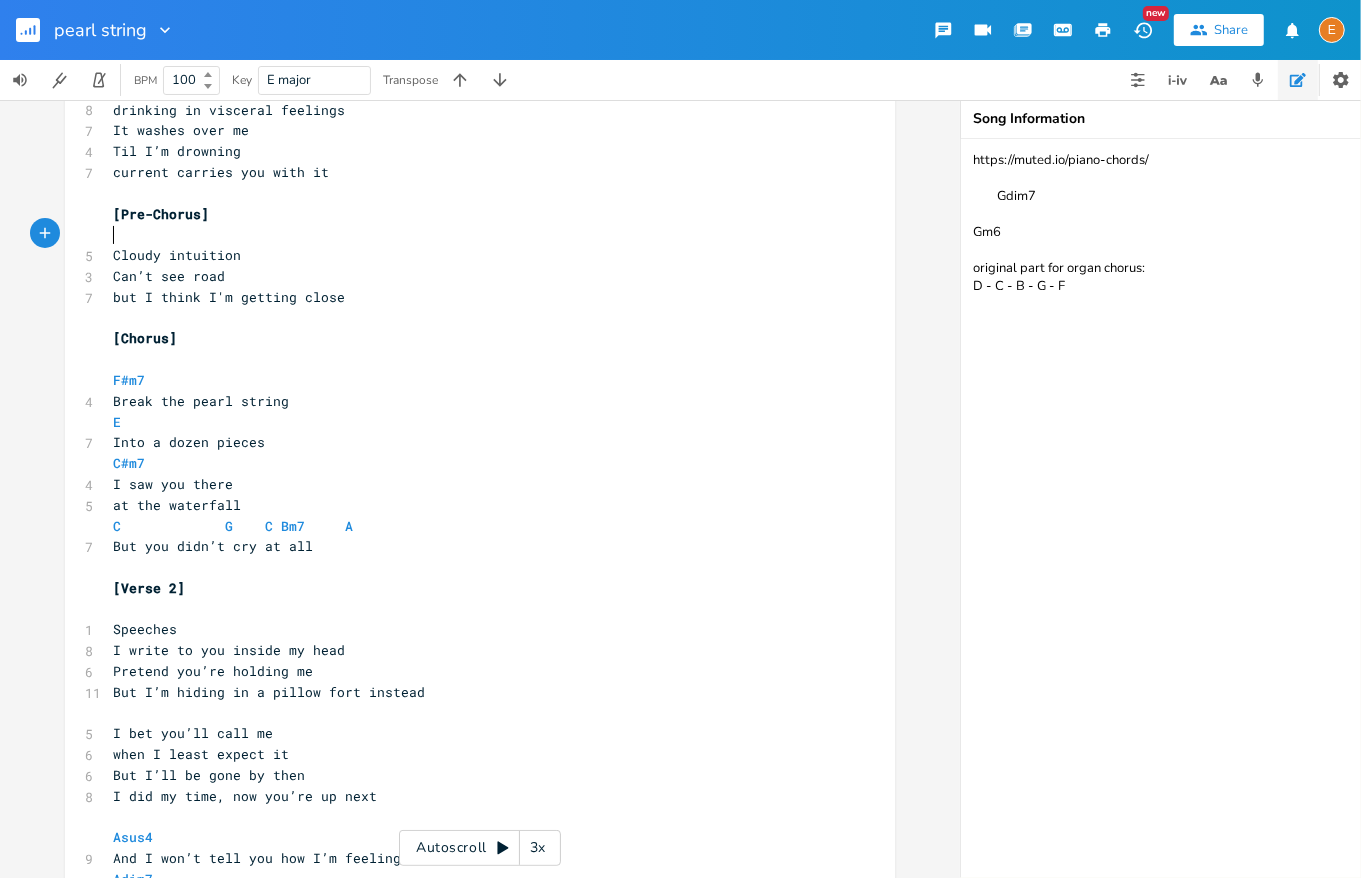 click on "​" at bounding box center [470, 234] 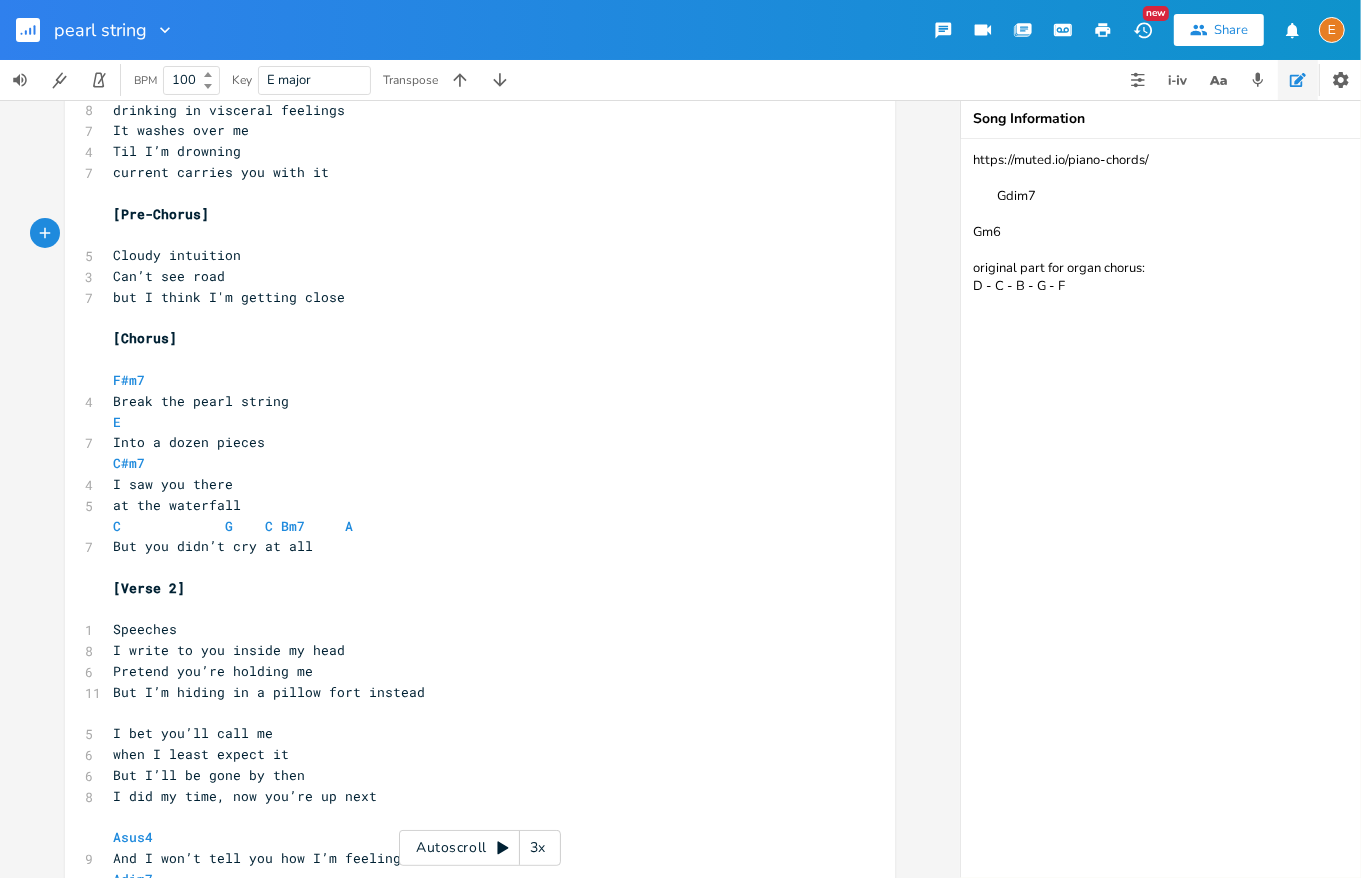 paste on "7" 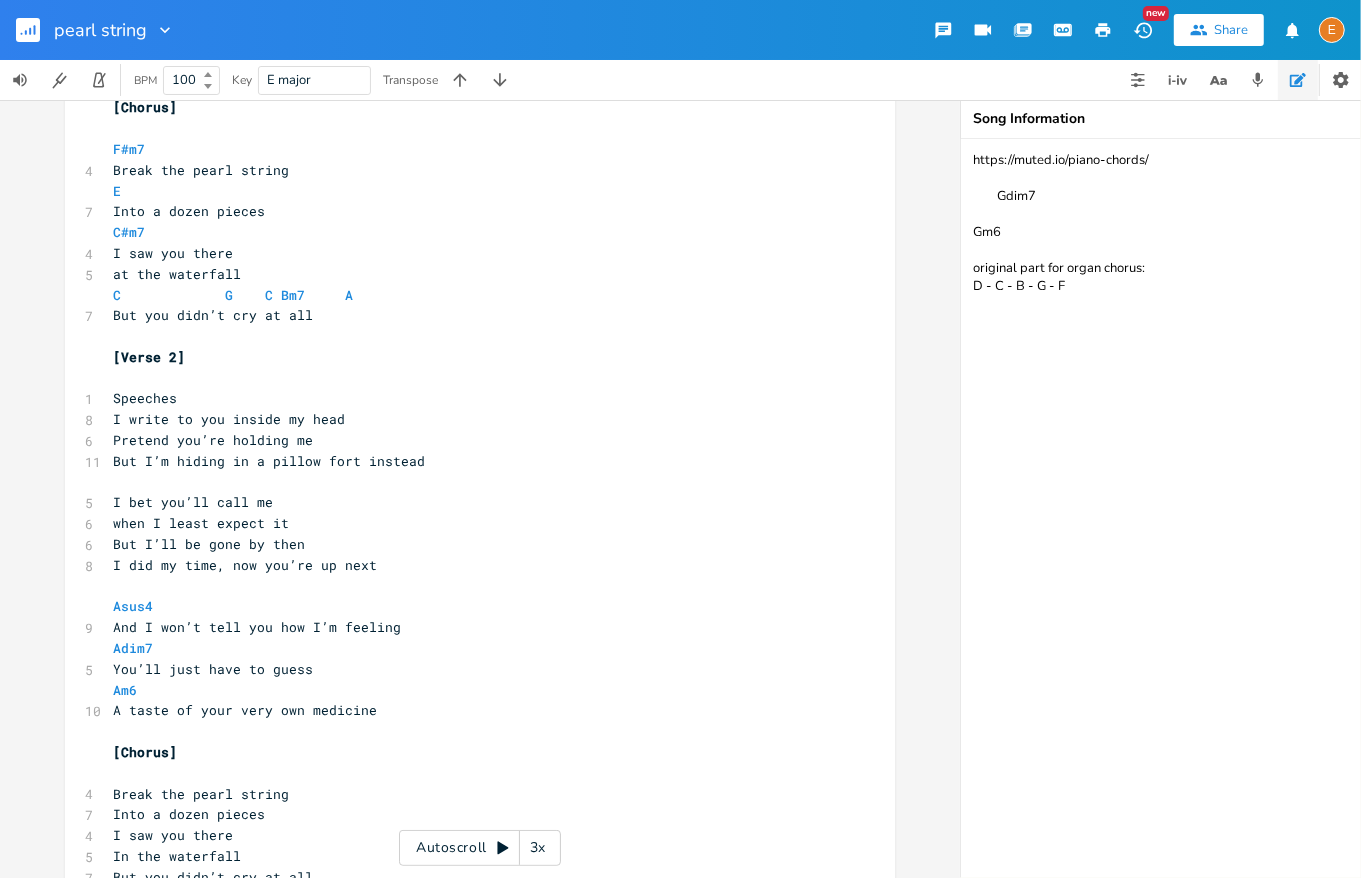 scroll, scrollTop: 531, scrollLeft: 0, axis: vertical 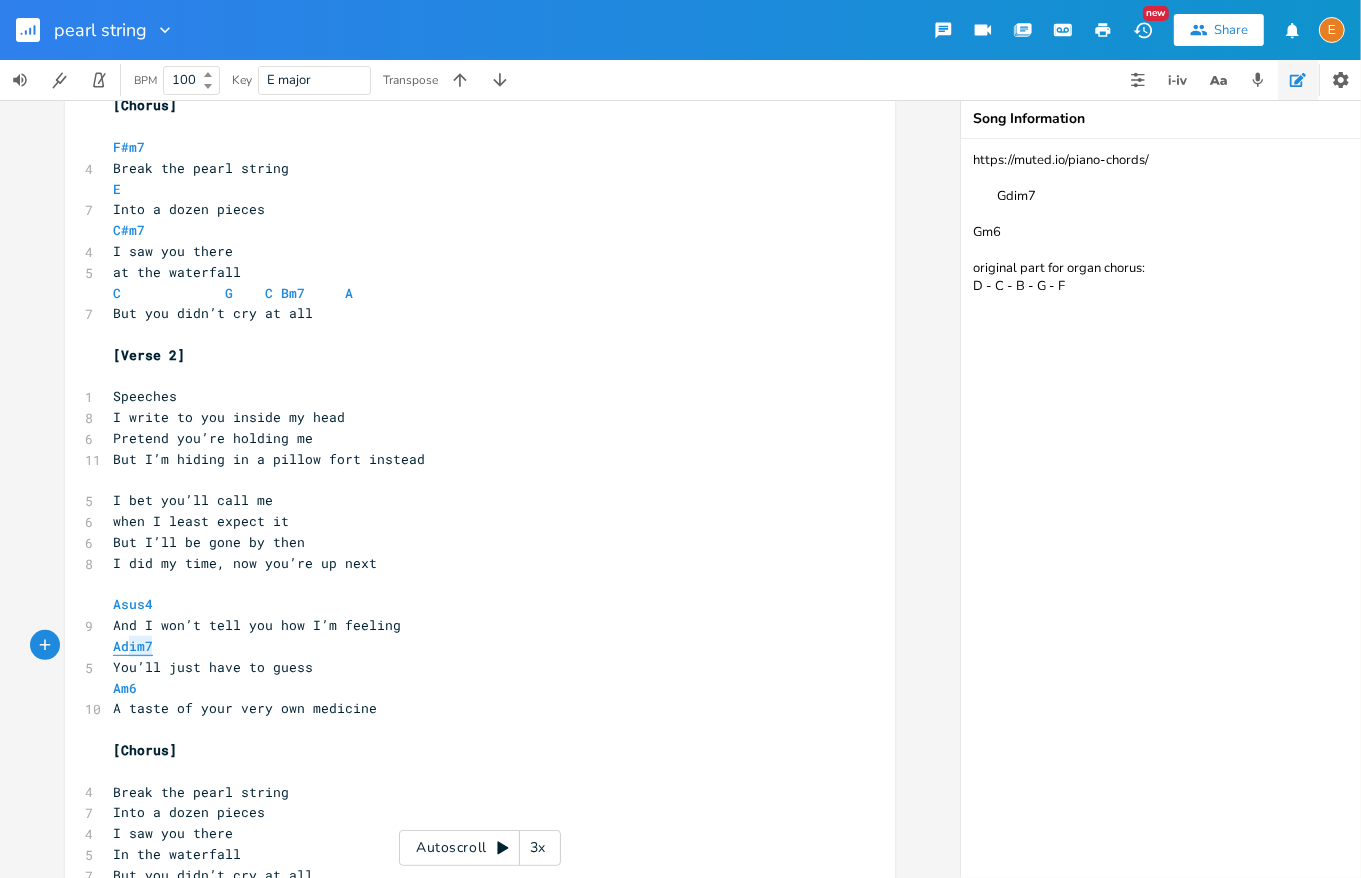 type on "Adim7" 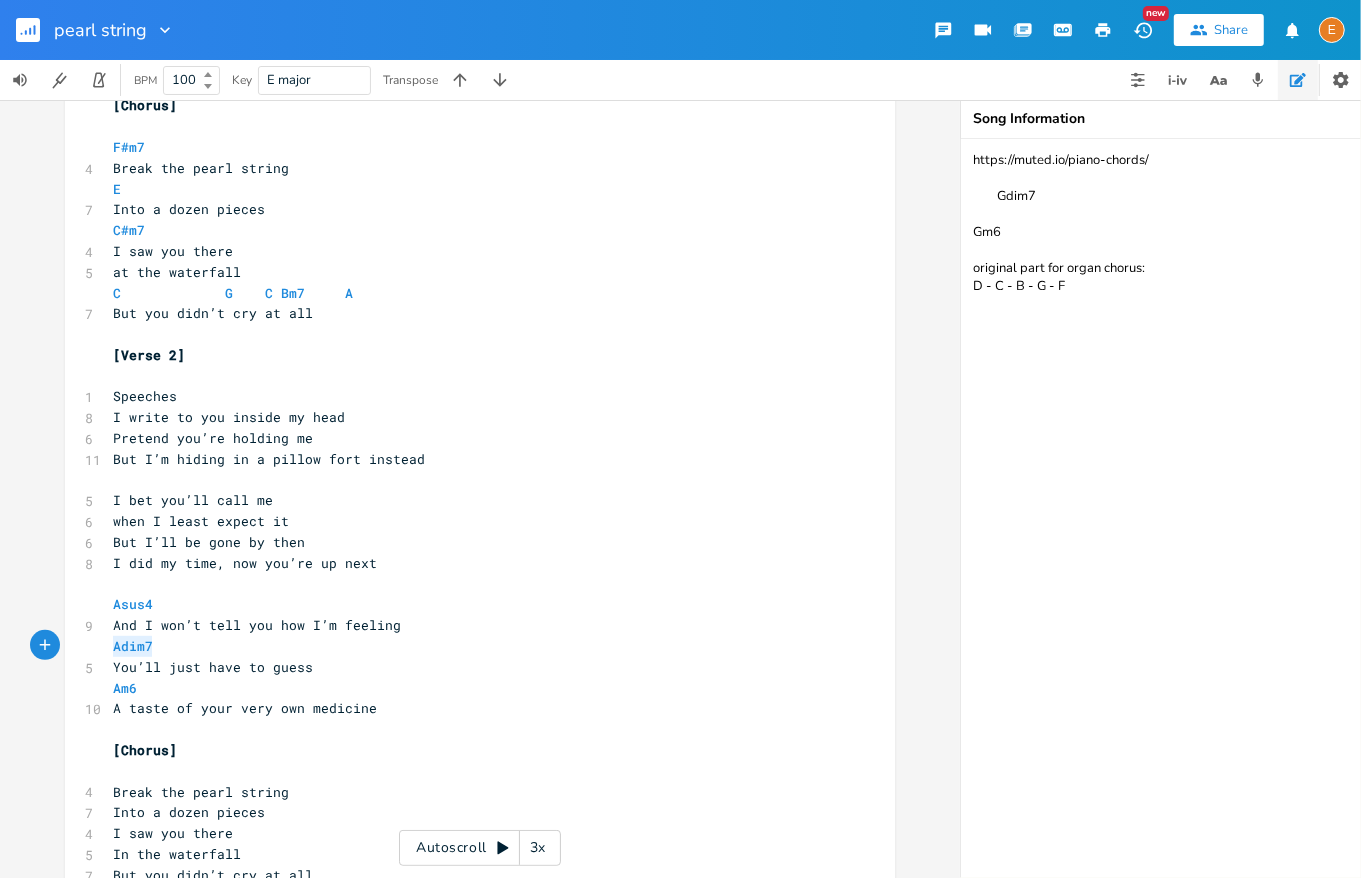 scroll, scrollTop: 0, scrollLeft: 46, axis: horizontal 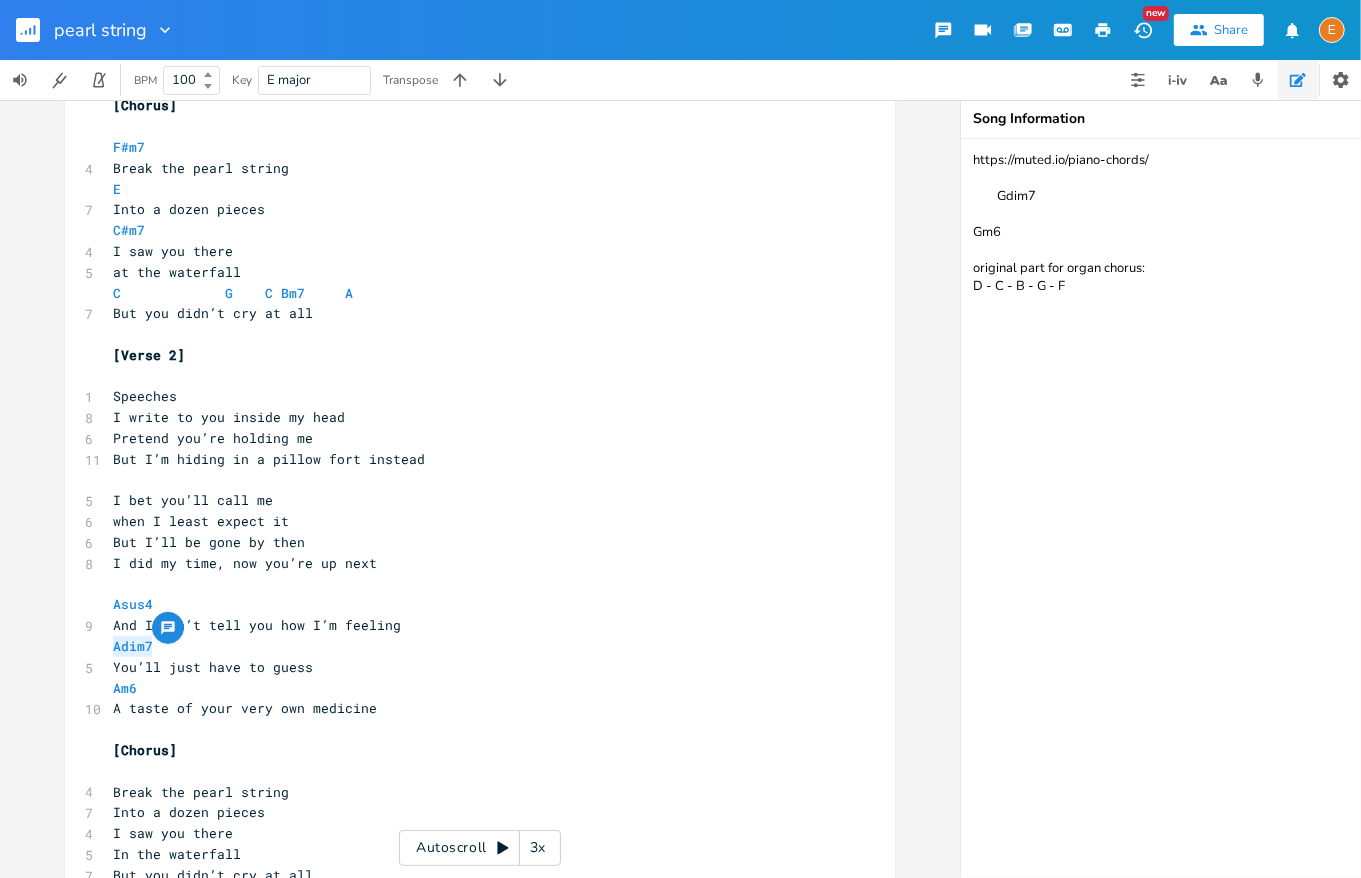 drag, startPoint x: 170, startPoint y: 647, endPoint x: 110, endPoint y: 649, distance: 60.033325 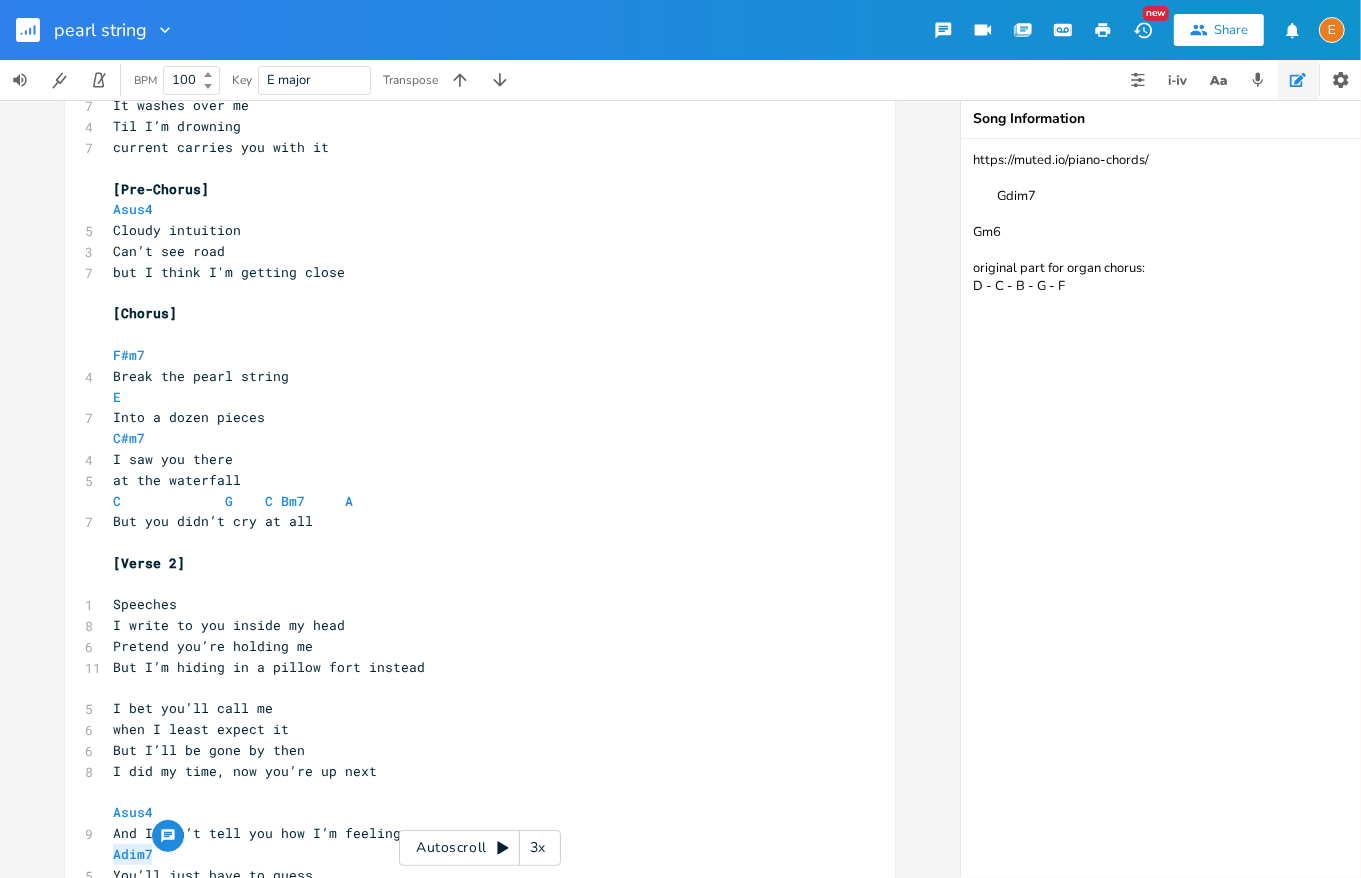 scroll, scrollTop: 318, scrollLeft: 0, axis: vertical 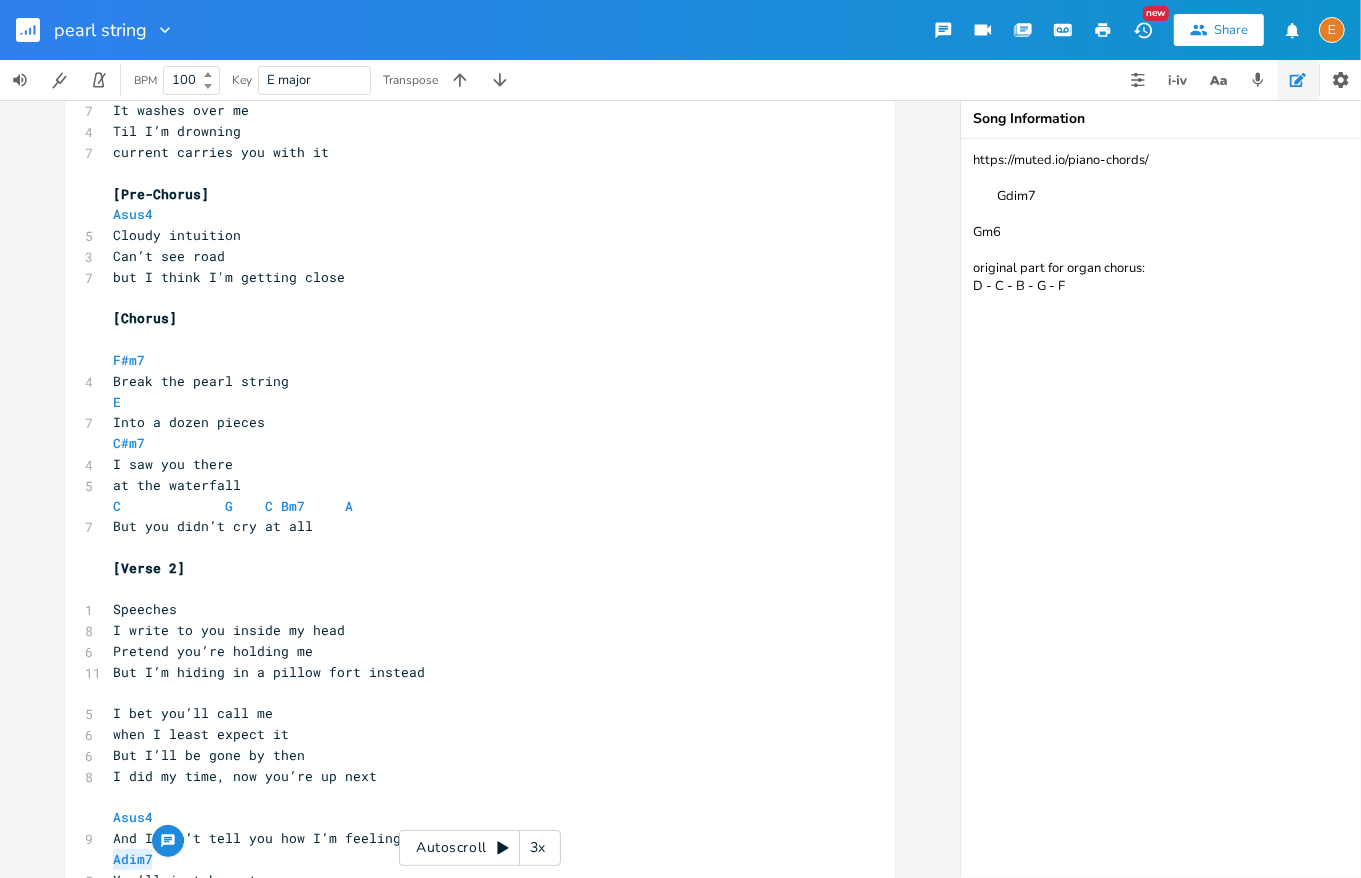 click on "Cloudy intuition" at bounding box center [470, 235] 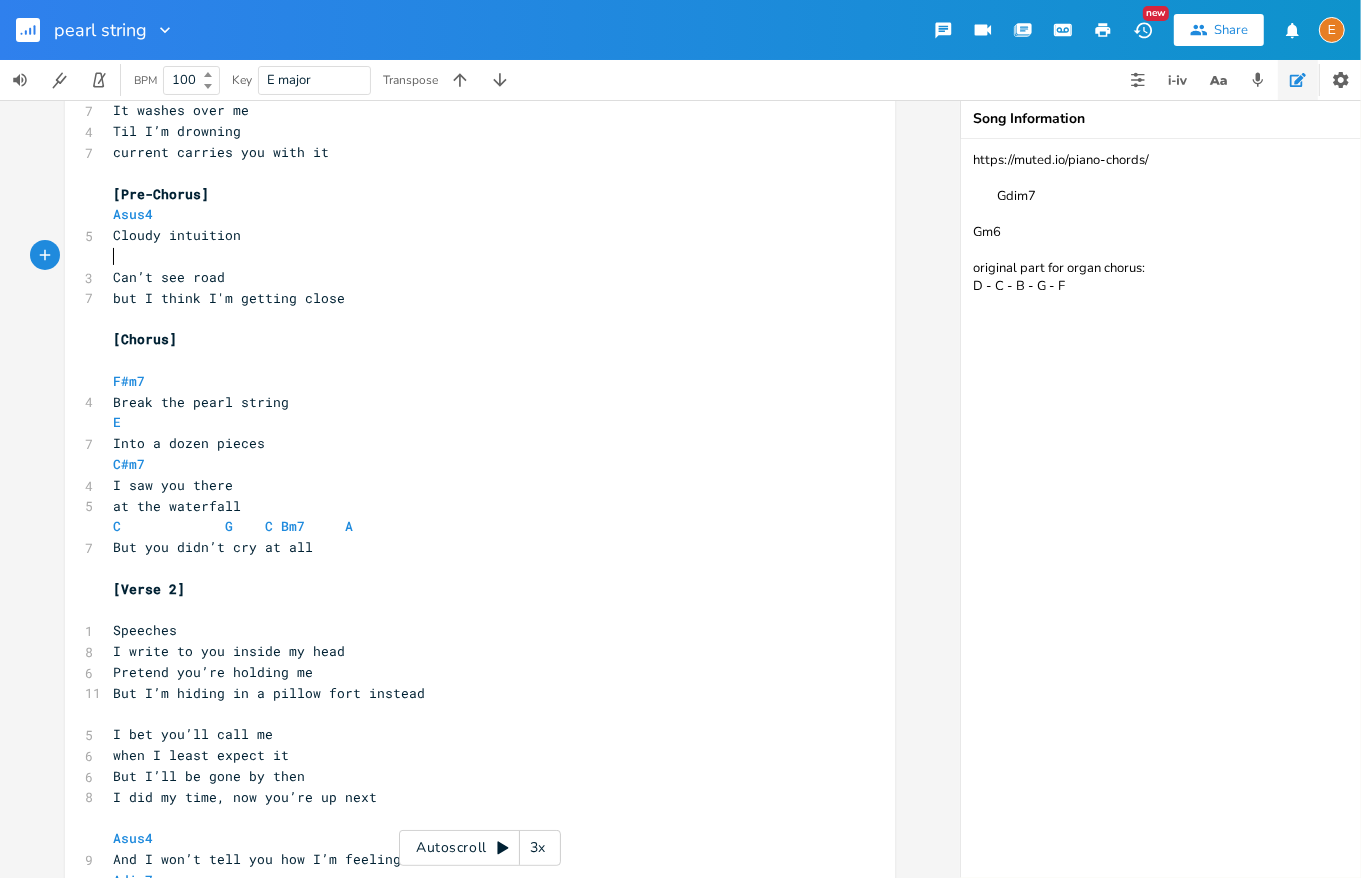 paste 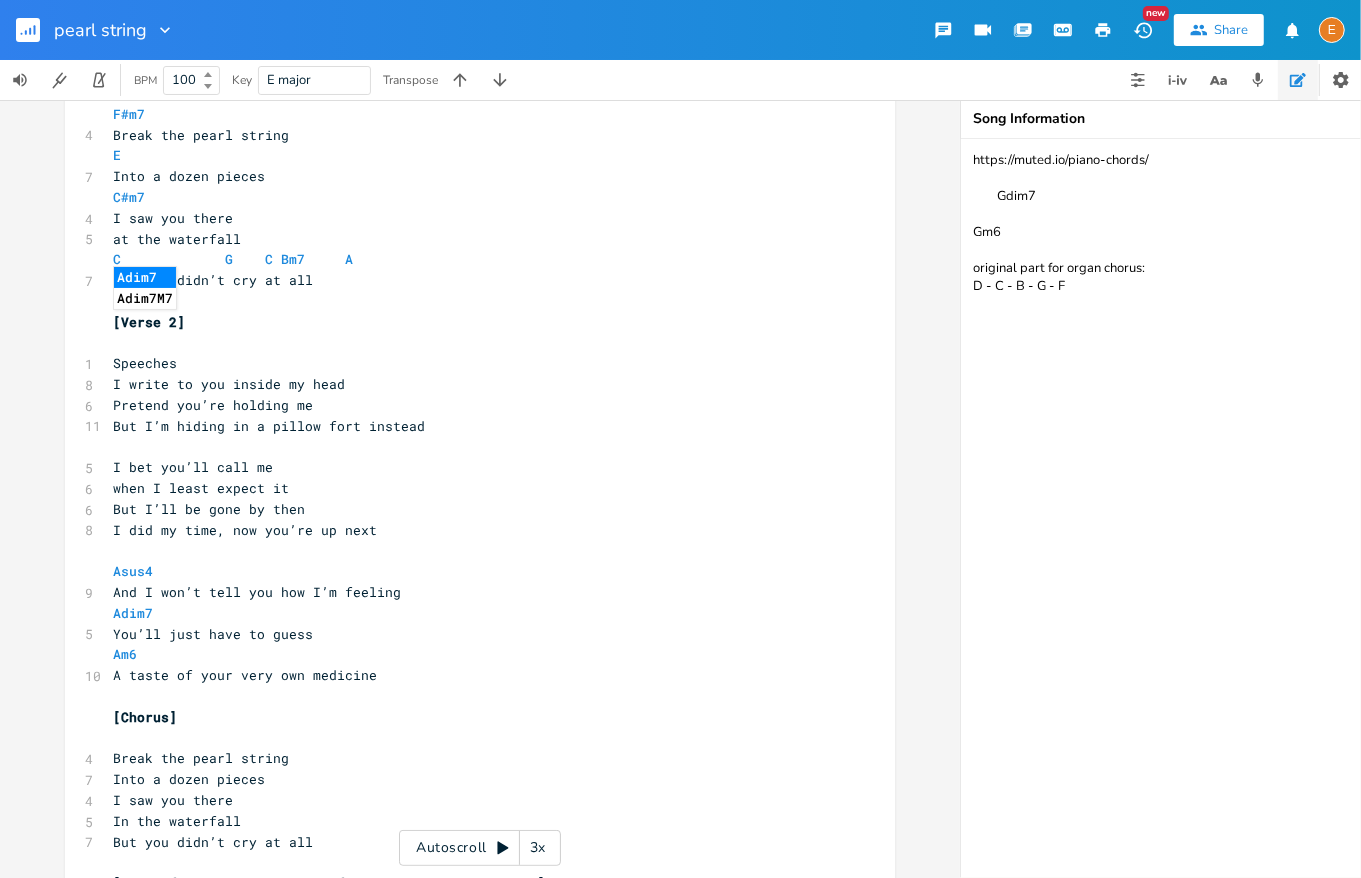 scroll, scrollTop: 605, scrollLeft: 0, axis: vertical 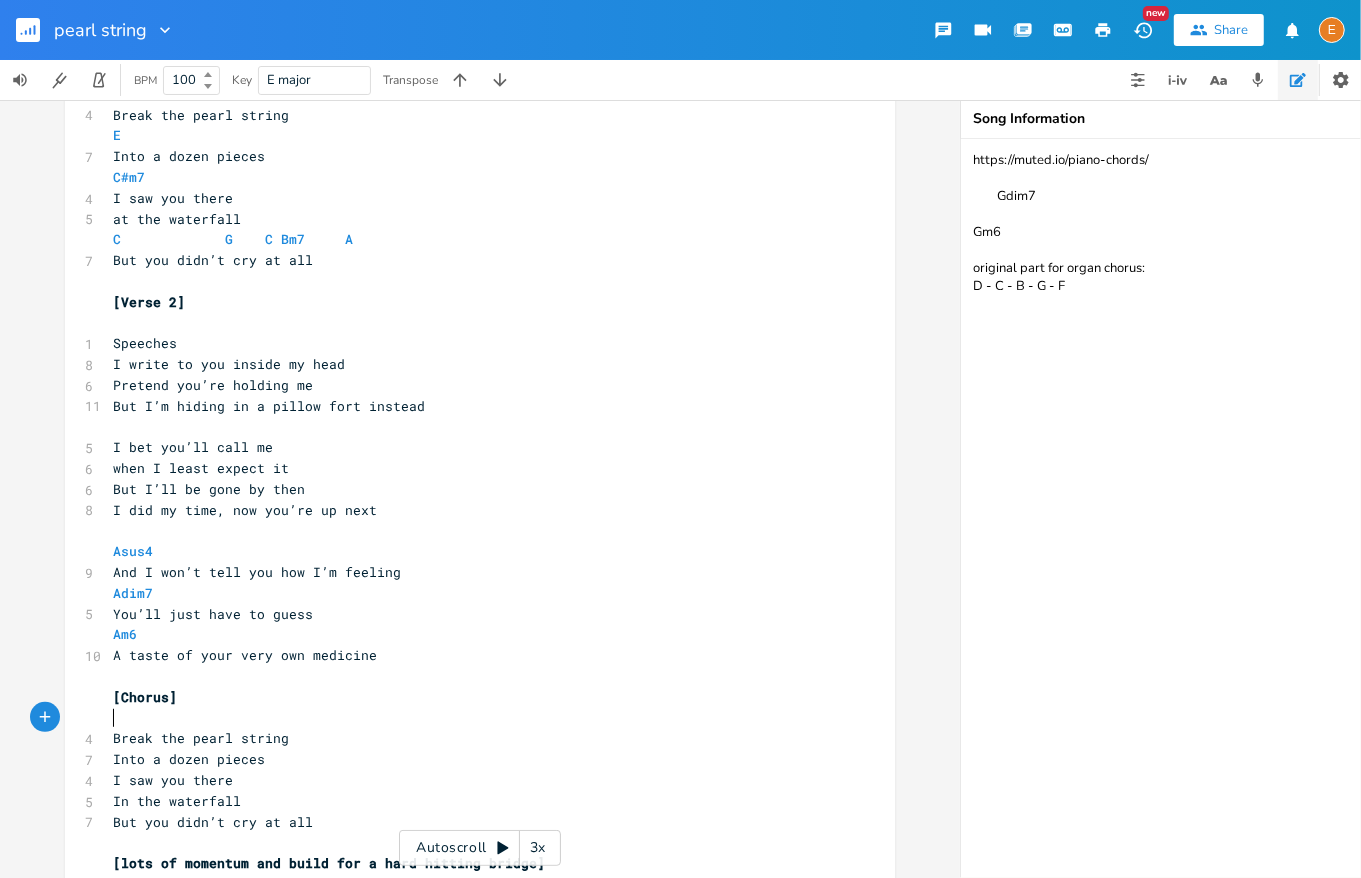 click on "​" at bounding box center [470, 718] 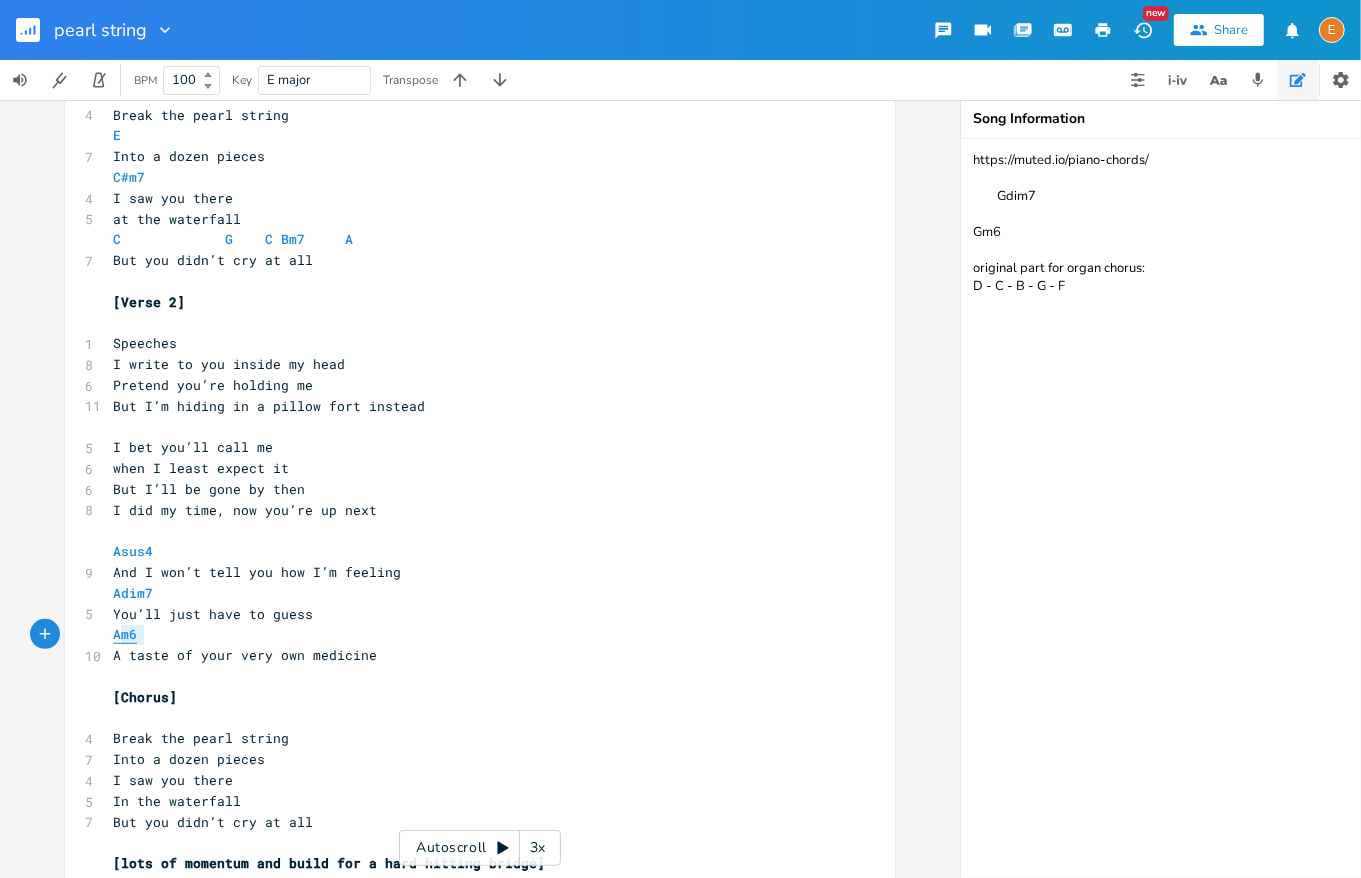 type on "Am6" 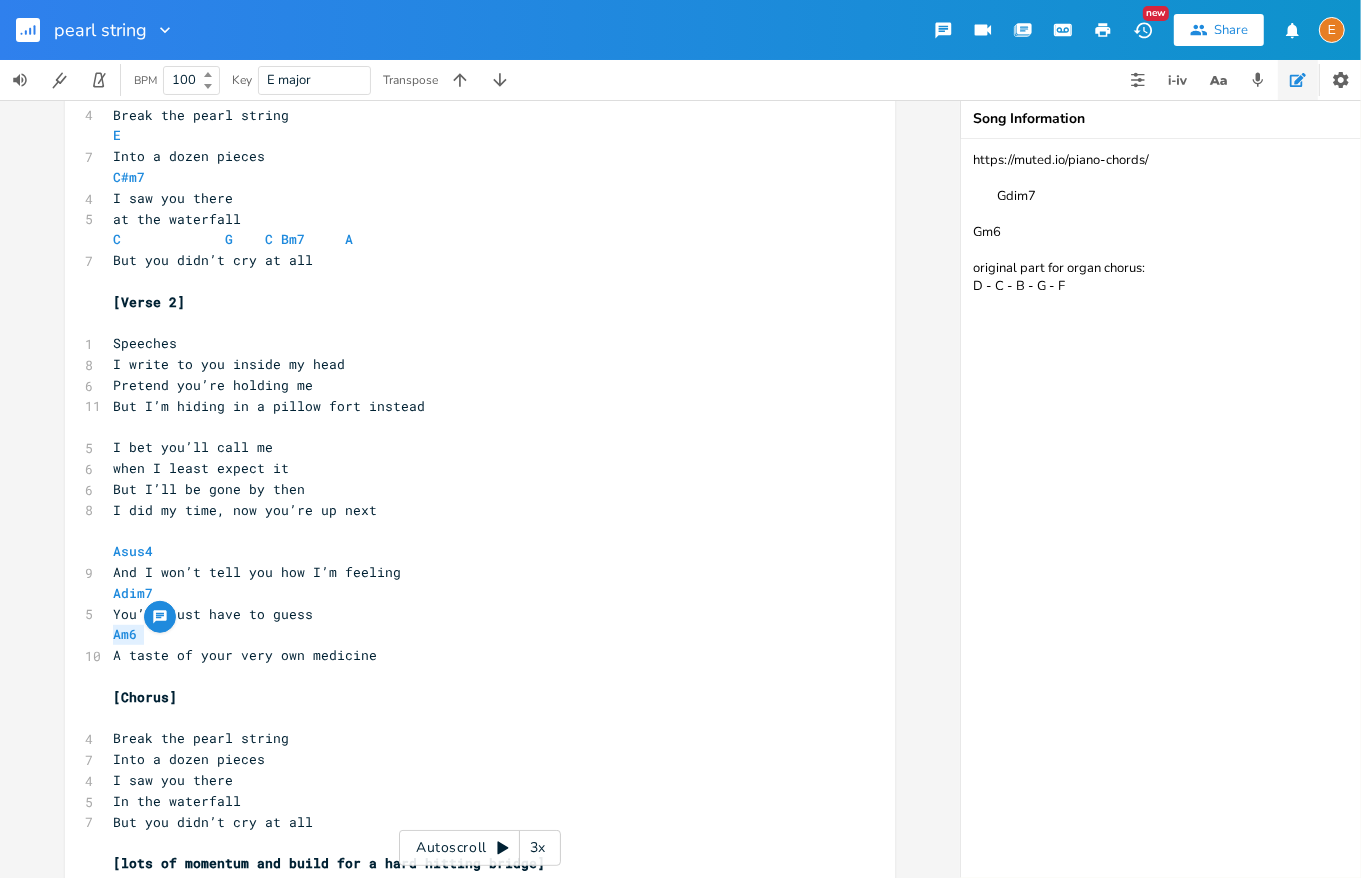 scroll, scrollTop: 0, scrollLeft: 37, axis: horizontal 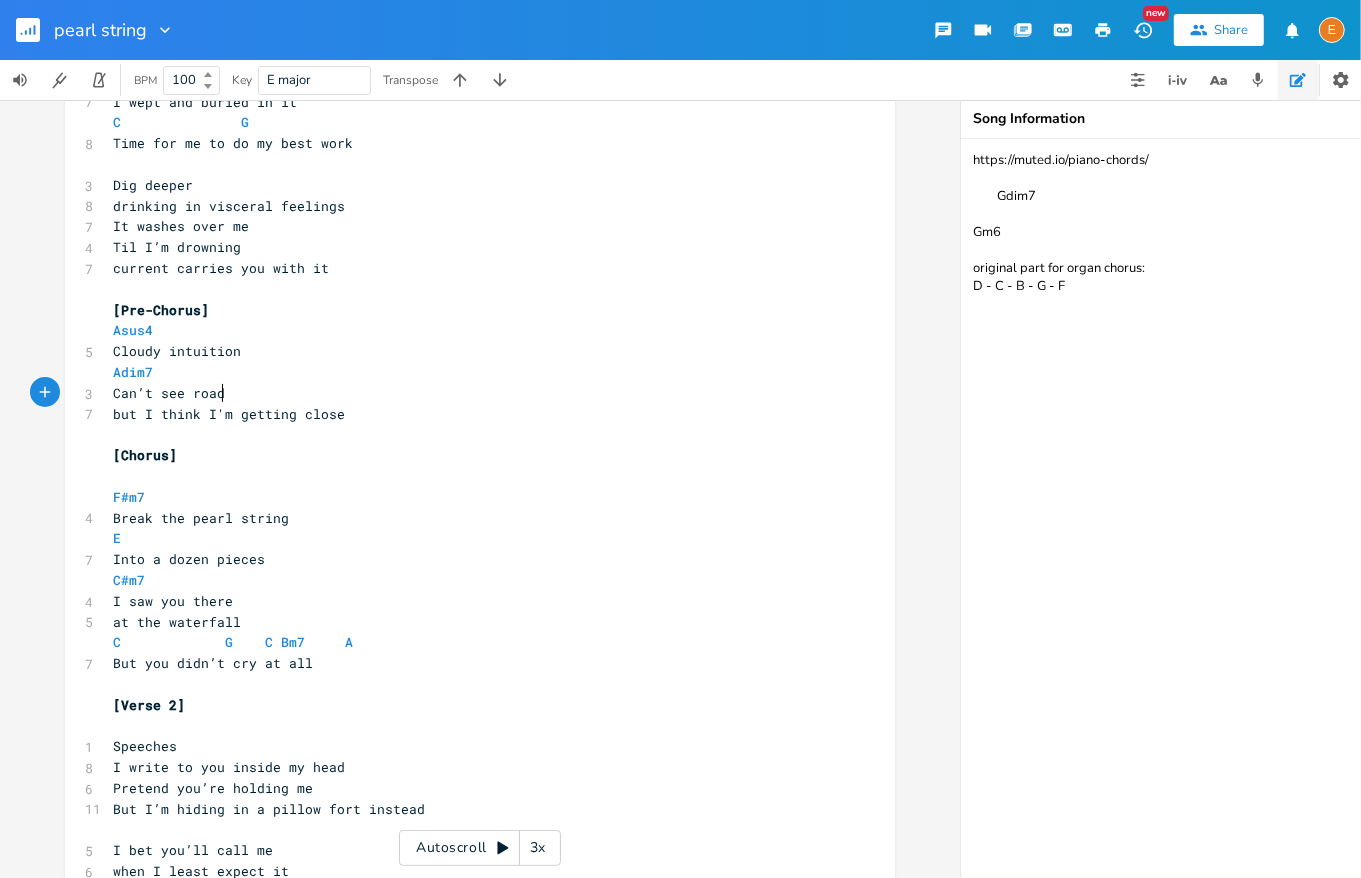 type 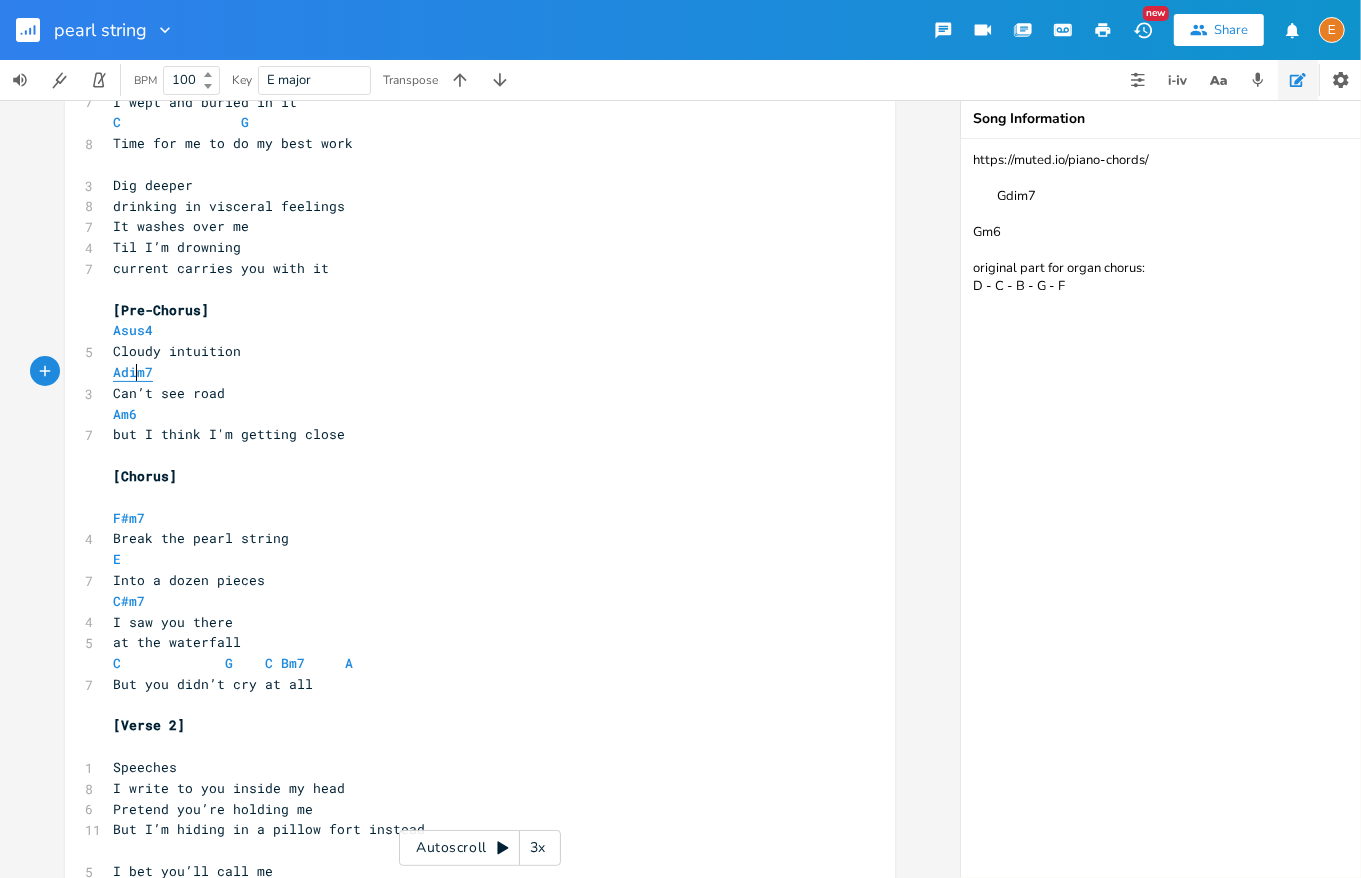 click on "Adim7" at bounding box center [133, 372] 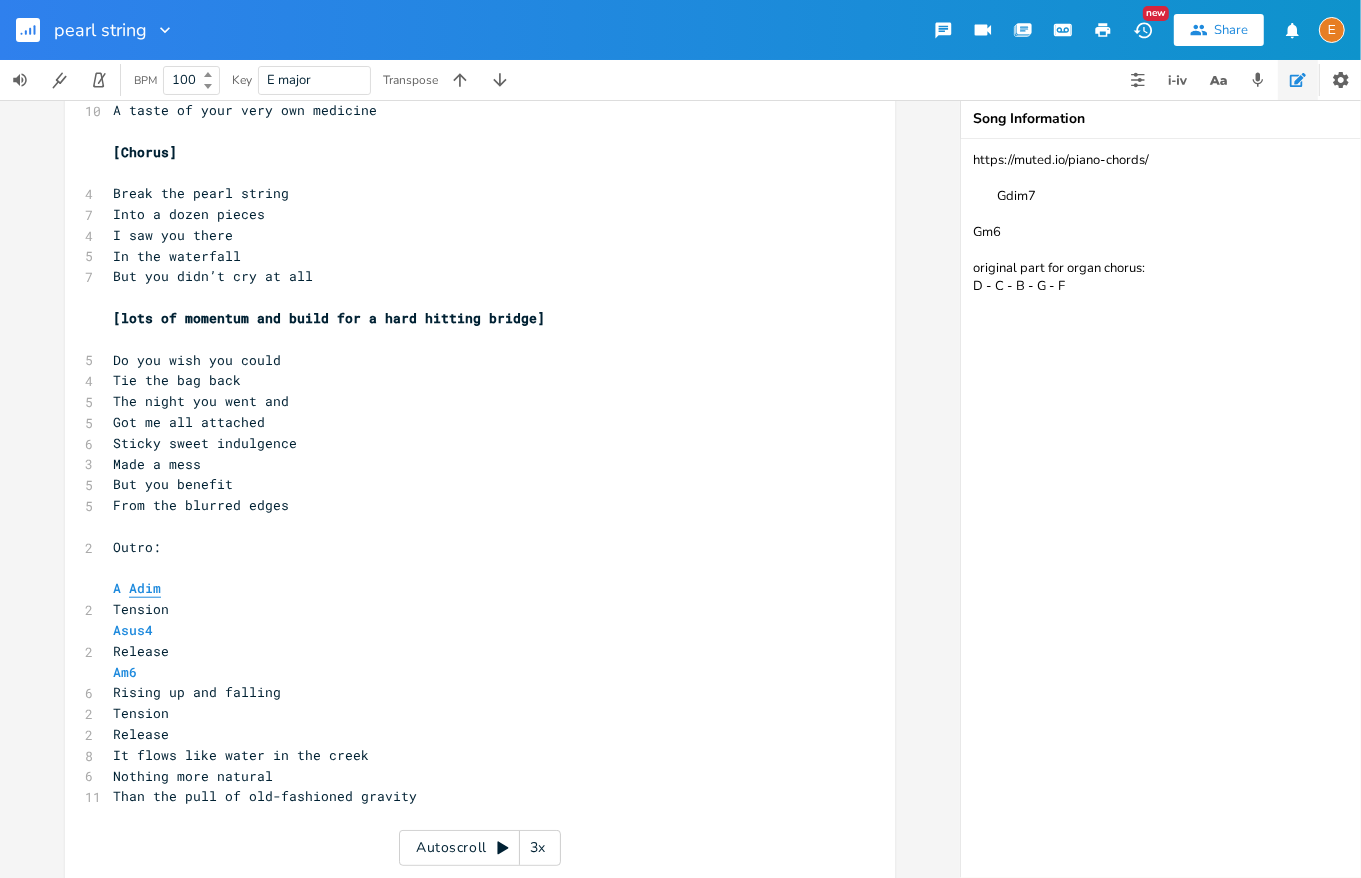 scroll, scrollTop: 1170, scrollLeft: 0, axis: vertical 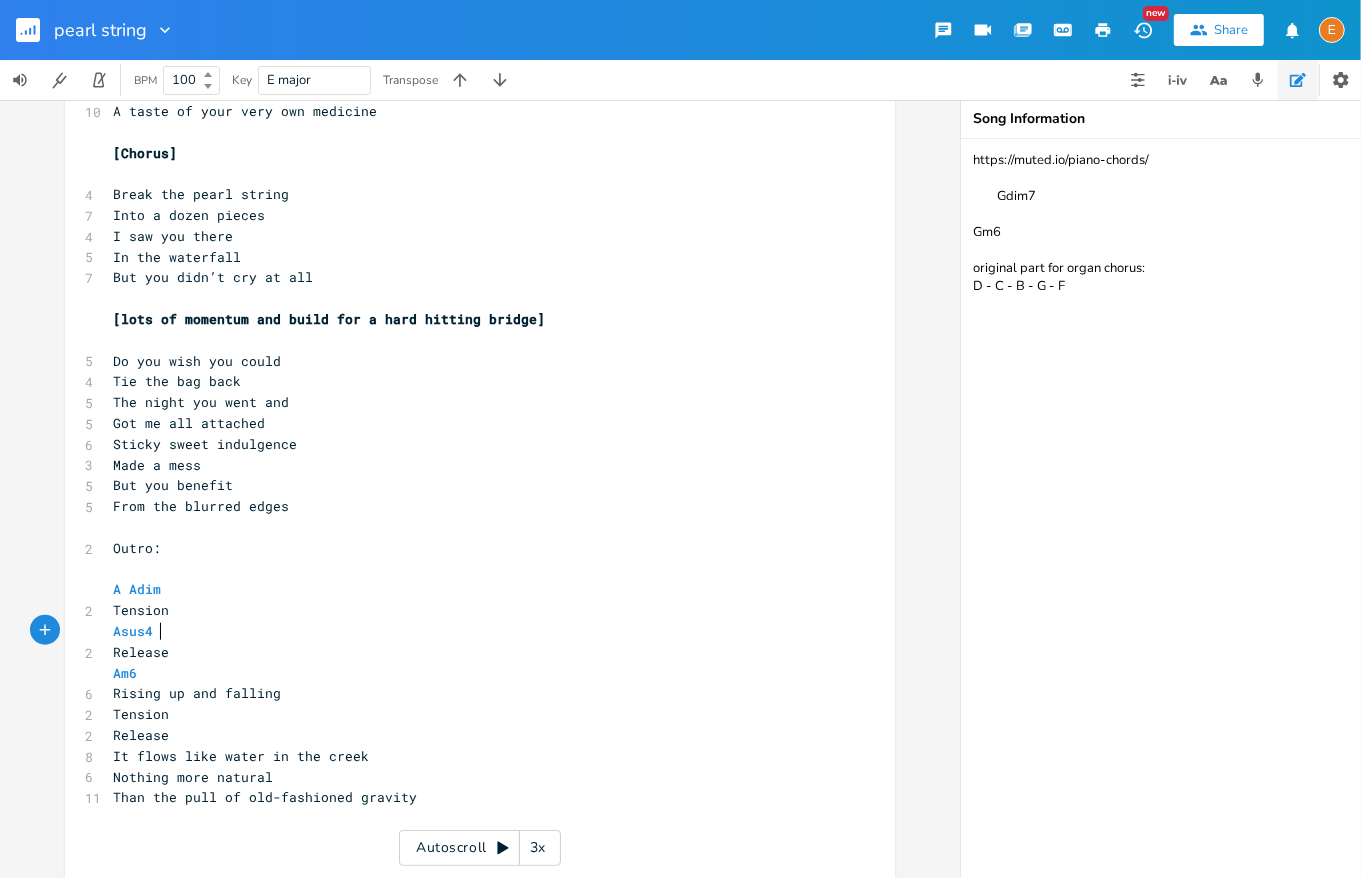 drag, startPoint x: 230, startPoint y: 628, endPoint x: 206, endPoint y: 616, distance: 26.832815 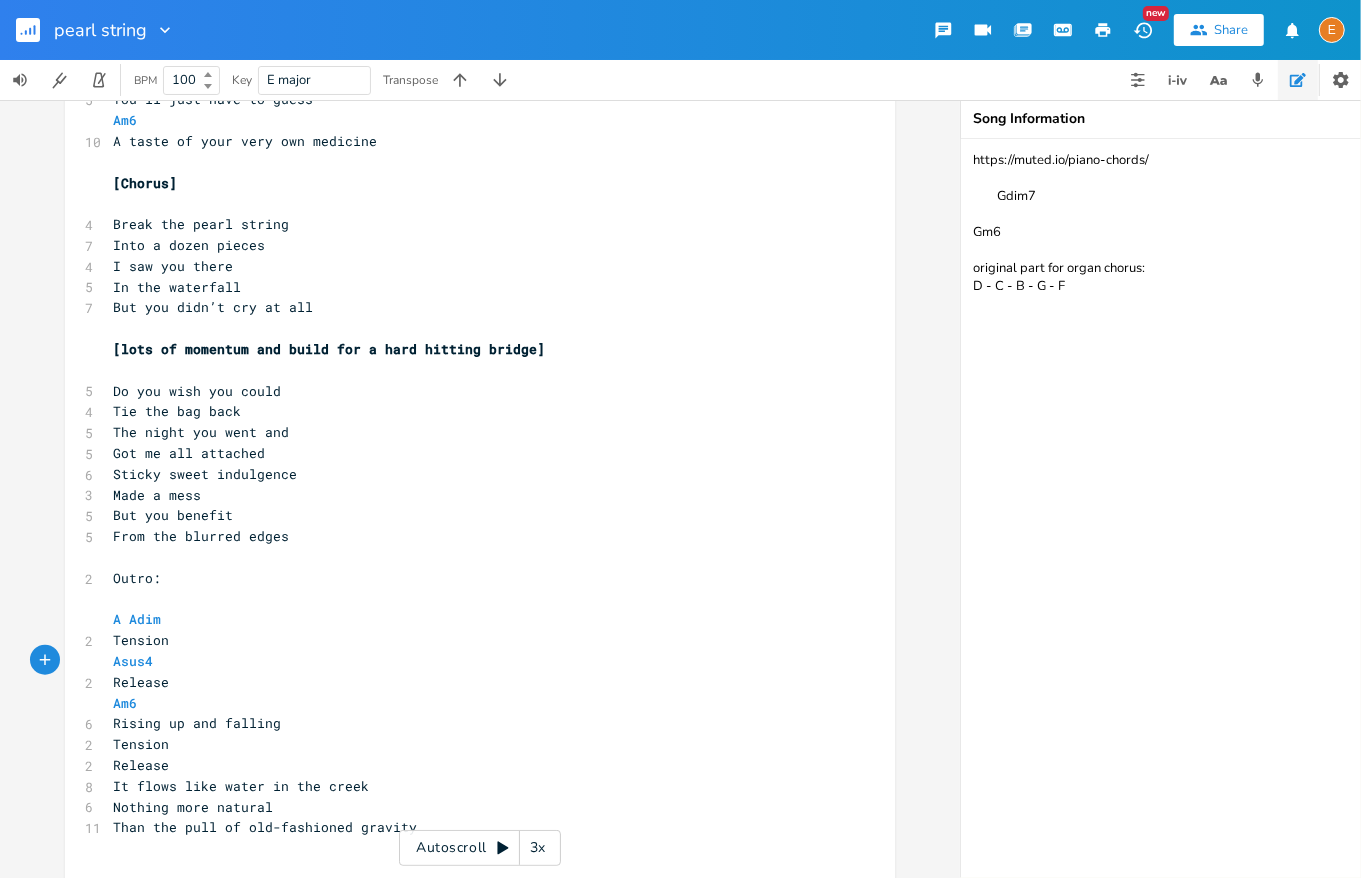 scroll, scrollTop: 1202, scrollLeft: 0, axis: vertical 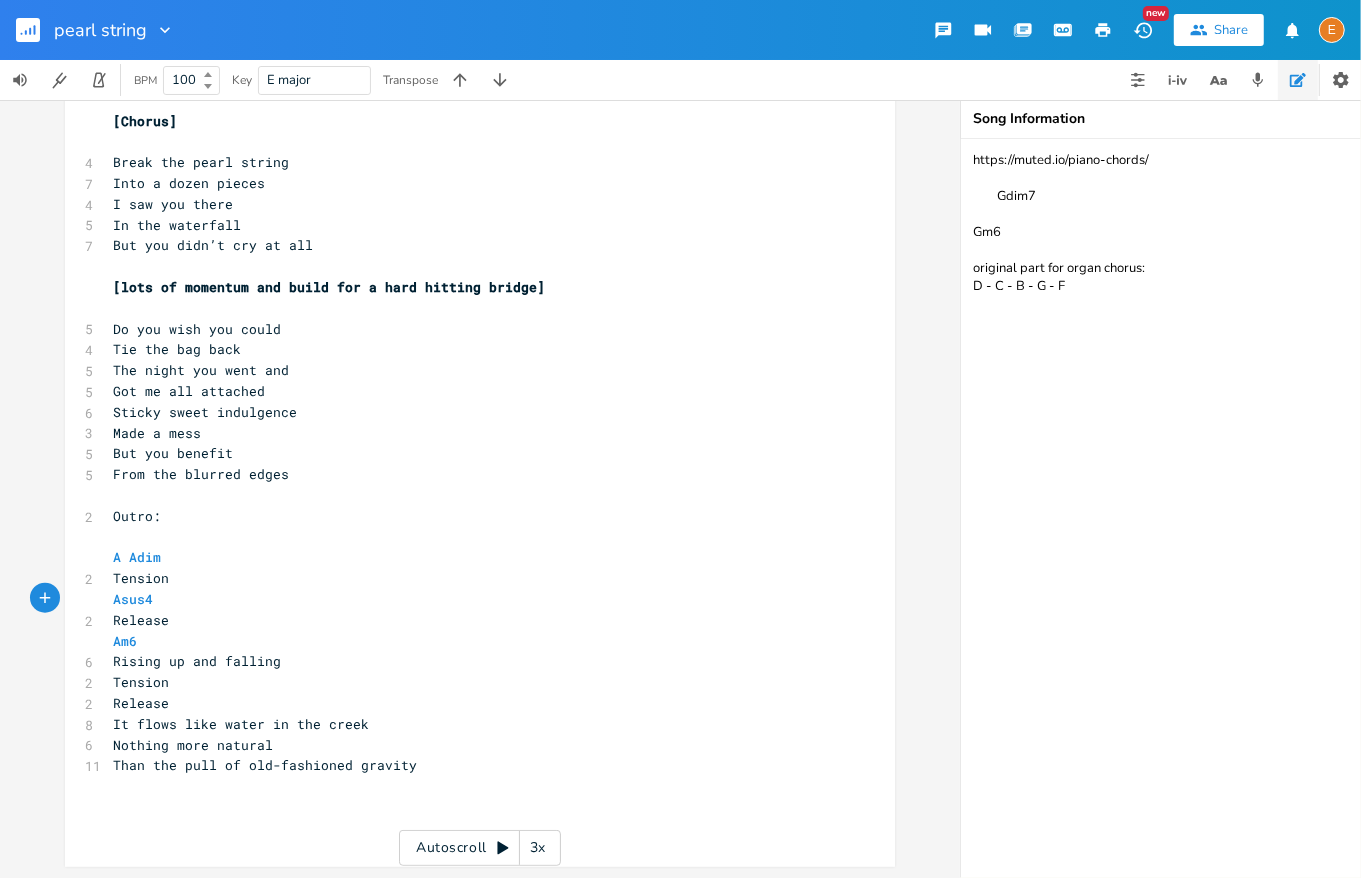 click 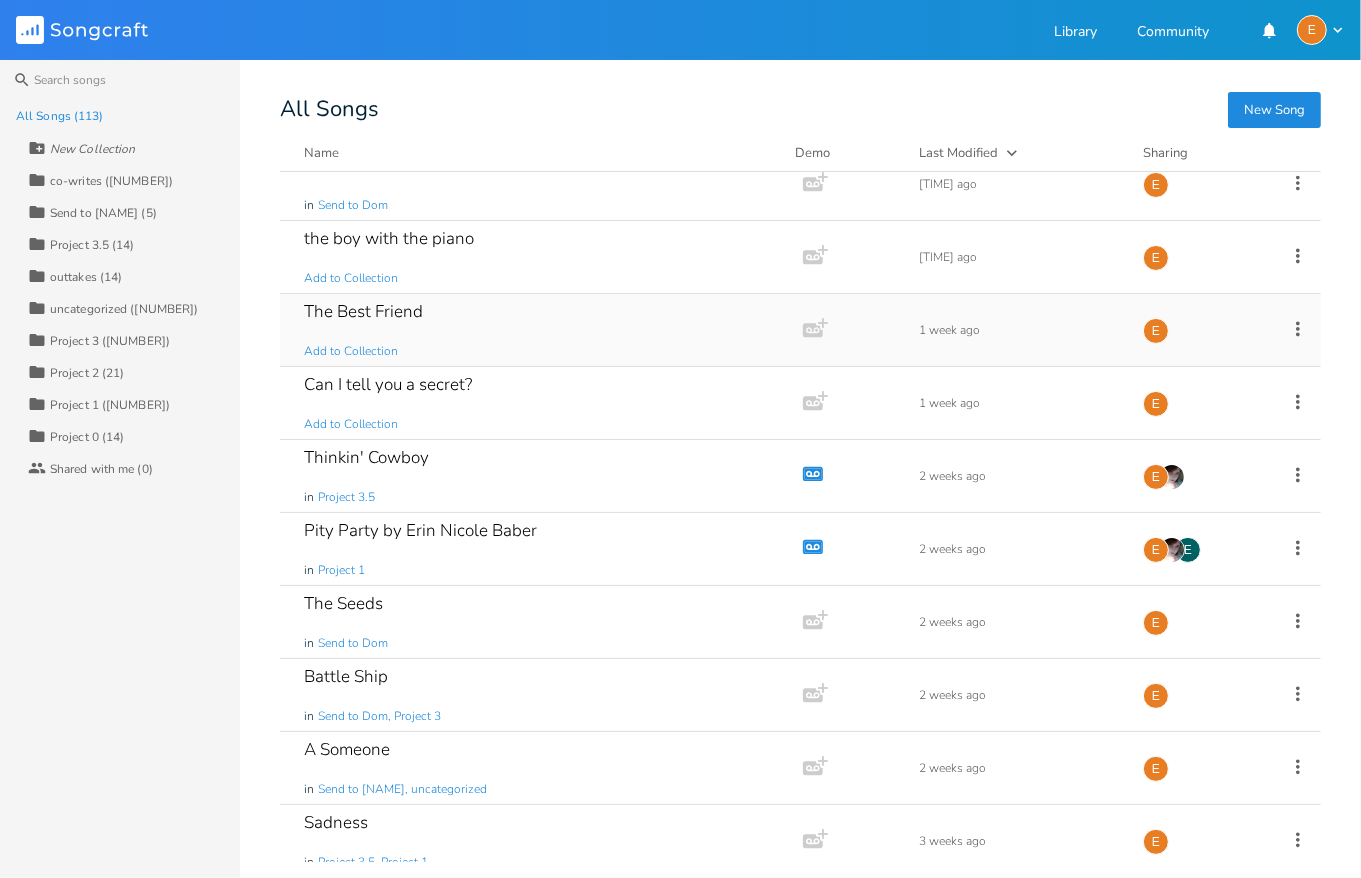 scroll, scrollTop: 169, scrollLeft: 0, axis: vertical 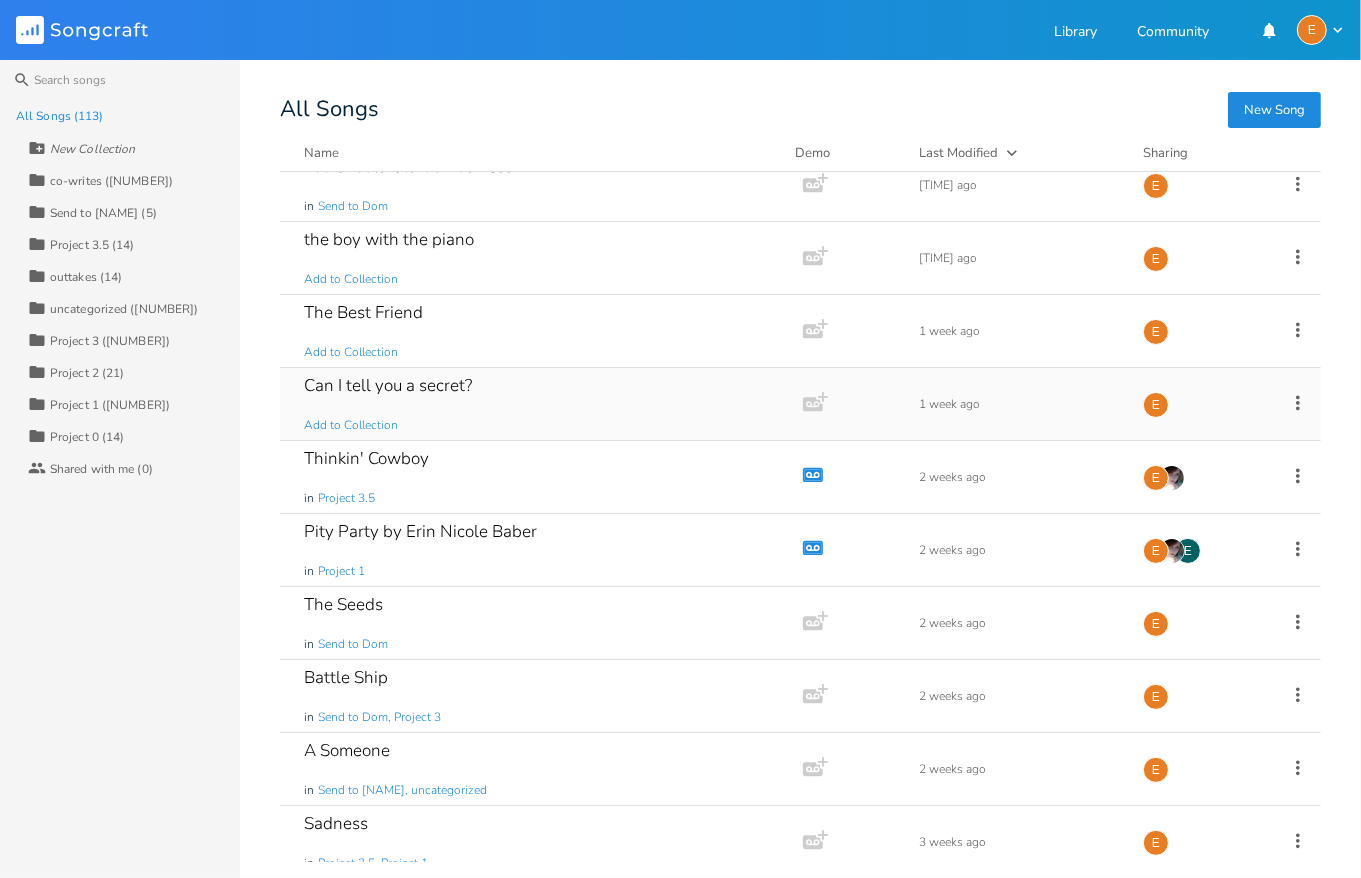 click on "Can I tell you a secret? Add to Collection" at bounding box center (537, 404) 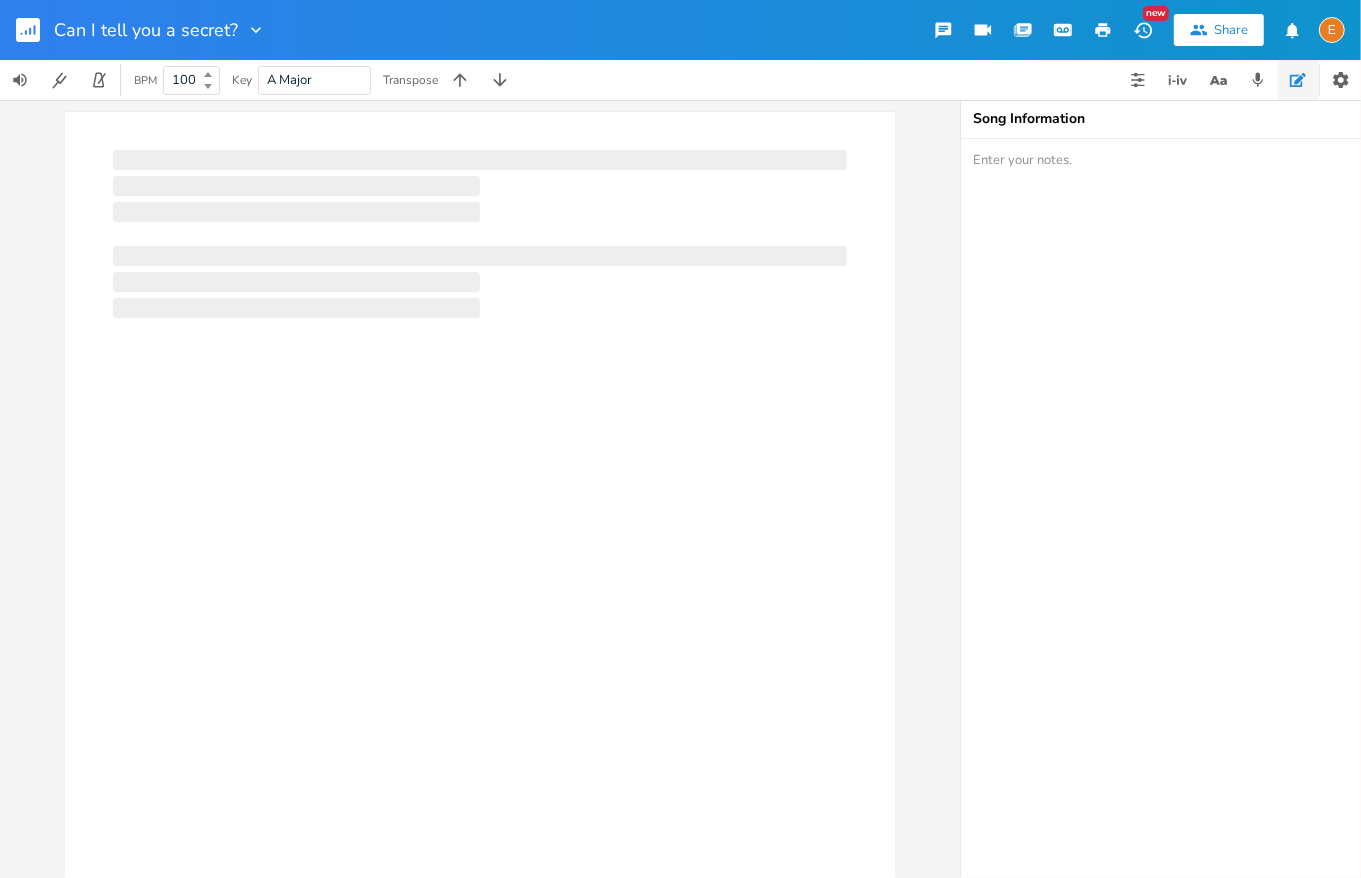 scroll, scrollTop: 7, scrollLeft: 0, axis: vertical 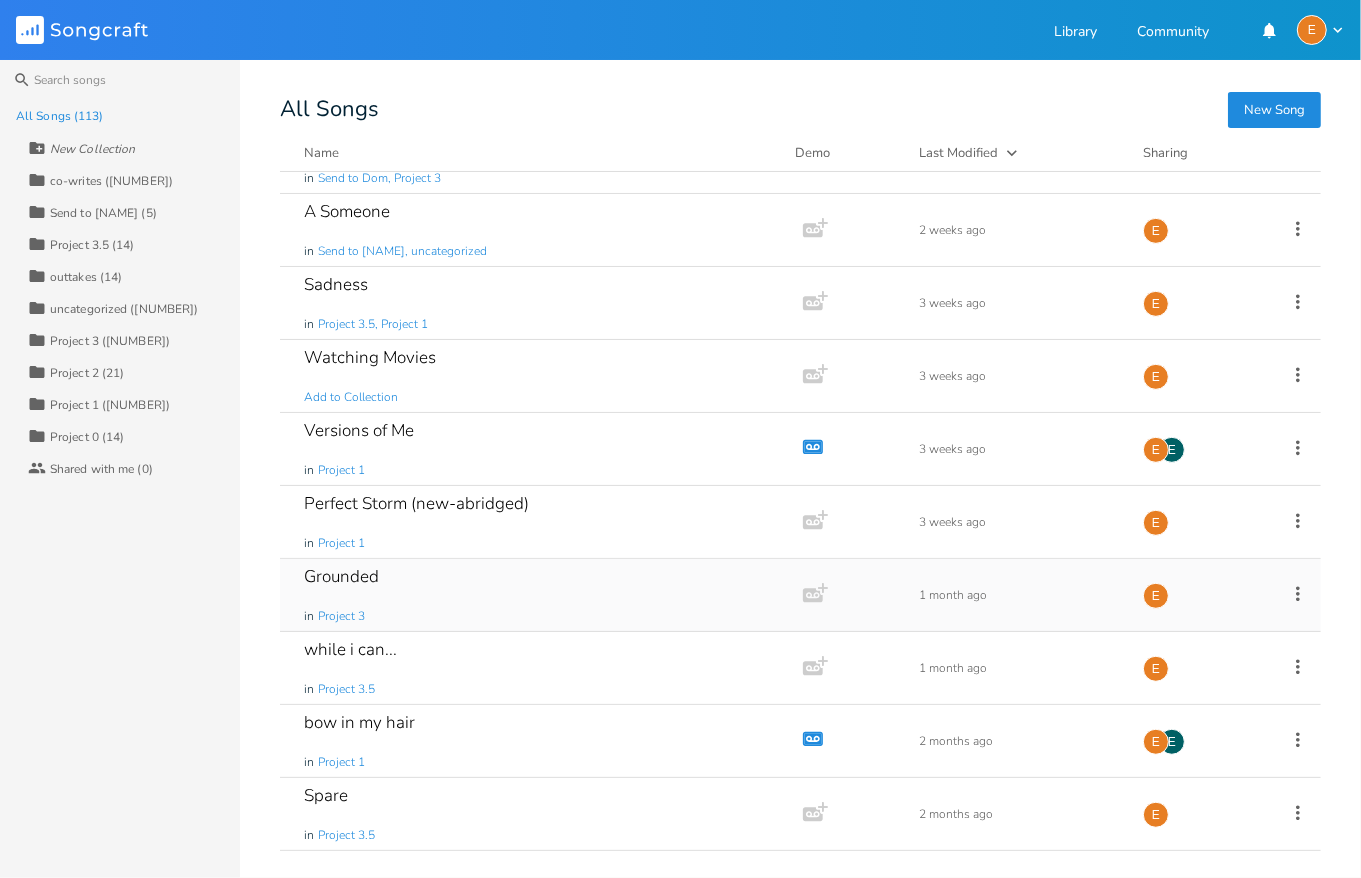 click on "Grounded in Project 3" at bounding box center [537, 595] 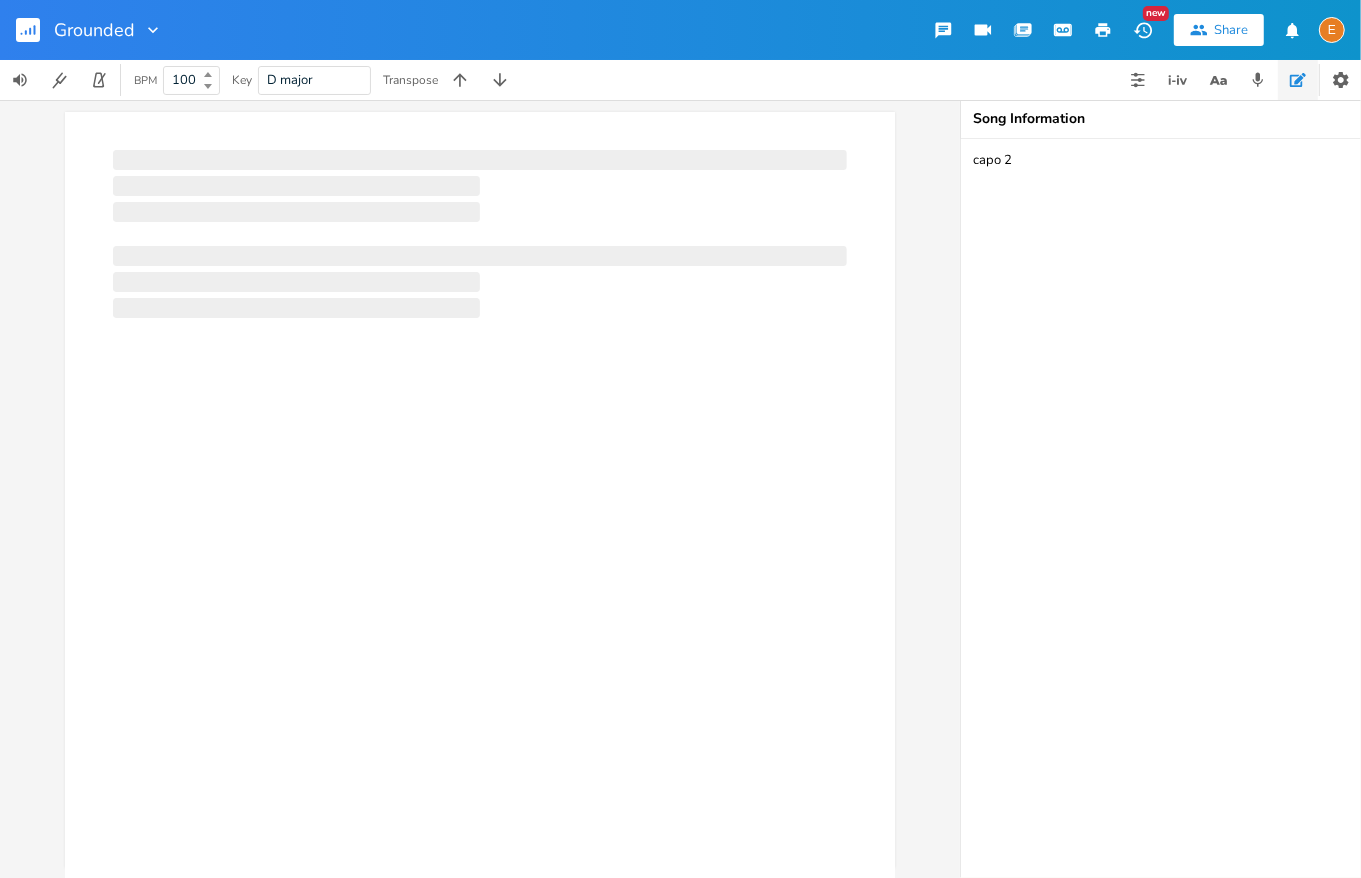 scroll, scrollTop: 7, scrollLeft: 0, axis: vertical 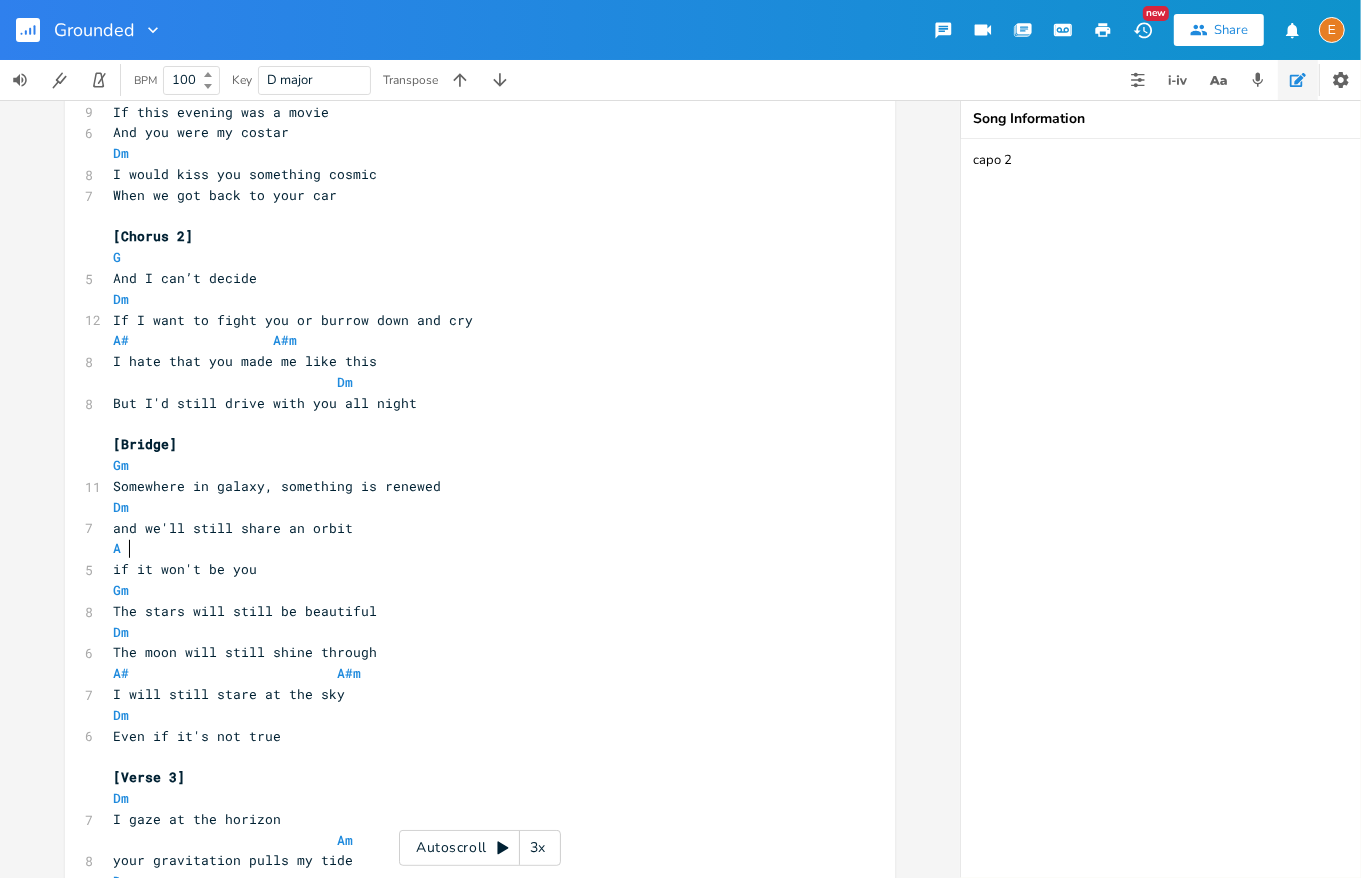 click on "A" at bounding box center (470, 548) 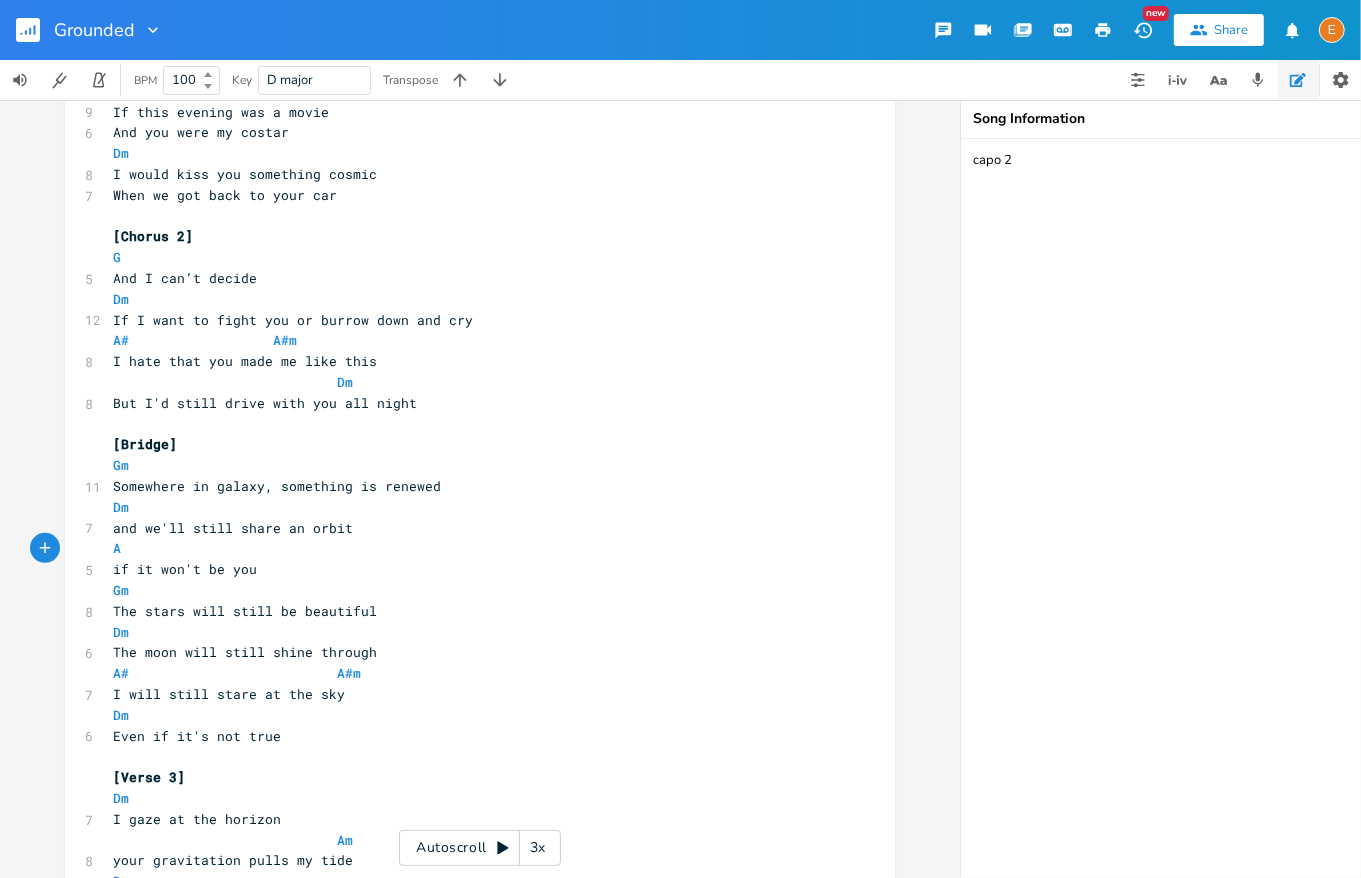 type on "#" 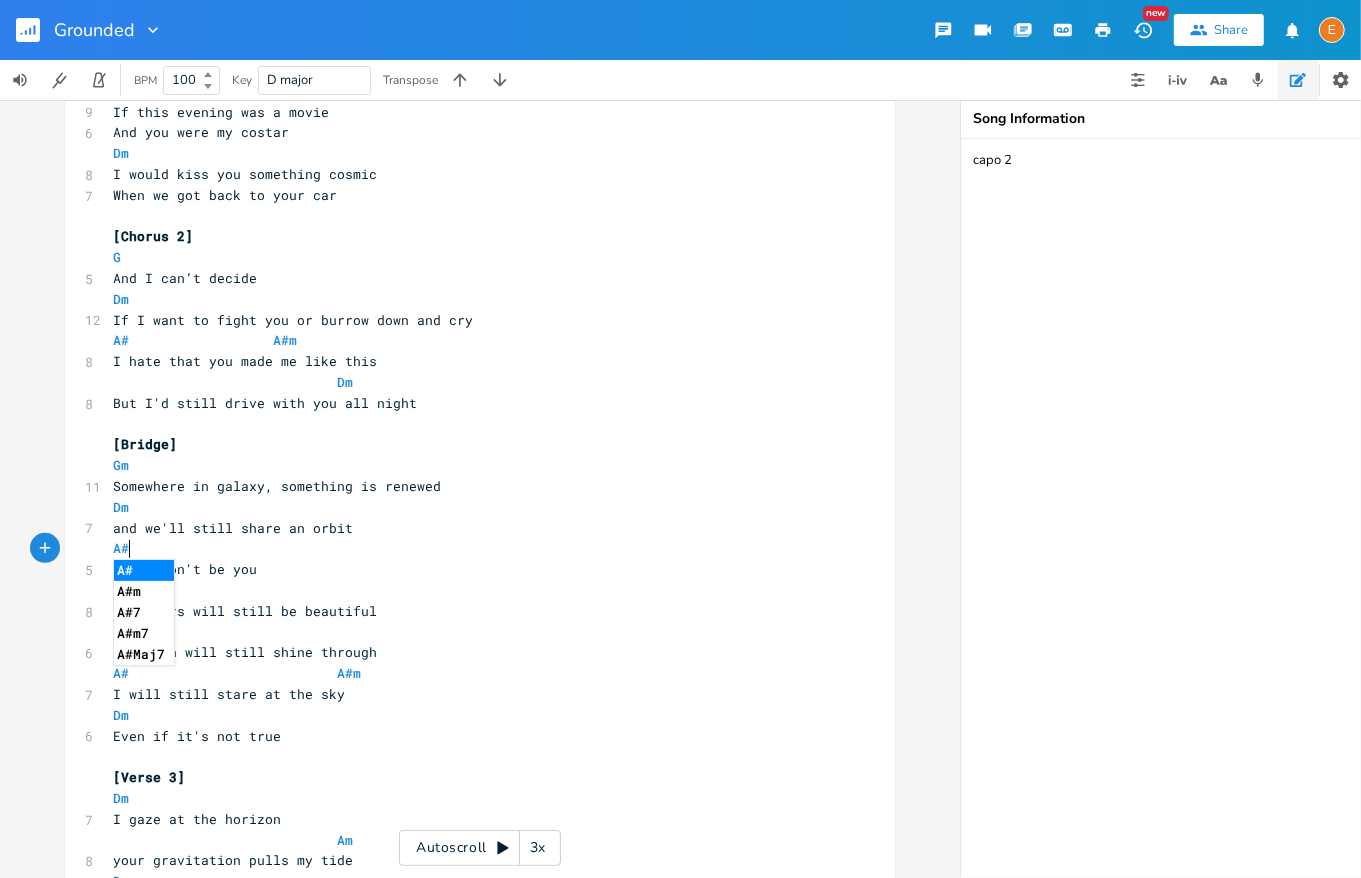 scroll, scrollTop: 0, scrollLeft: 0, axis: both 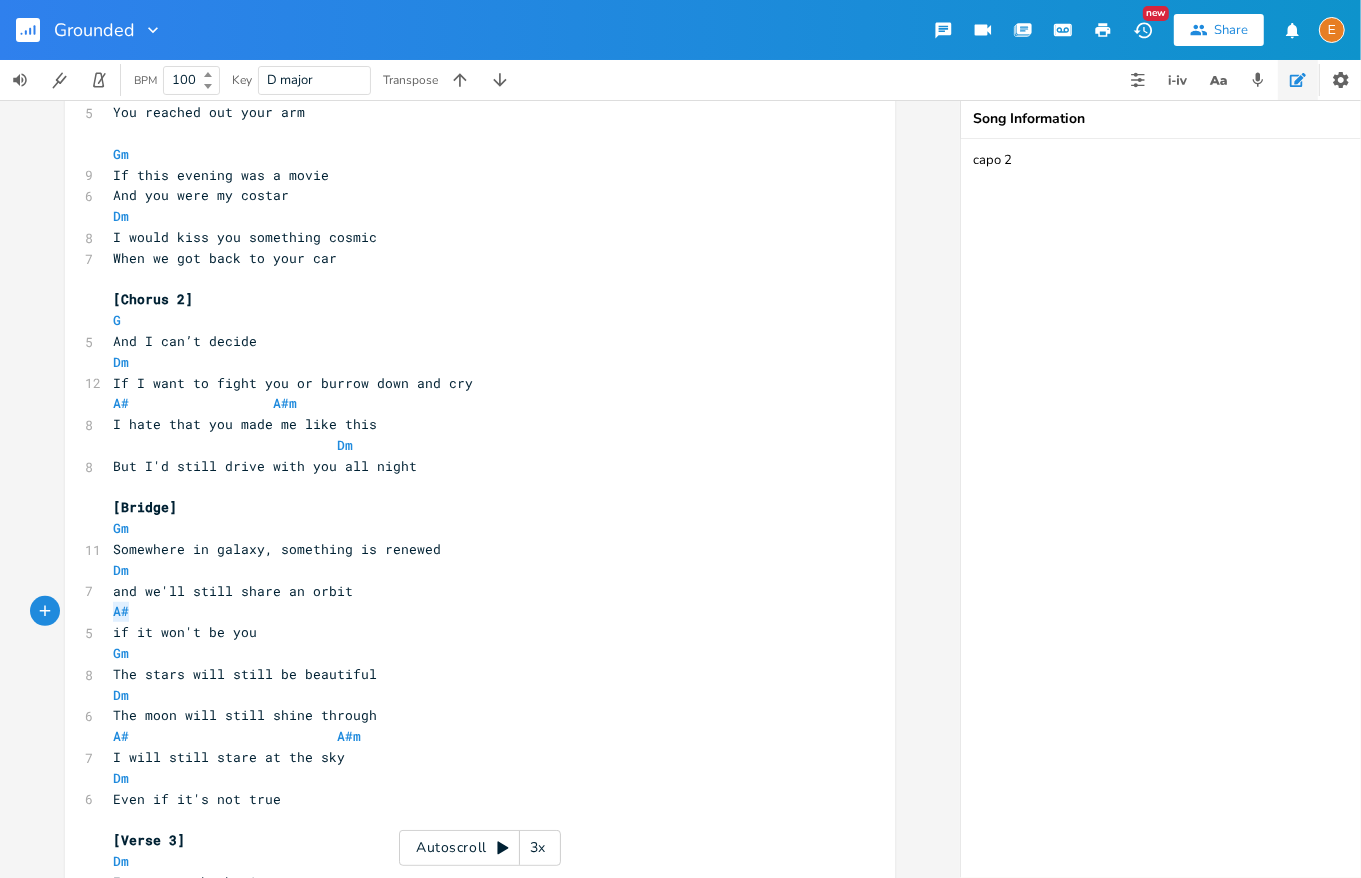 drag, startPoint x: 148, startPoint y: 618, endPoint x: 79, endPoint y: 616, distance: 69.02898 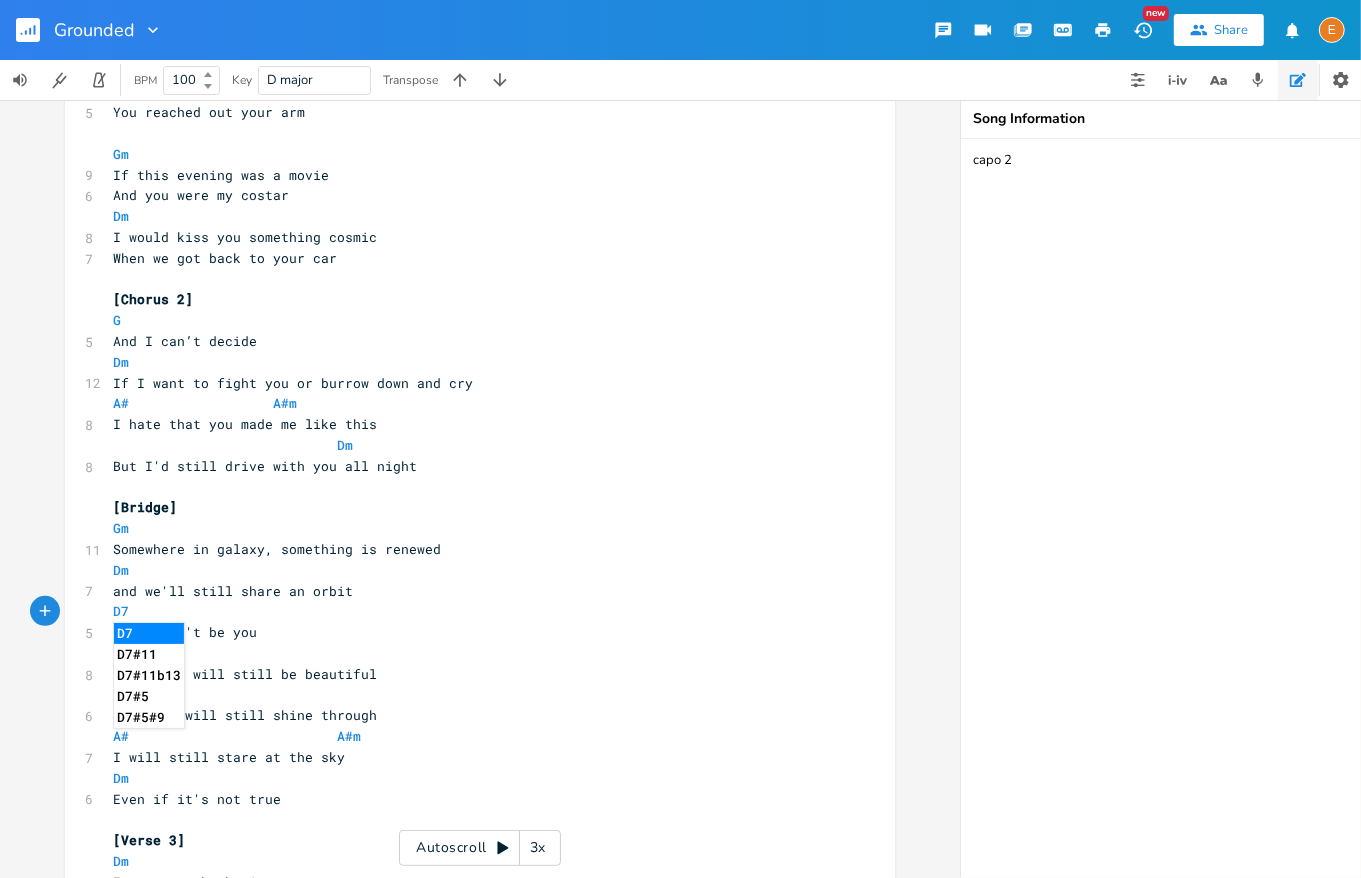 type on "D7" 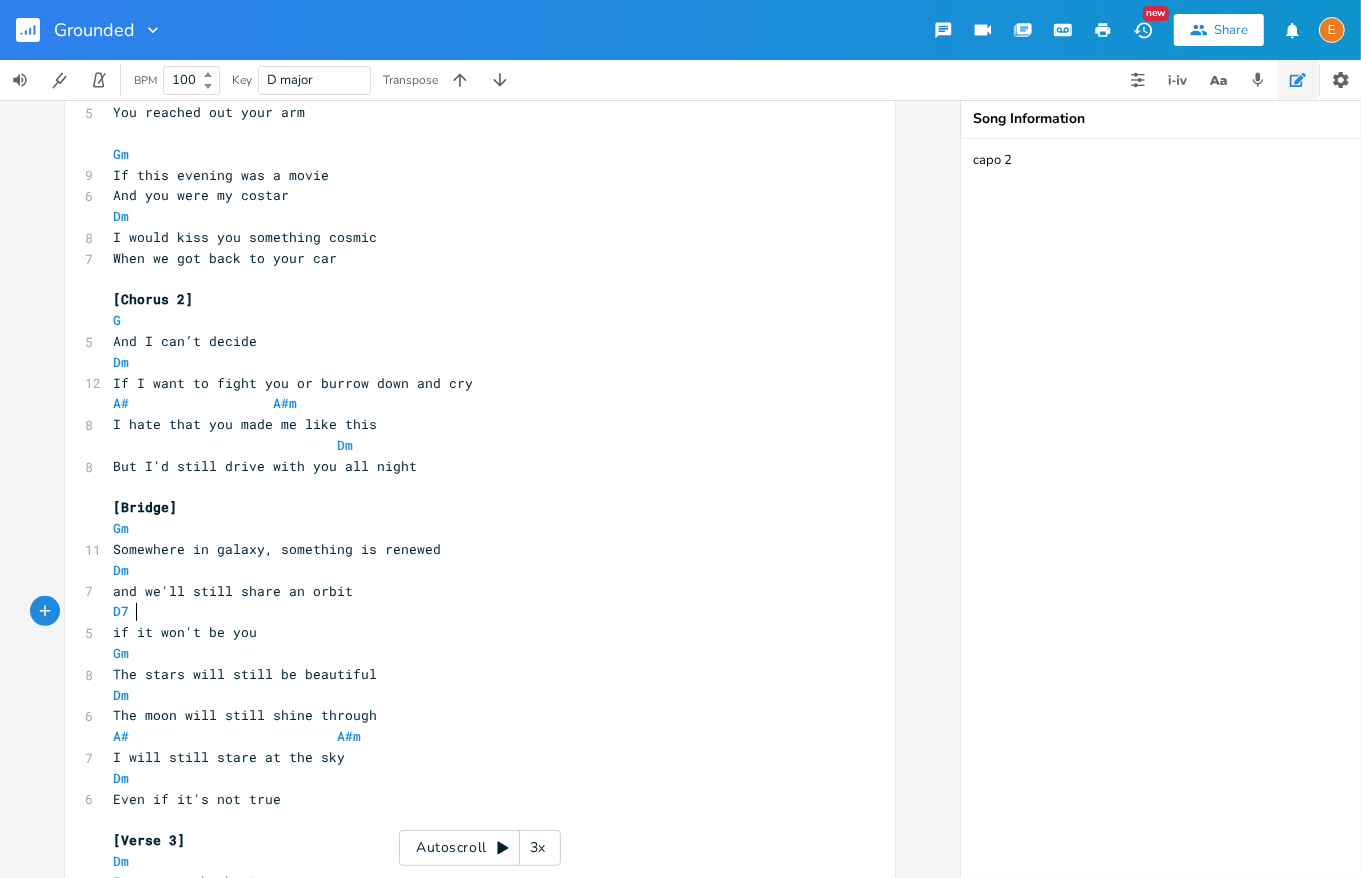 scroll, scrollTop: 0, scrollLeft: 24, axis: horizontal 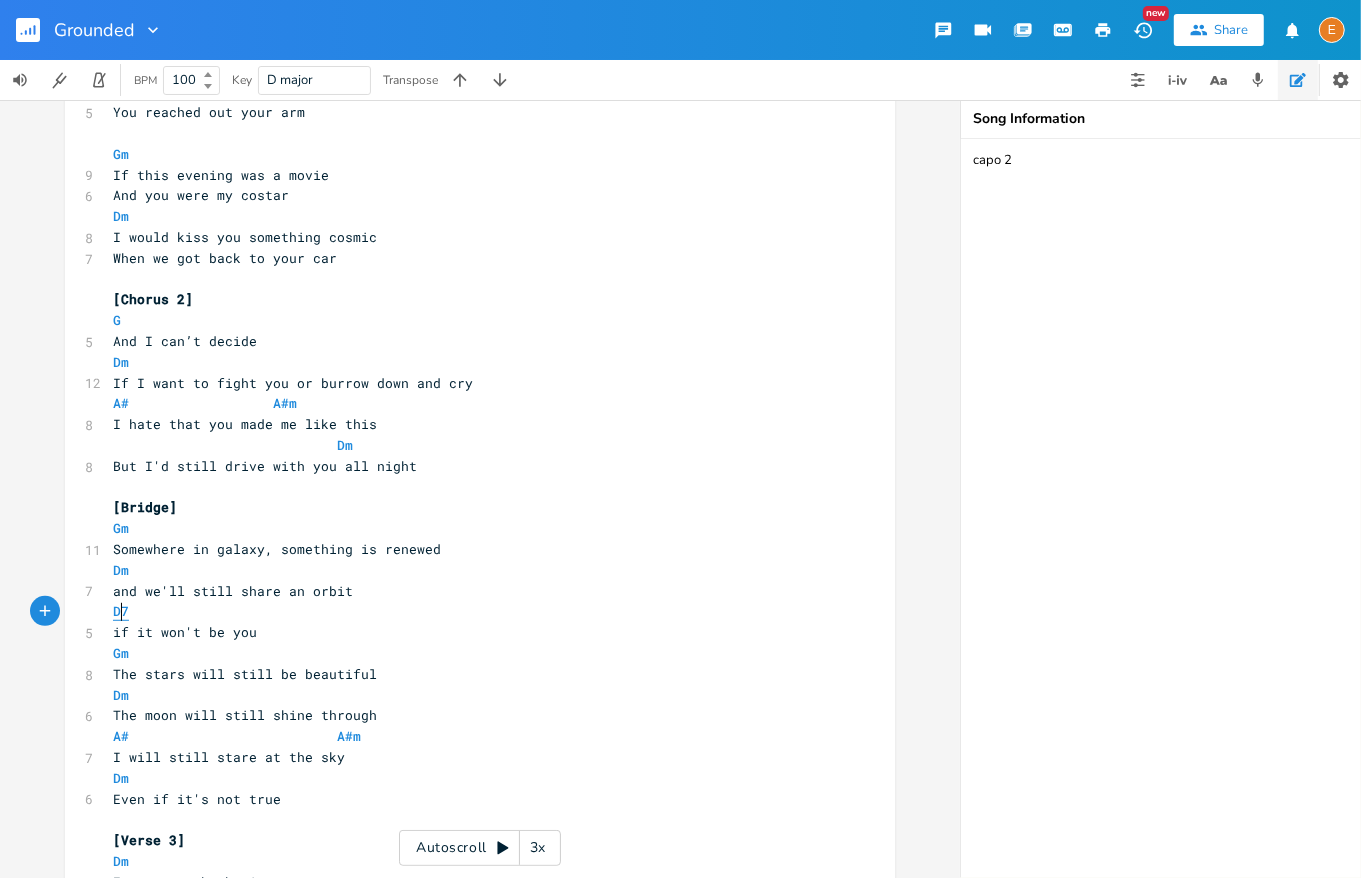 click on "D7" at bounding box center [121, 611] 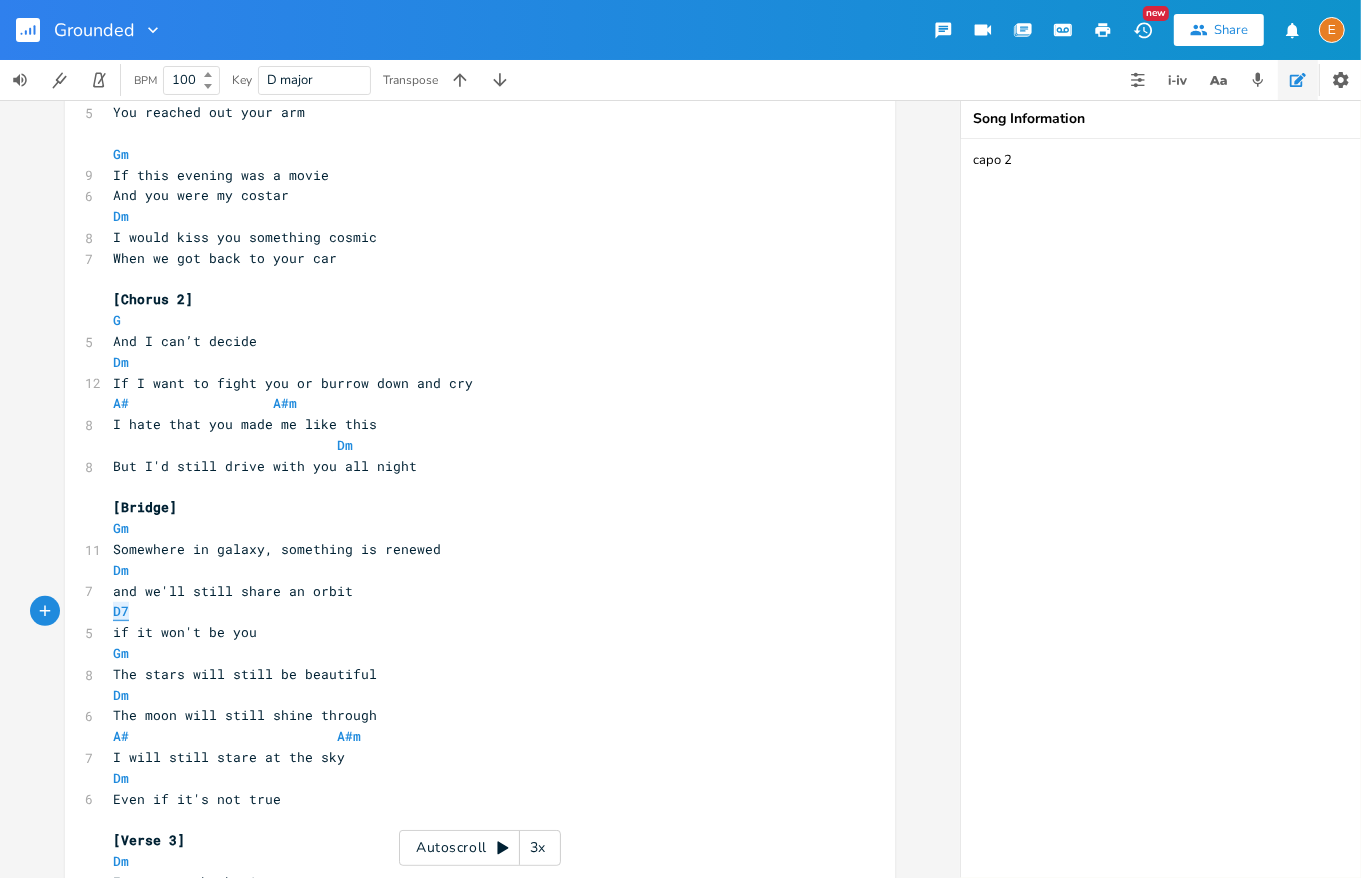 scroll, scrollTop: 0, scrollLeft: 20, axis: horizontal 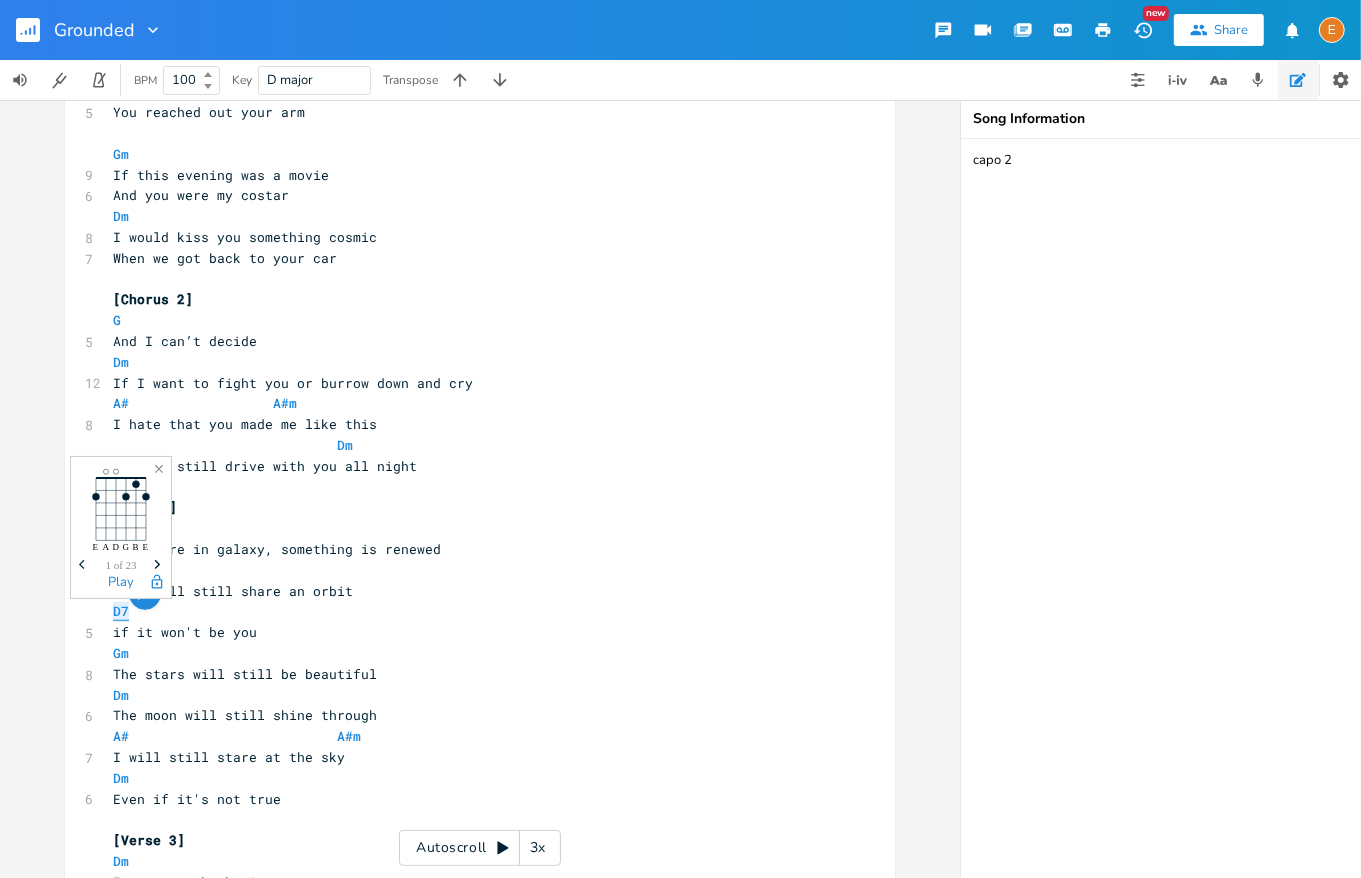 type on "D7" 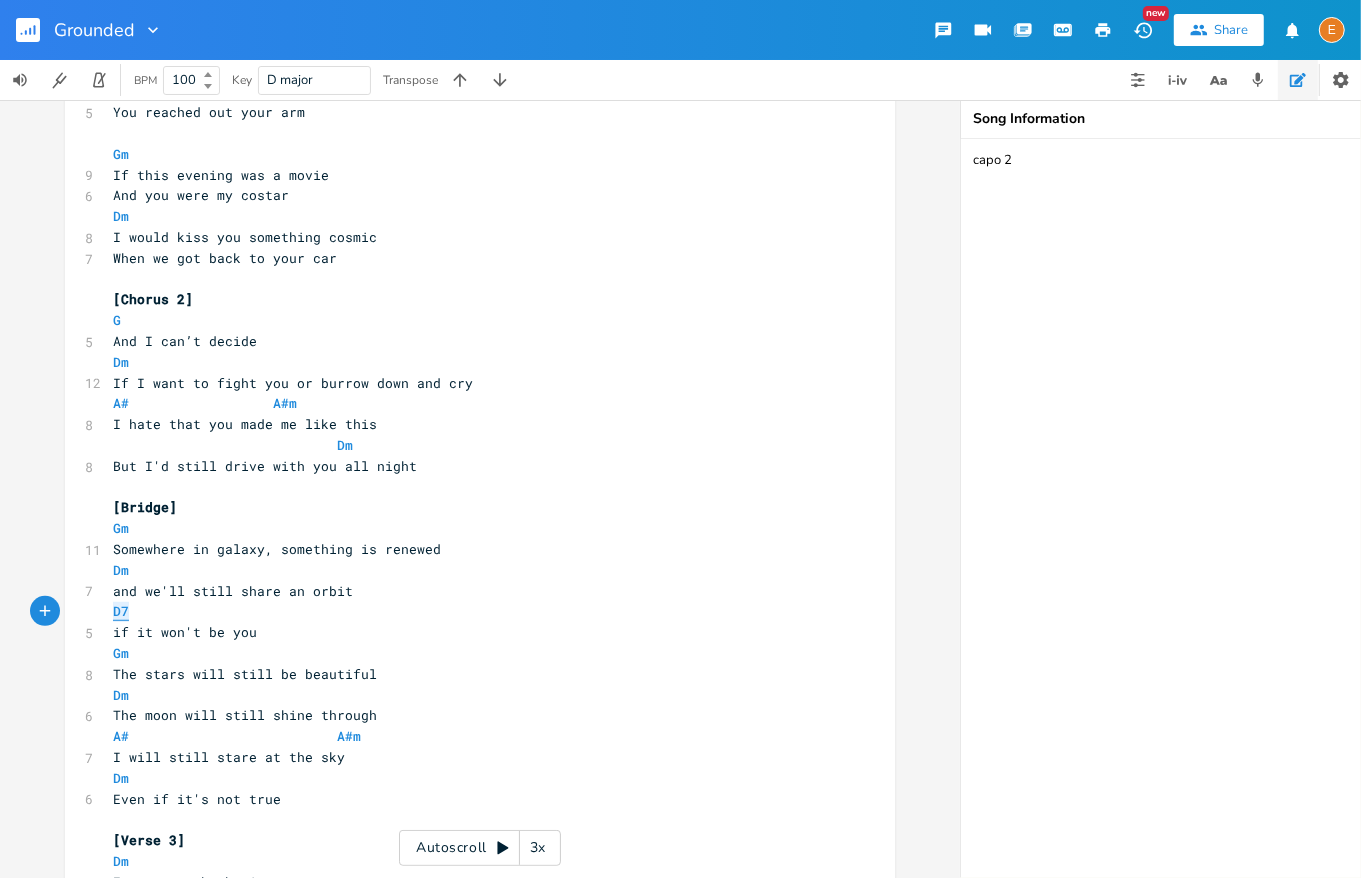 click on "D7" at bounding box center (121, 611) 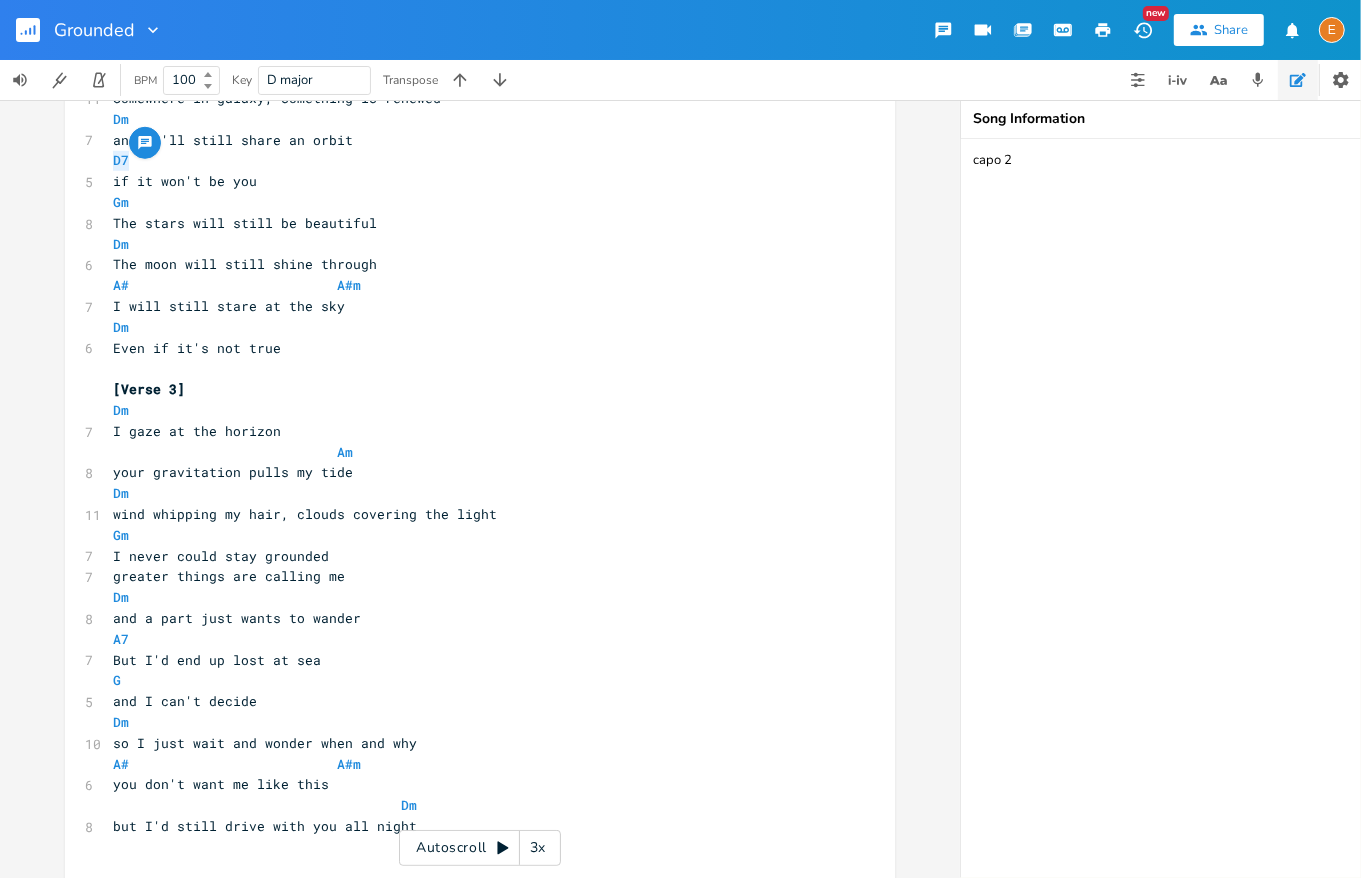 scroll, scrollTop: 1265, scrollLeft: 0, axis: vertical 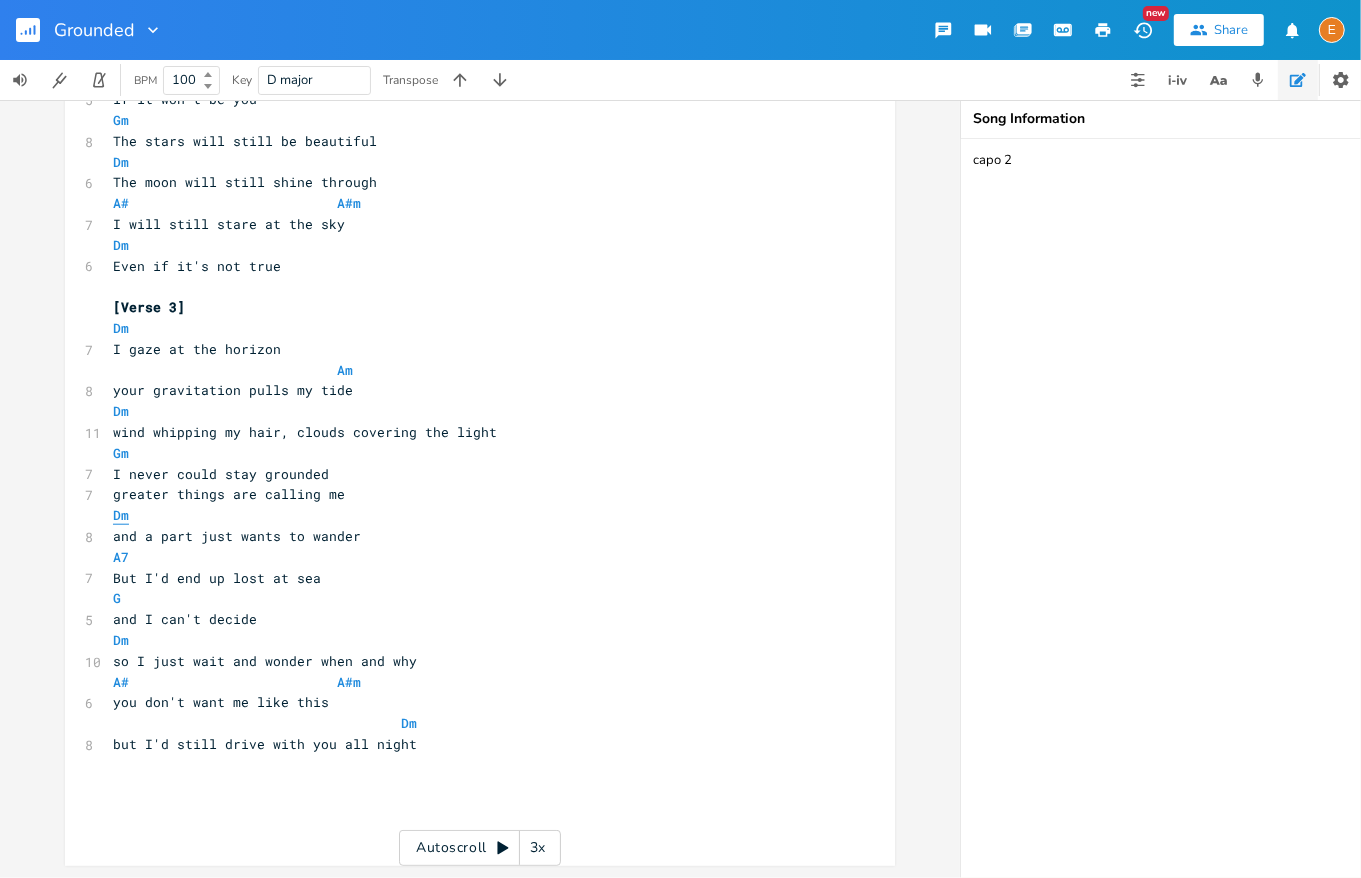 click on "Dm" at bounding box center [125, 515] 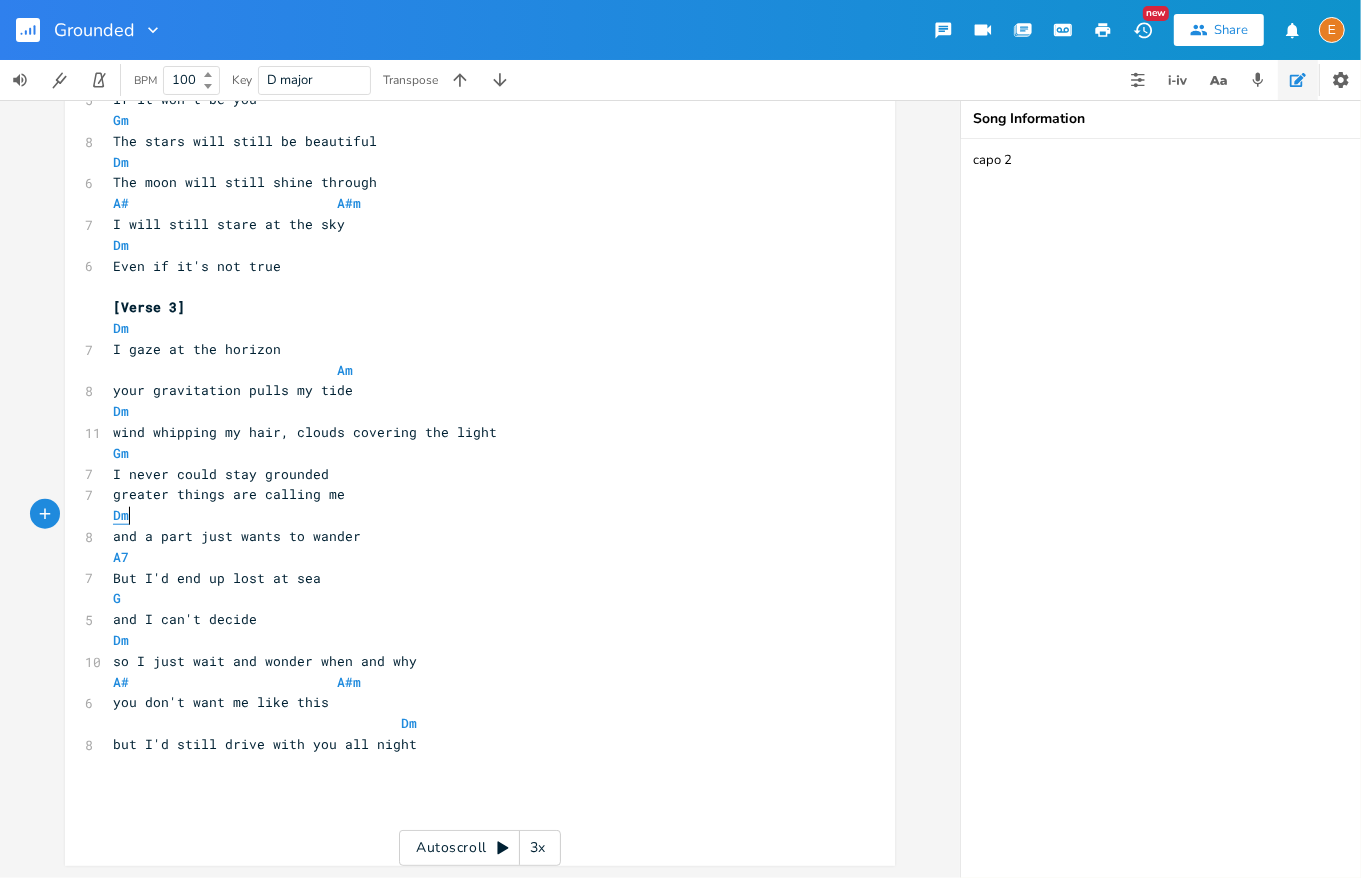 click on "Dm" at bounding box center (121, 515) 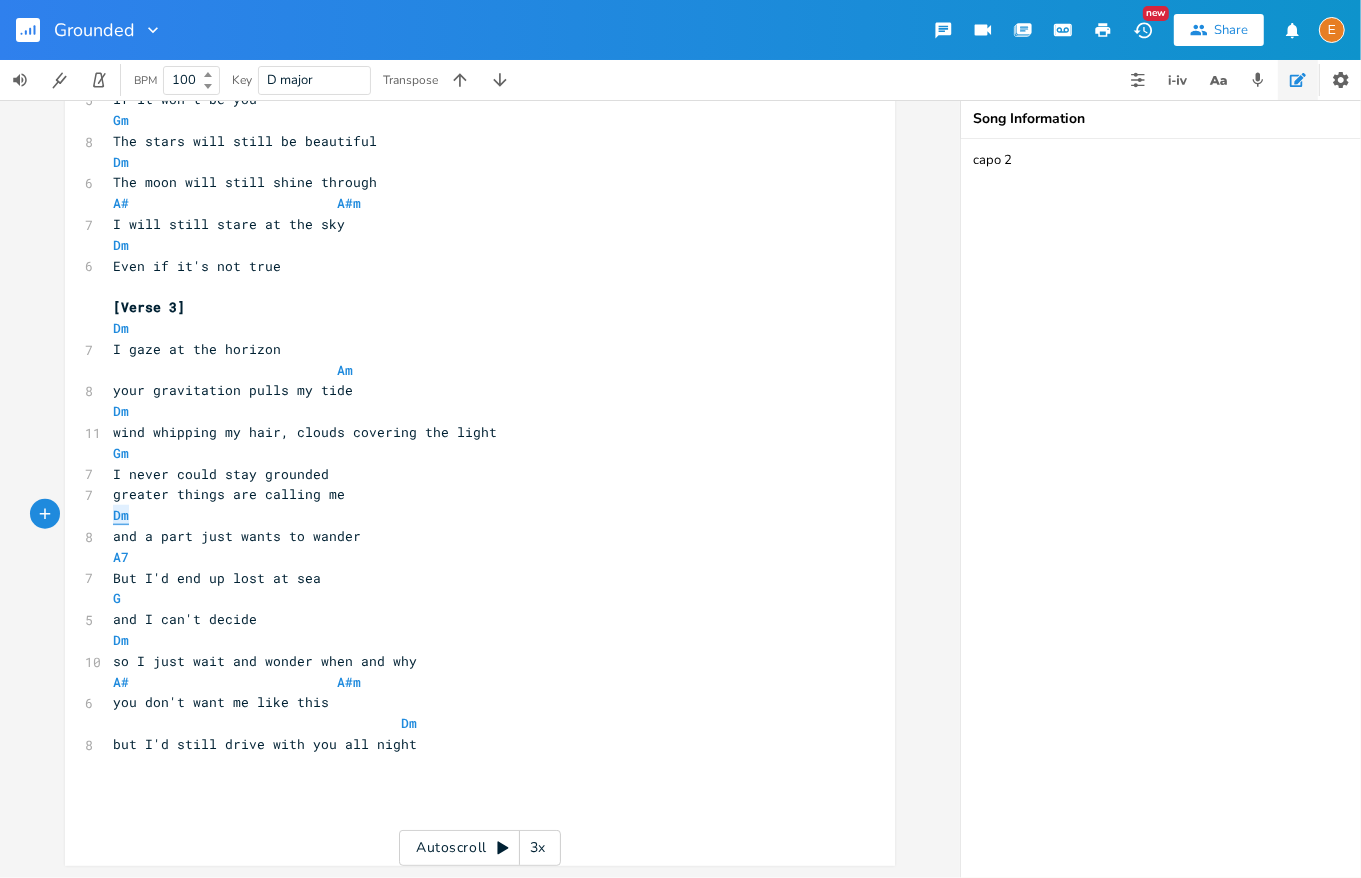 type on "Dm" 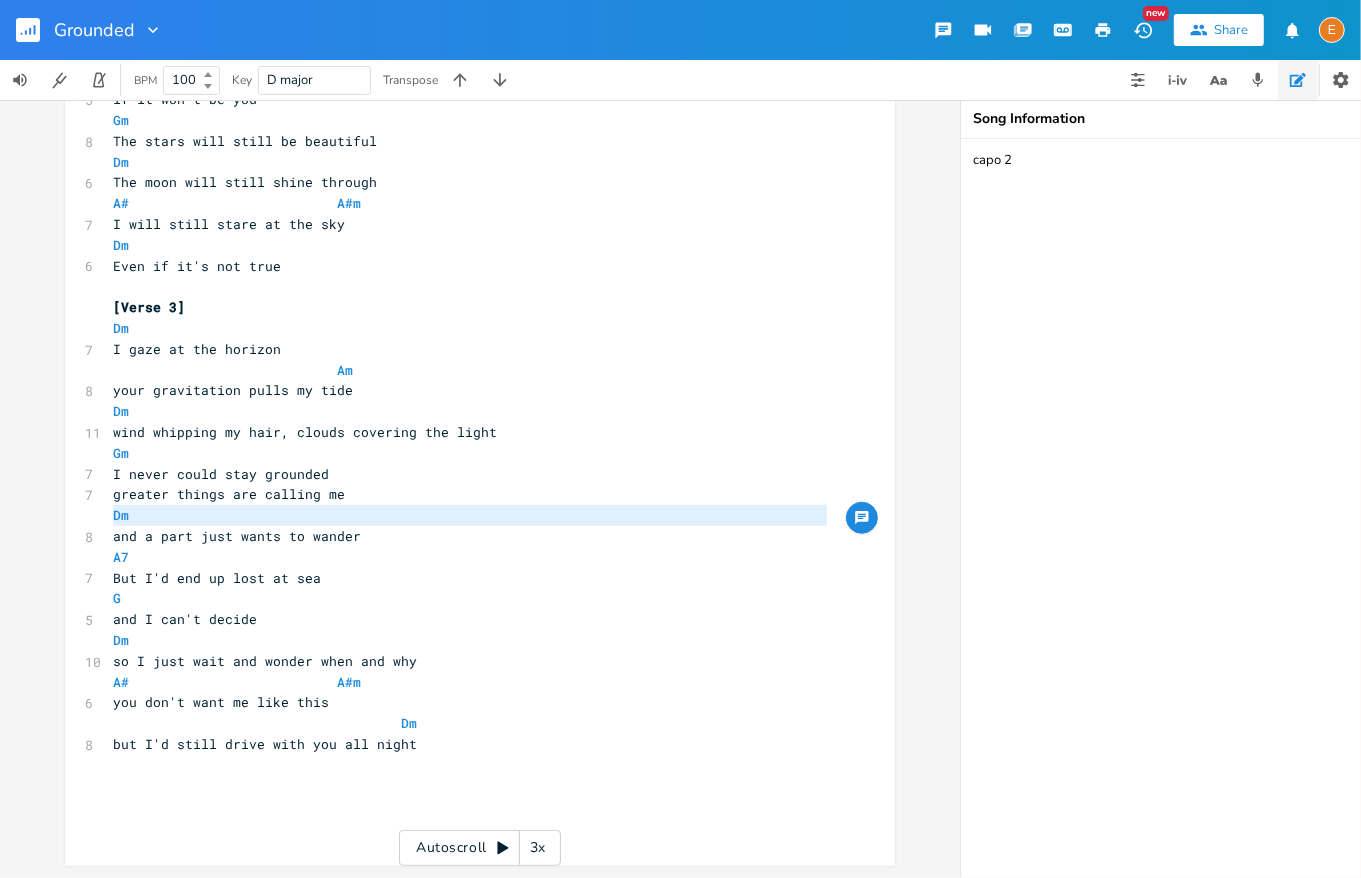 click on "A7" at bounding box center [470, 557] 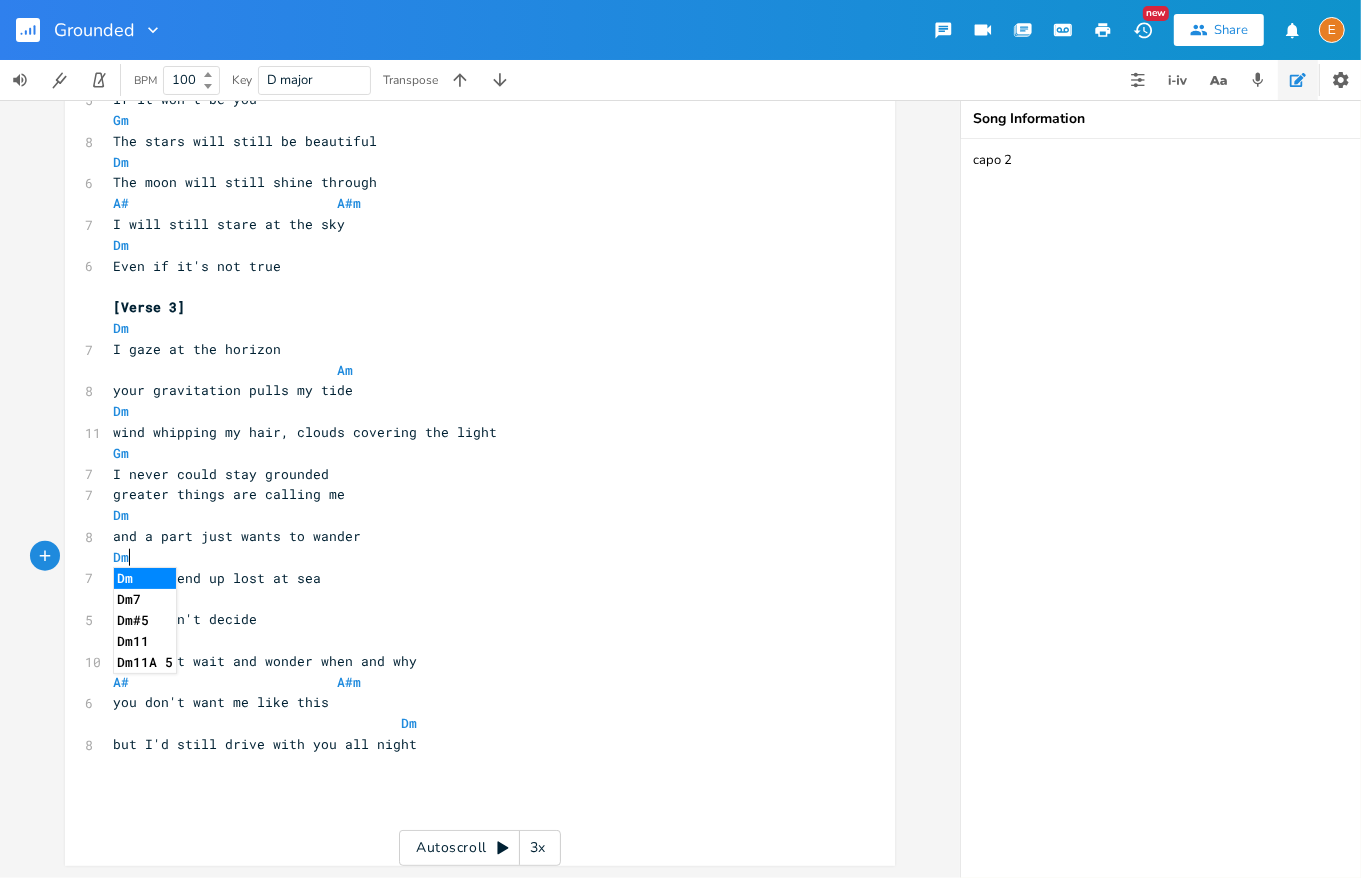 type on "Dm7" 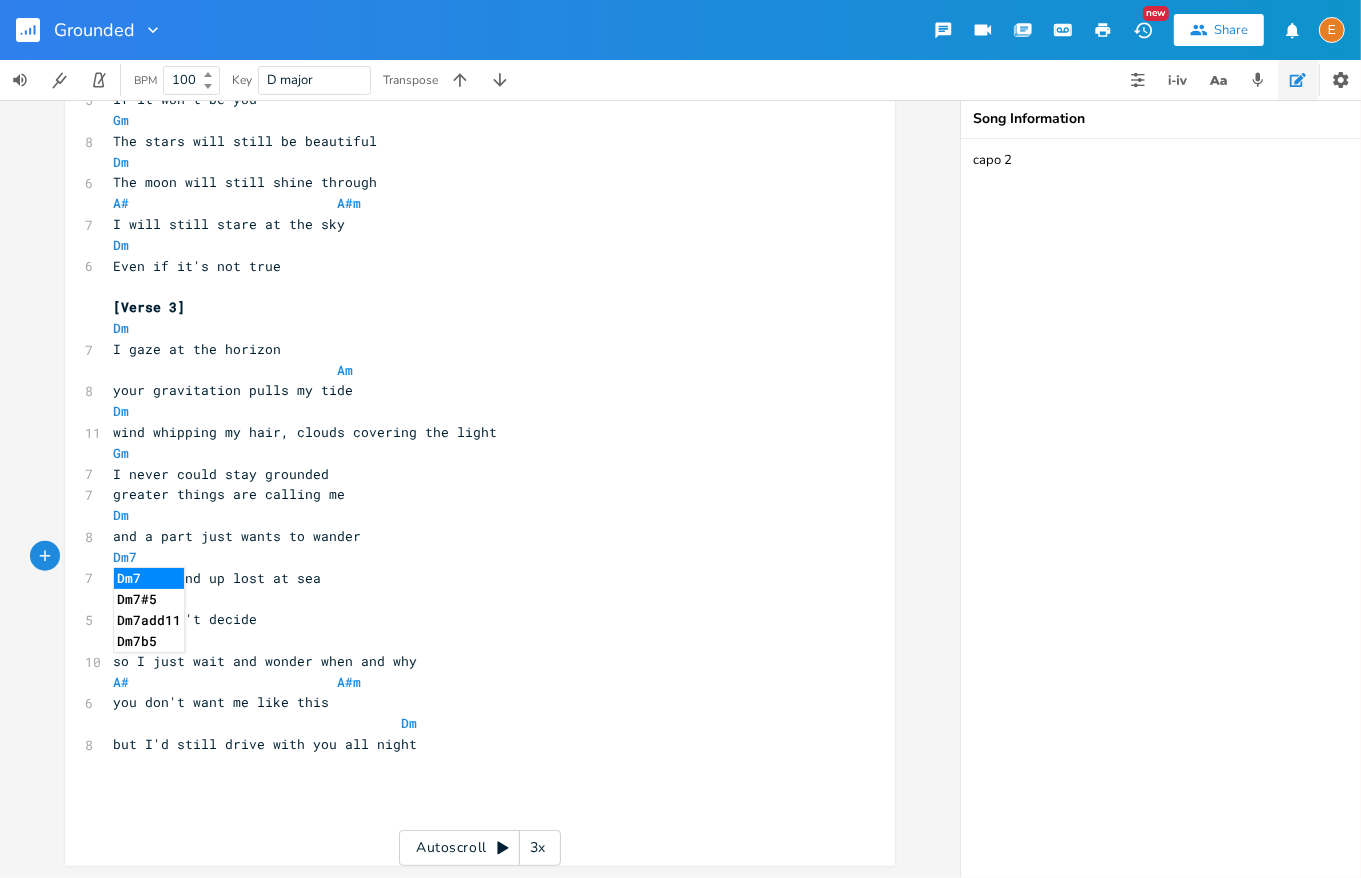 click on "Dm7" at bounding box center (470, 557) 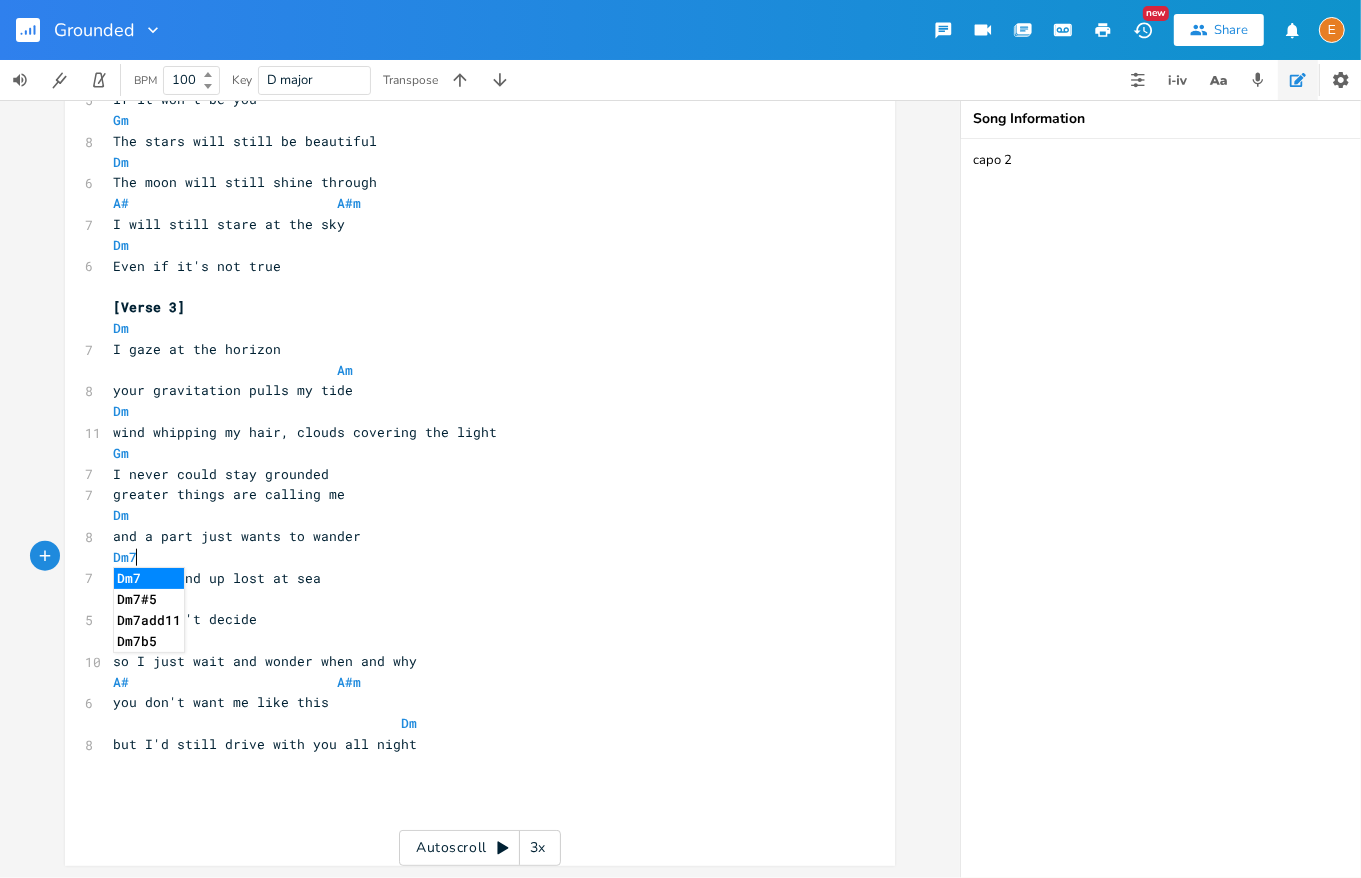 scroll, scrollTop: 5, scrollLeft: 0, axis: vertical 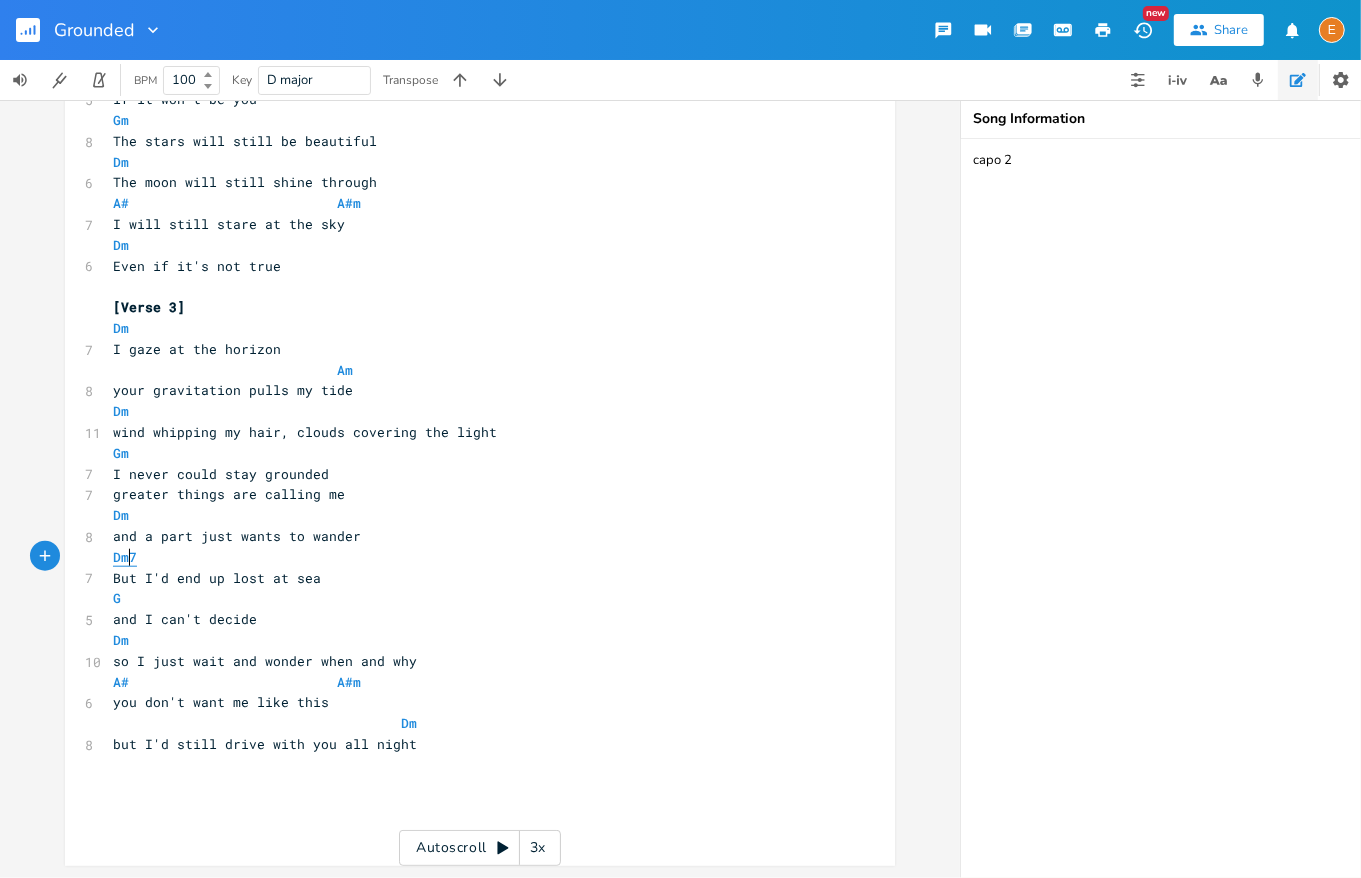click on "Dm7" at bounding box center [125, 557] 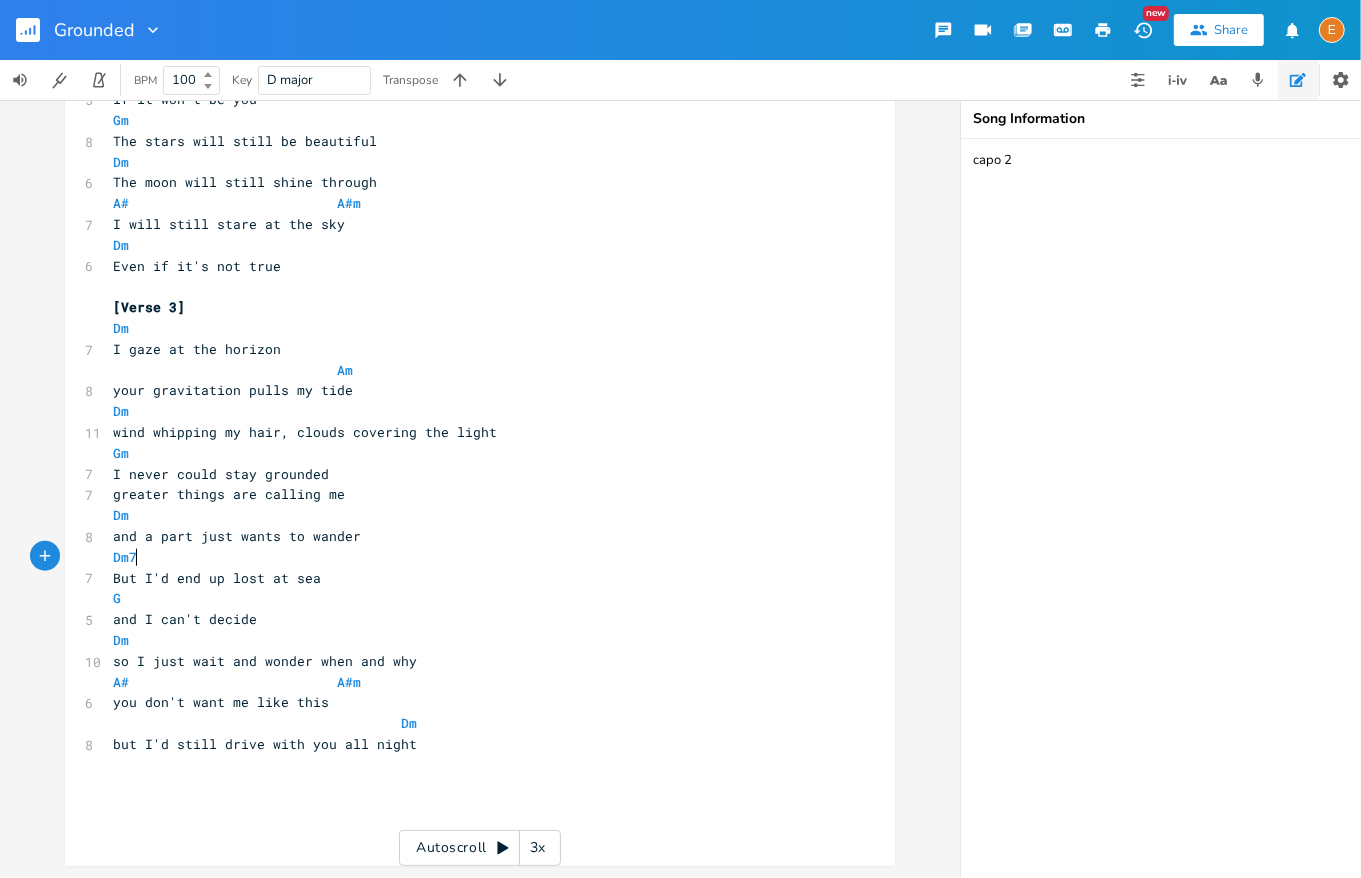 click on "Dm7" at bounding box center [470, 557] 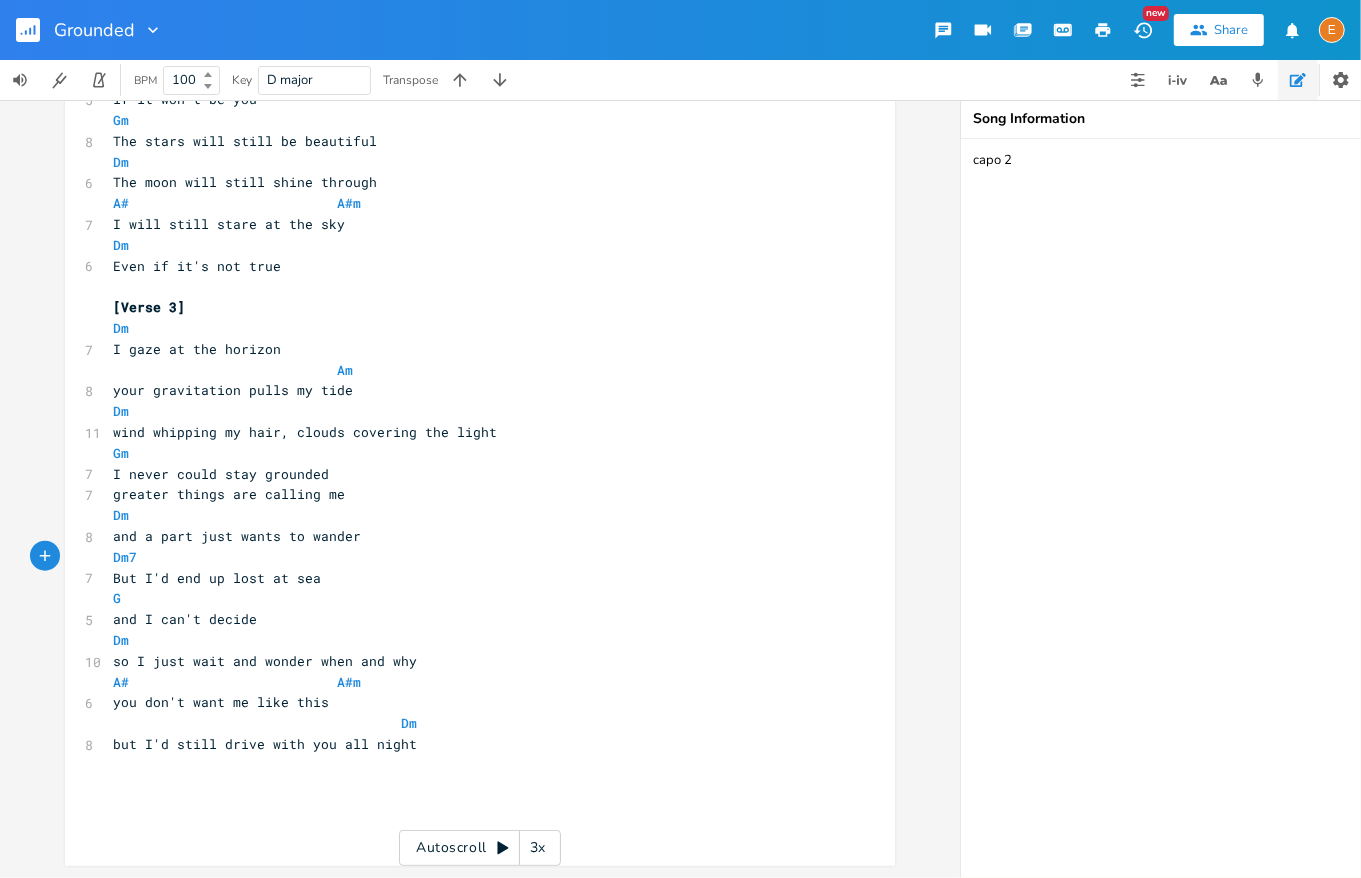 type on "Dm7" 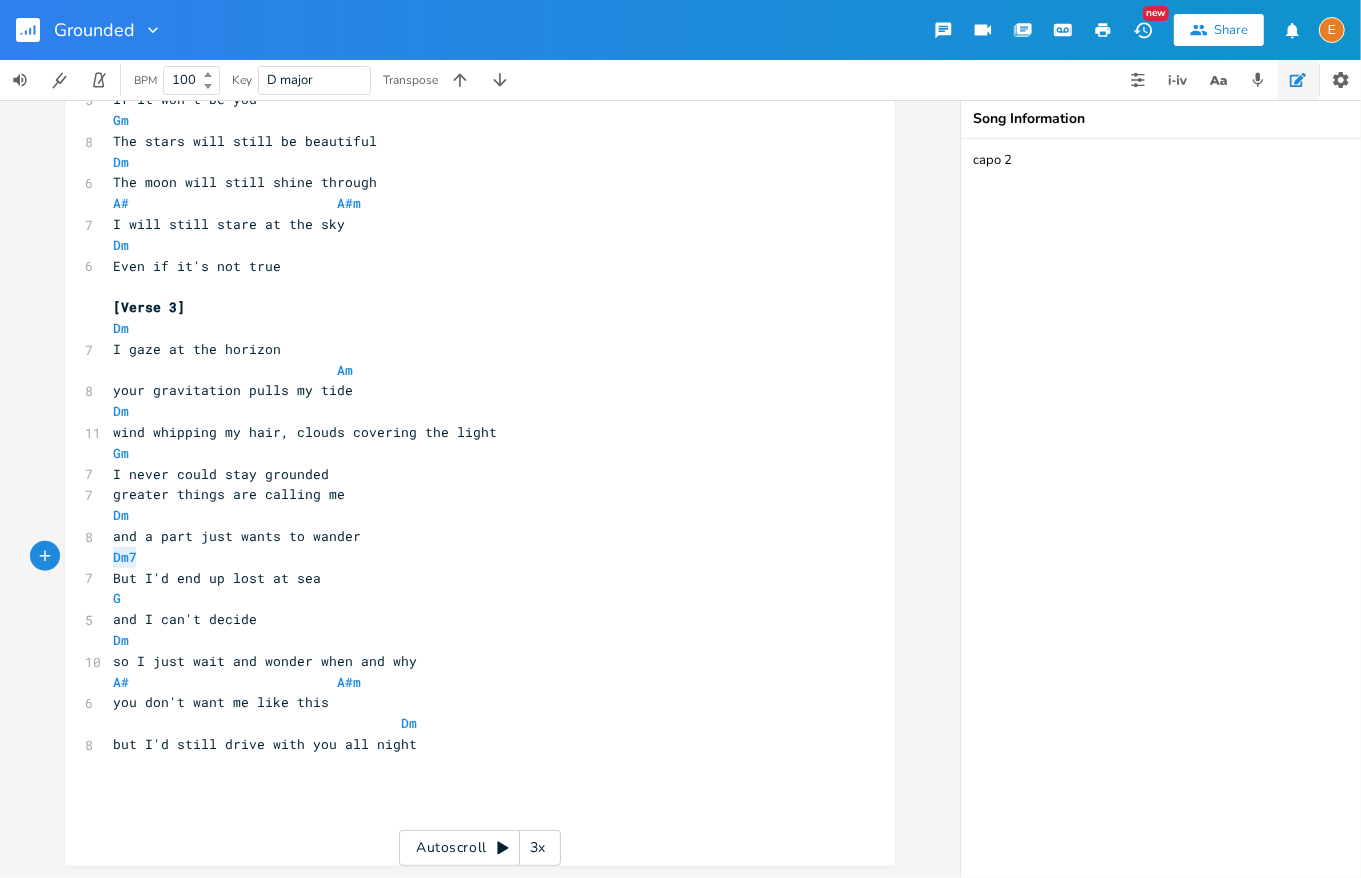 scroll, scrollTop: 5, scrollLeft: 34, axis: both 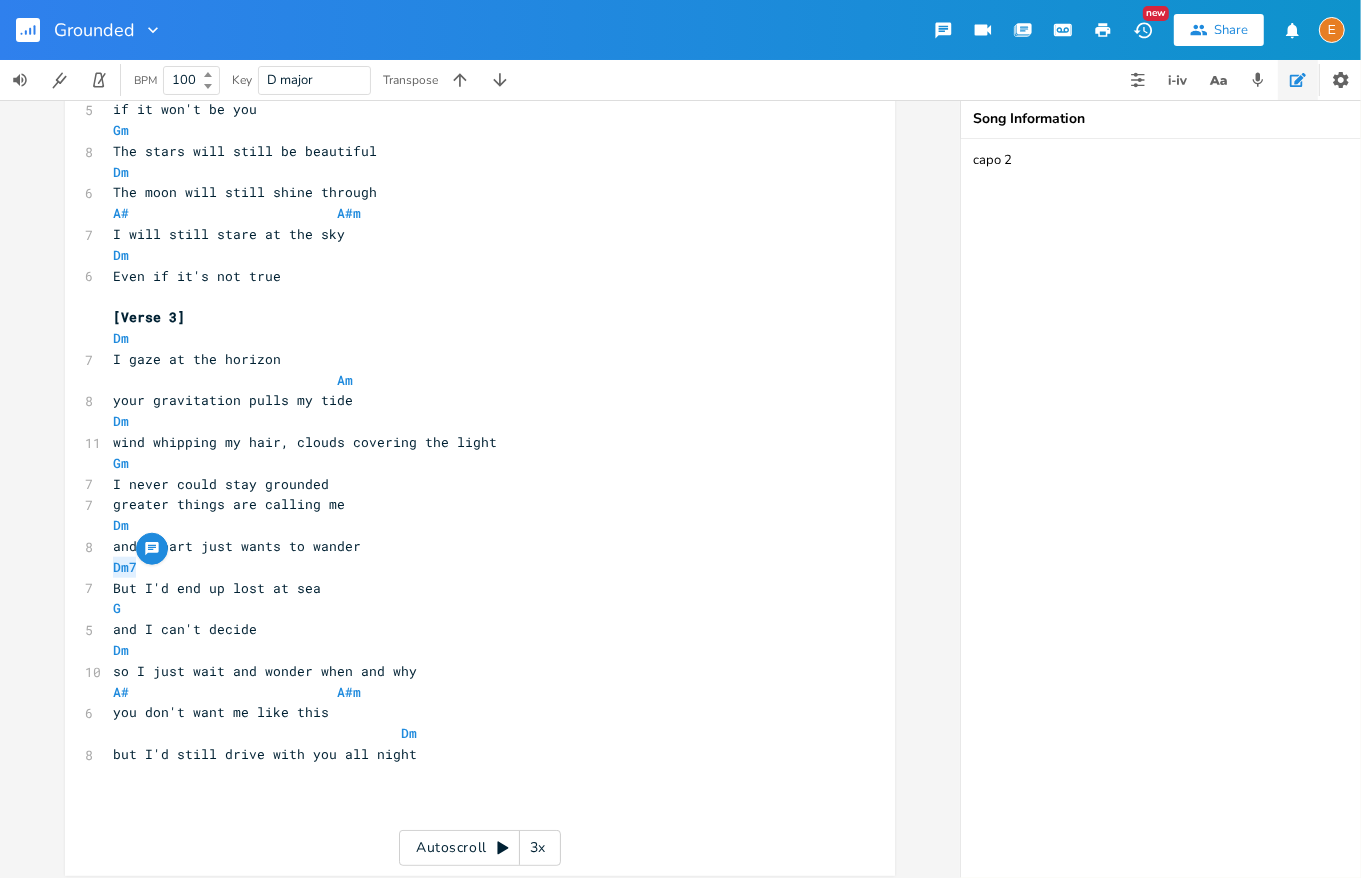 drag, startPoint x: 158, startPoint y: 560, endPoint x: 62, endPoint y: 554, distance: 96.18732 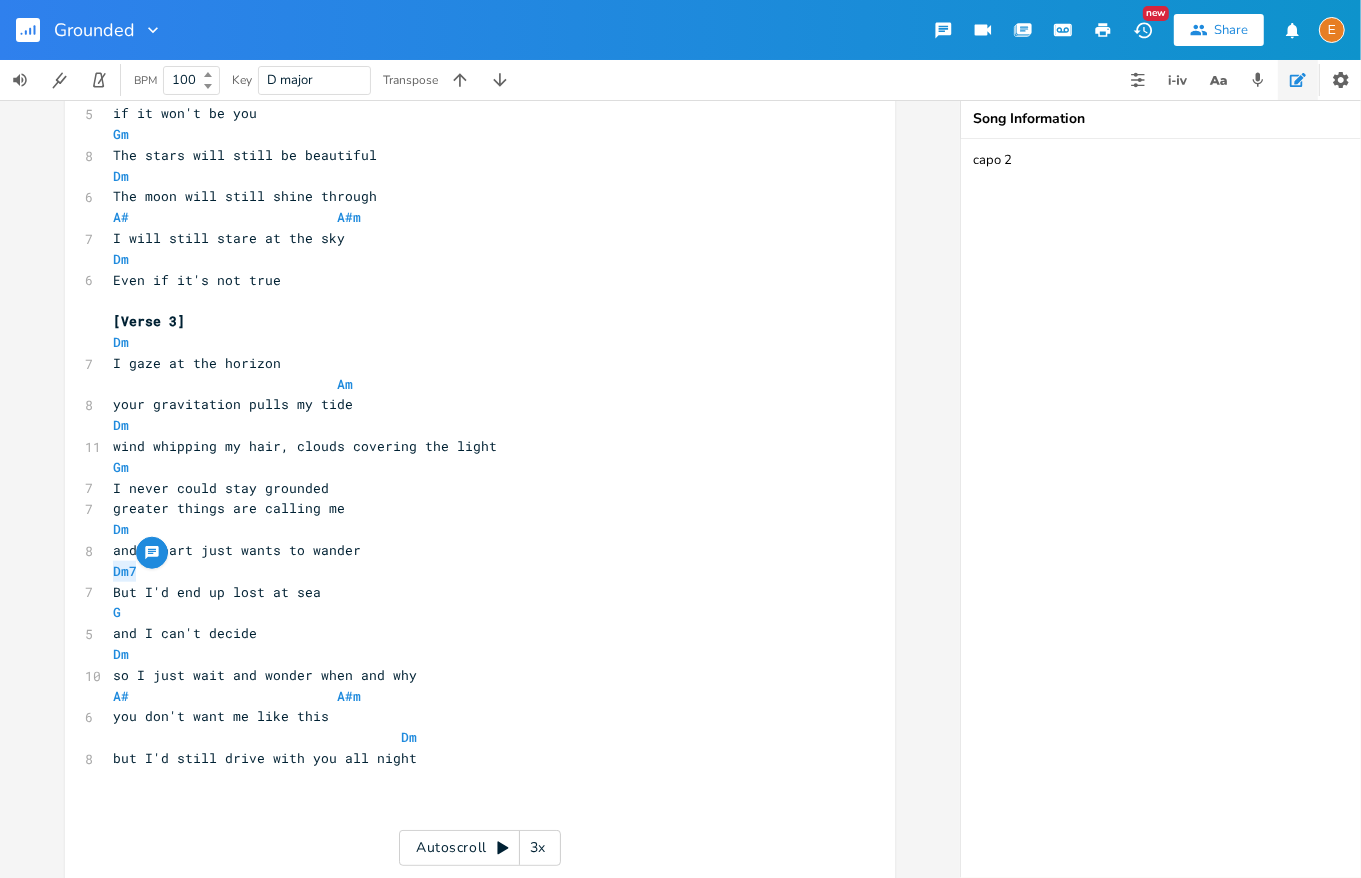 scroll, scrollTop: 5, scrollLeft: 0, axis: vertical 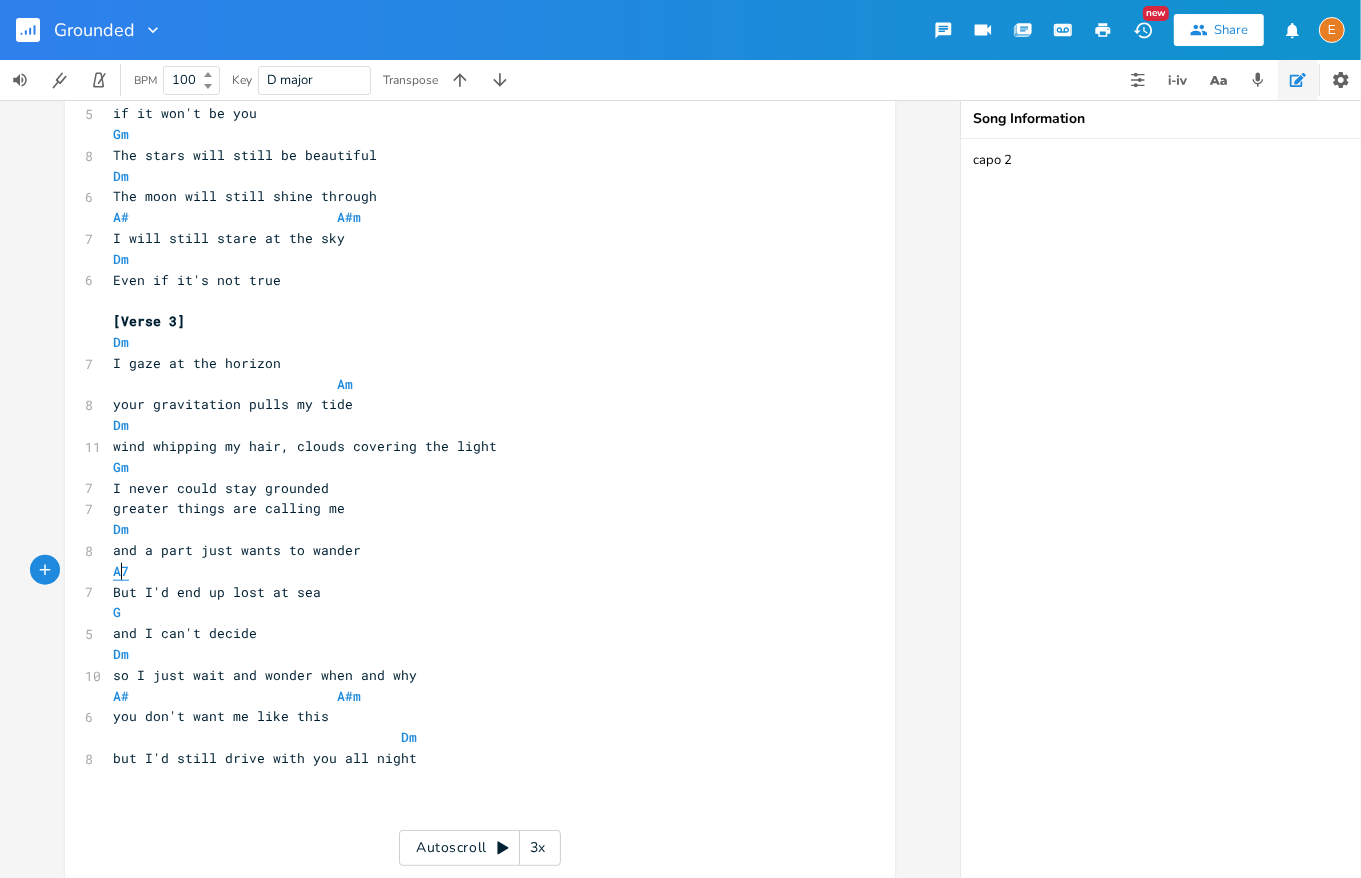 click on "A7" at bounding box center (121, 571) 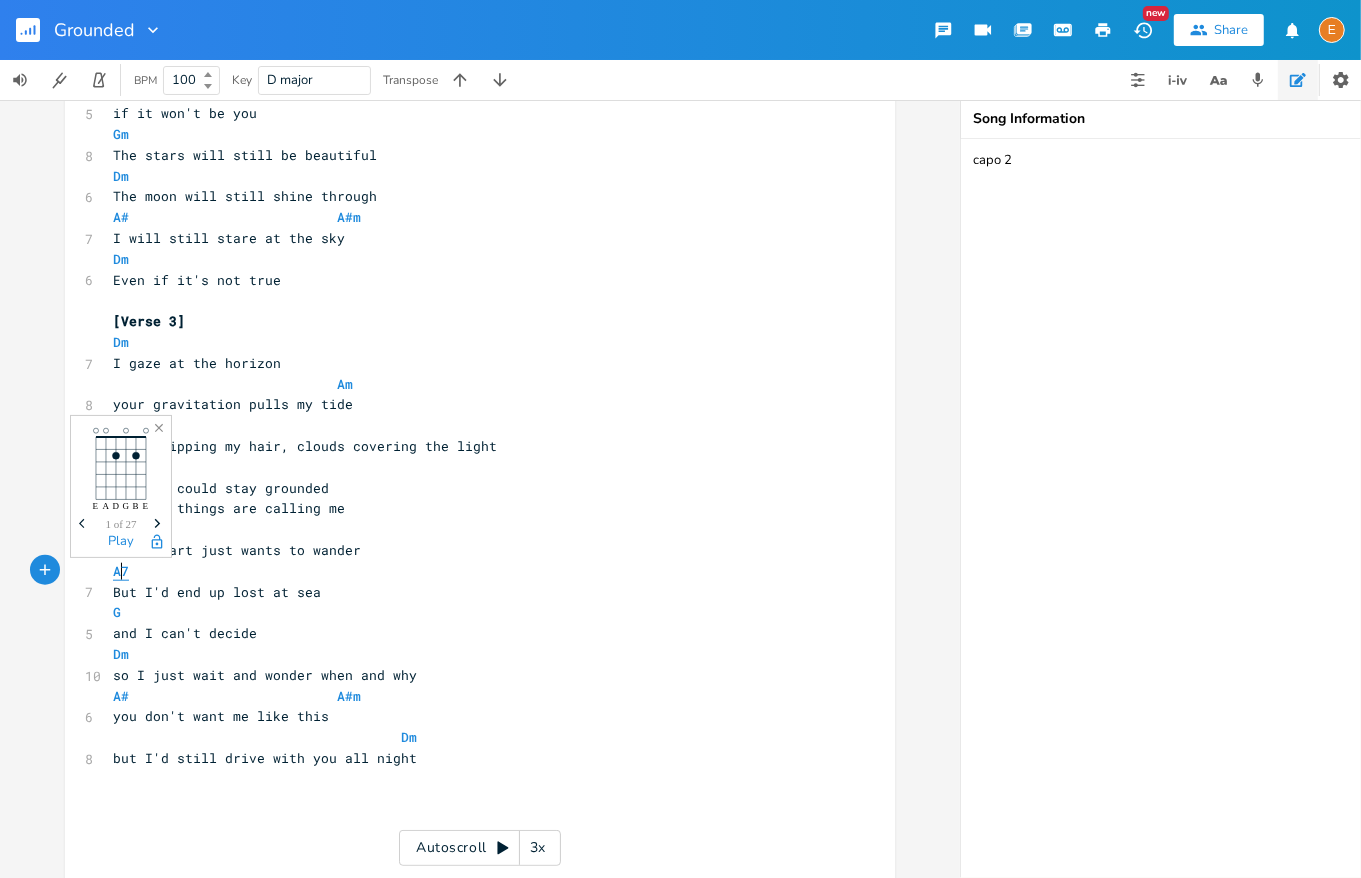 type on "#" 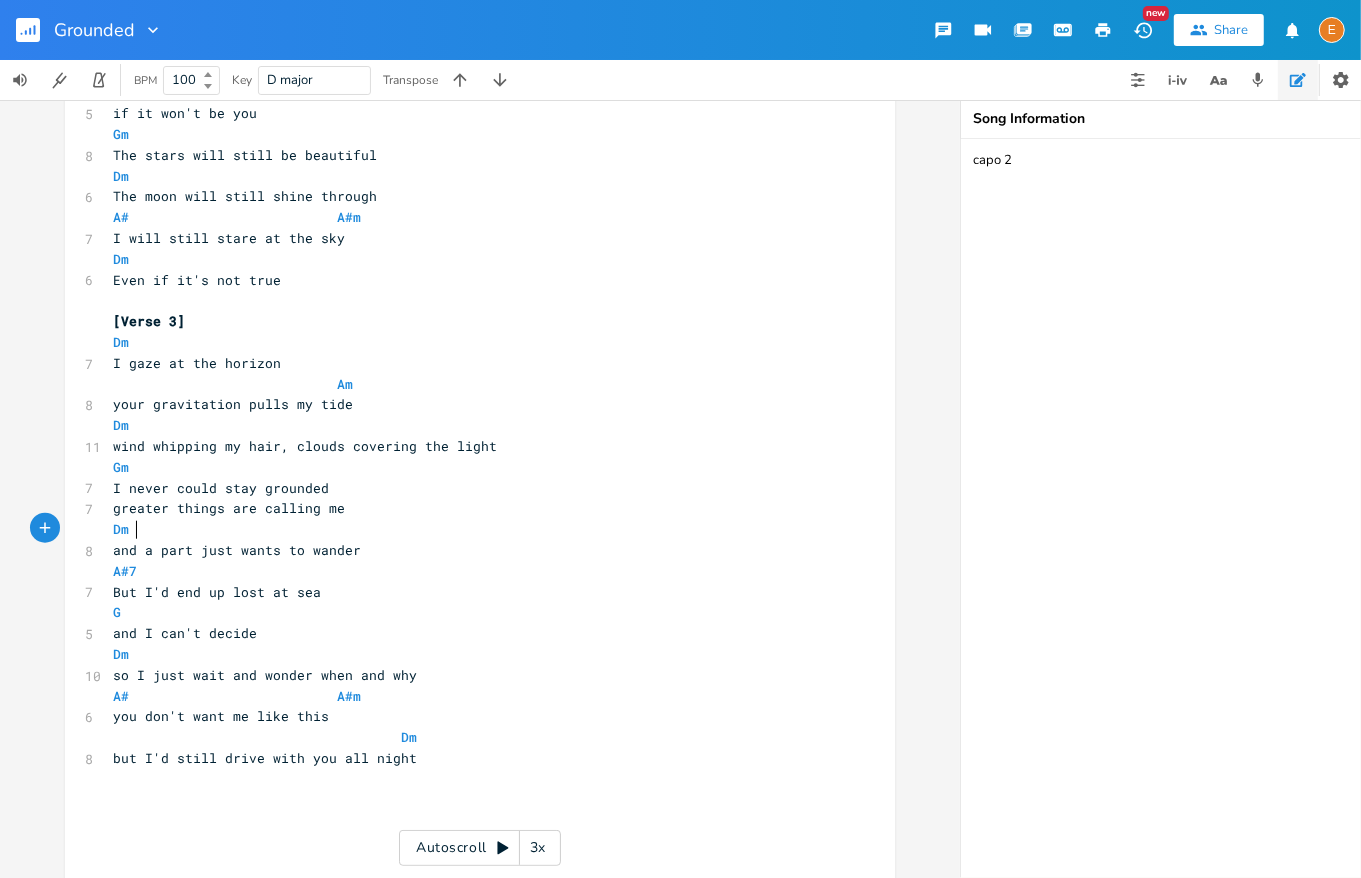 drag, startPoint x: 214, startPoint y: 537, endPoint x: 171, endPoint y: 531, distance: 43.416588 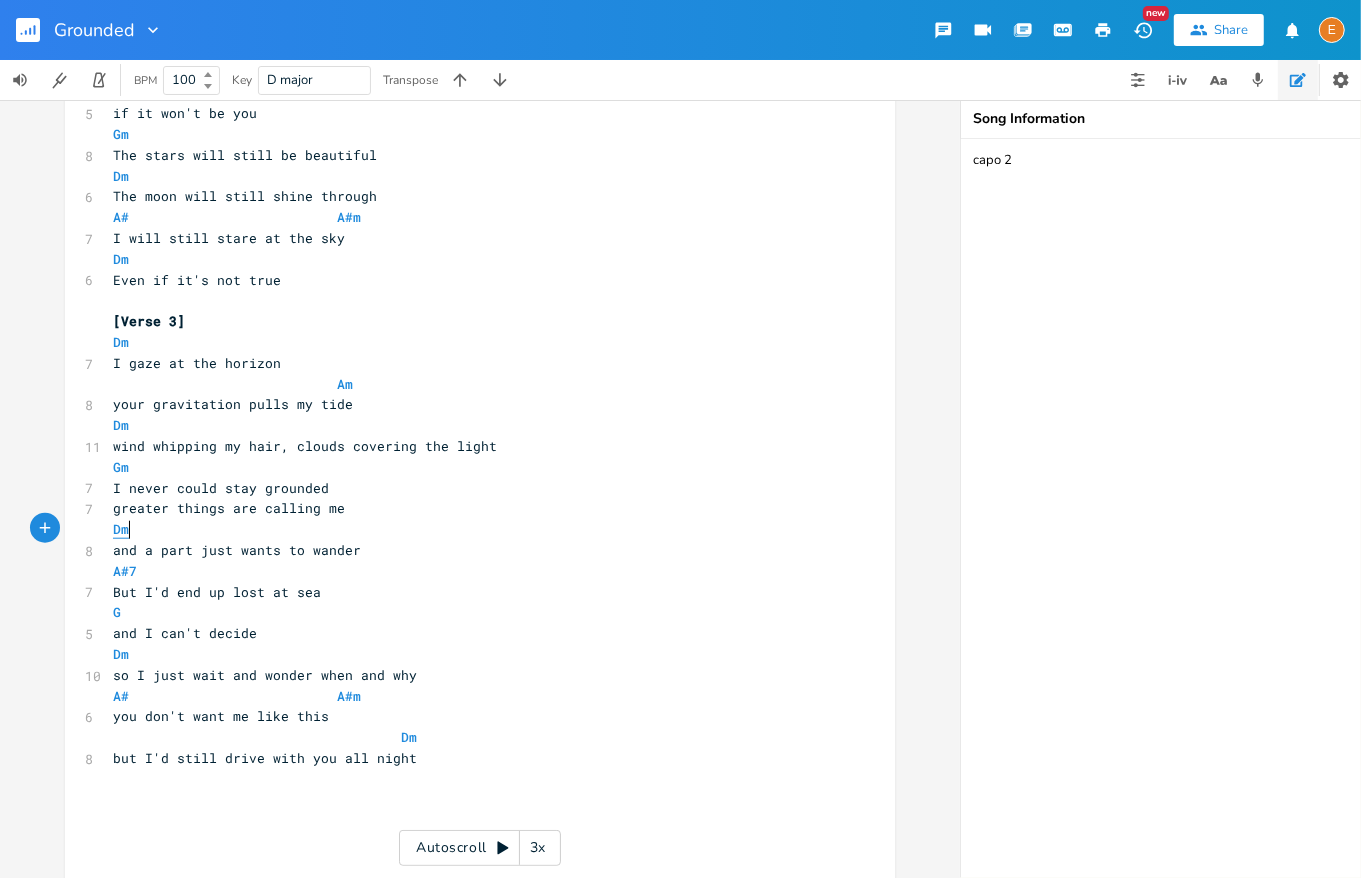 click on "Dm" at bounding box center [121, 529] 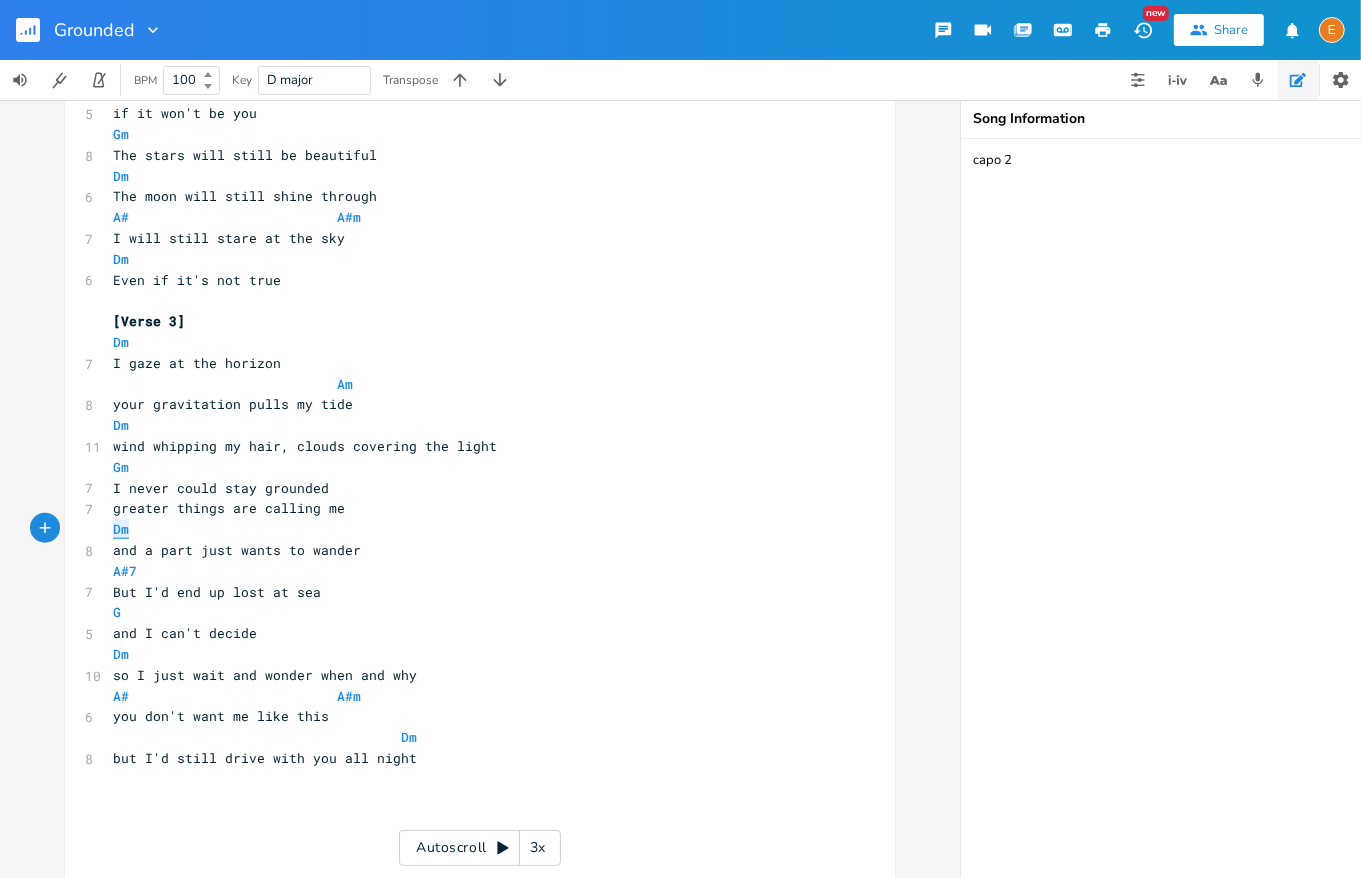 scroll, scrollTop: 5, scrollLeft: 24, axis: both 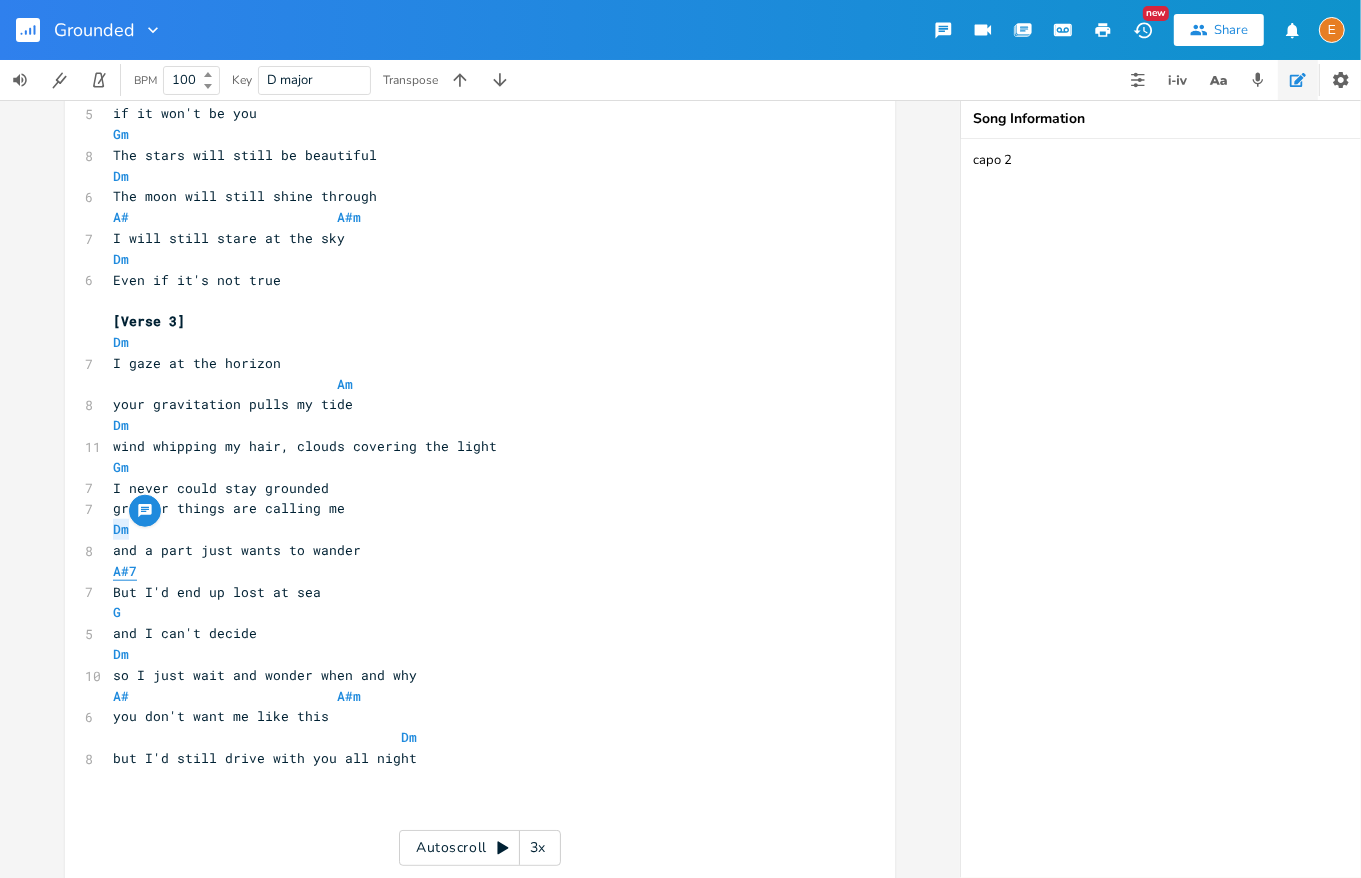 click on "A#7" at bounding box center [125, 571] 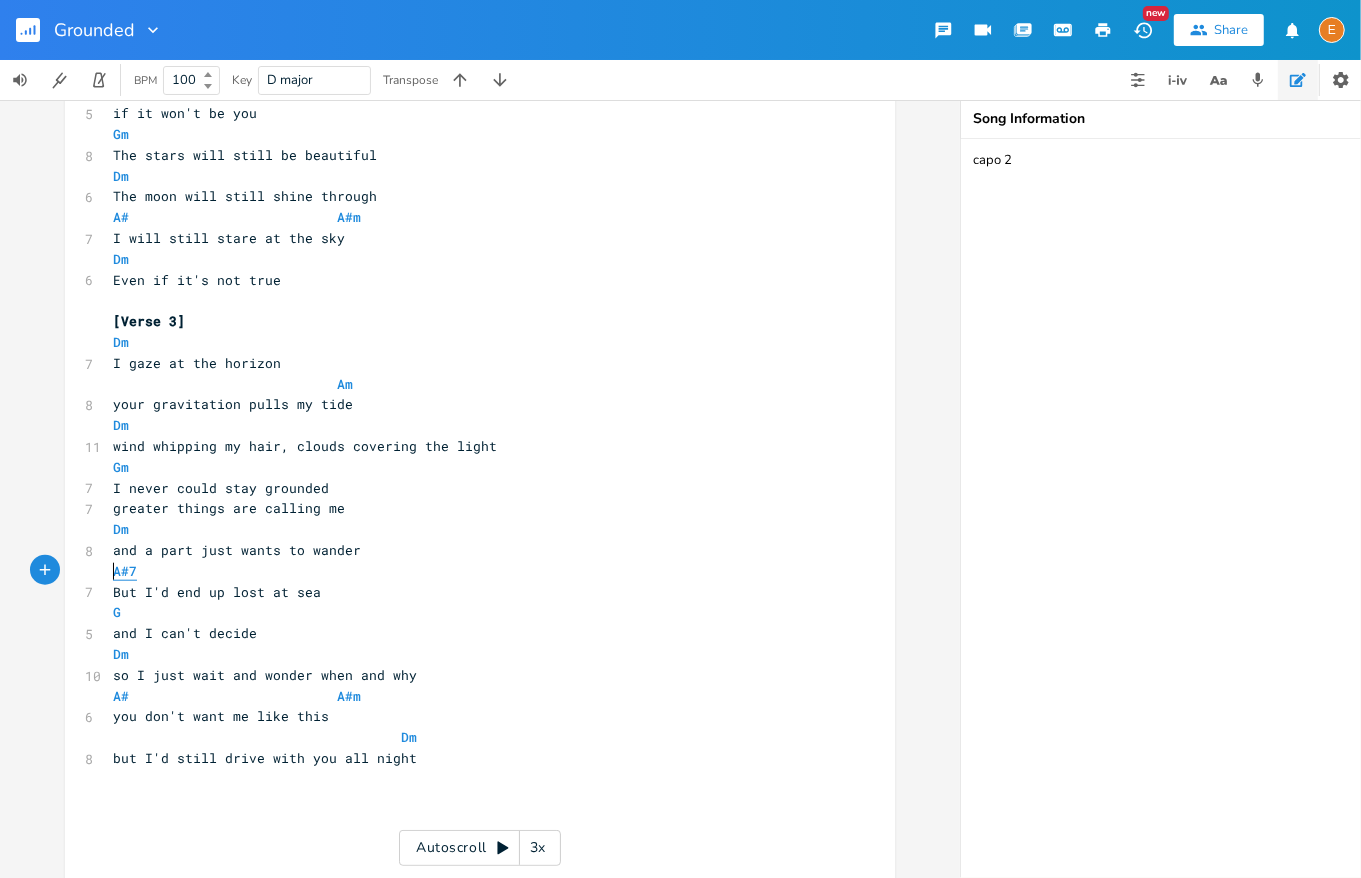 scroll, scrollTop: 5, scrollLeft: 0, axis: vertical 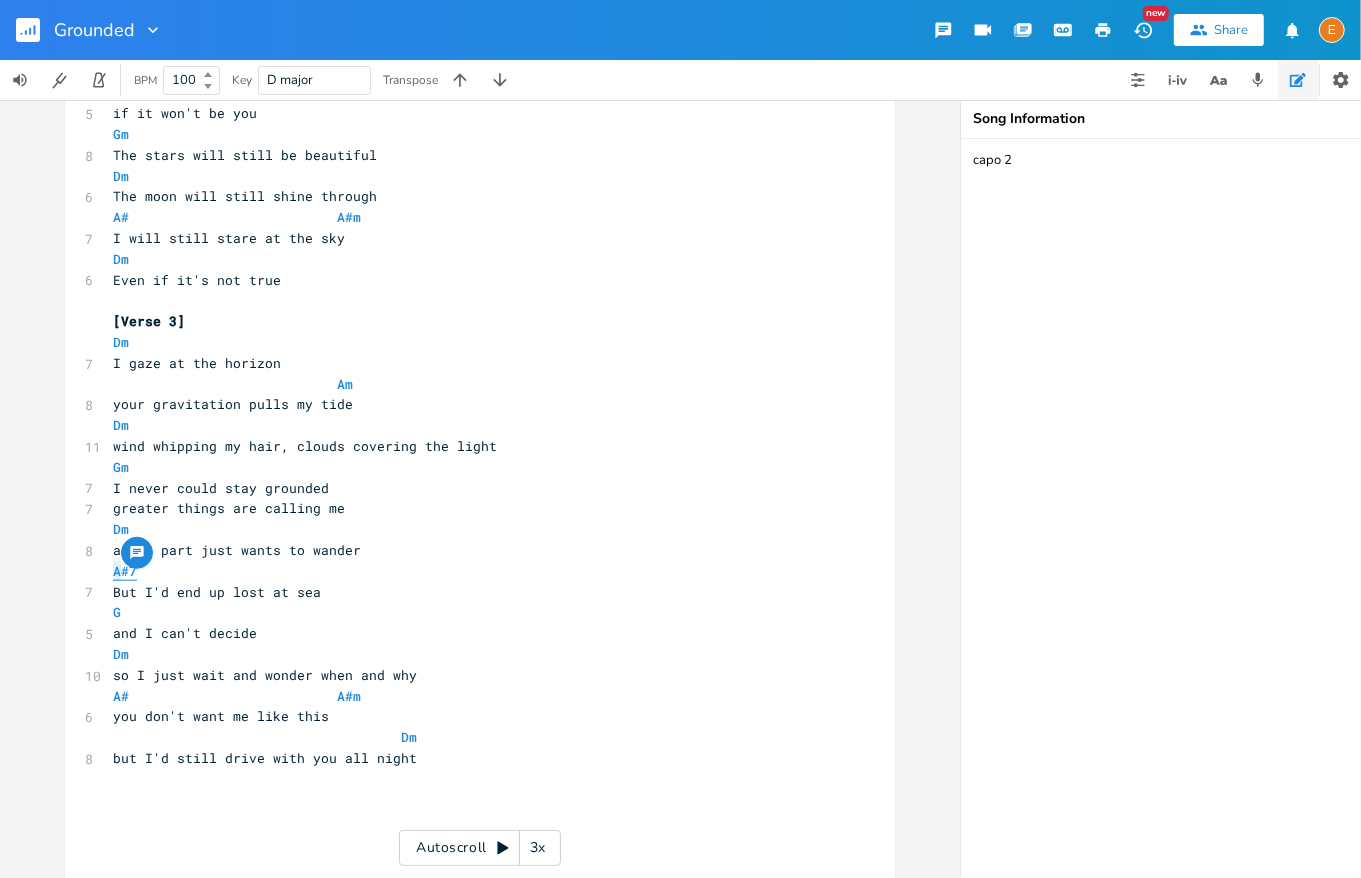 click on "A#7" at bounding box center [125, 571] 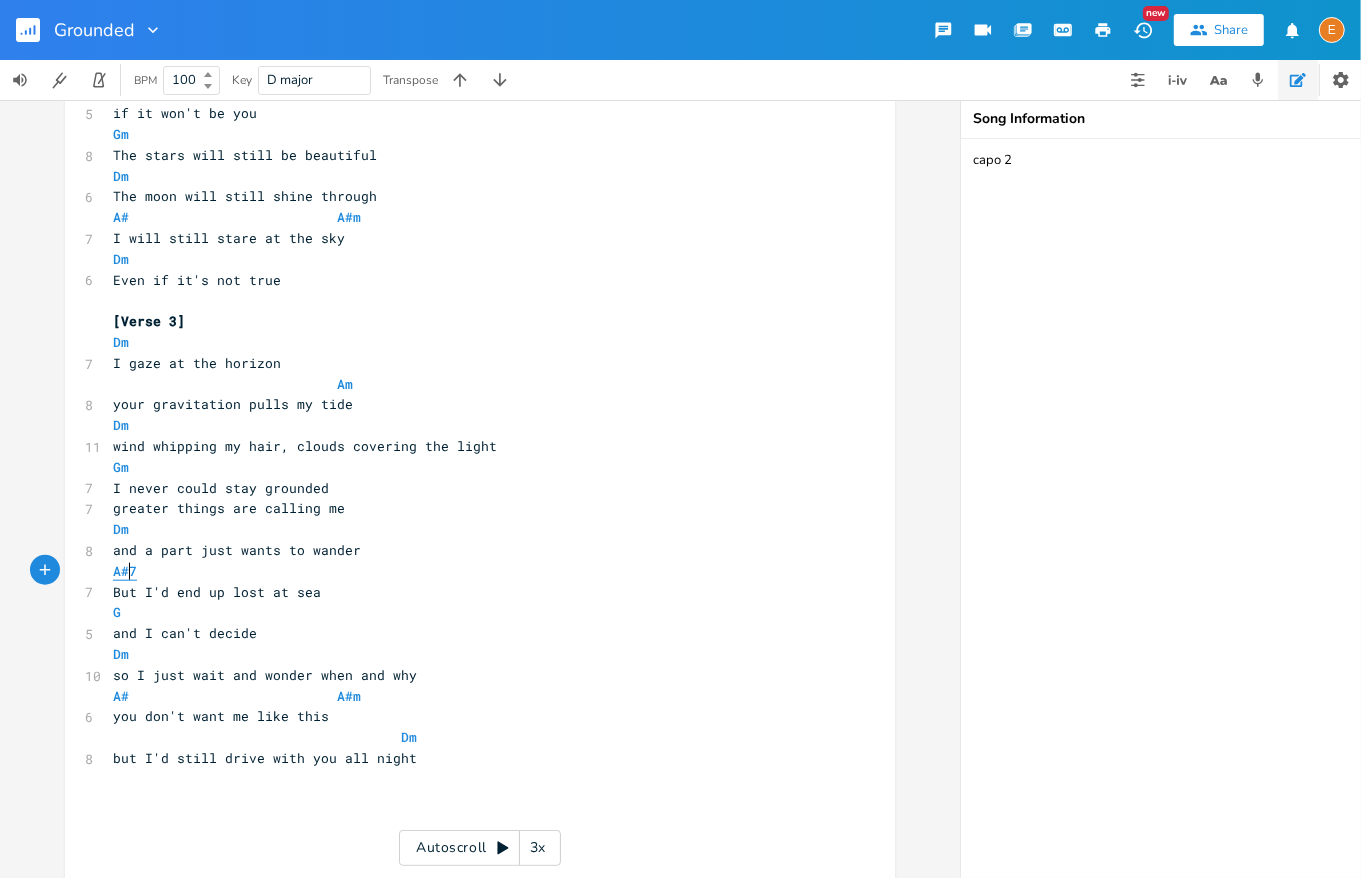 type on "7" 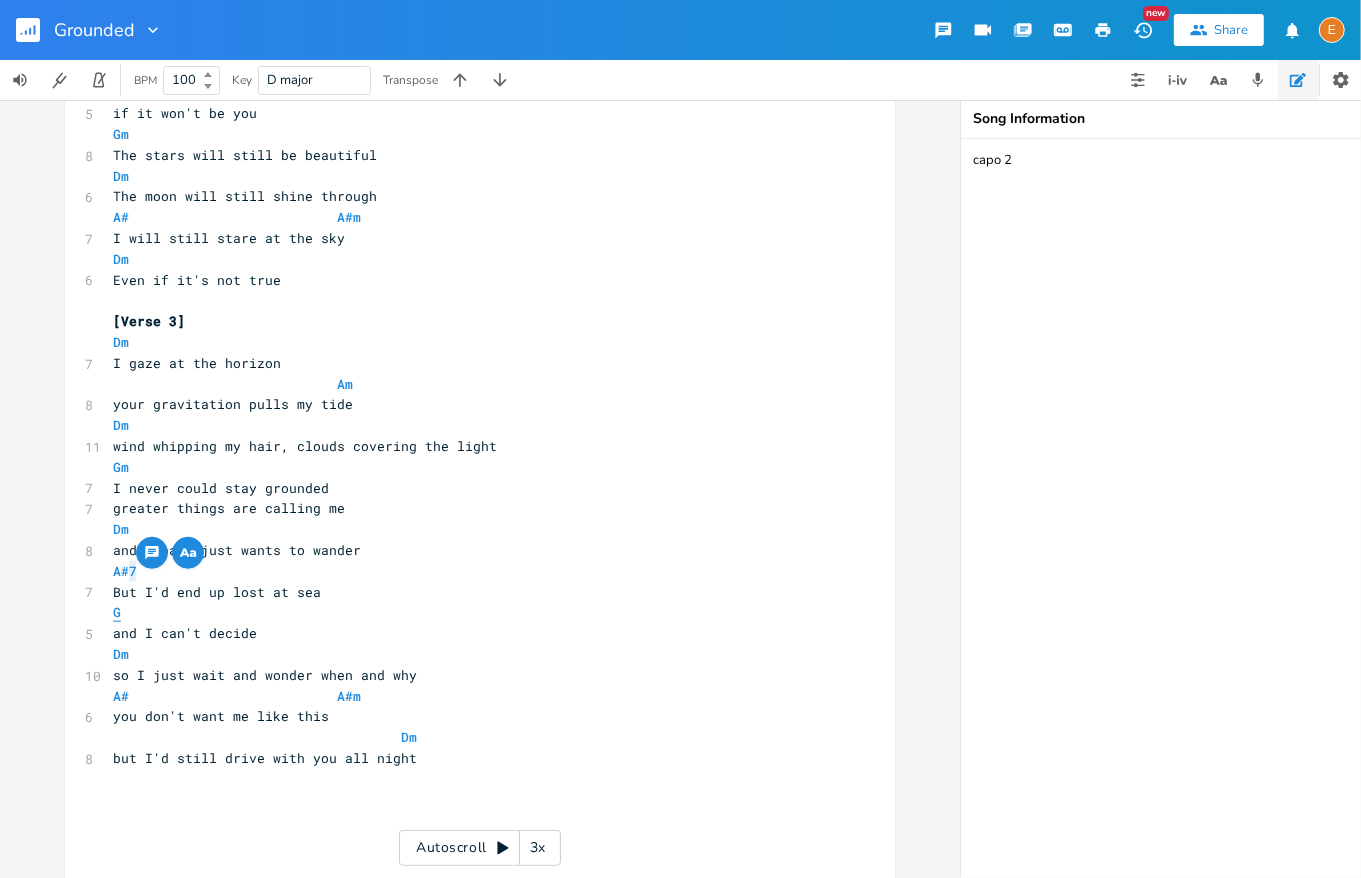 click on "G" at bounding box center [117, 612] 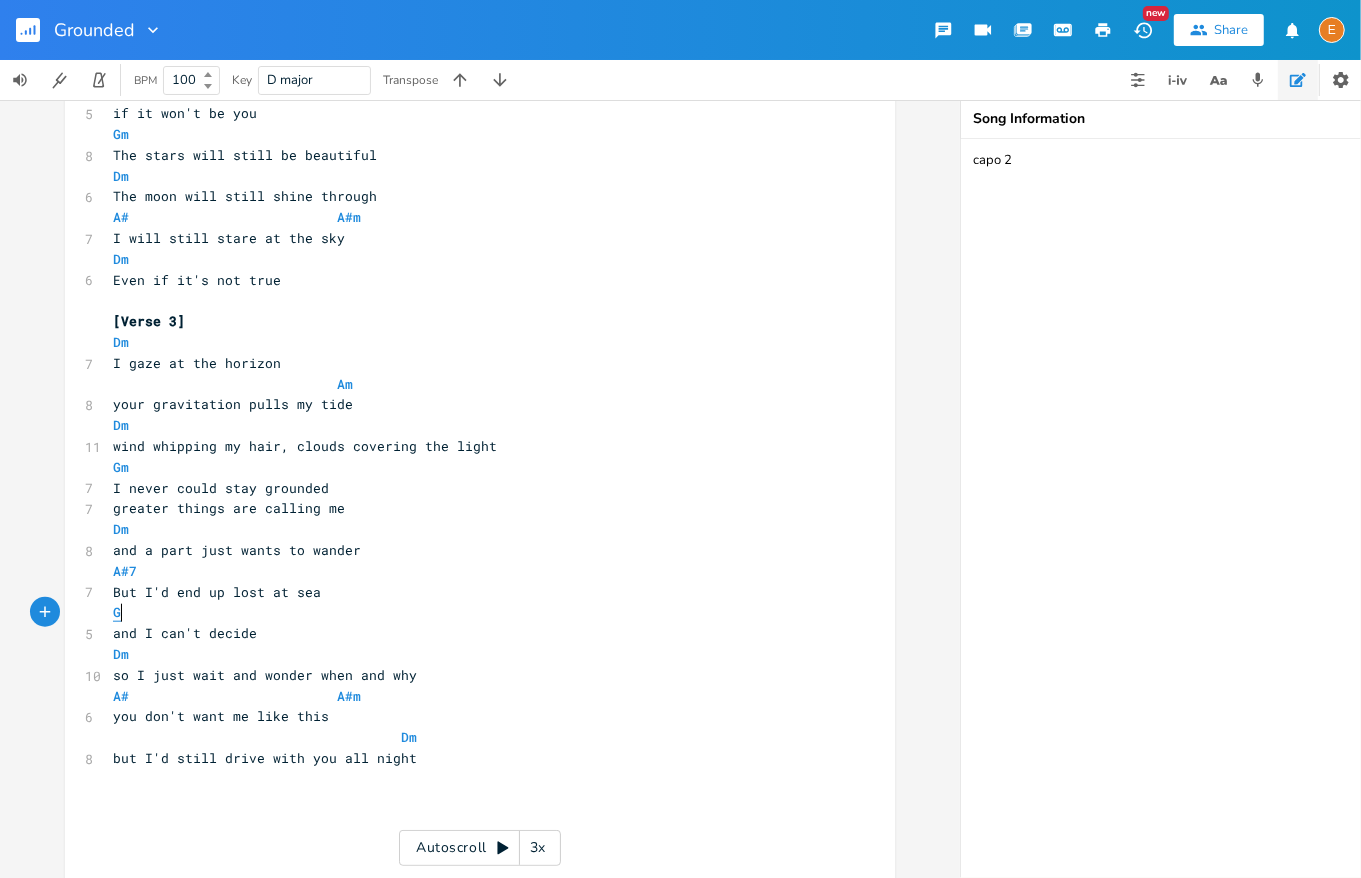 type on "G" 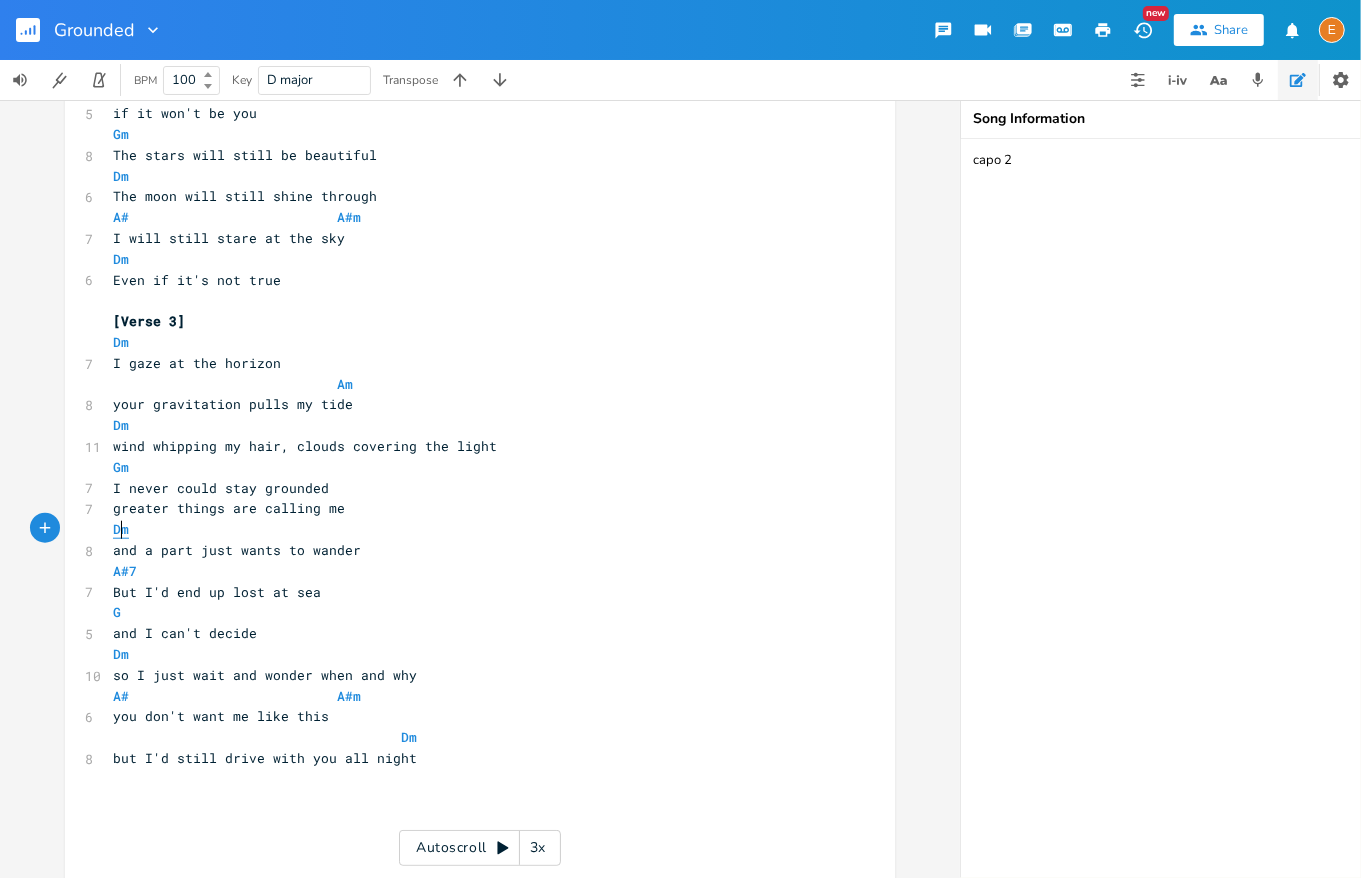 click on "Dm" at bounding box center (121, 529) 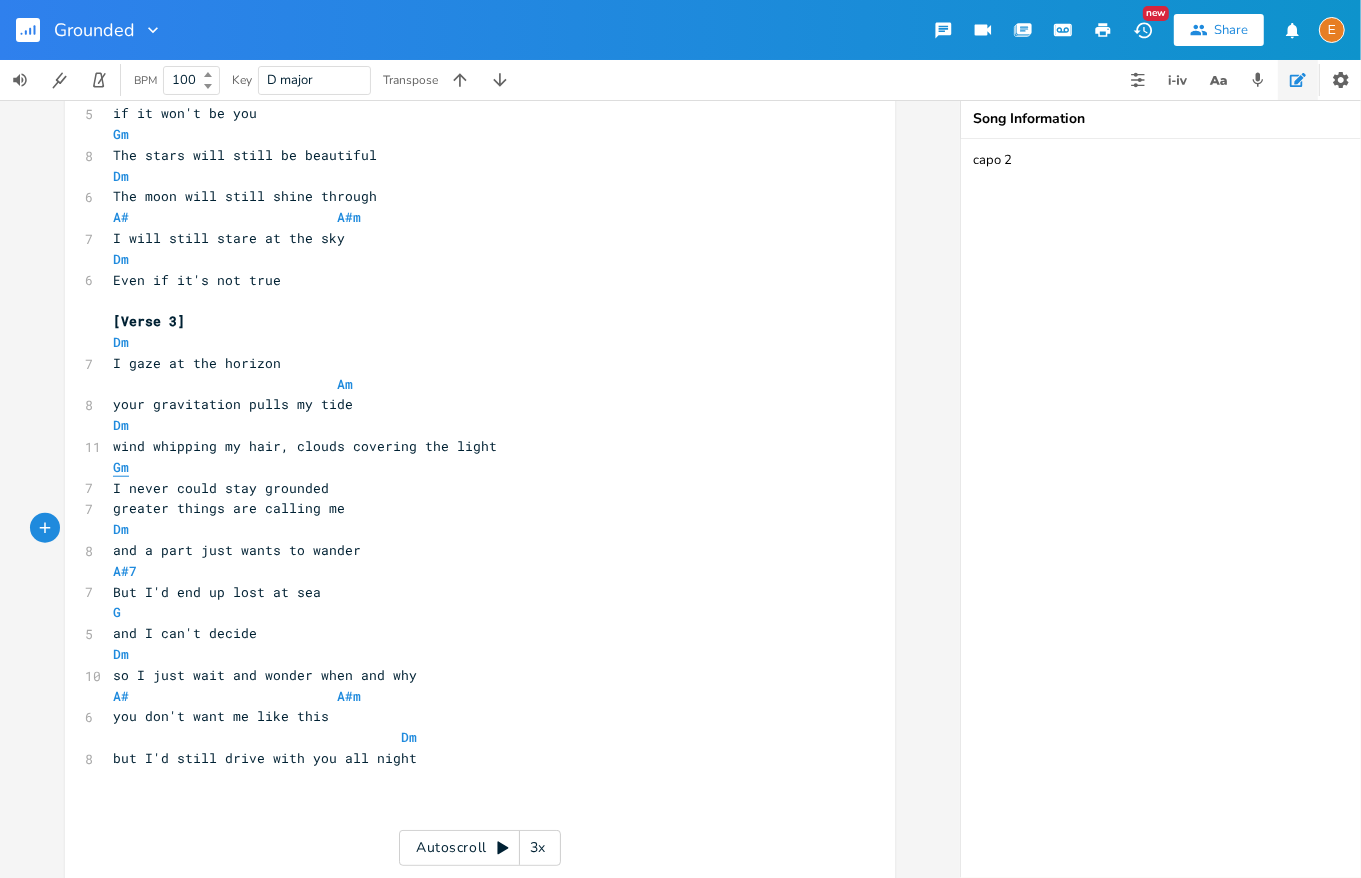 click on "Gm" at bounding box center [121, 467] 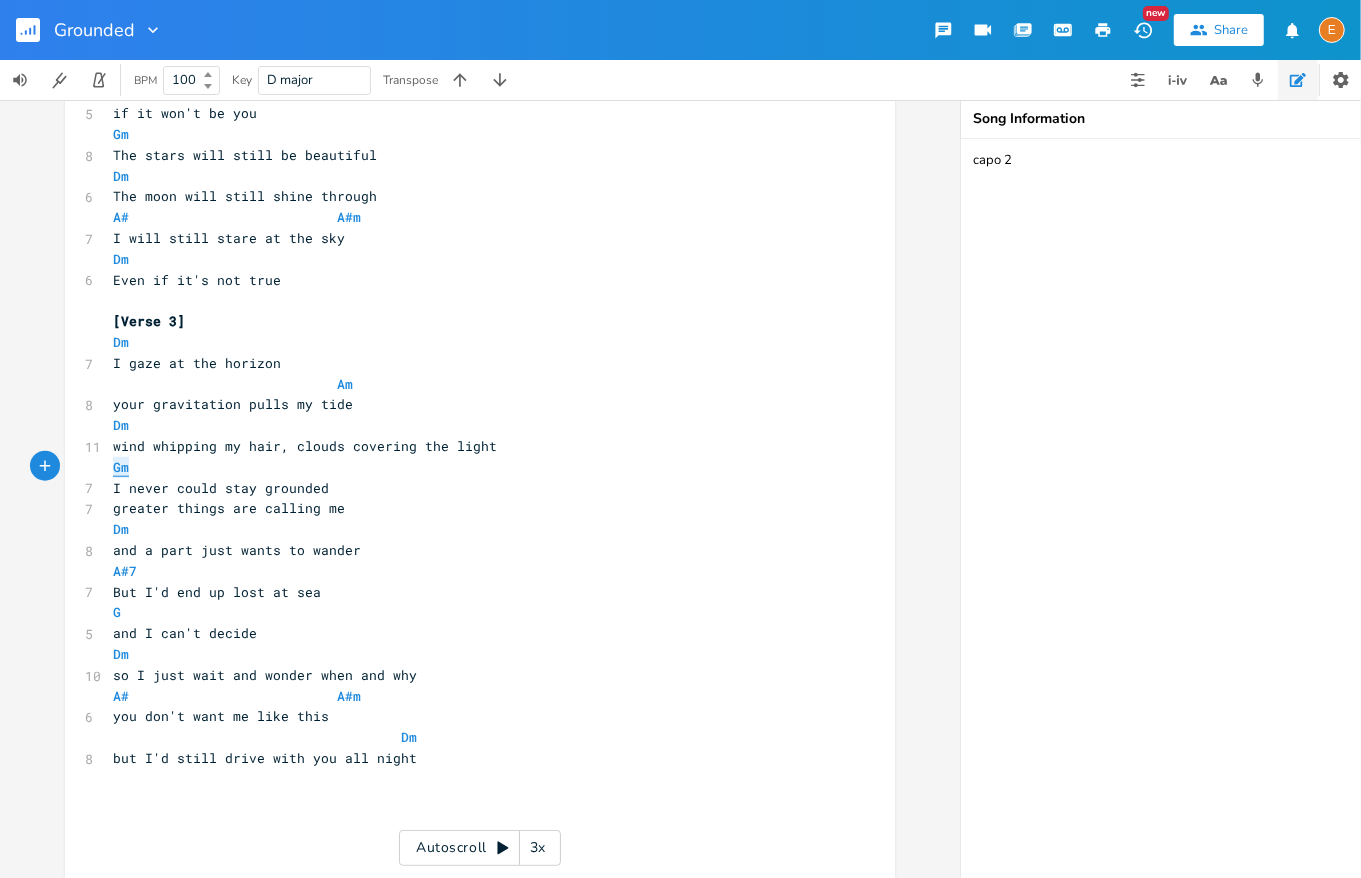 click on "Gm" at bounding box center (121, 467) 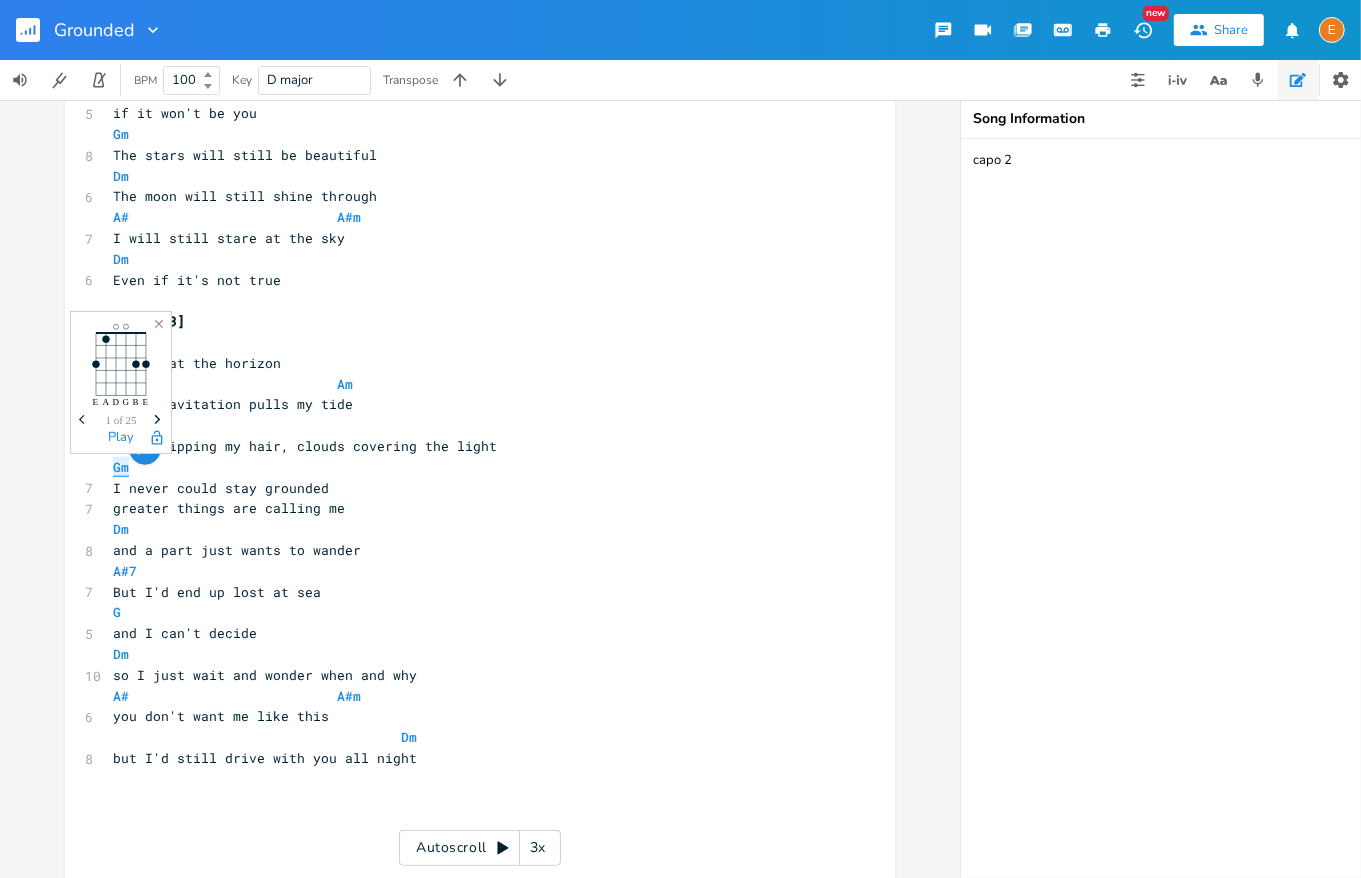 click on "Gm" at bounding box center (121, 467) 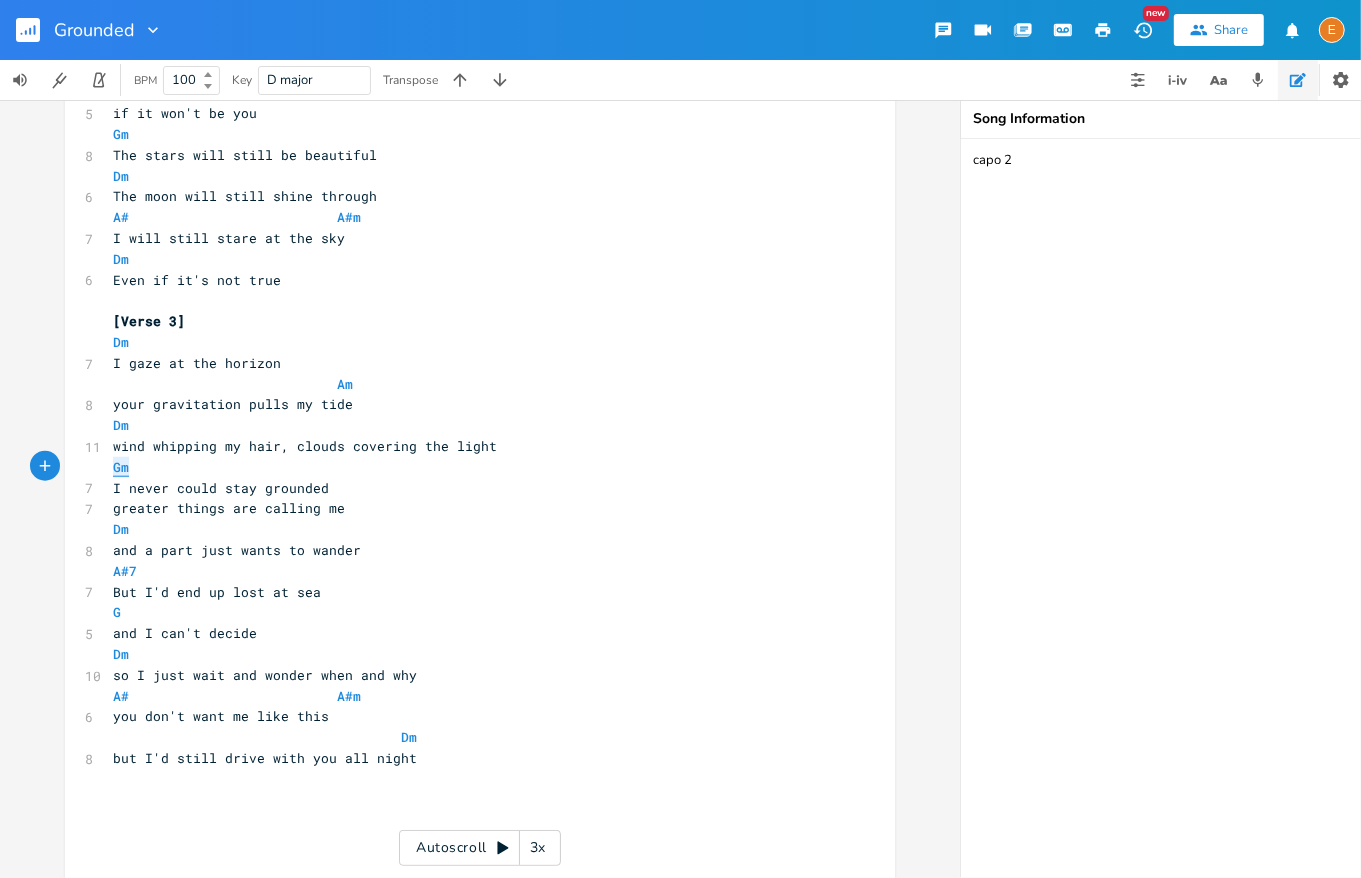click on "Gm" at bounding box center (121, 467) 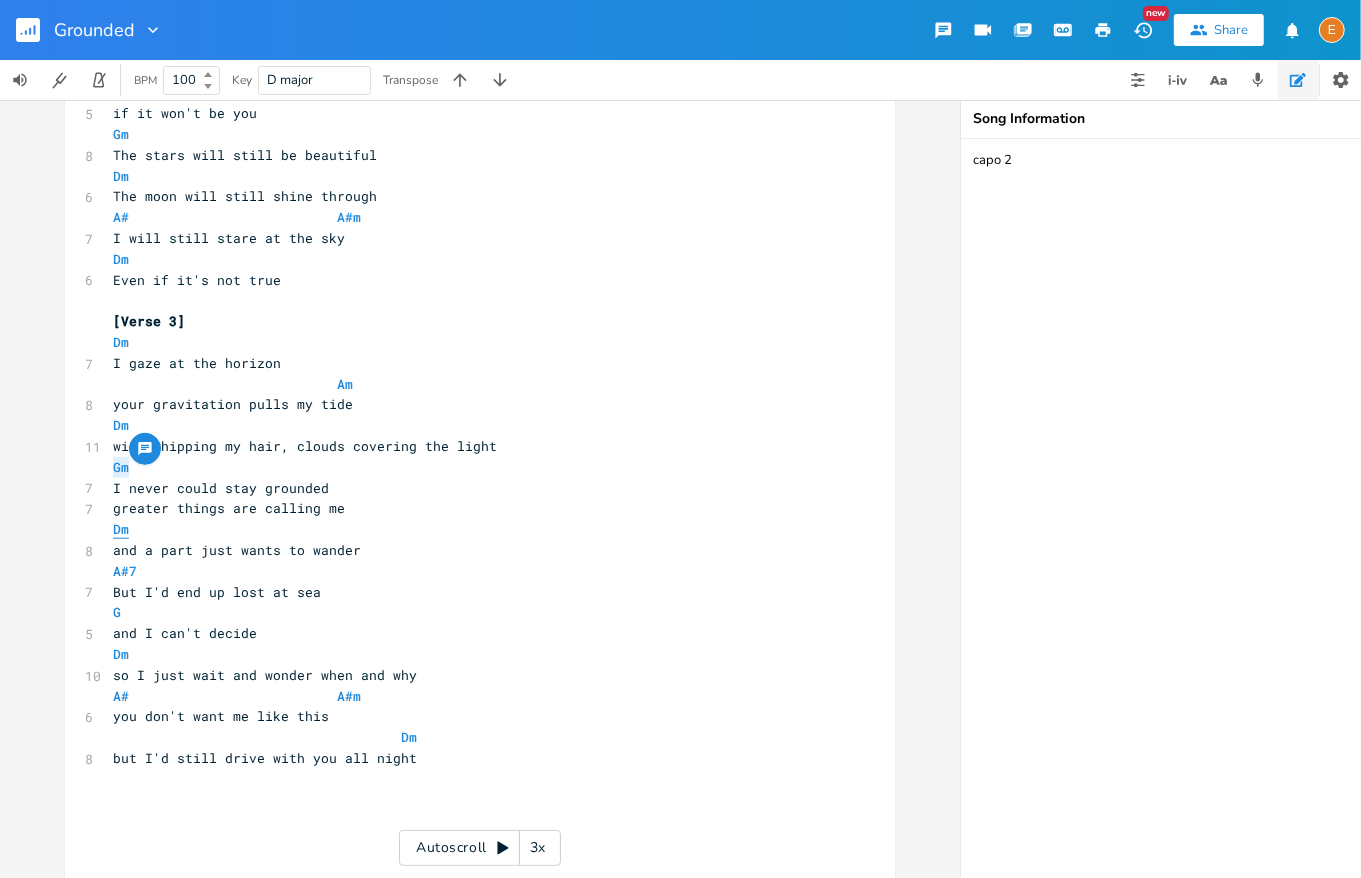 click on "Dm" at bounding box center (121, 529) 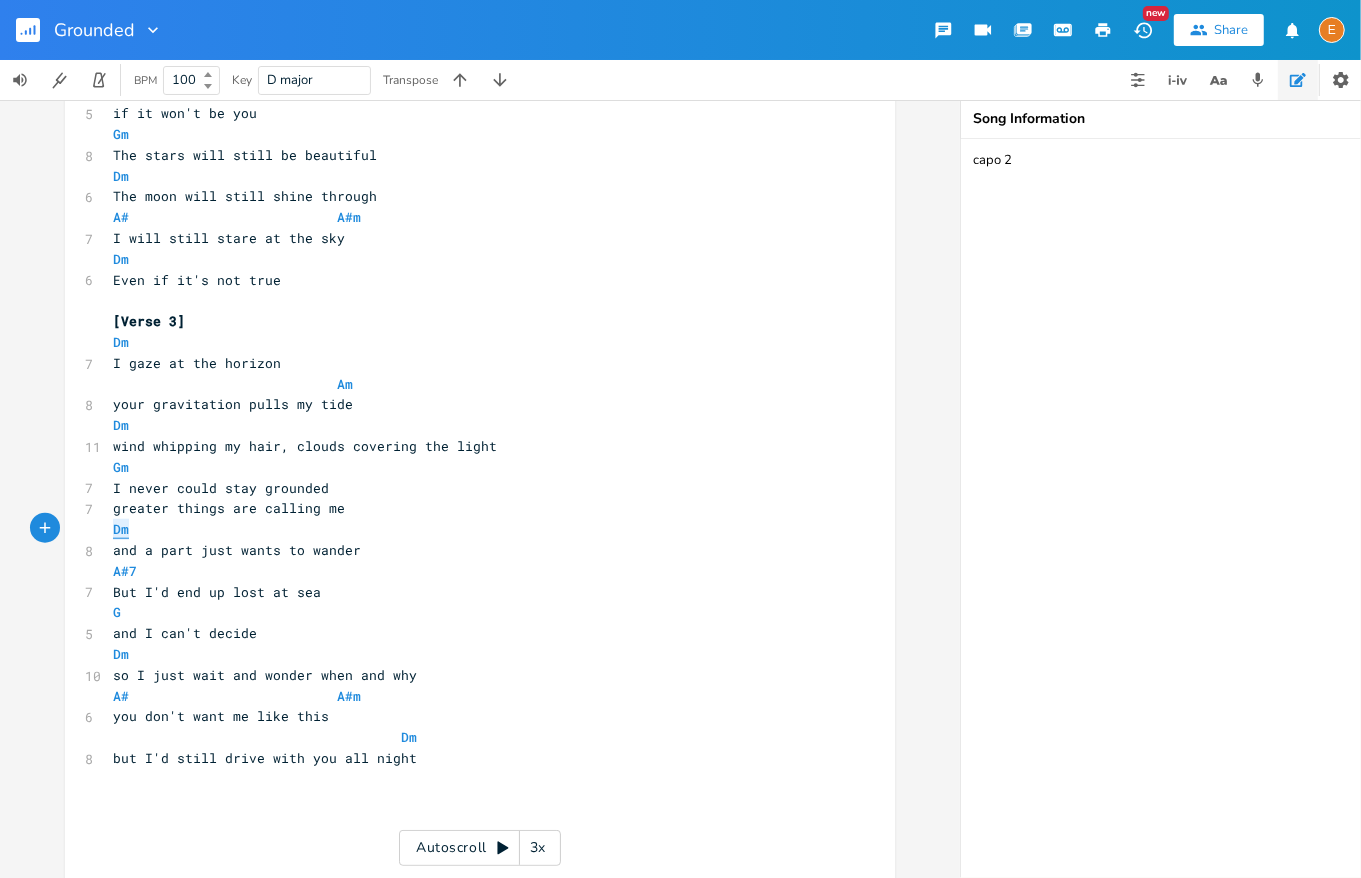 click on "Dm" at bounding box center (121, 529) 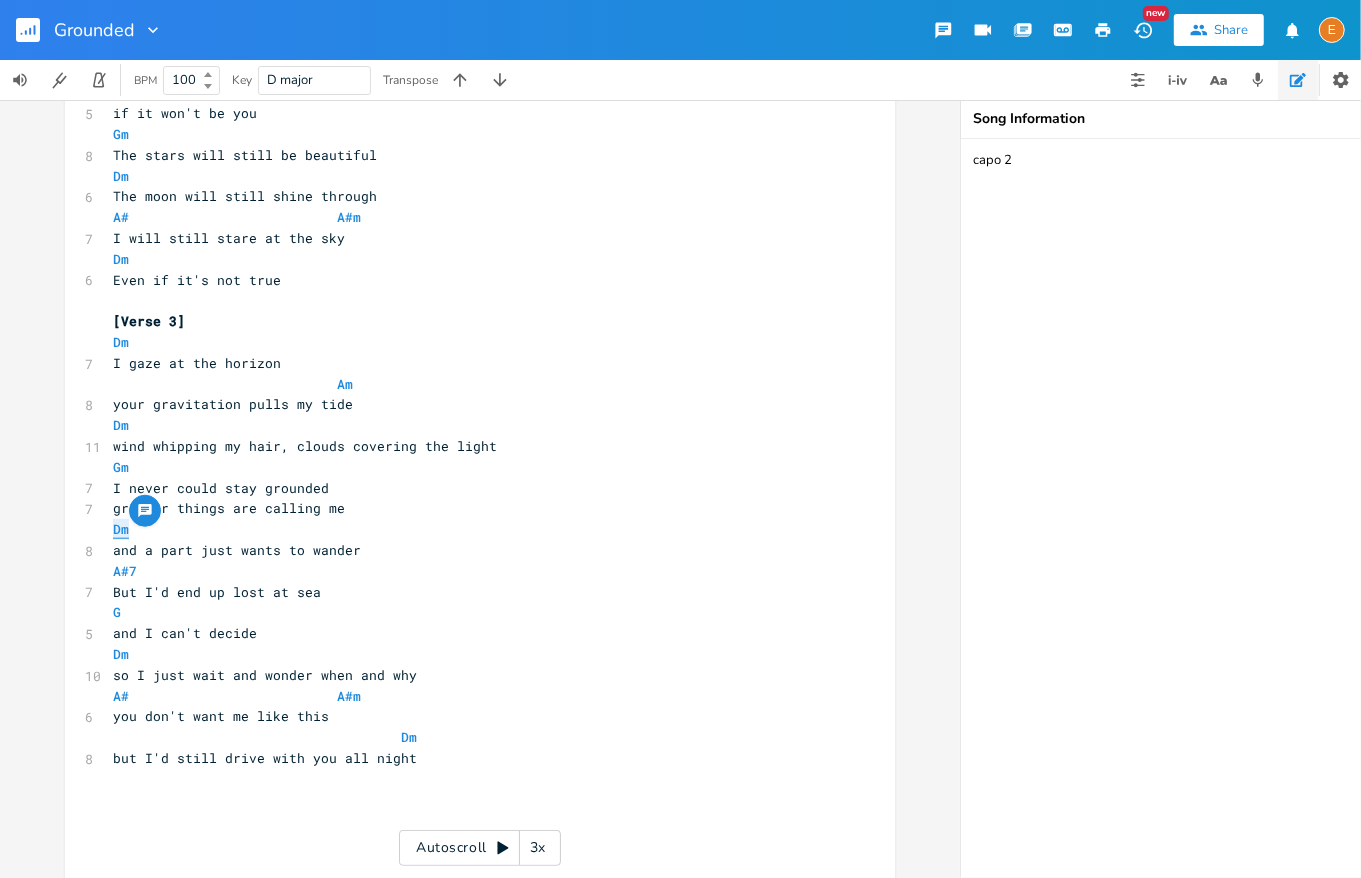 click on "Dm" at bounding box center (121, 529) 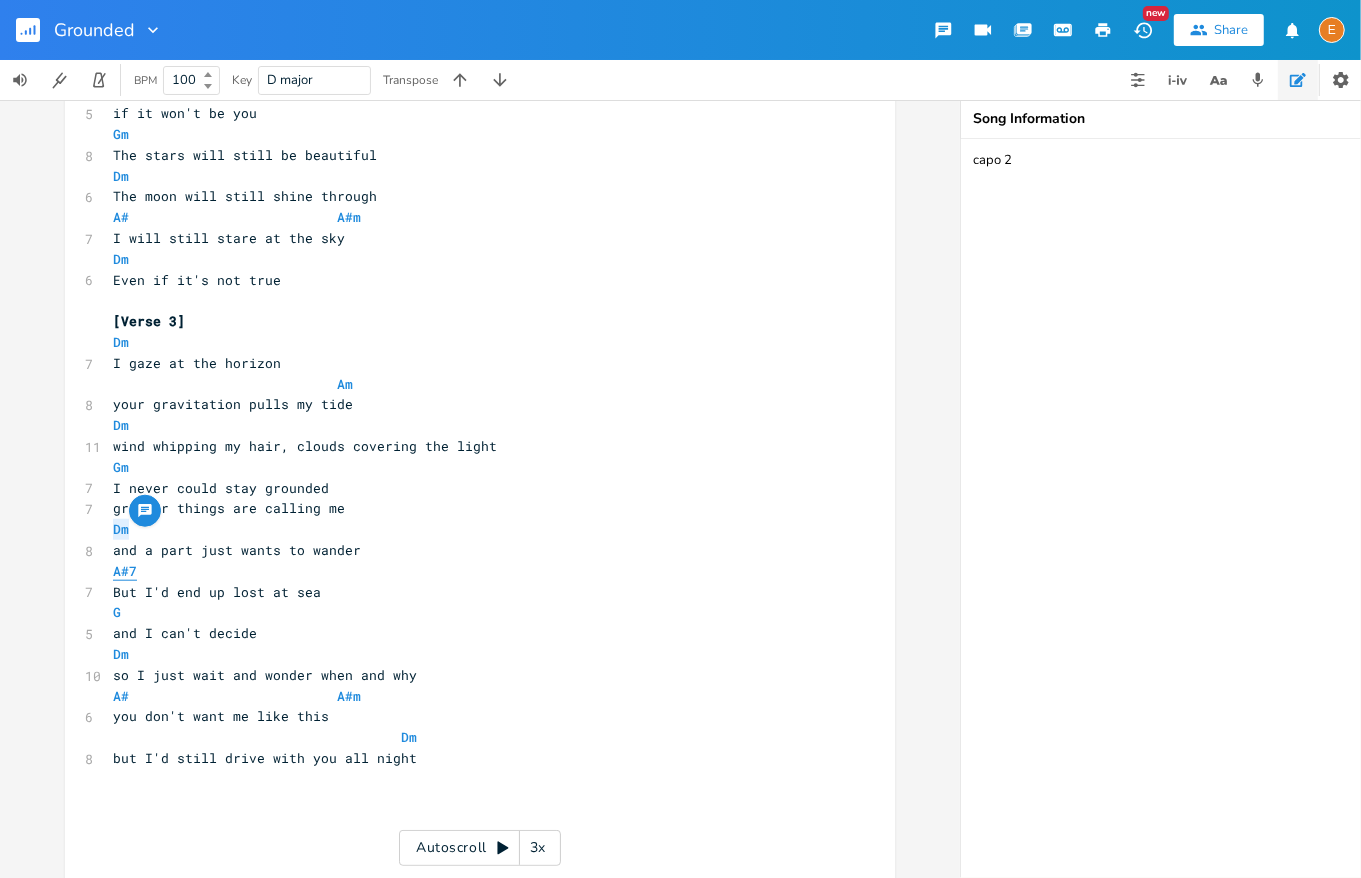 click on "A#7" at bounding box center (125, 571) 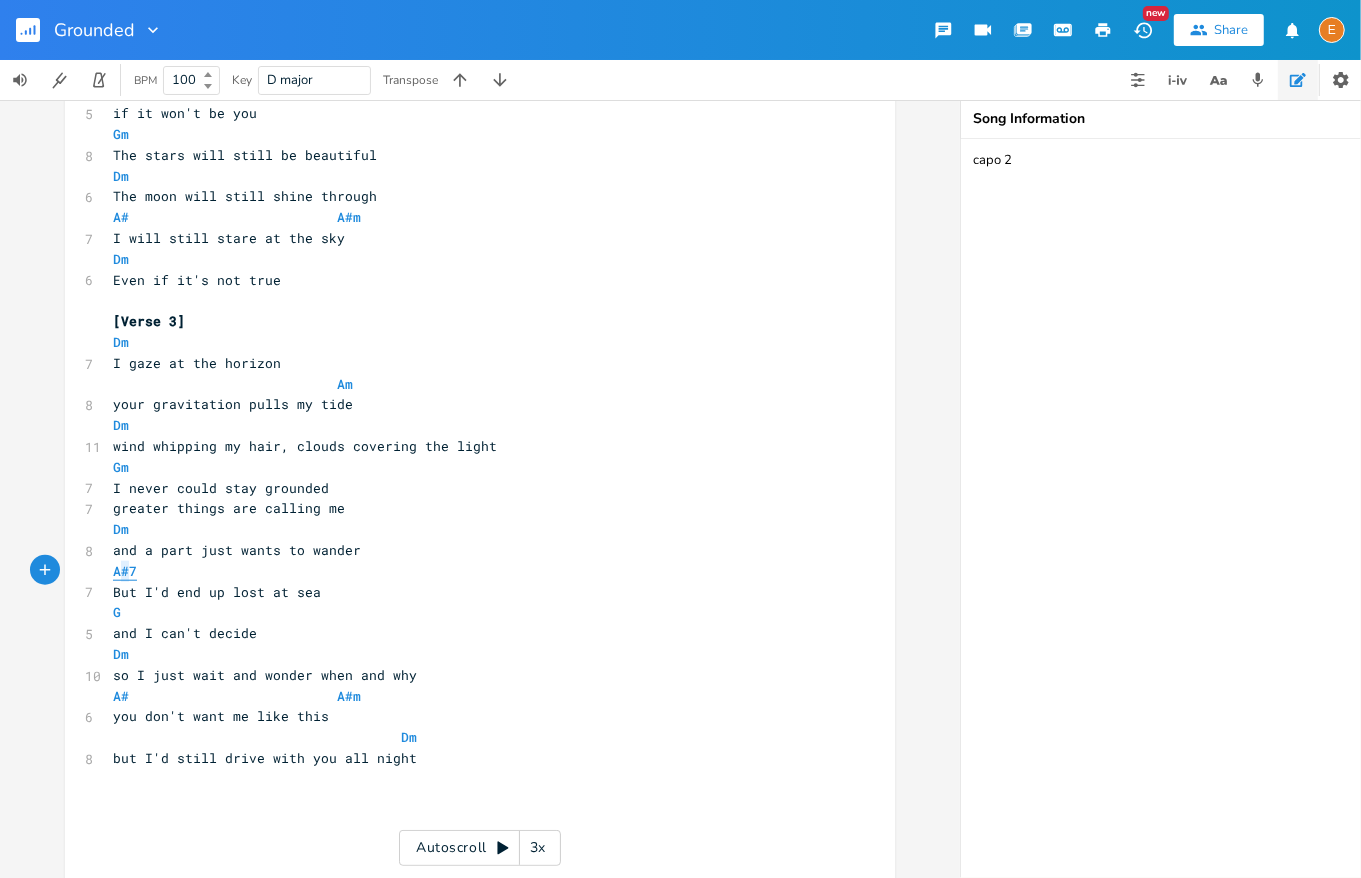 click on "A#7" at bounding box center (125, 571) 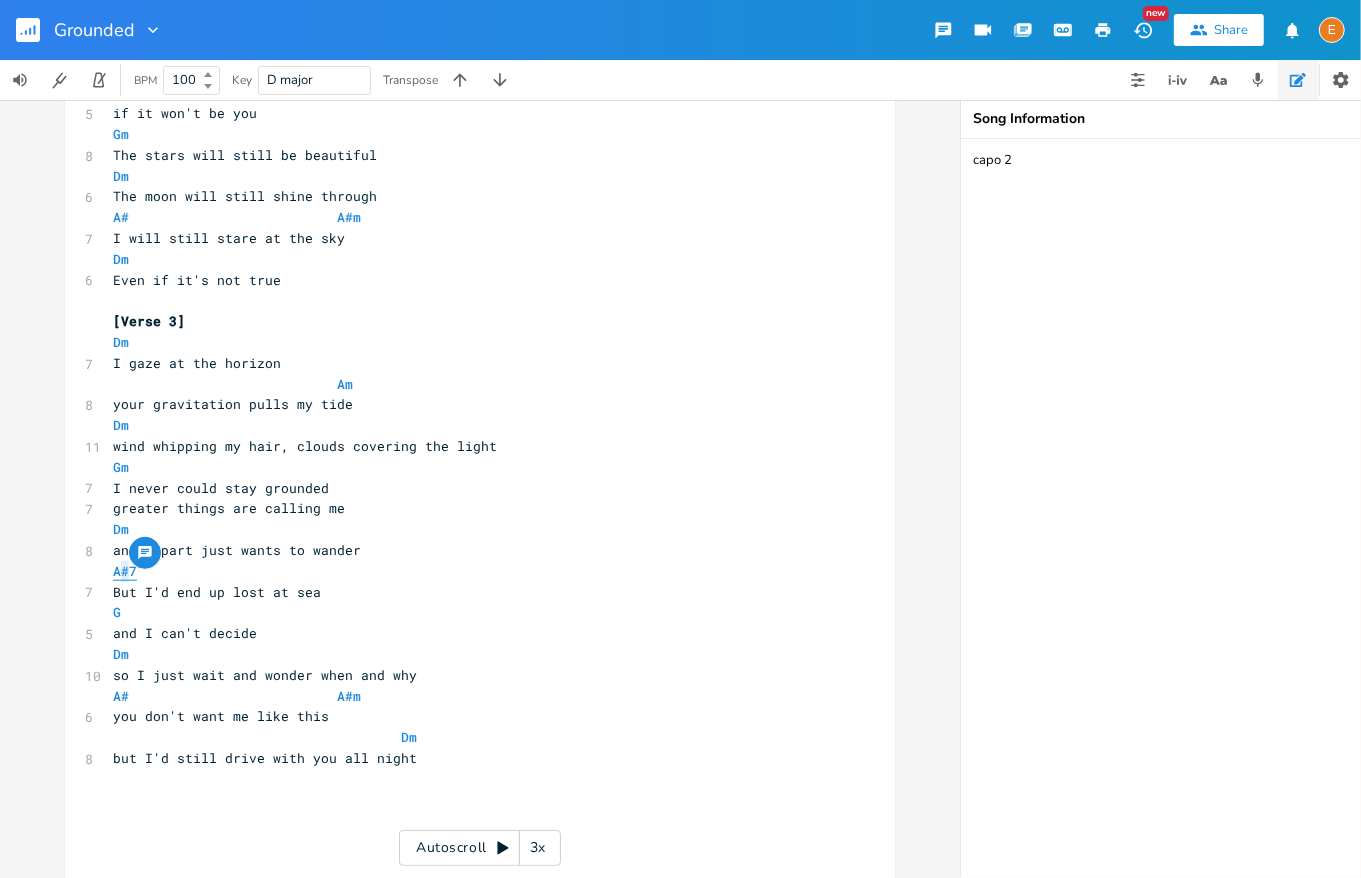 click on "A#7" at bounding box center (125, 571) 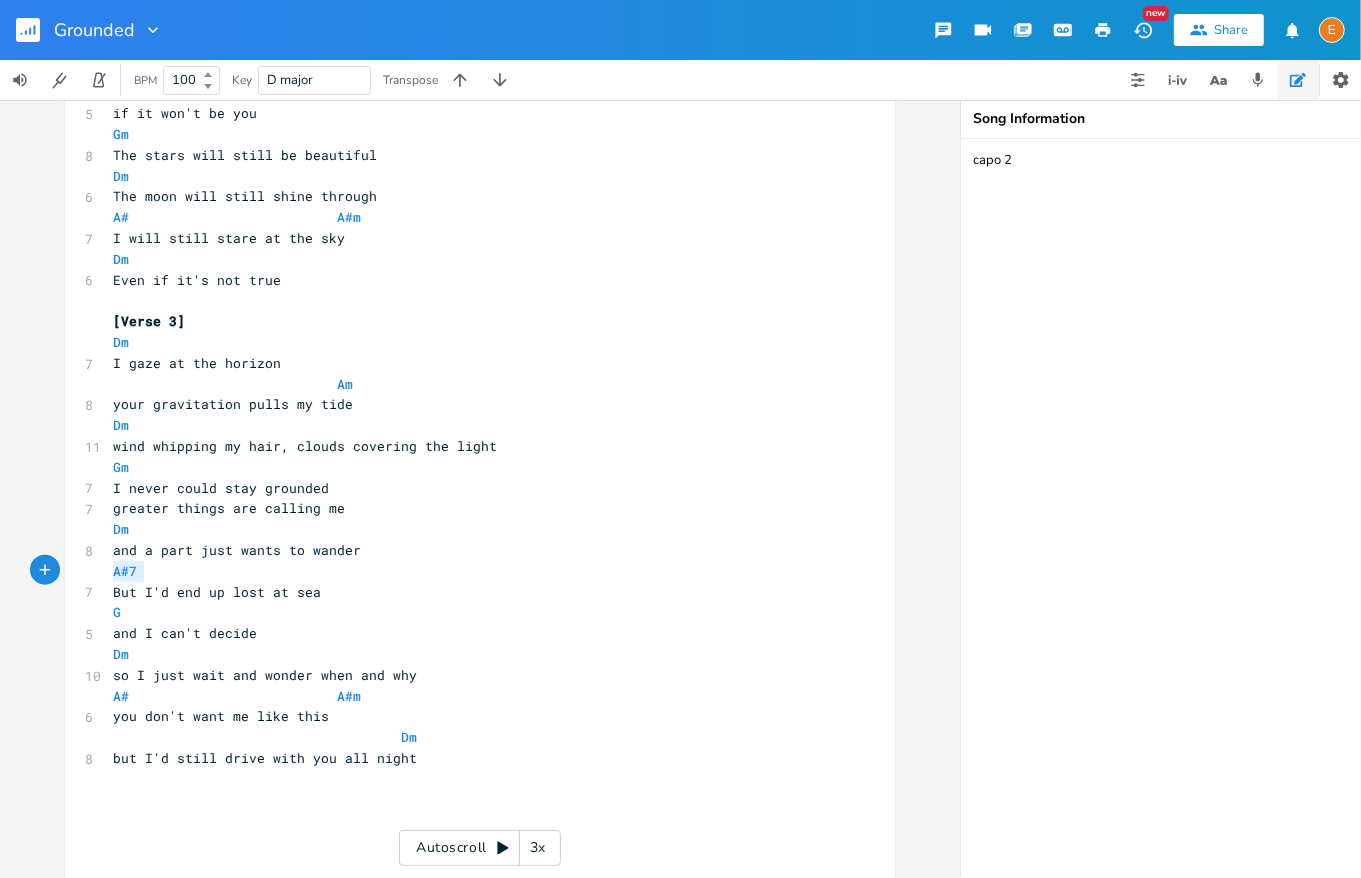 scroll, scrollTop: 5, scrollLeft: 33, axis: both 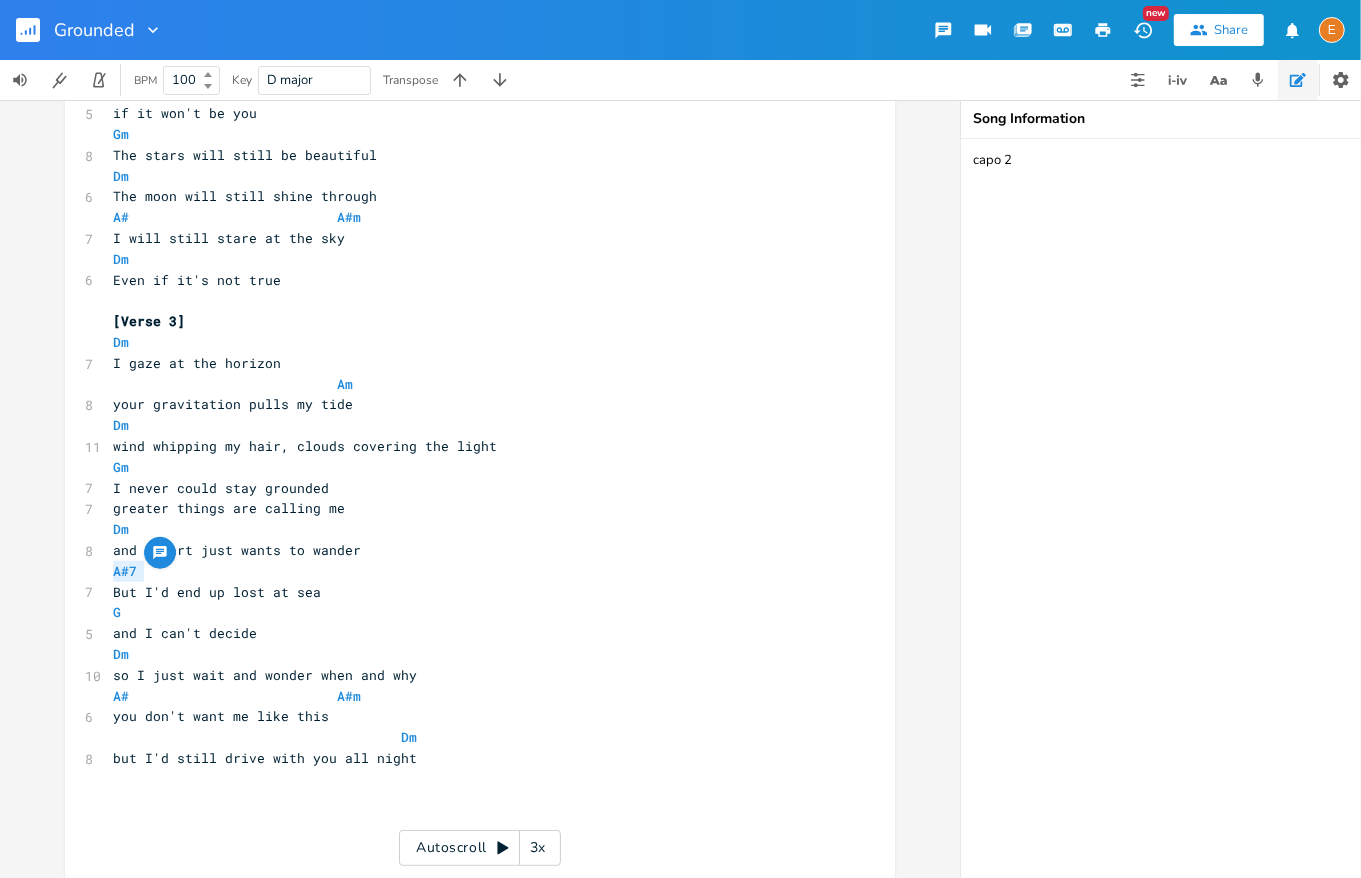 drag, startPoint x: 148, startPoint y: 576, endPoint x: 102, endPoint y: 576, distance: 46 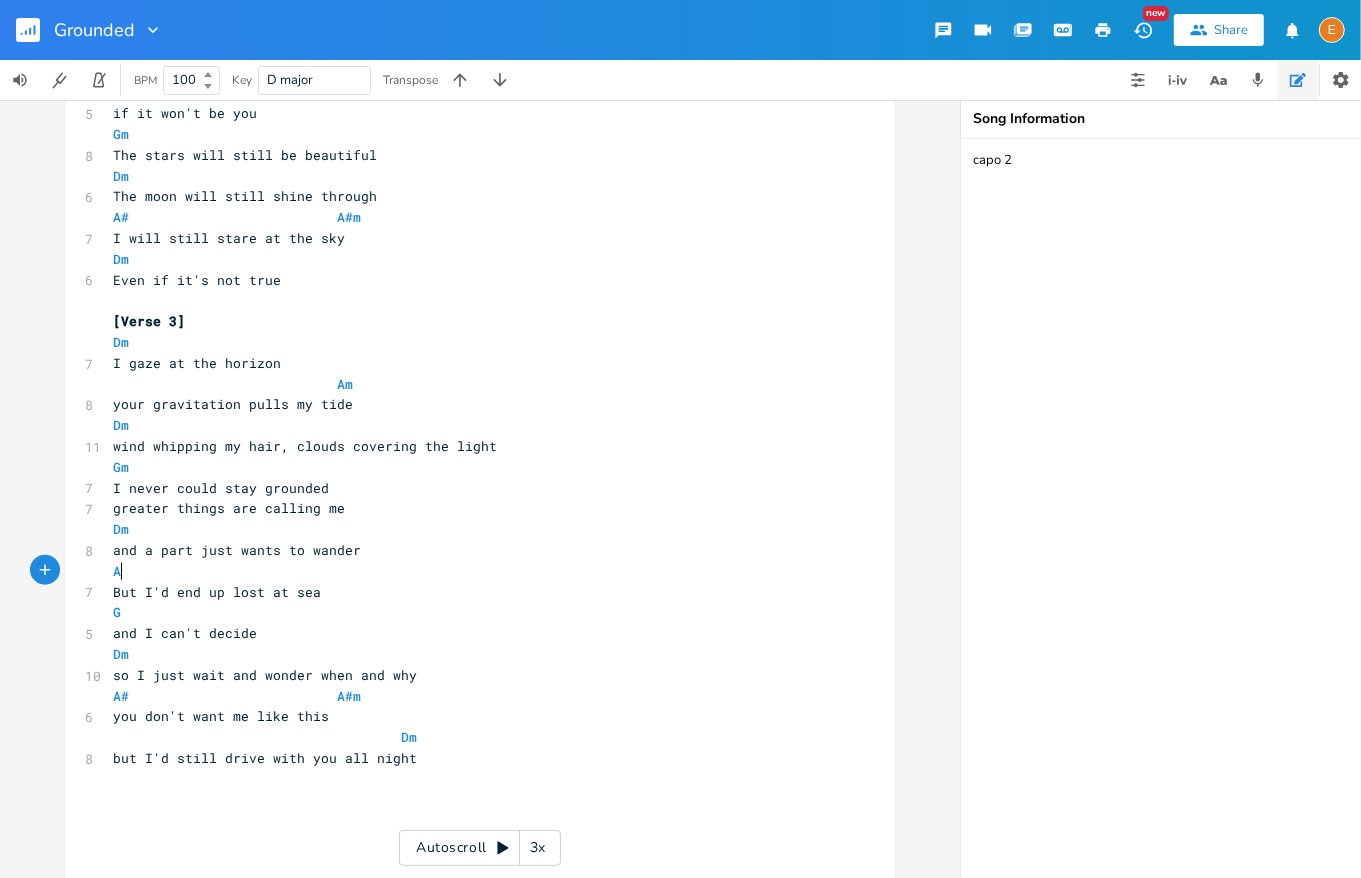 type on "A7" 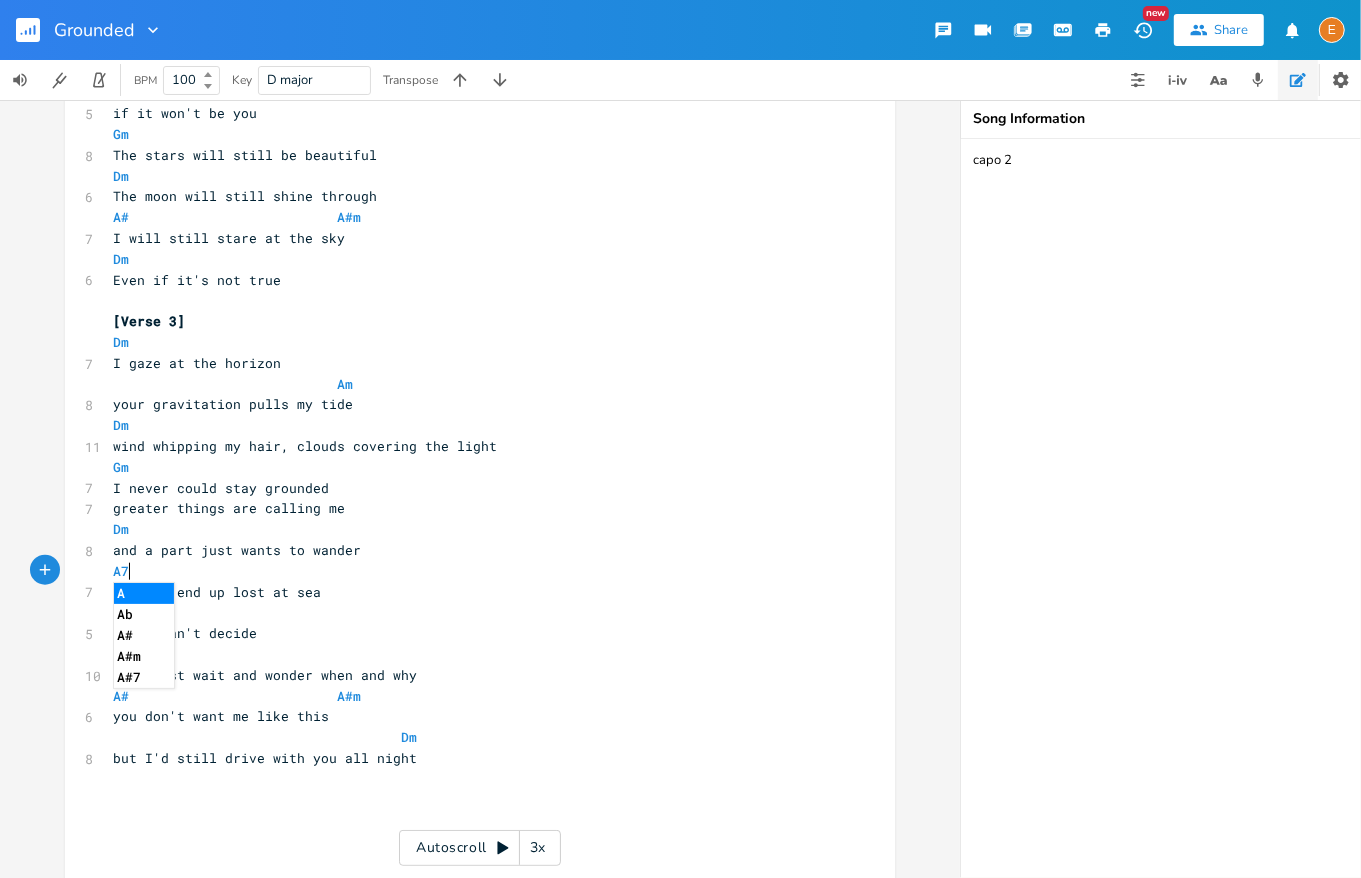 scroll 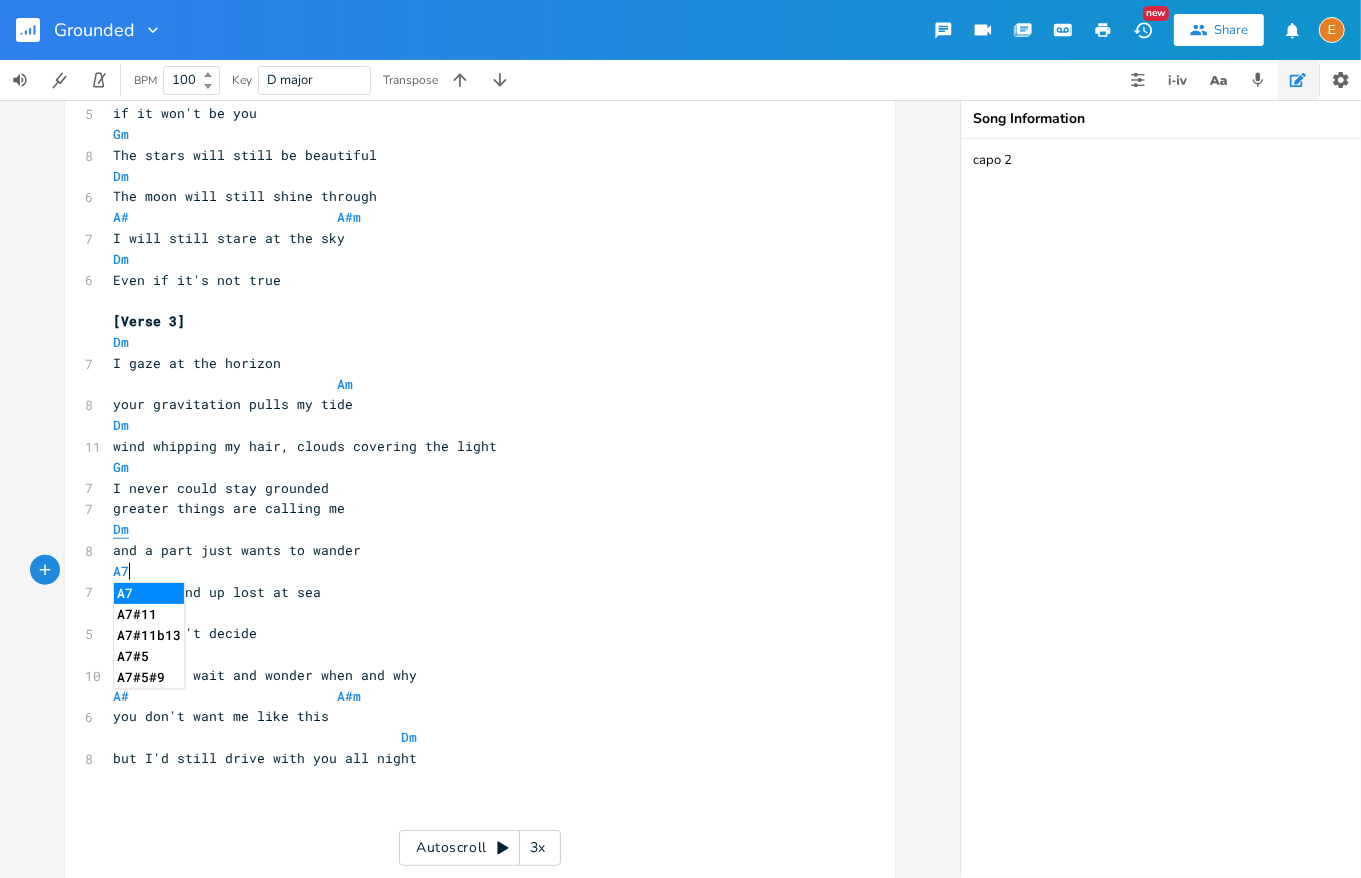 click on "Dm" at bounding box center [121, 529] 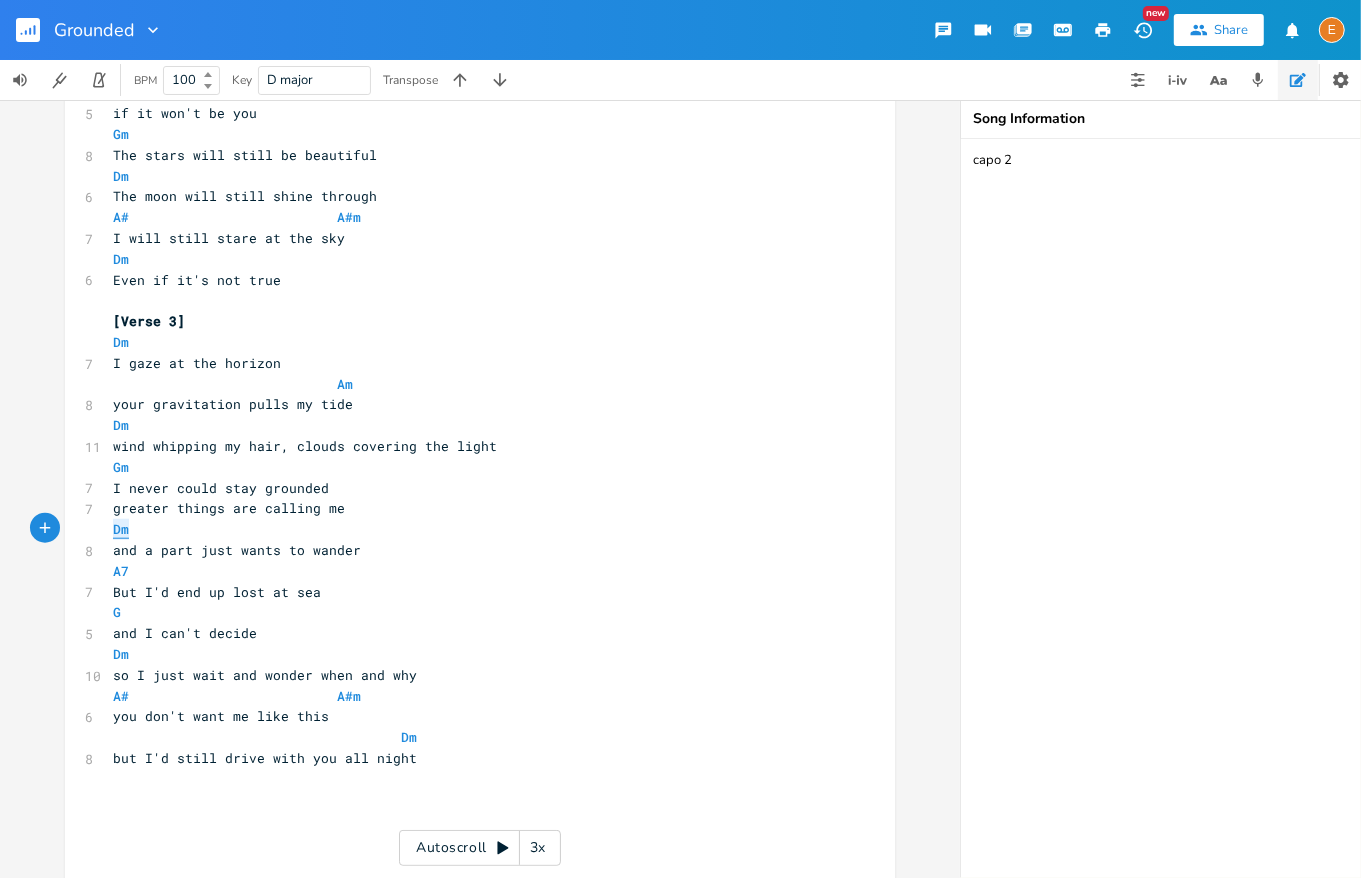 click on "Dm" at bounding box center (121, 529) 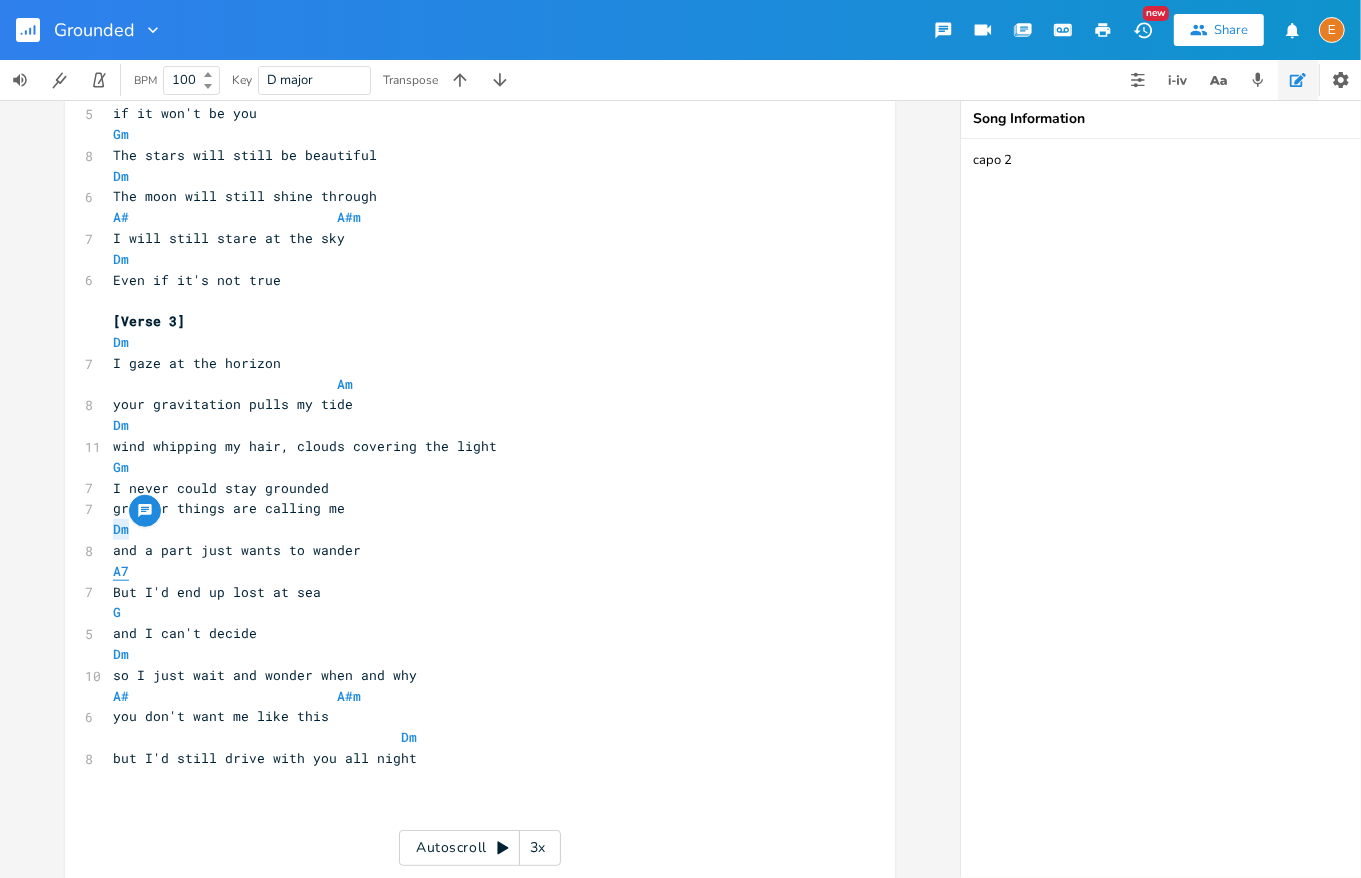 click on "A7" at bounding box center [121, 571] 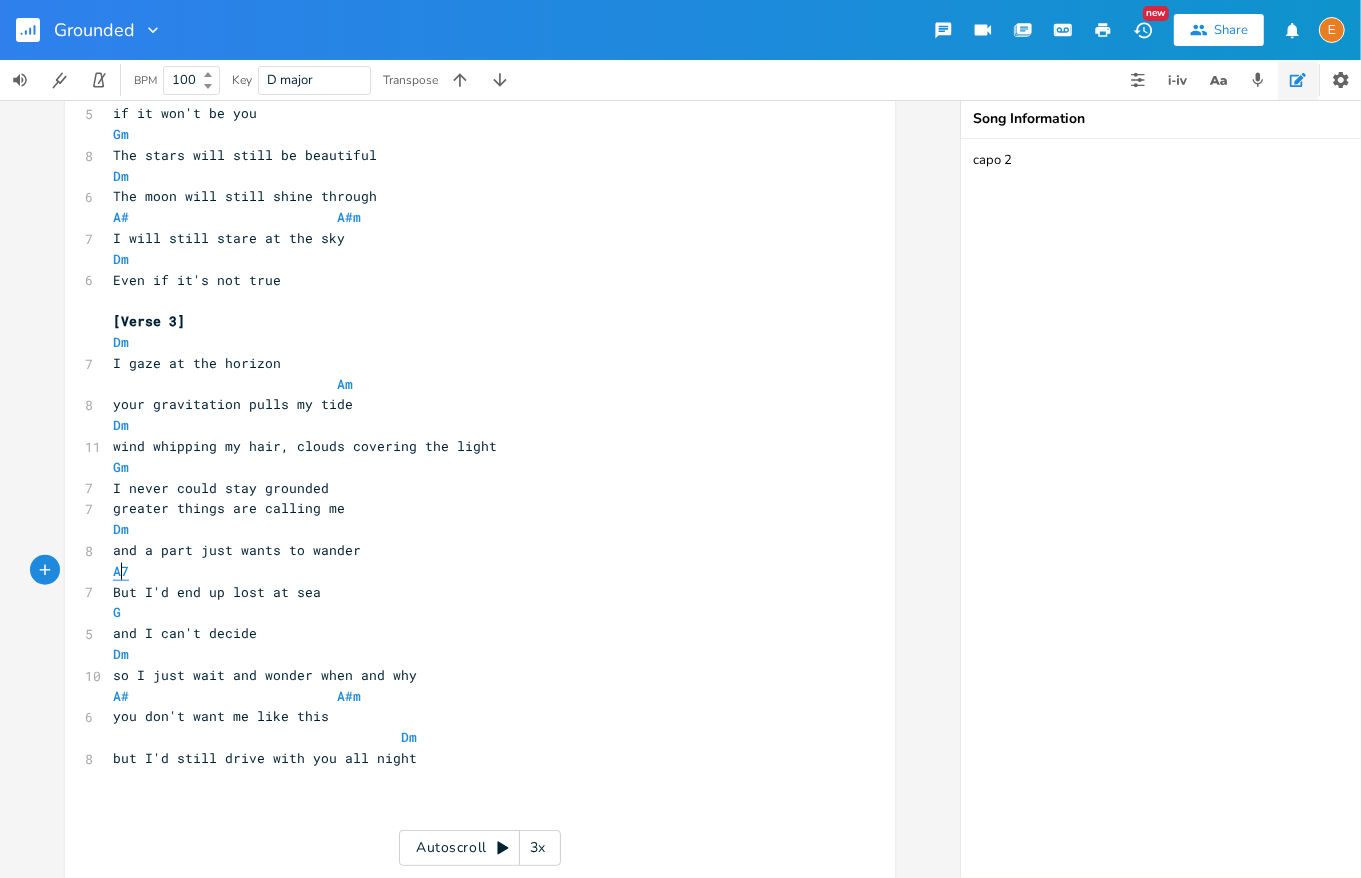click on "A7" at bounding box center (121, 571) 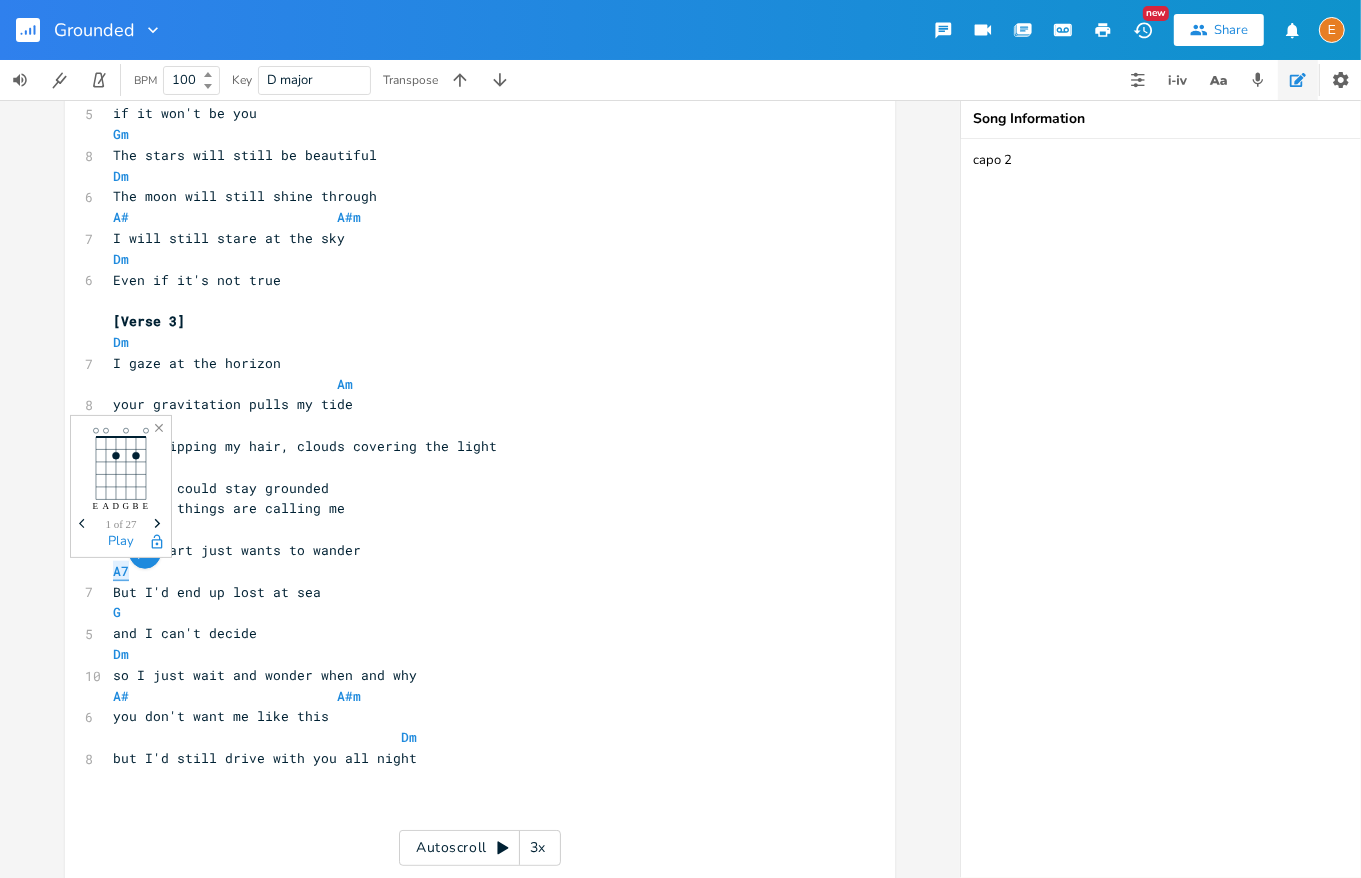 type on "A7" 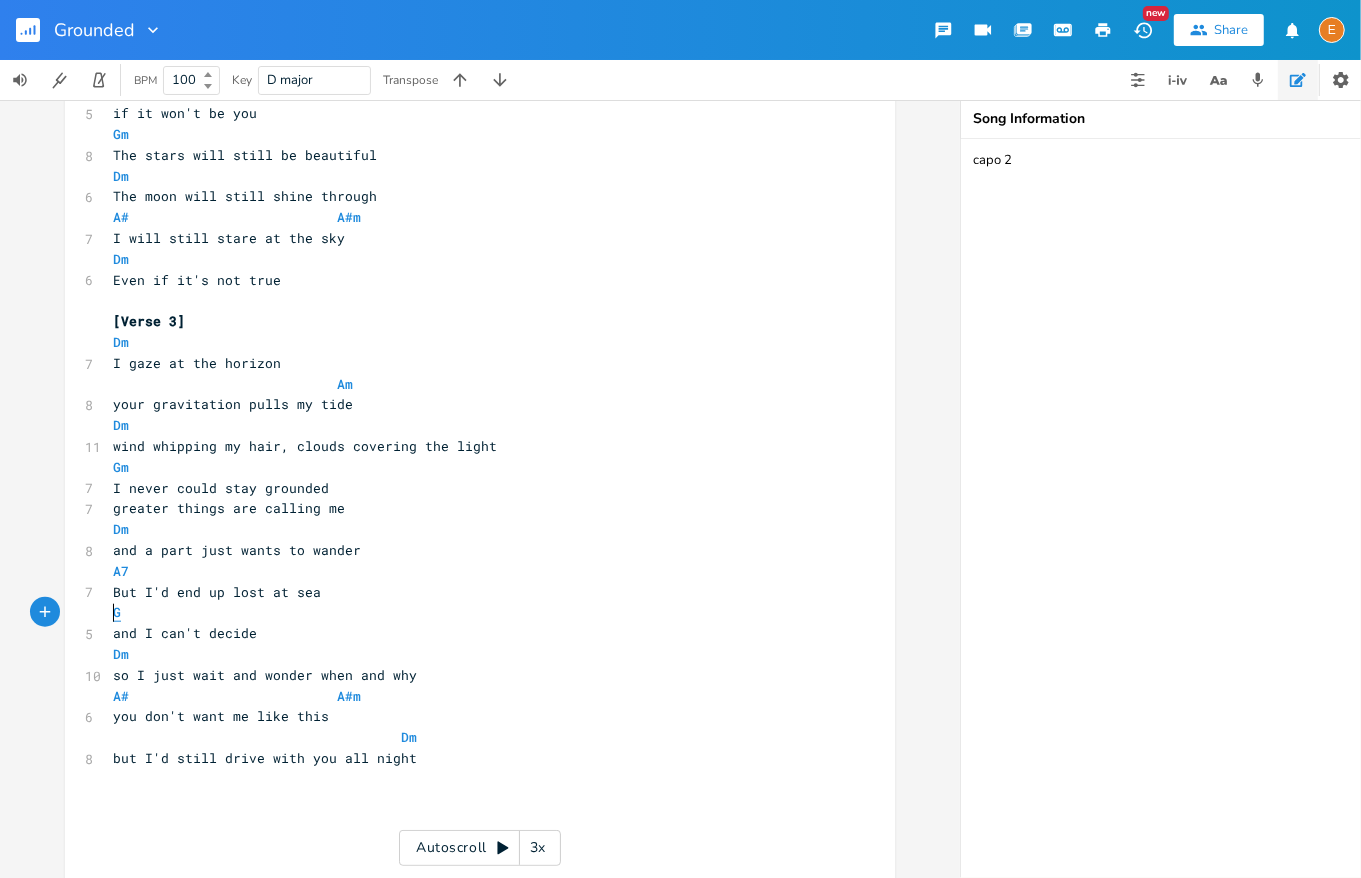 click on "G" at bounding box center (117, 612) 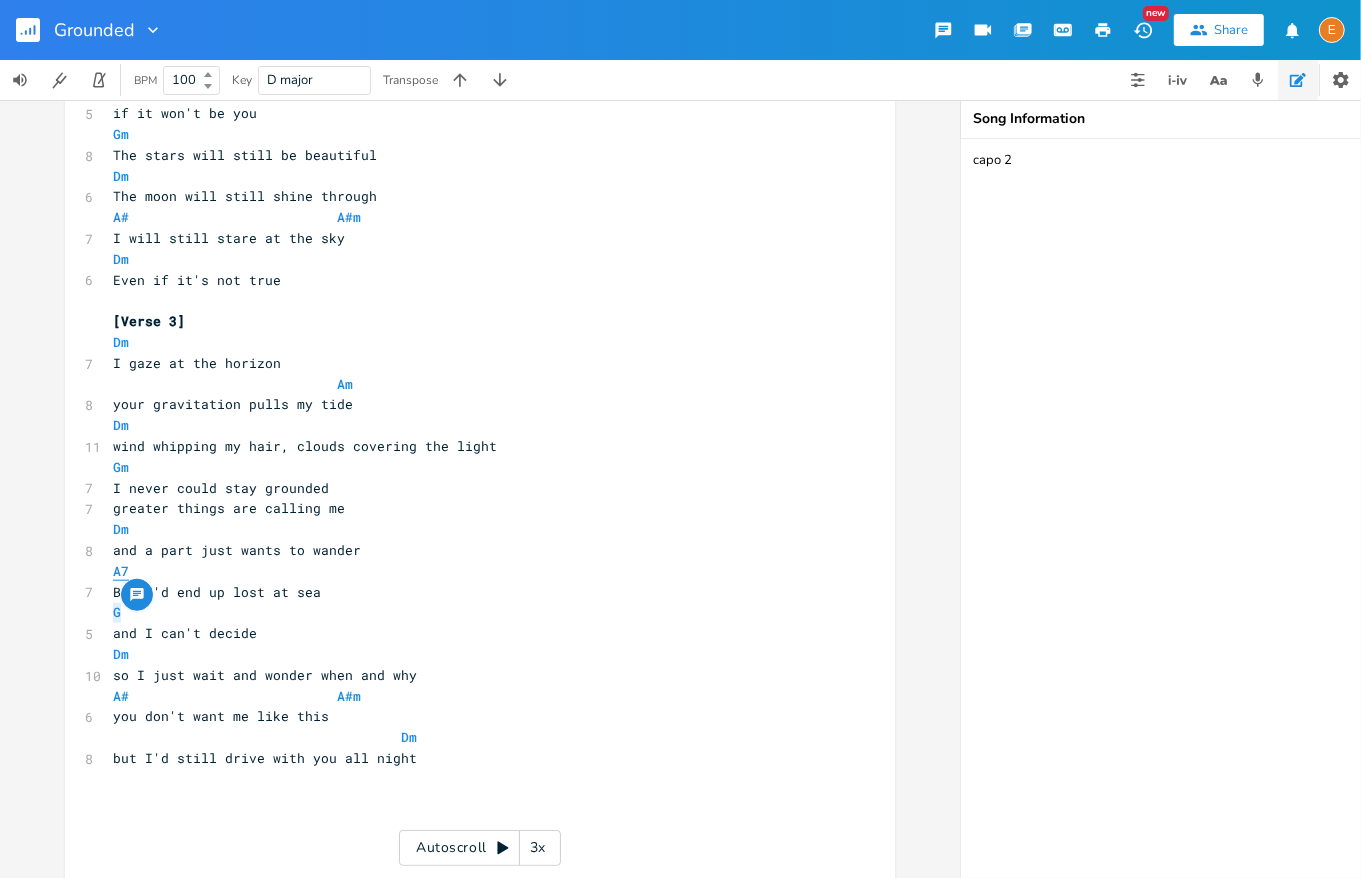 click on "A7" at bounding box center (121, 571) 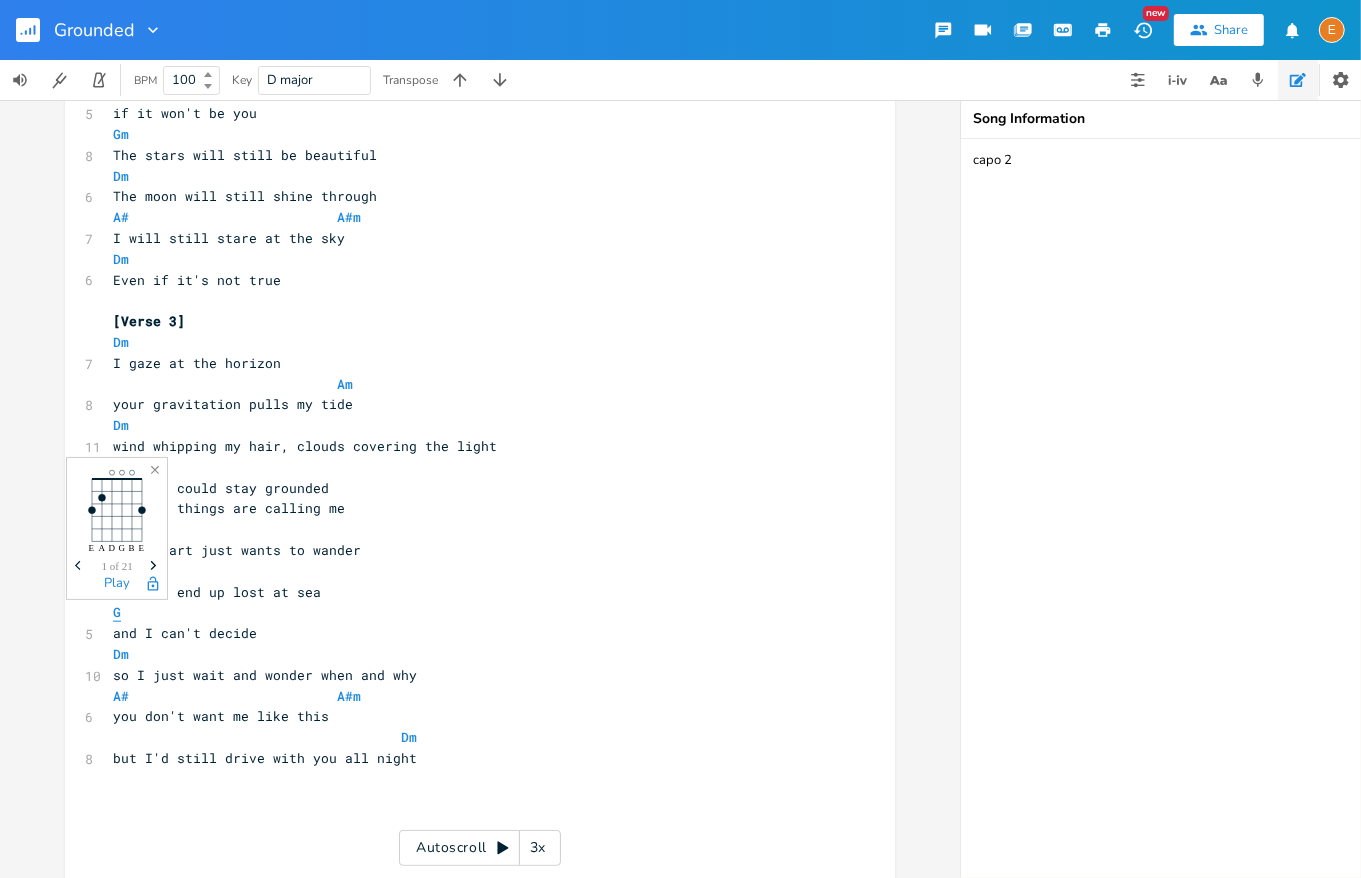 click at bounding box center (117, 603) 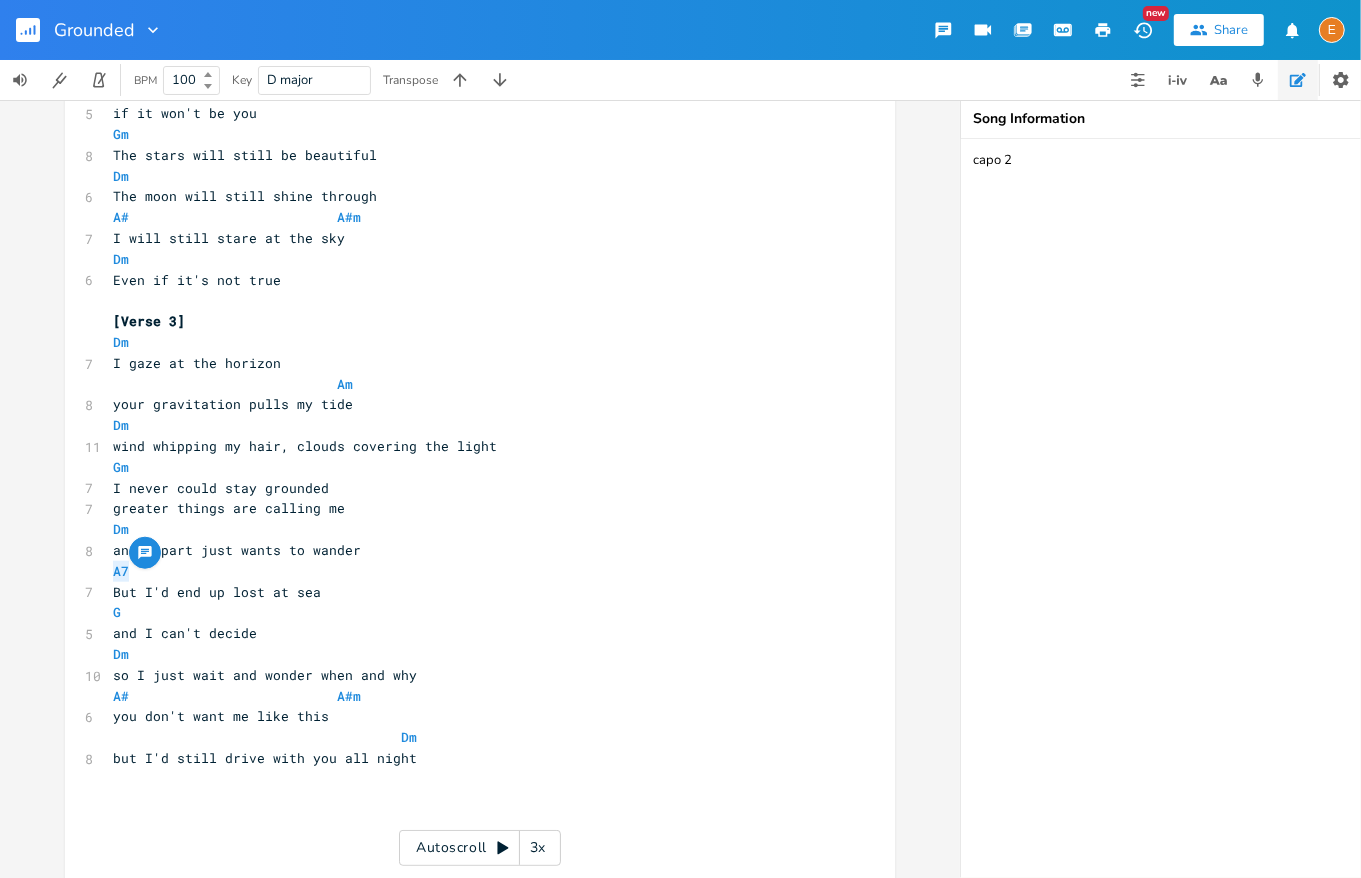click on "But I'd end up lost at sea" at bounding box center (217, 592) 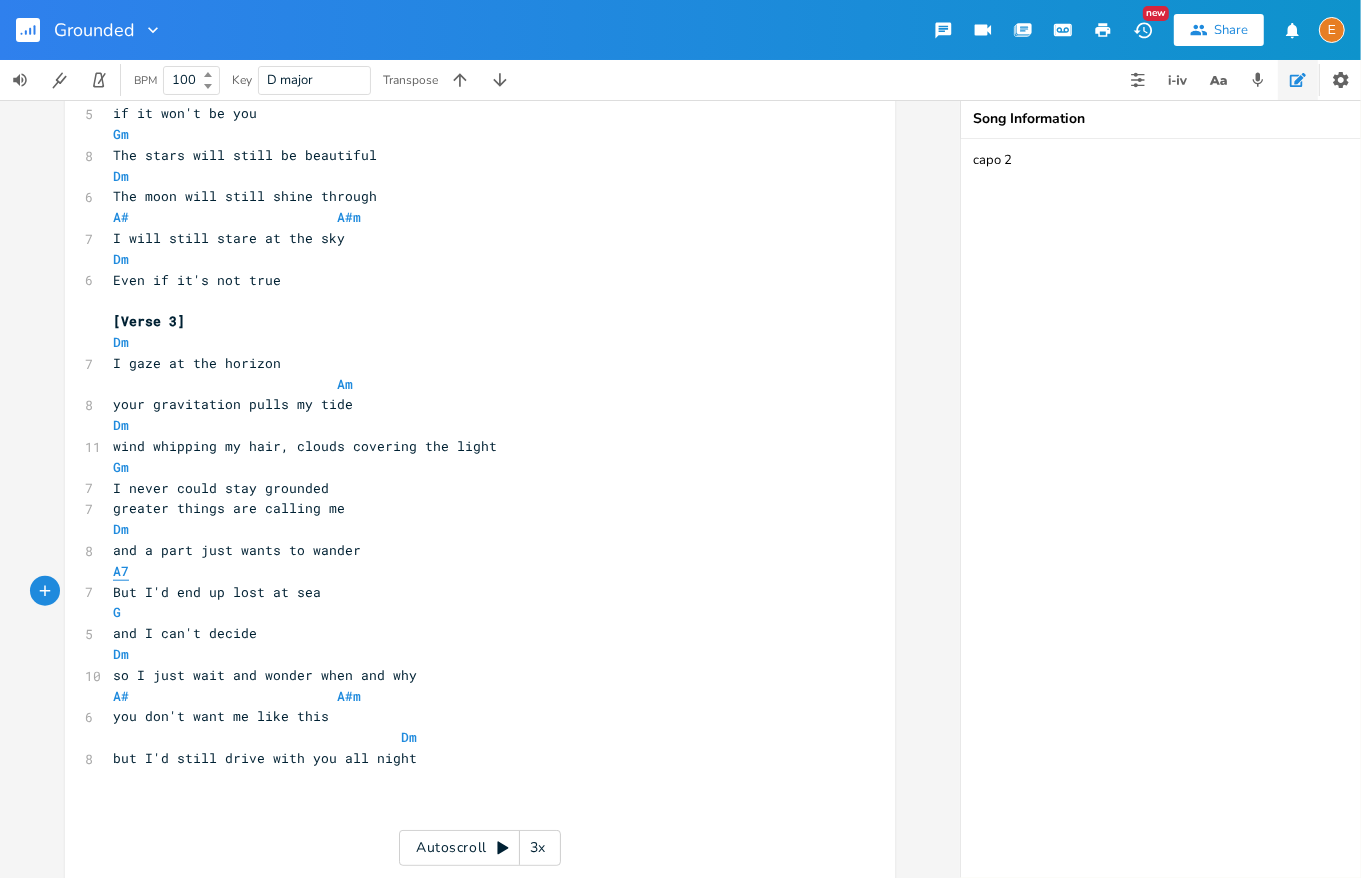 click on "A7" at bounding box center [121, 571] 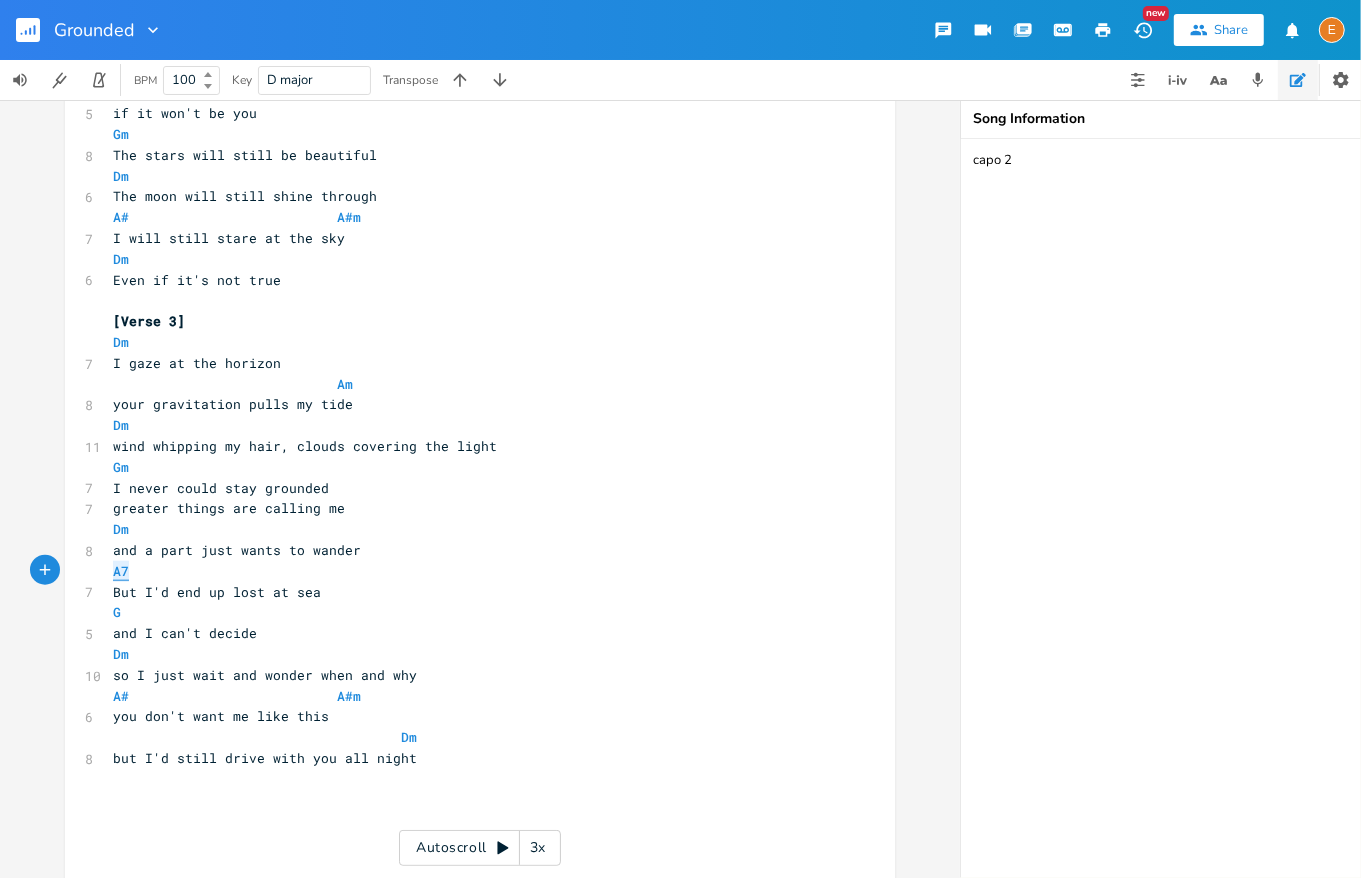 click on "A7" at bounding box center (121, 571) 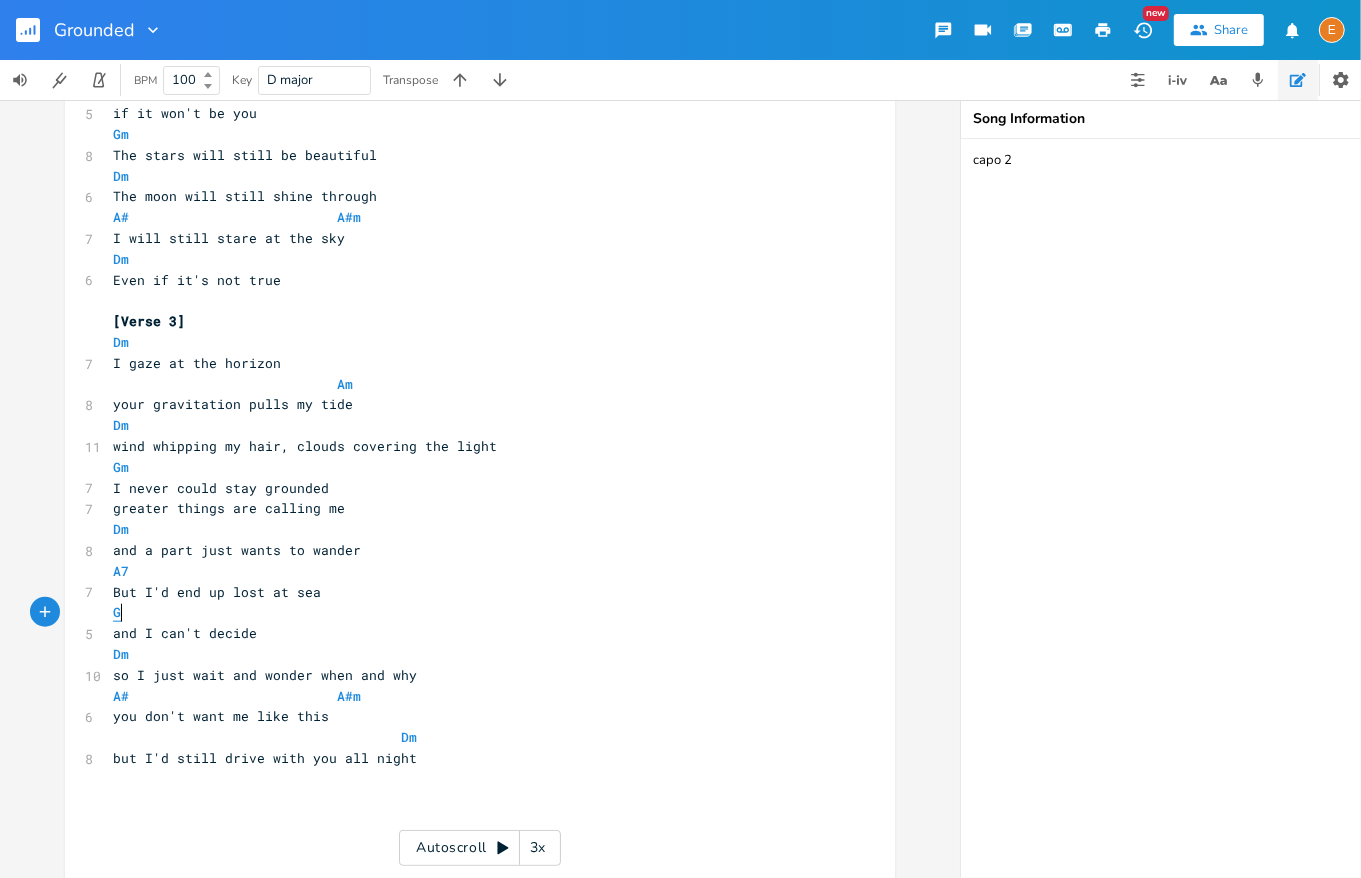 click on "G" at bounding box center [117, 612] 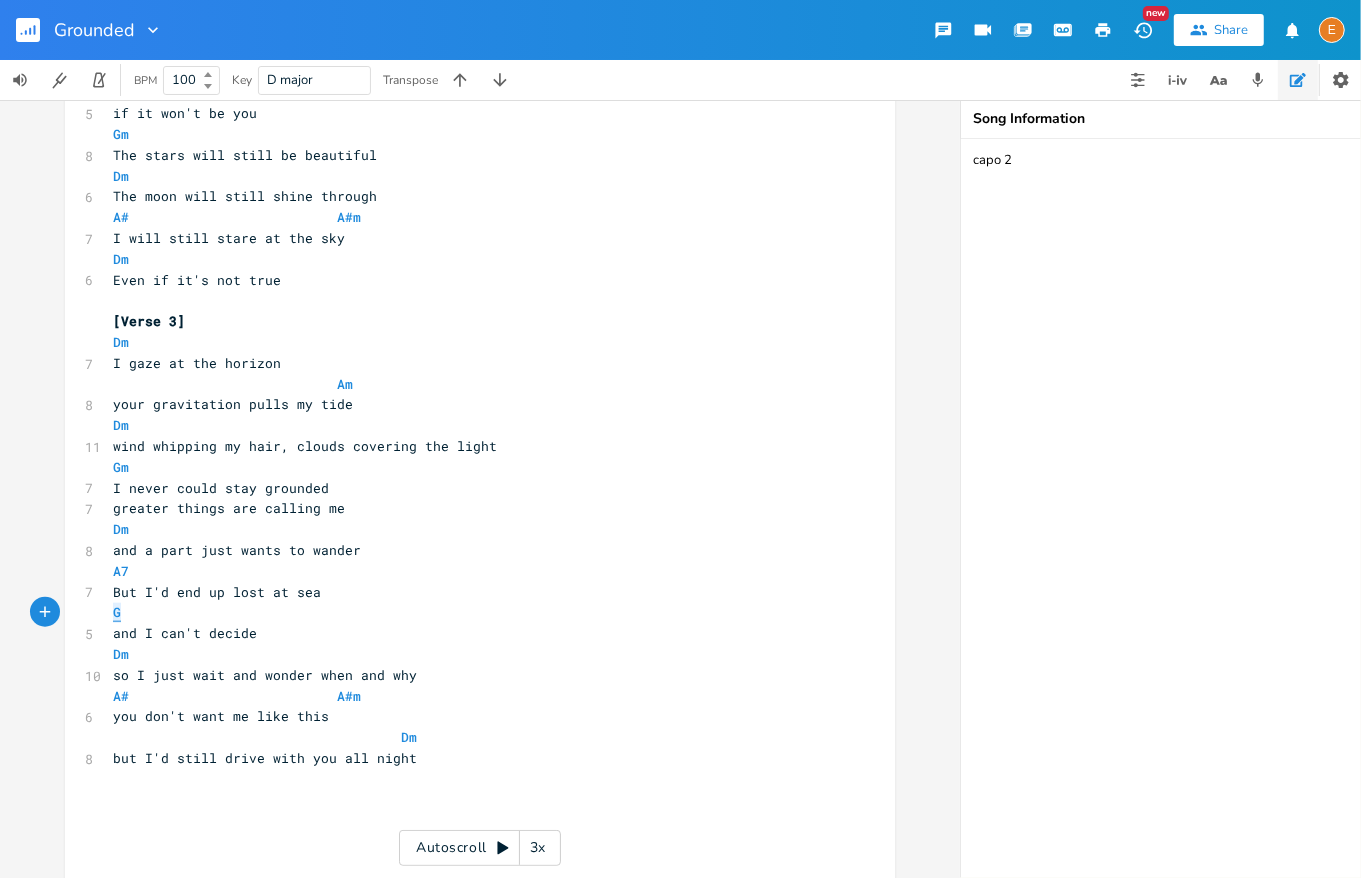 click on "G" at bounding box center (117, 612) 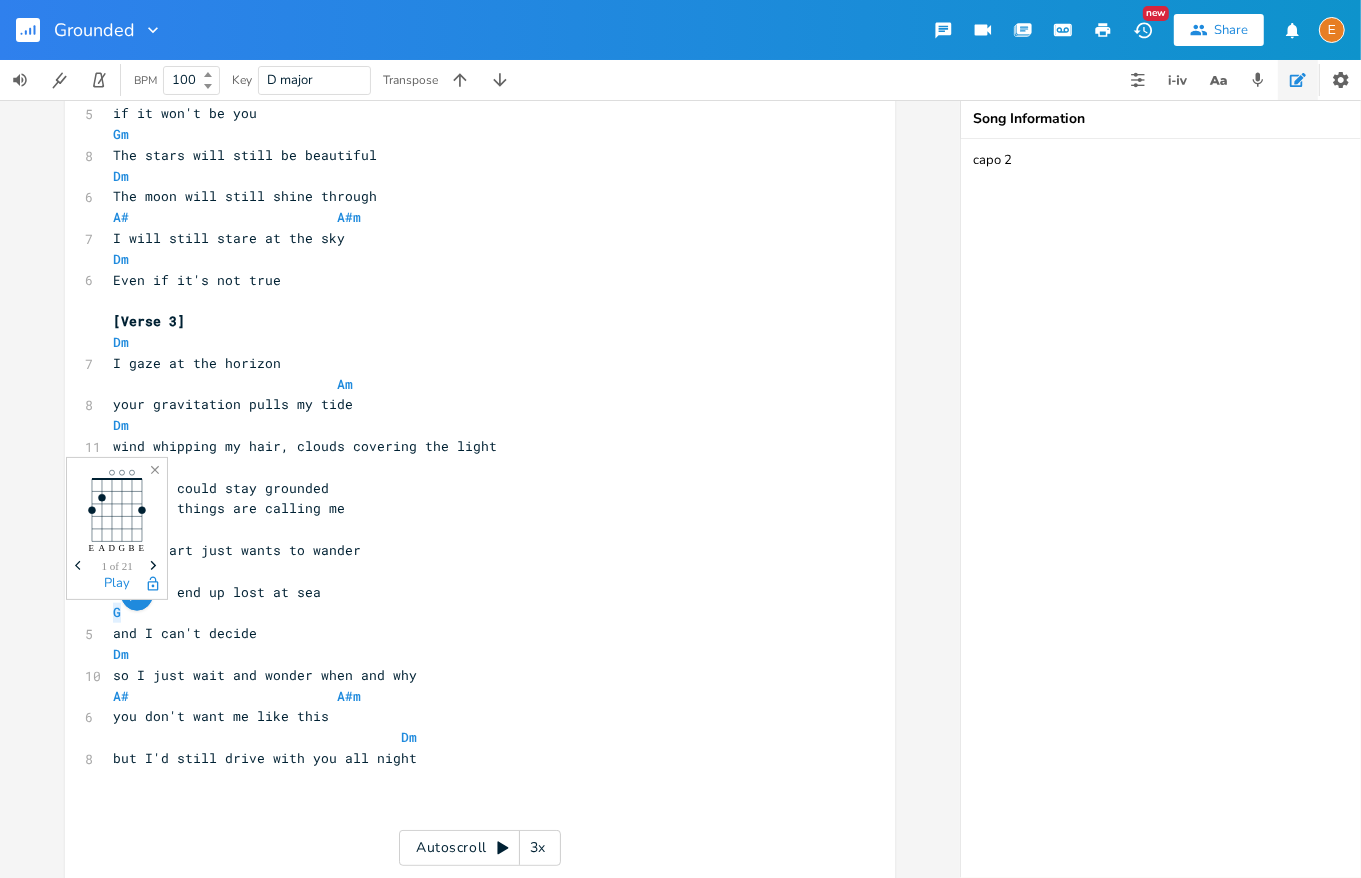 click at bounding box center [117, 603] 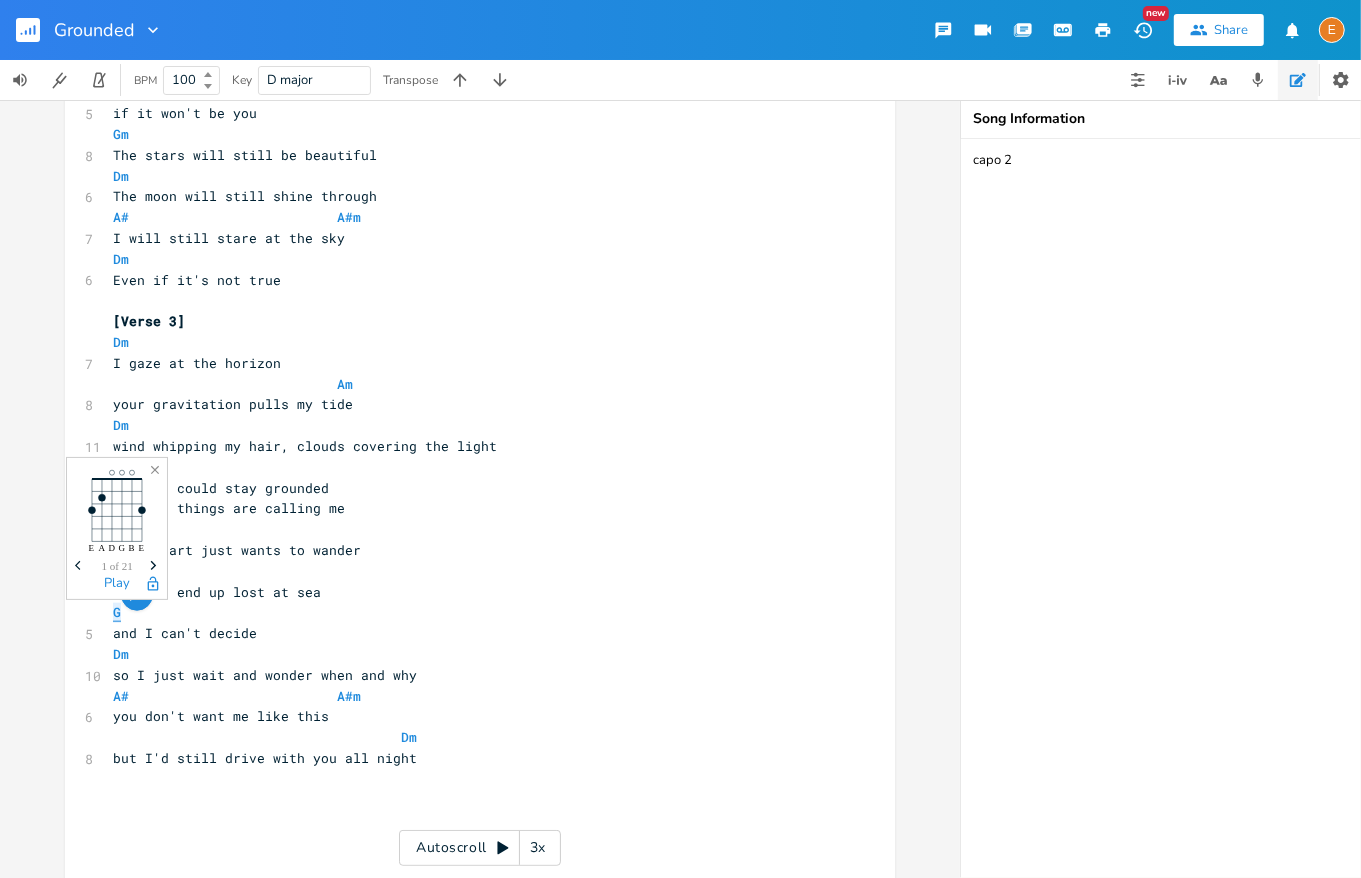 click on "G" at bounding box center [117, 612] 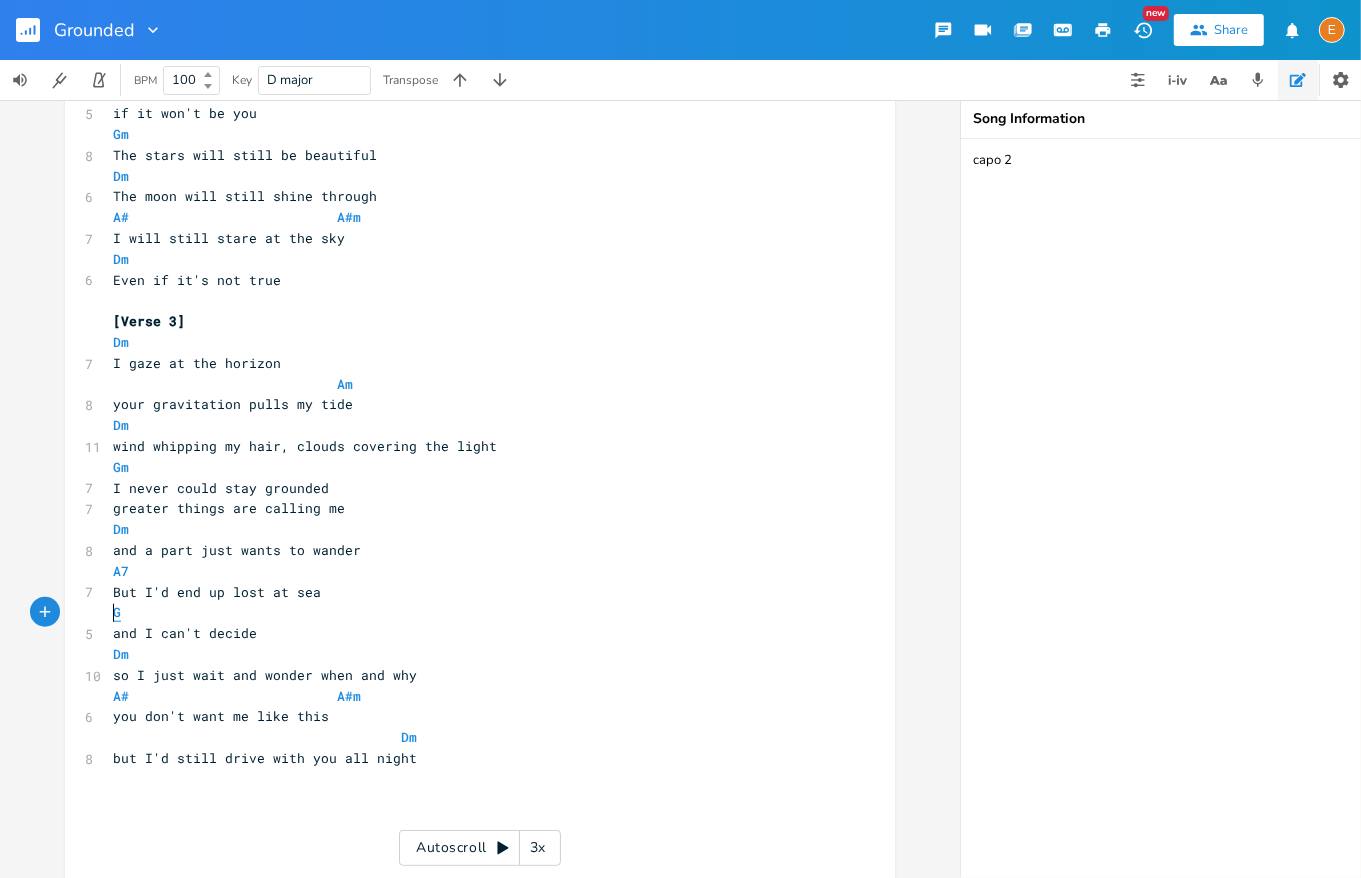 type on "G" 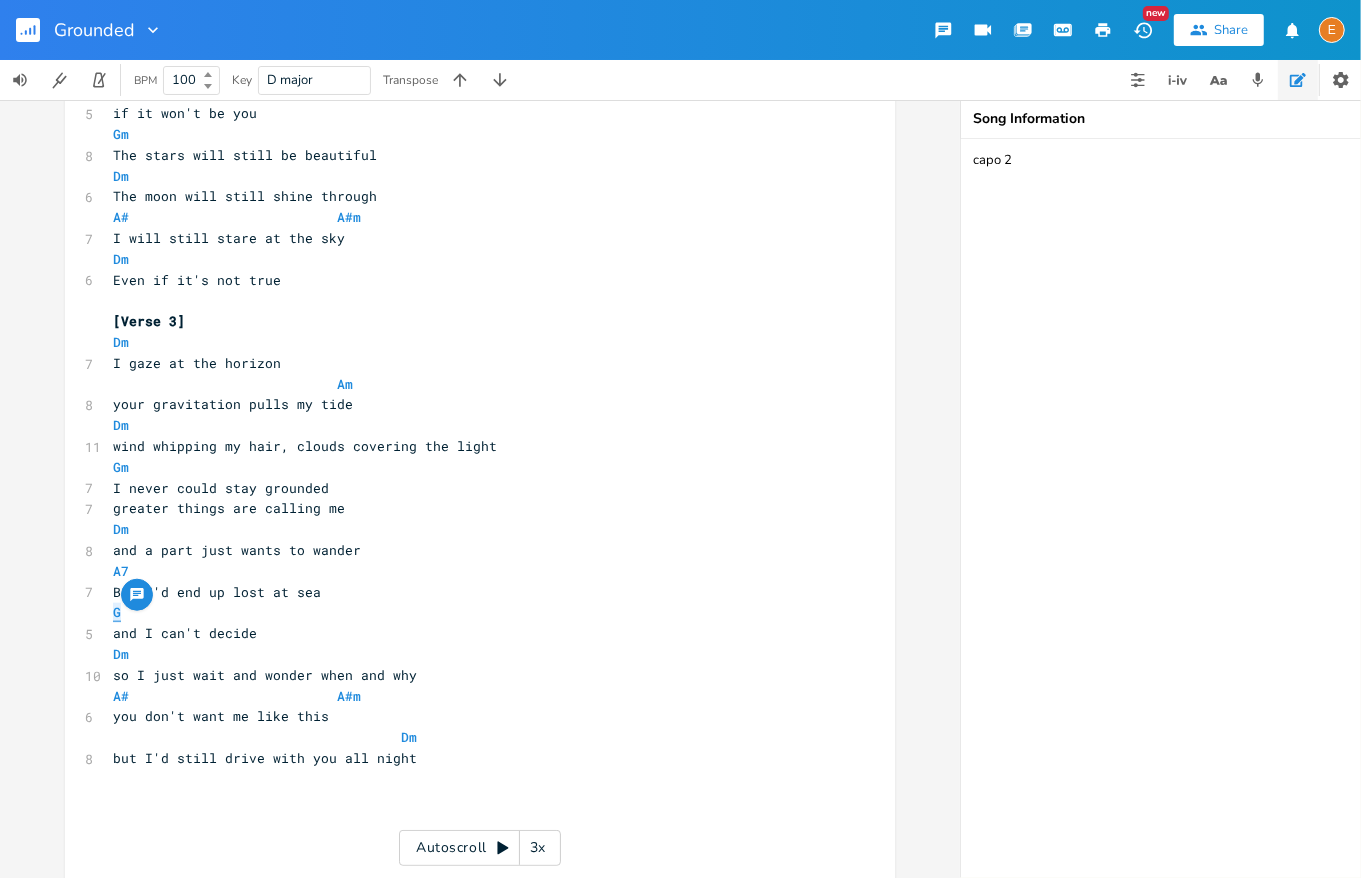 click on "G" at bounding box center (117, 612) 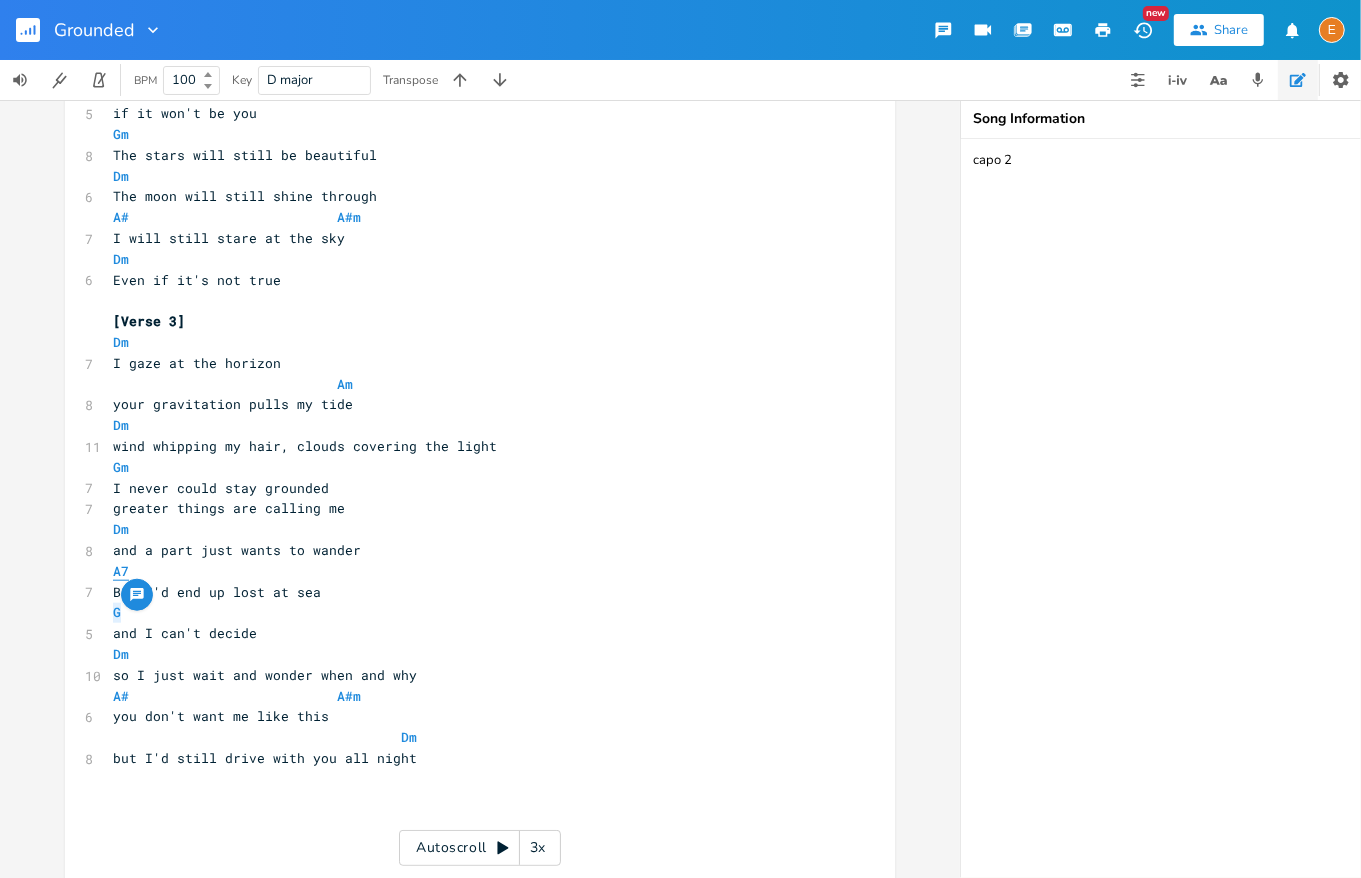 click on "A7" at bounding box center (121, 571) 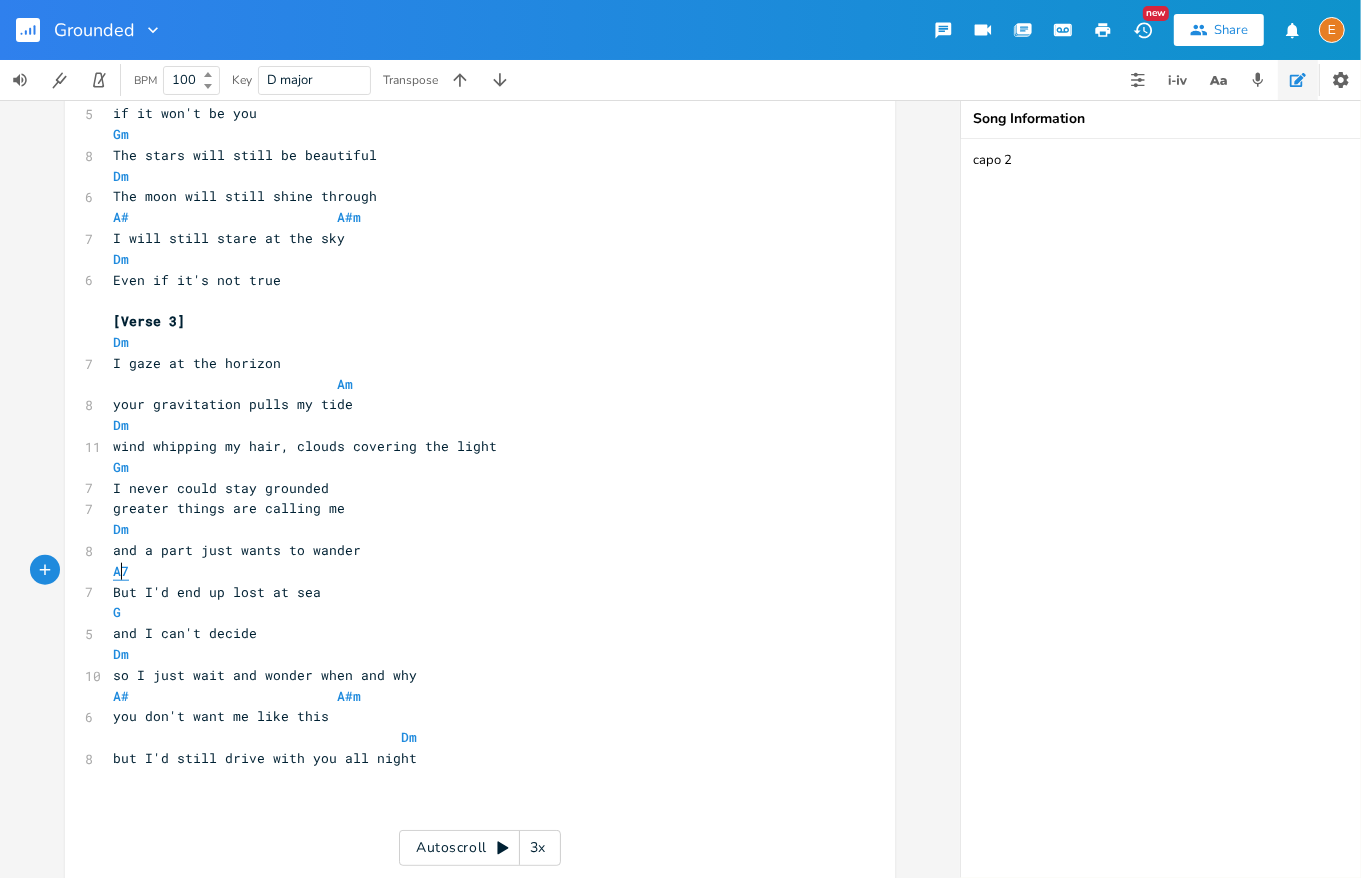 type on "A7" 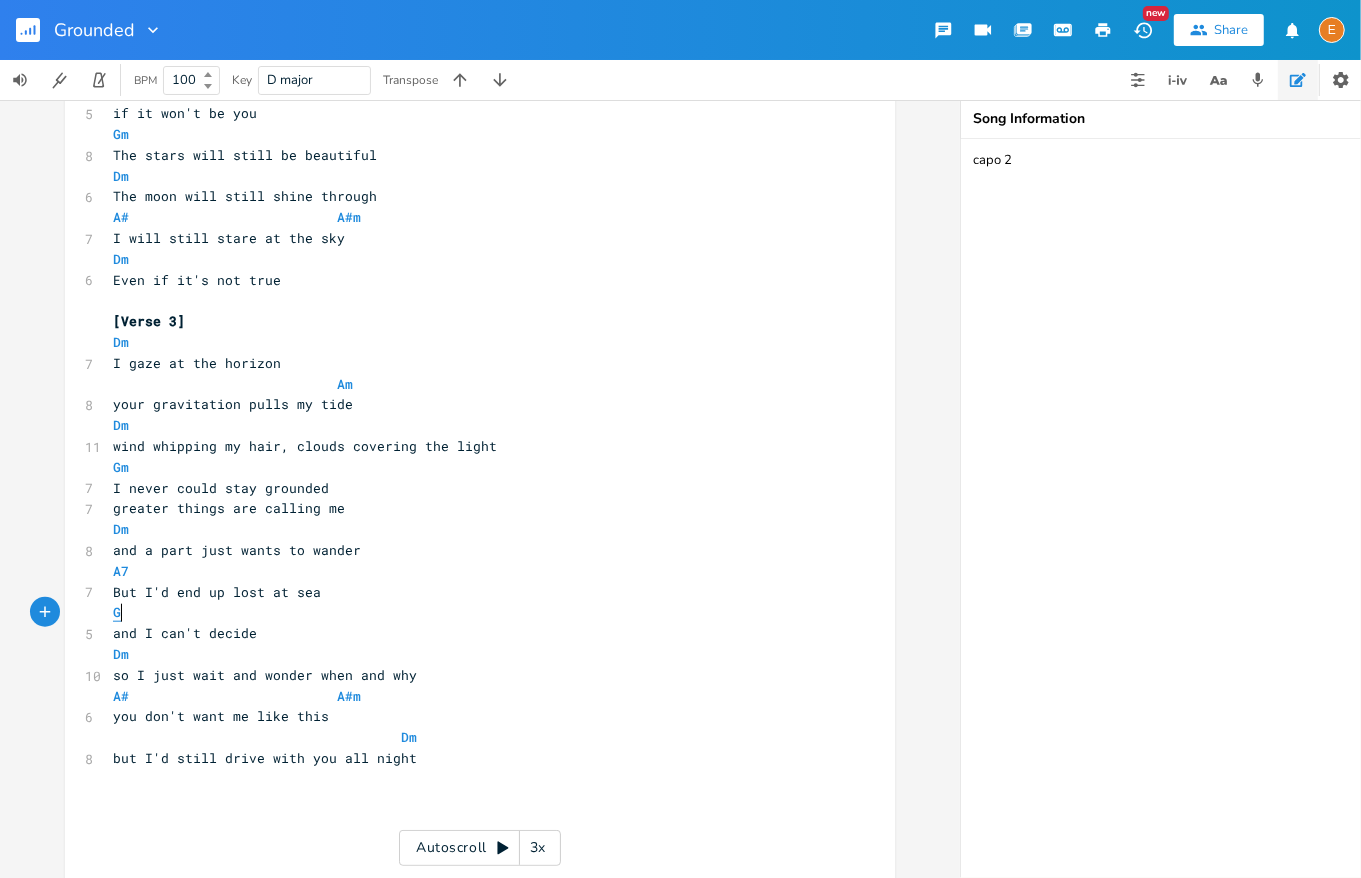 click on "G" at bounding box center [117, 612] 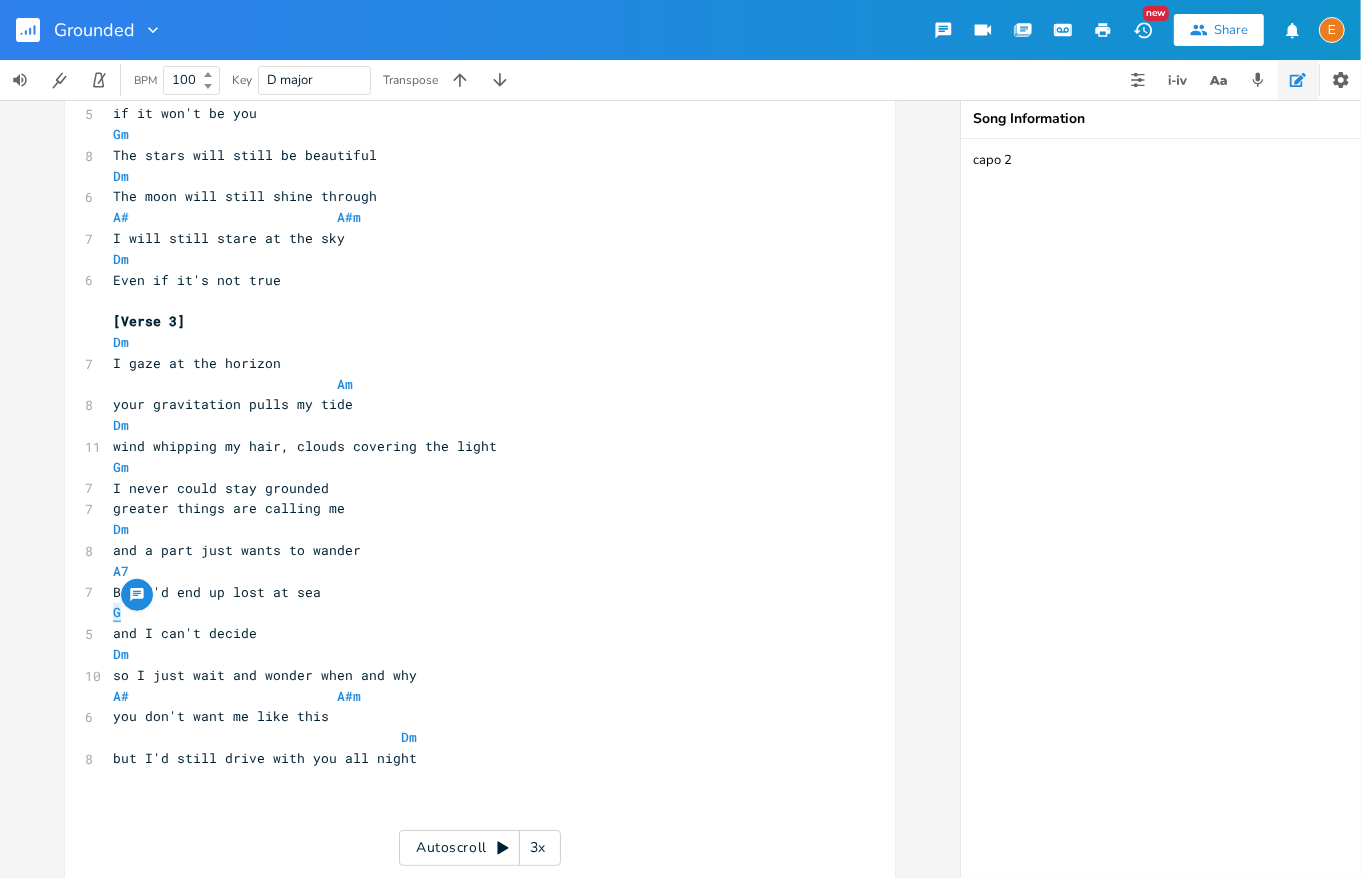 click on "G" at bounding box center (117, 612) 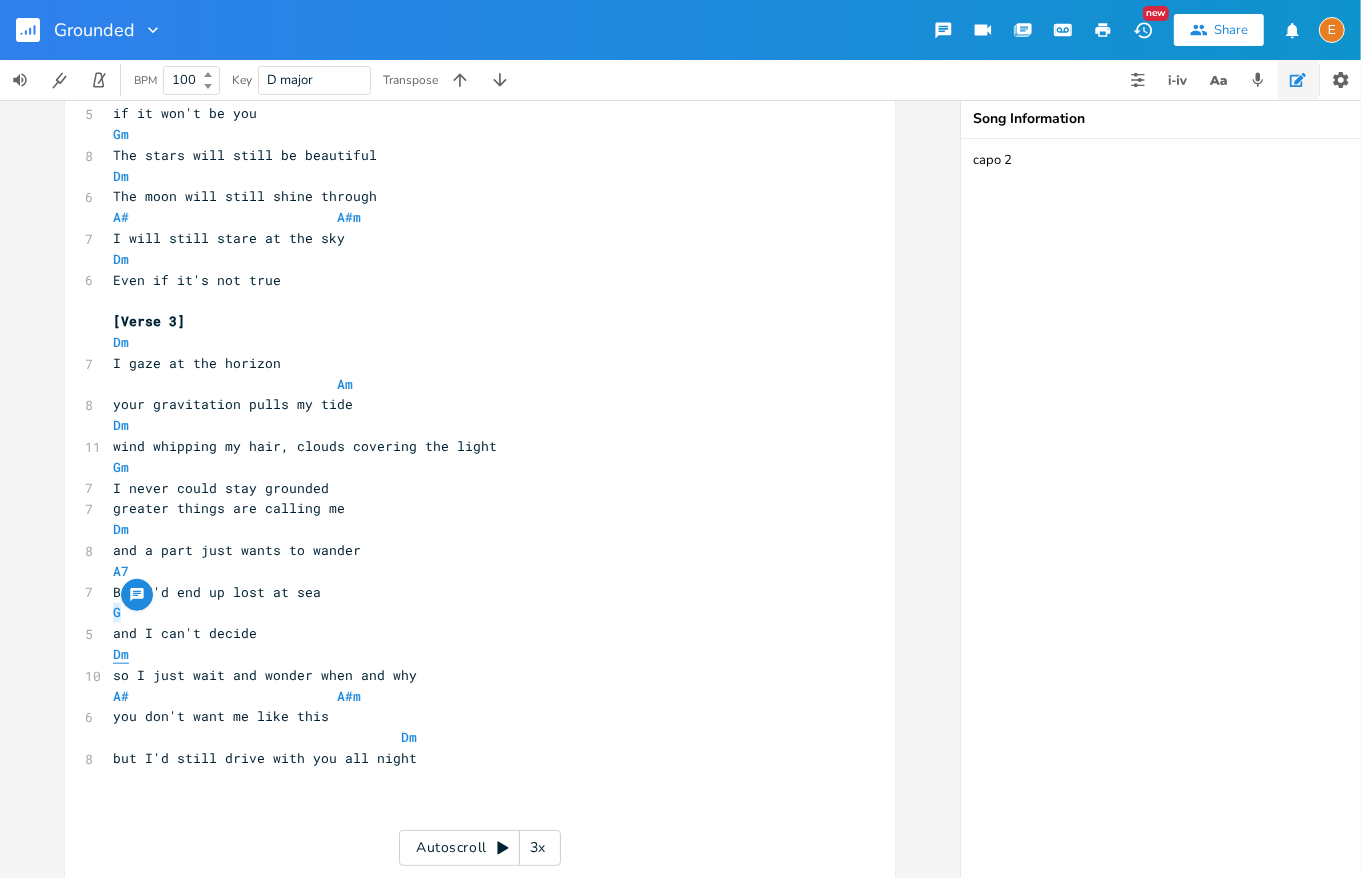 click on "Dm" at bounding box center [121, 654] 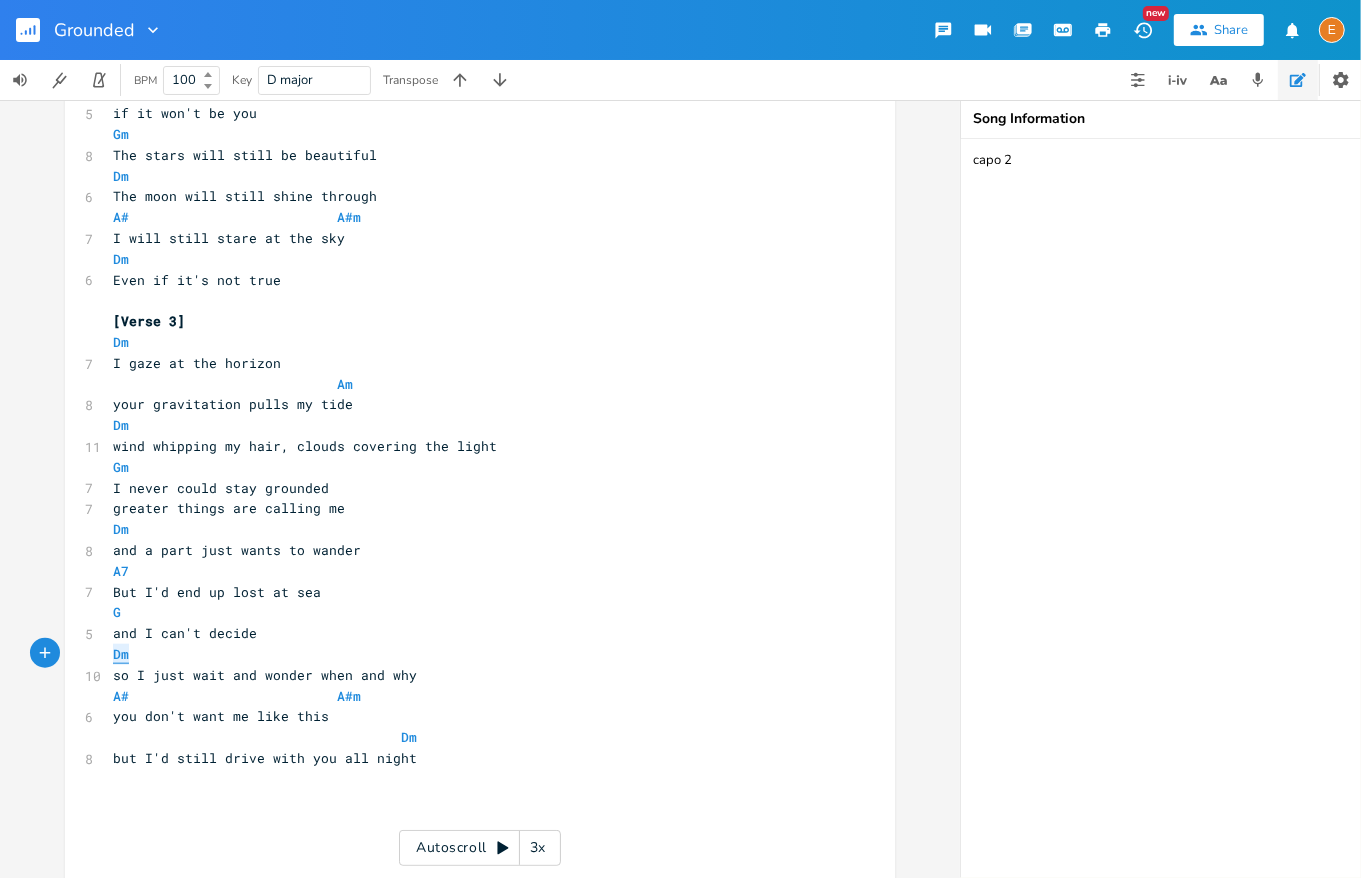 click on "Dm" at bounding box center (121, 654) 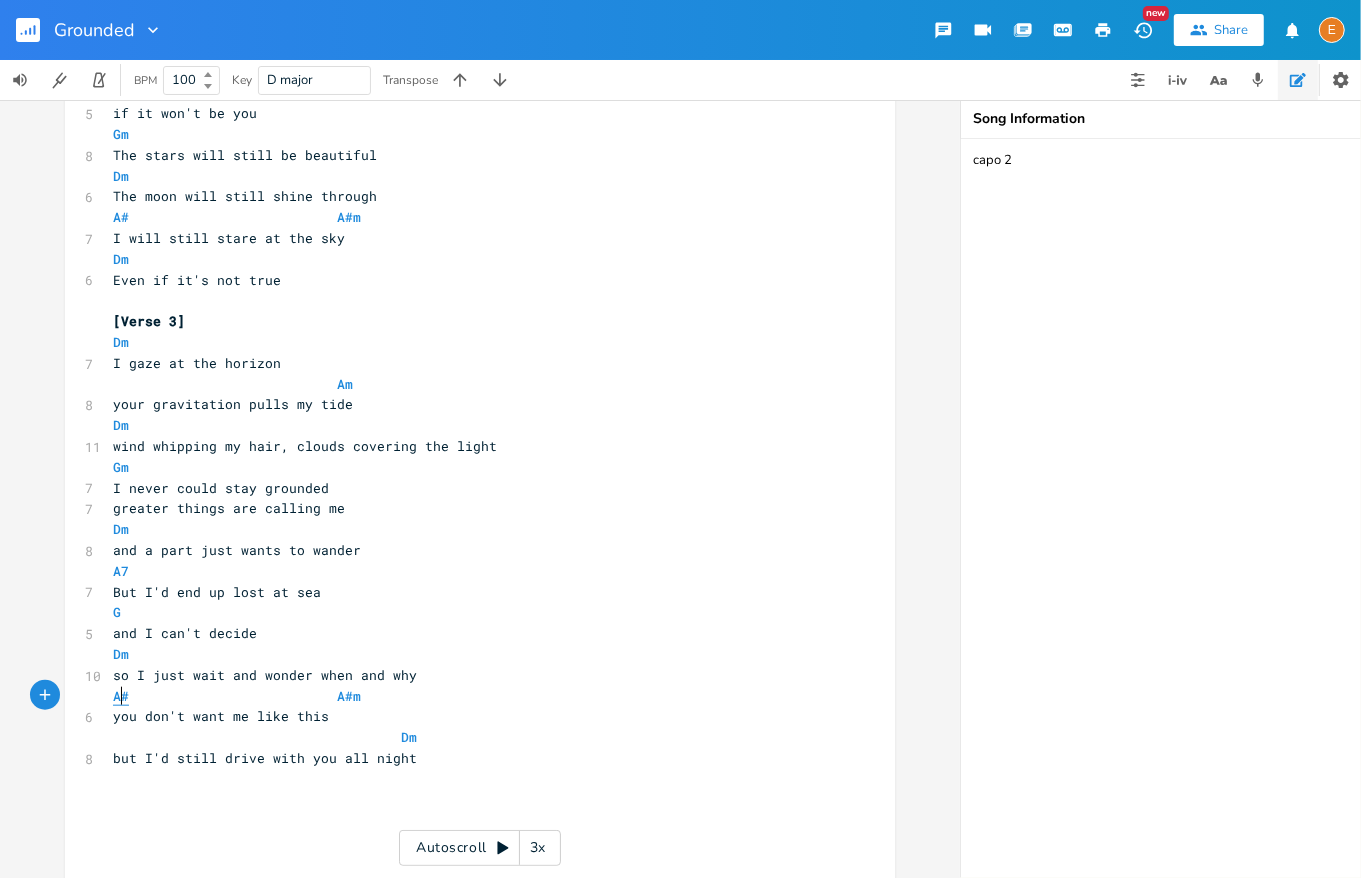 click on "A#" at bounding box center [121, 696] 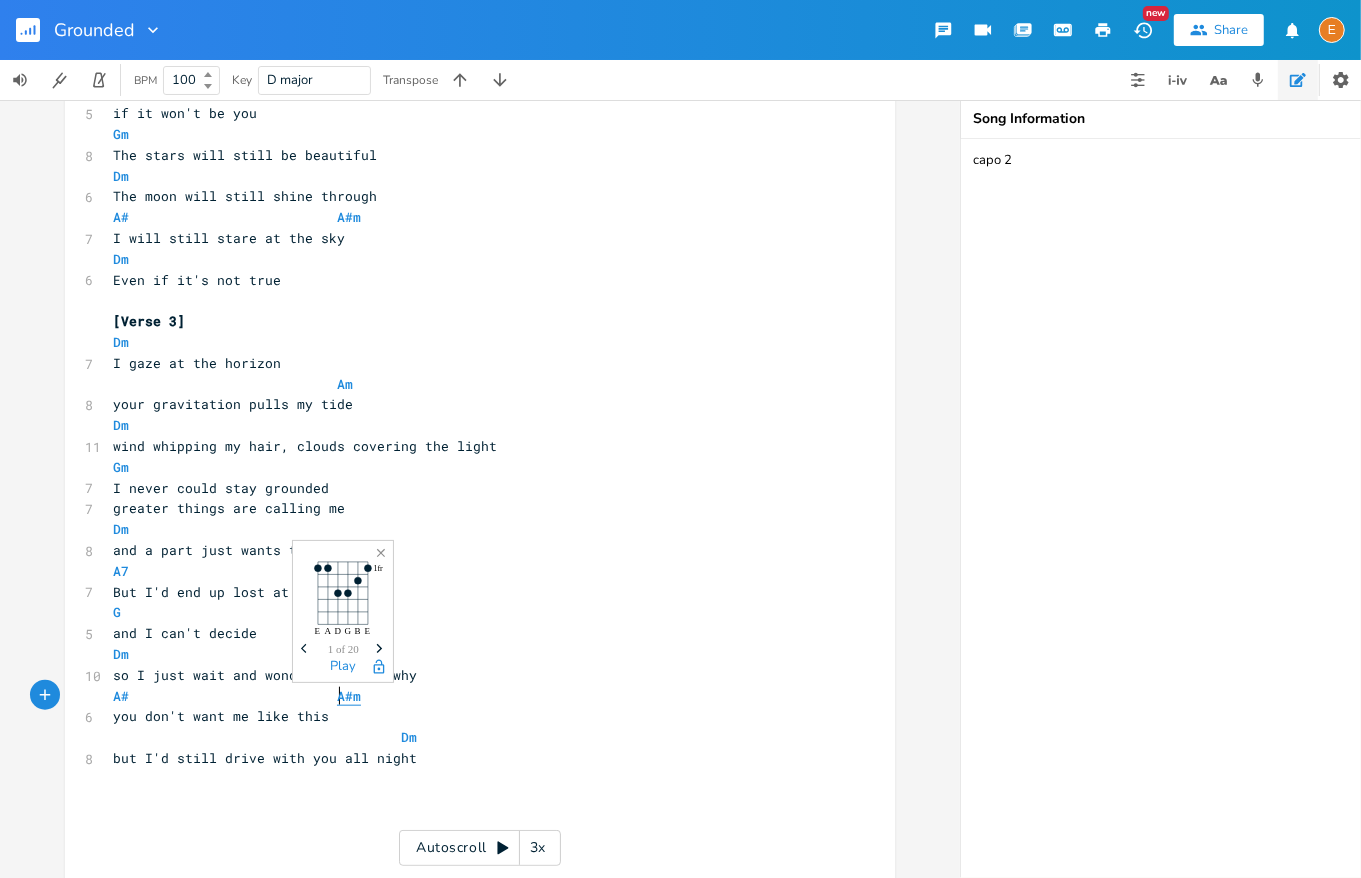 click on "A#m" at bounding box center [349, 696] 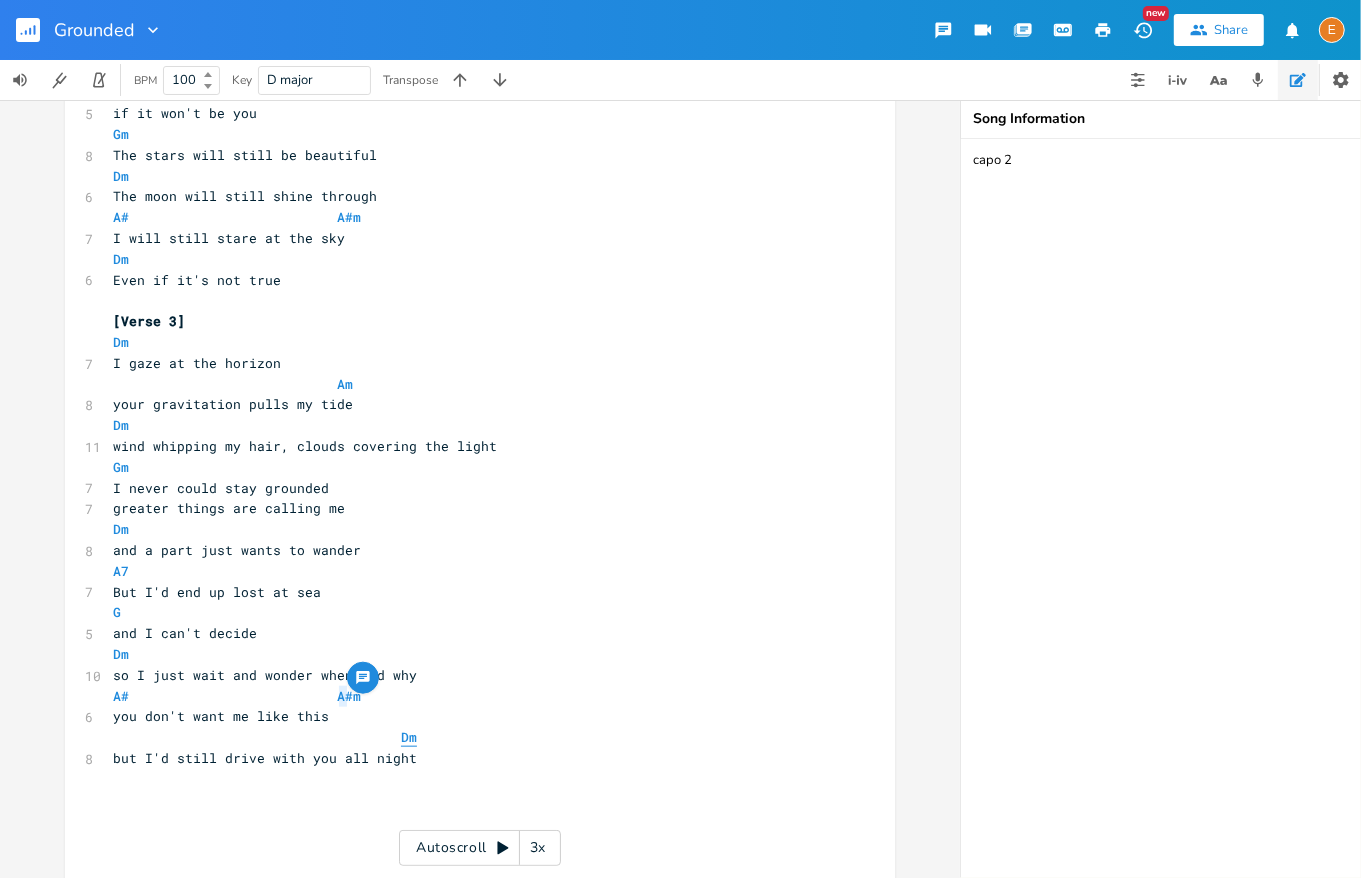click on "Dm" at bounding box center [409, 737] 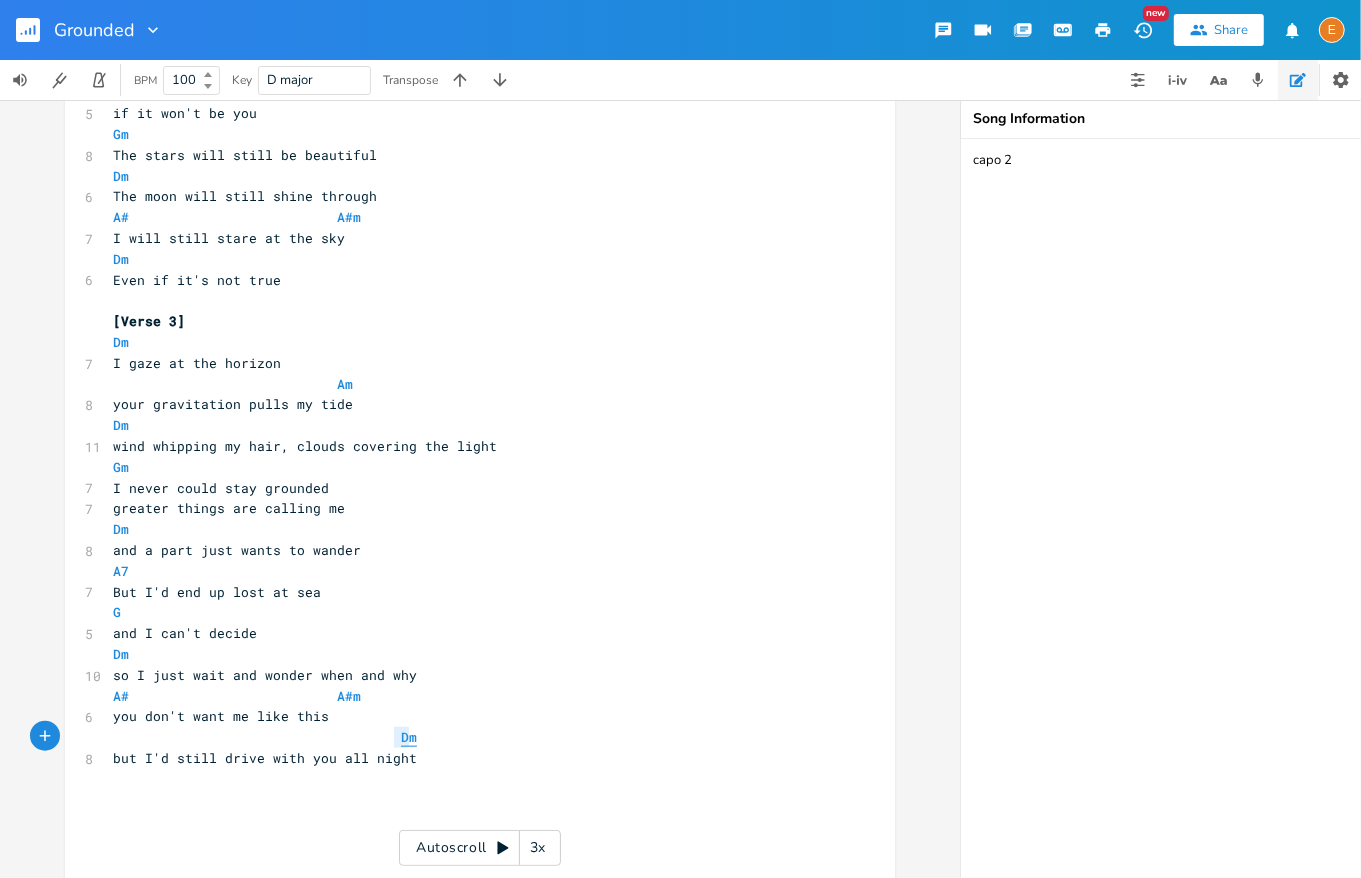 click on "Dm" at bounding box center [409, 737] 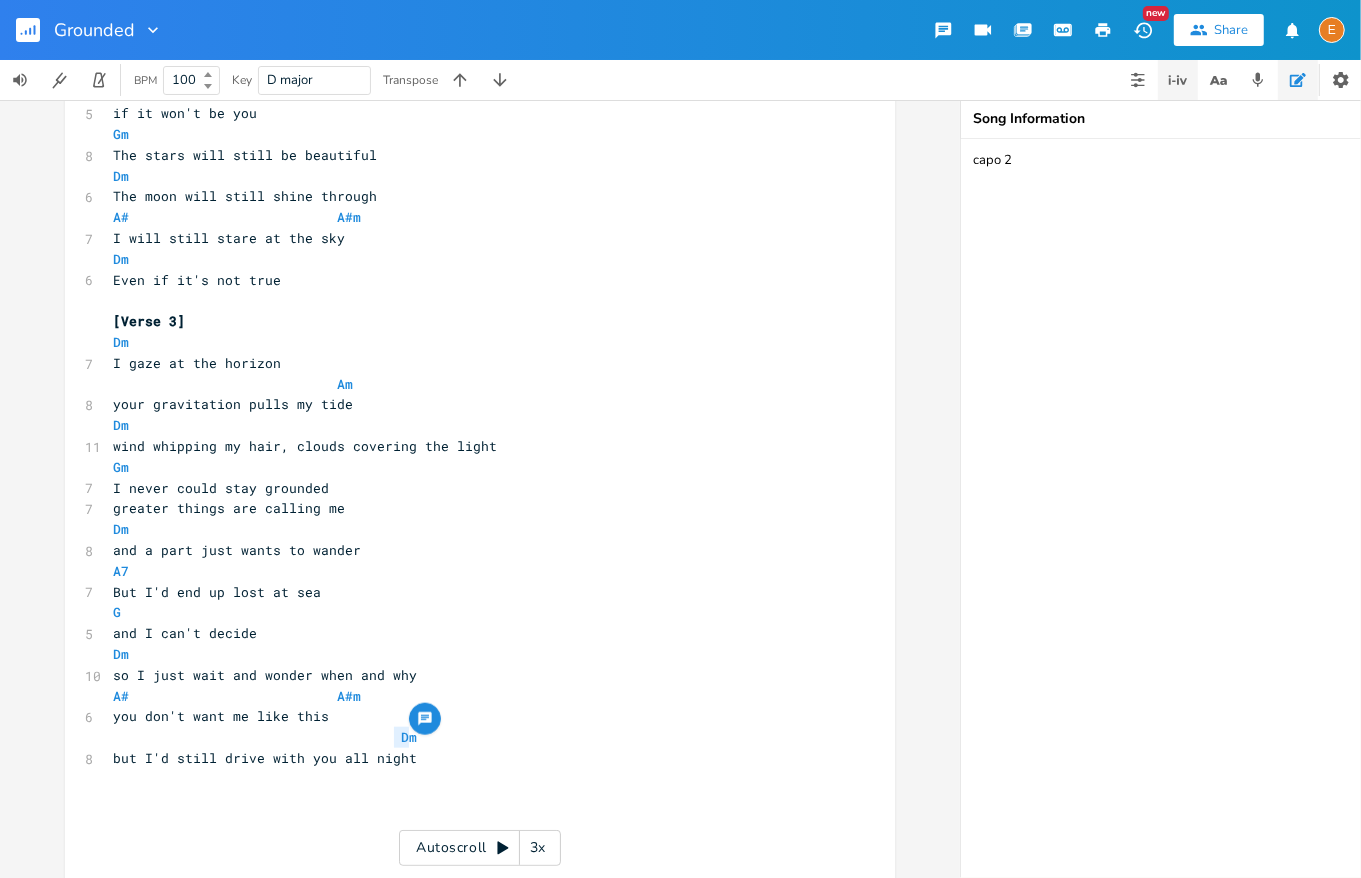 click at bounding box center [1178, 80] 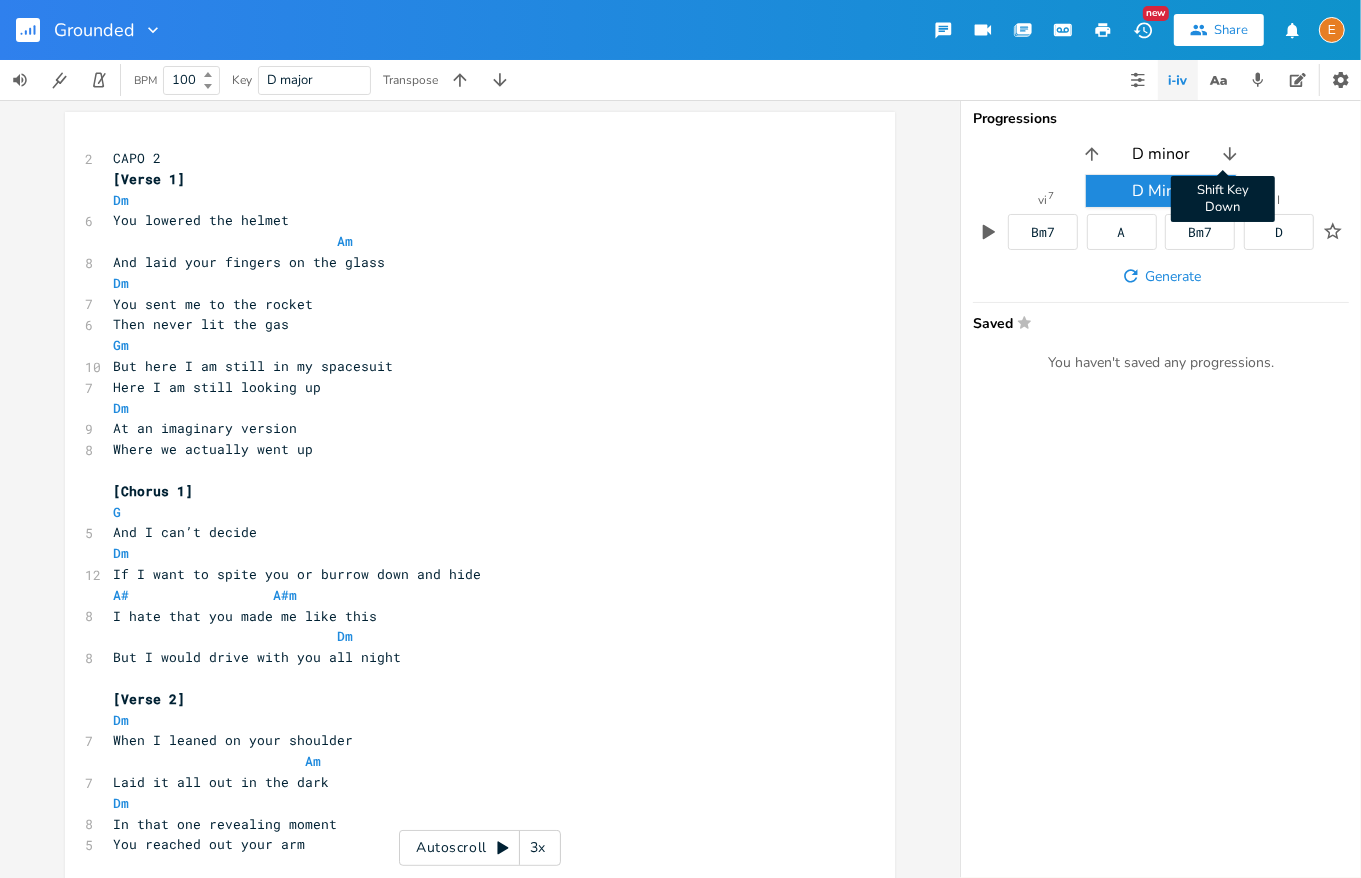 type on "D minor" 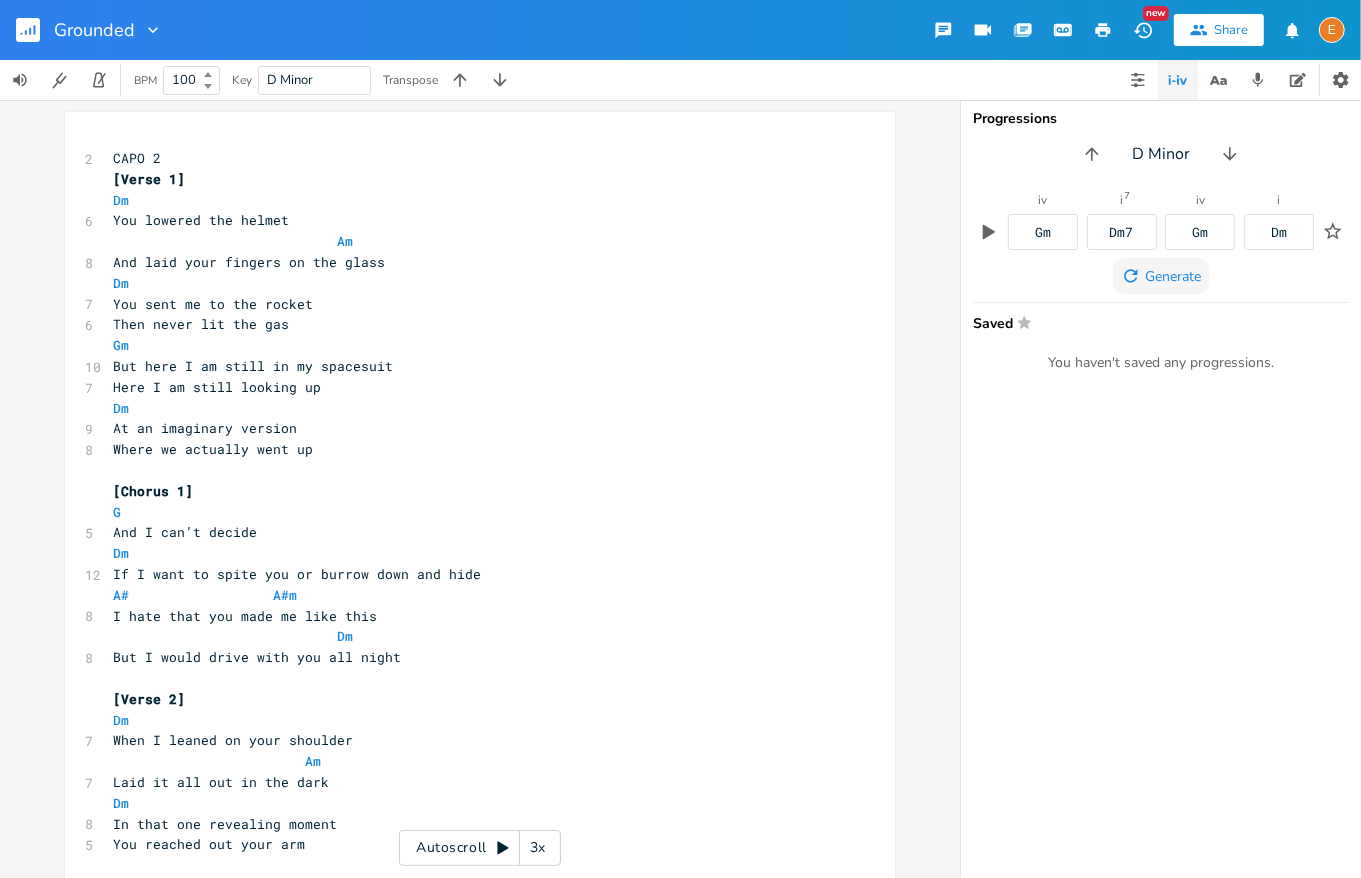 click on "Generate" at bounding box center [1161, 276] 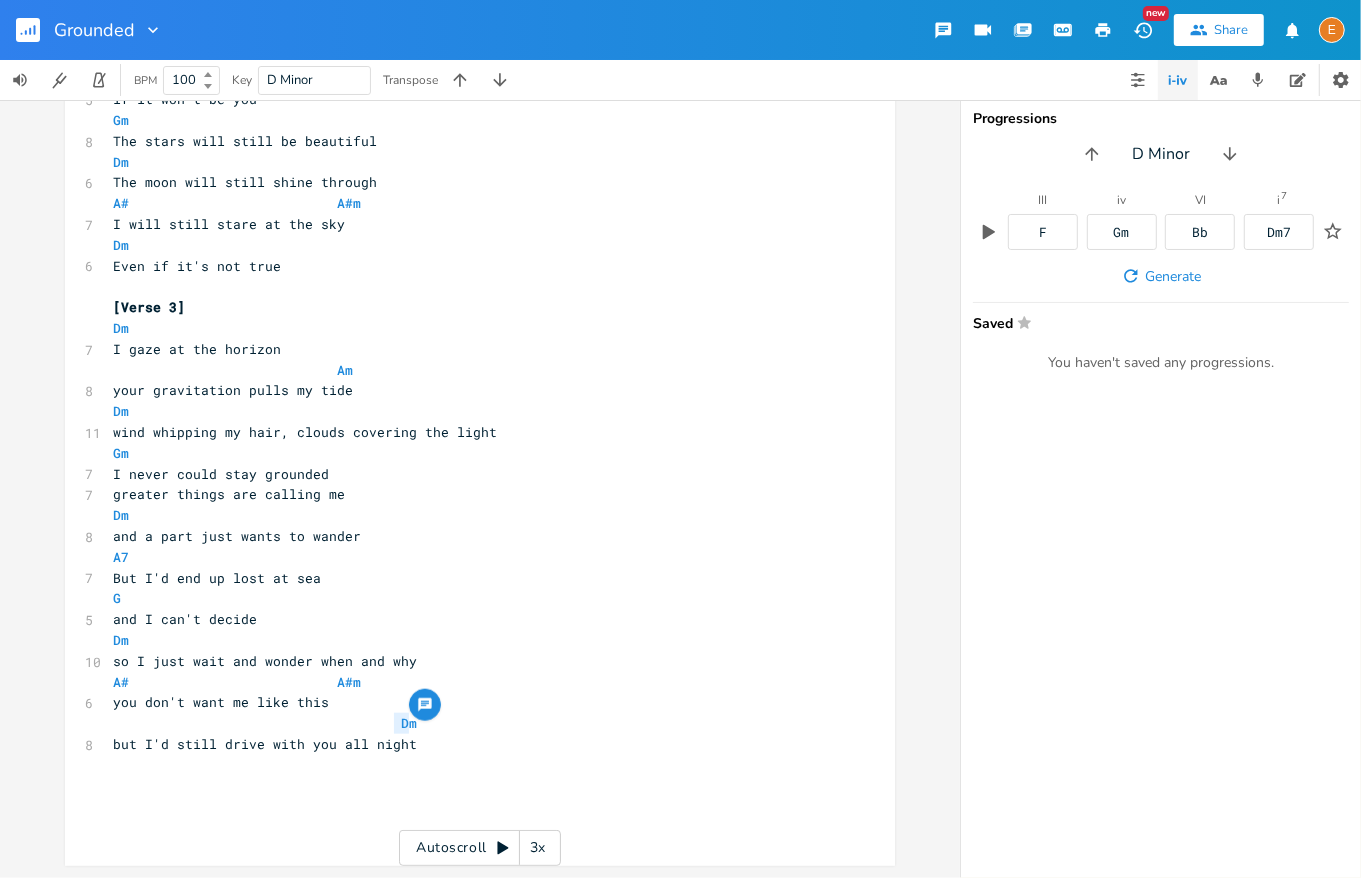 click on "A7" at bounding box center (470, 557) 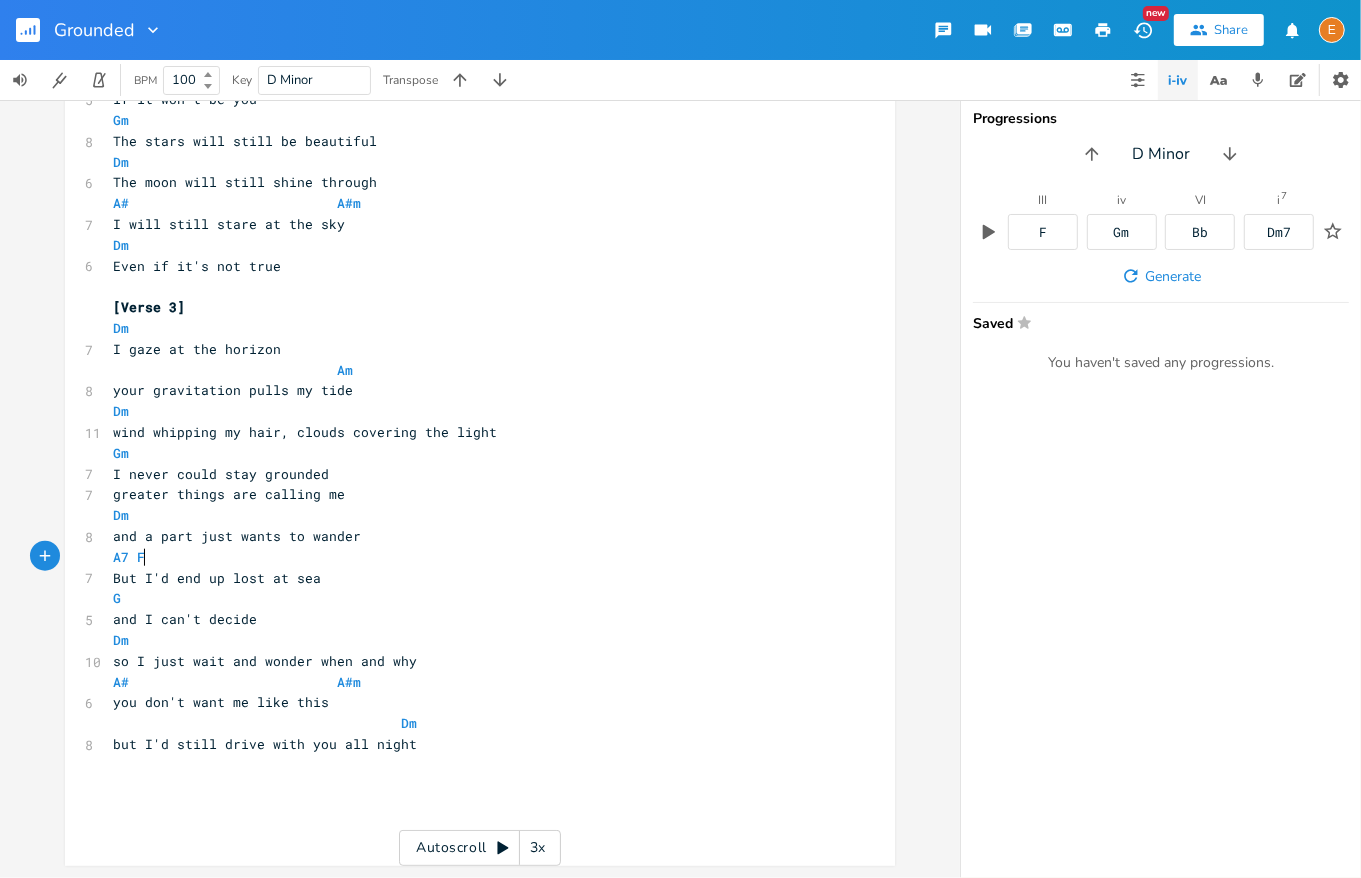 type on "F7" 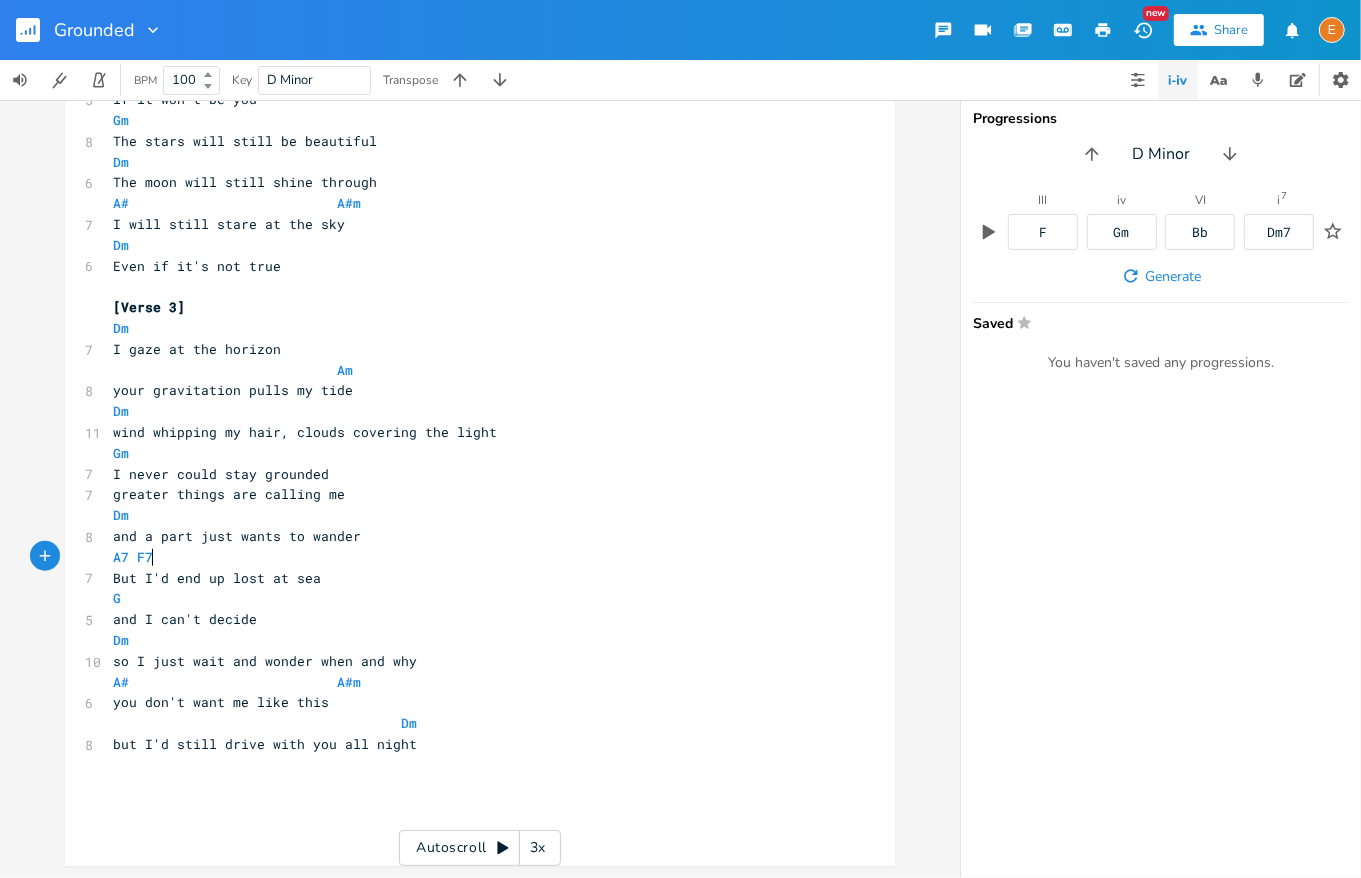 scroll, scrollTop: 5, scrollLeft: 21, axis: both 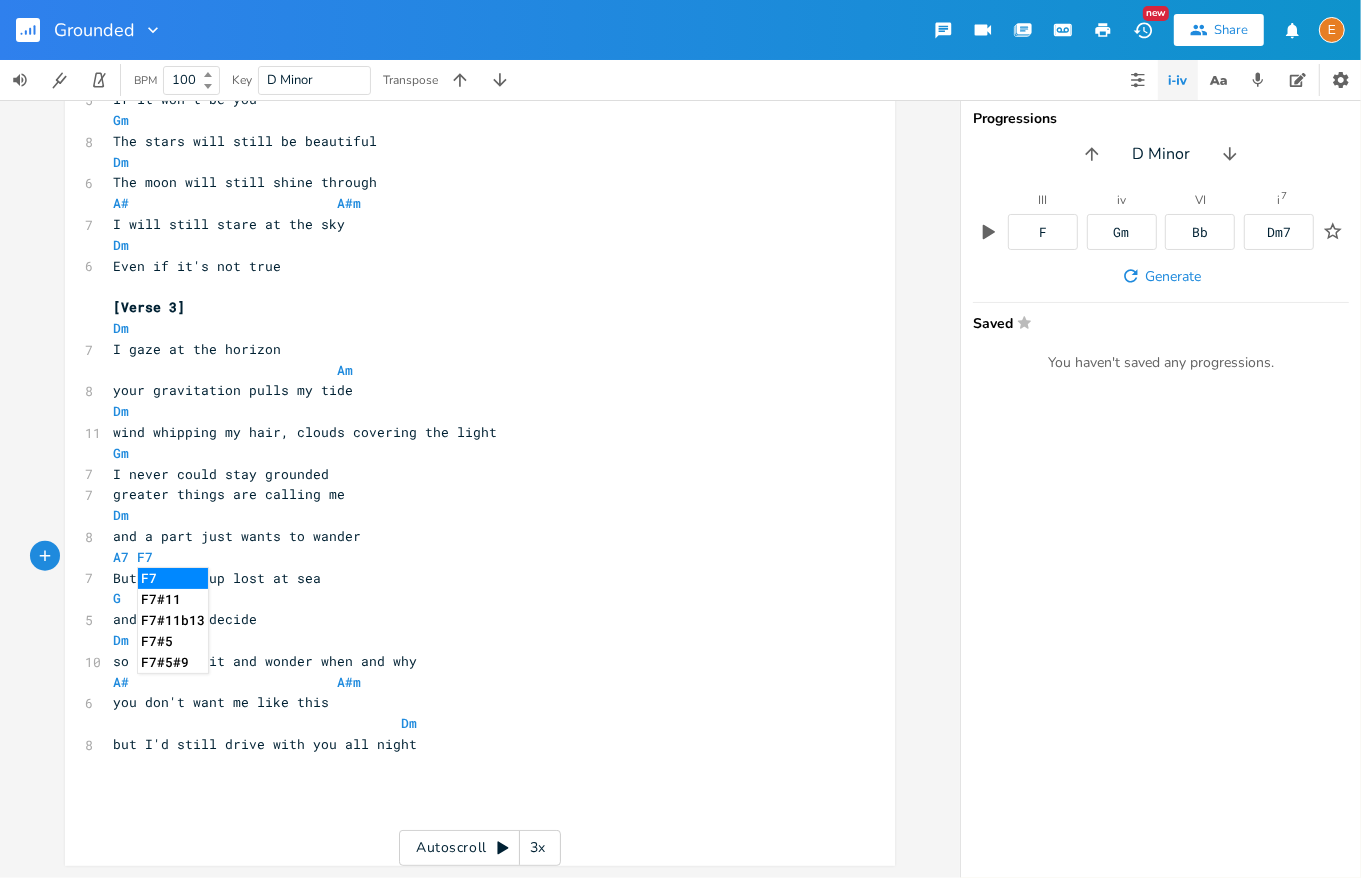 drag, startPoint x: 243, startPoint y: 515, endPoint x: 159, endPoint y: 507, distance: 84.38009 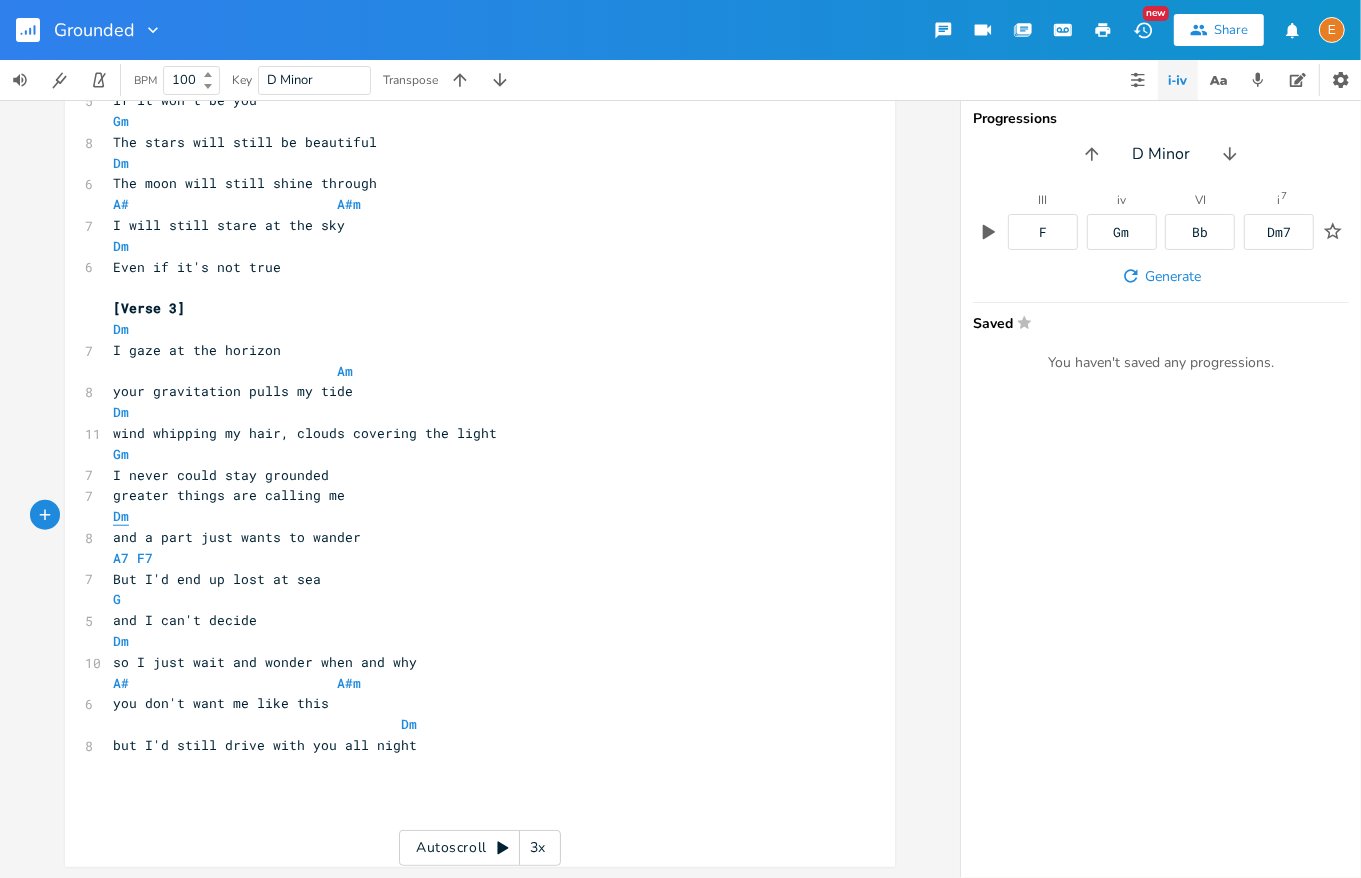click on "Dm" at bounding box center [121, 516] 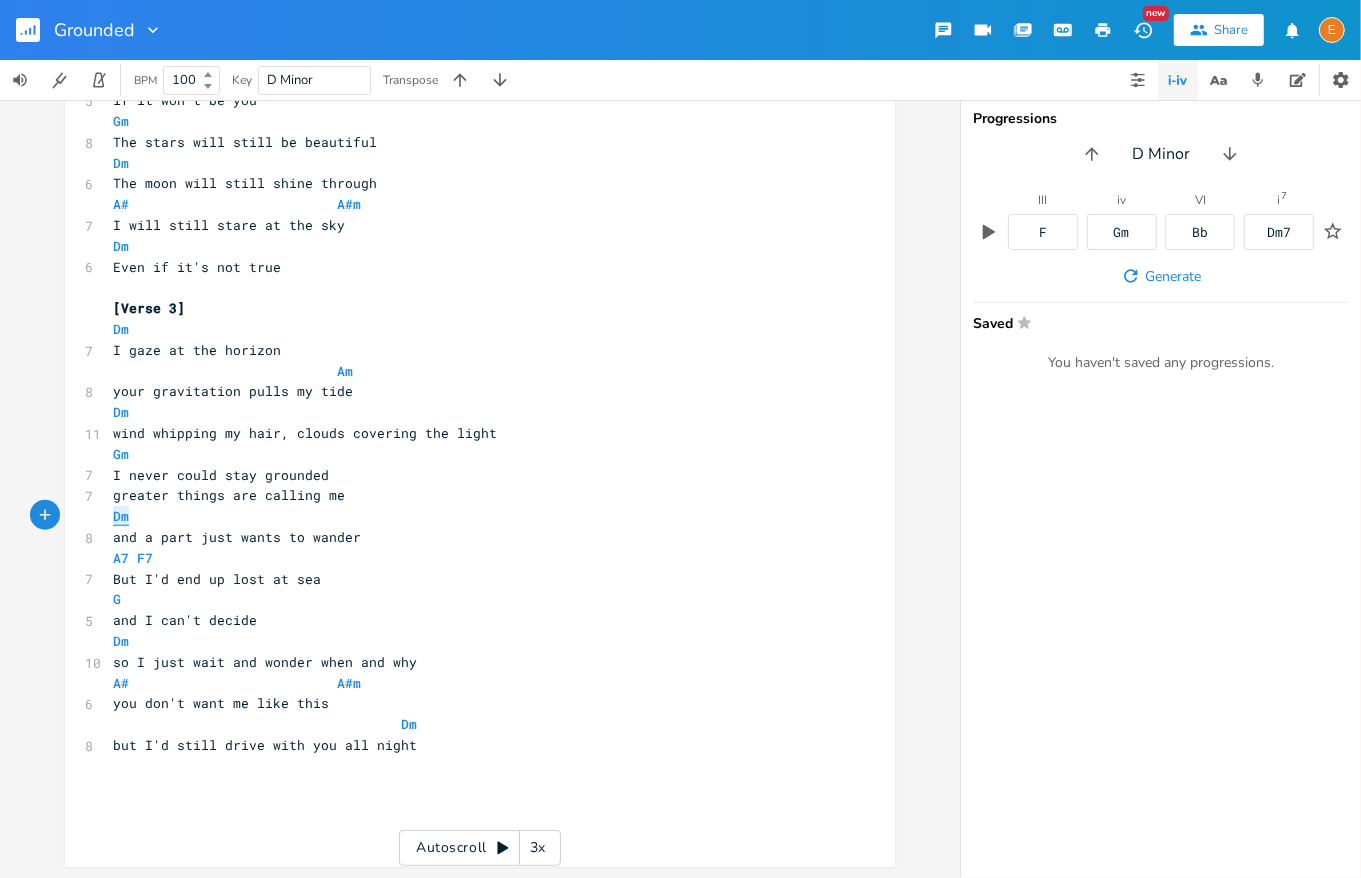 scroll, scrollTop: 5, scrollLeft: 24, axis: both 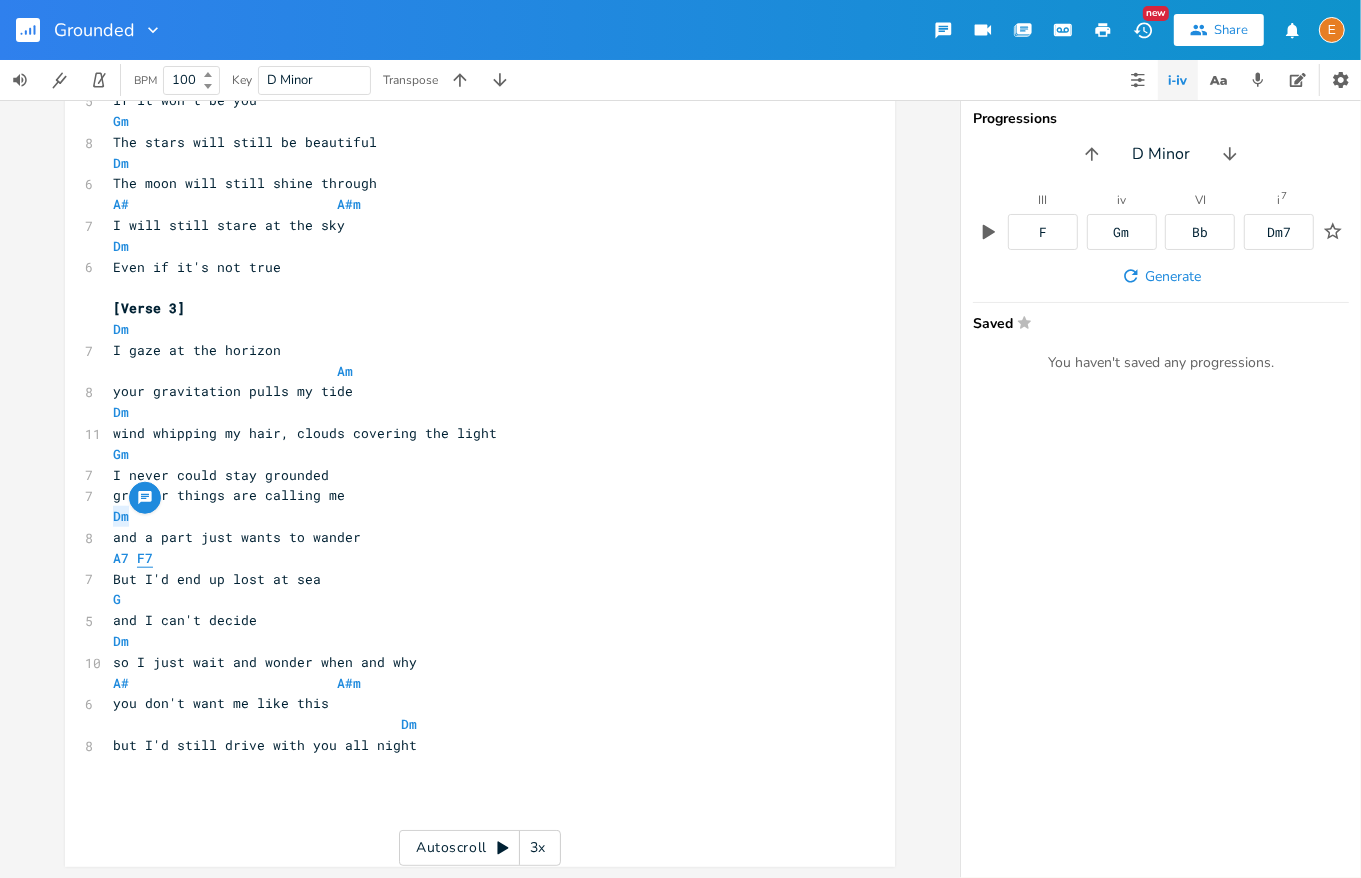 click on "F7" at bounding box center (145, 558) 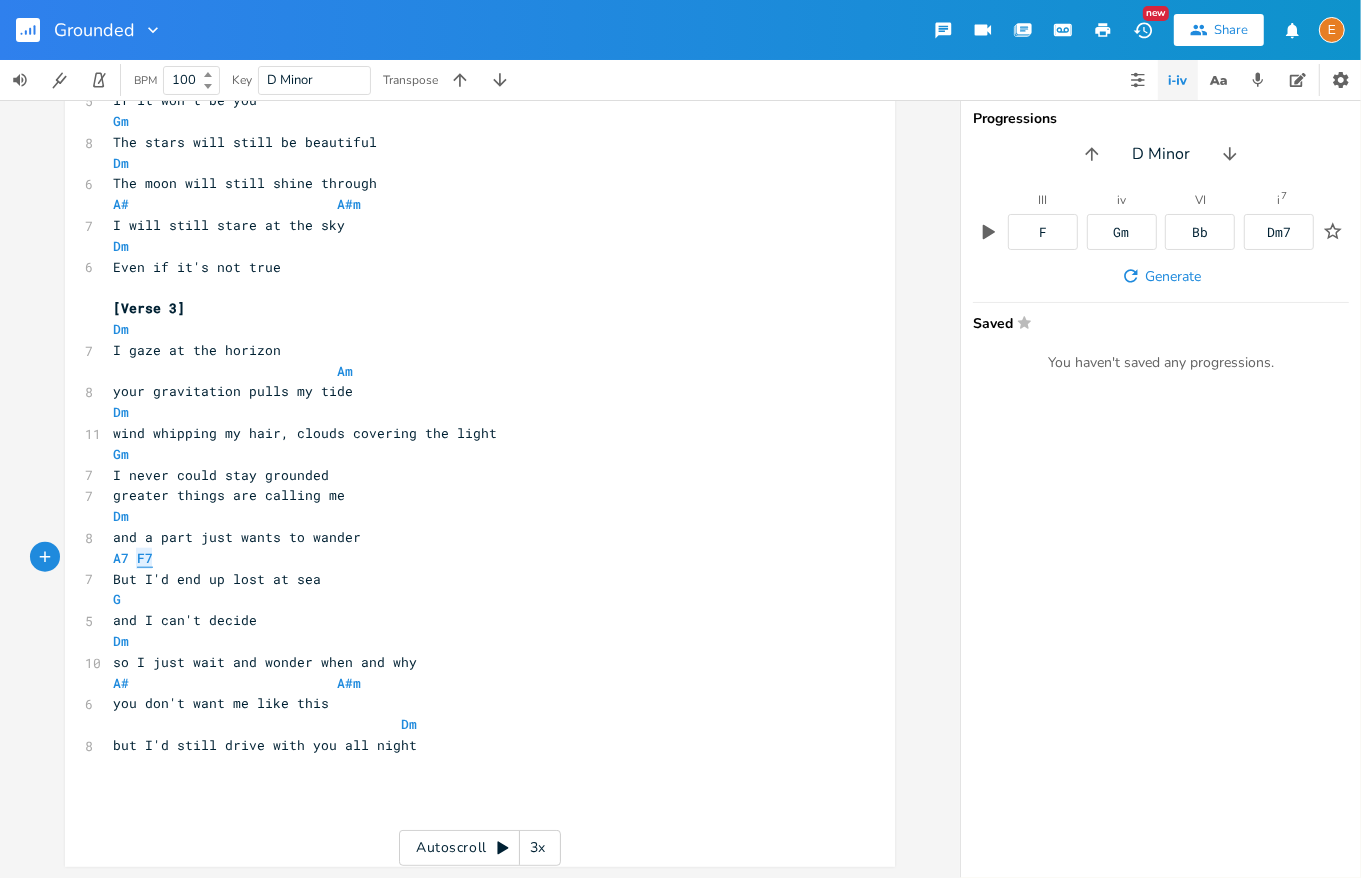type on "F7" 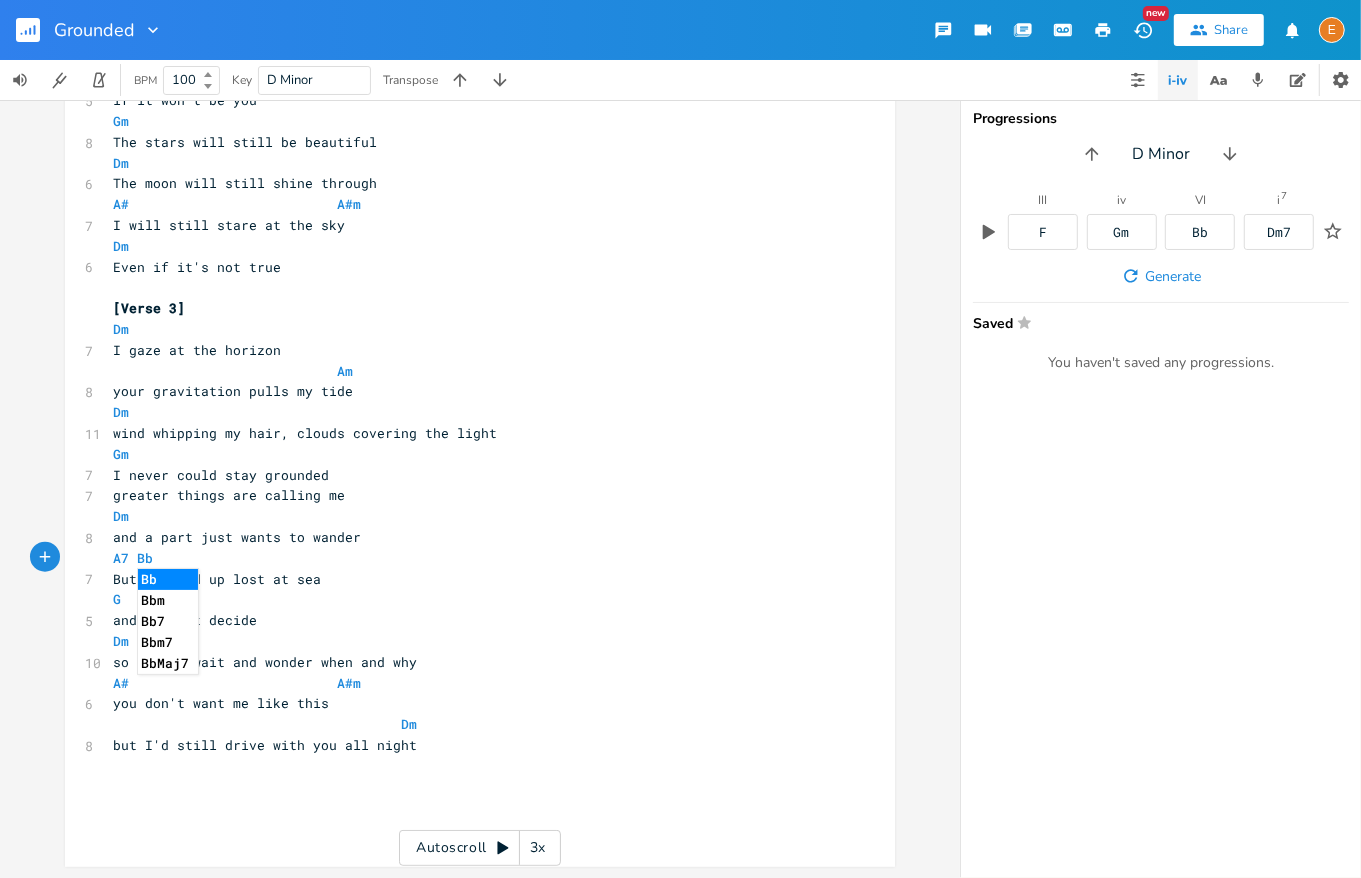 type on "Bb7" 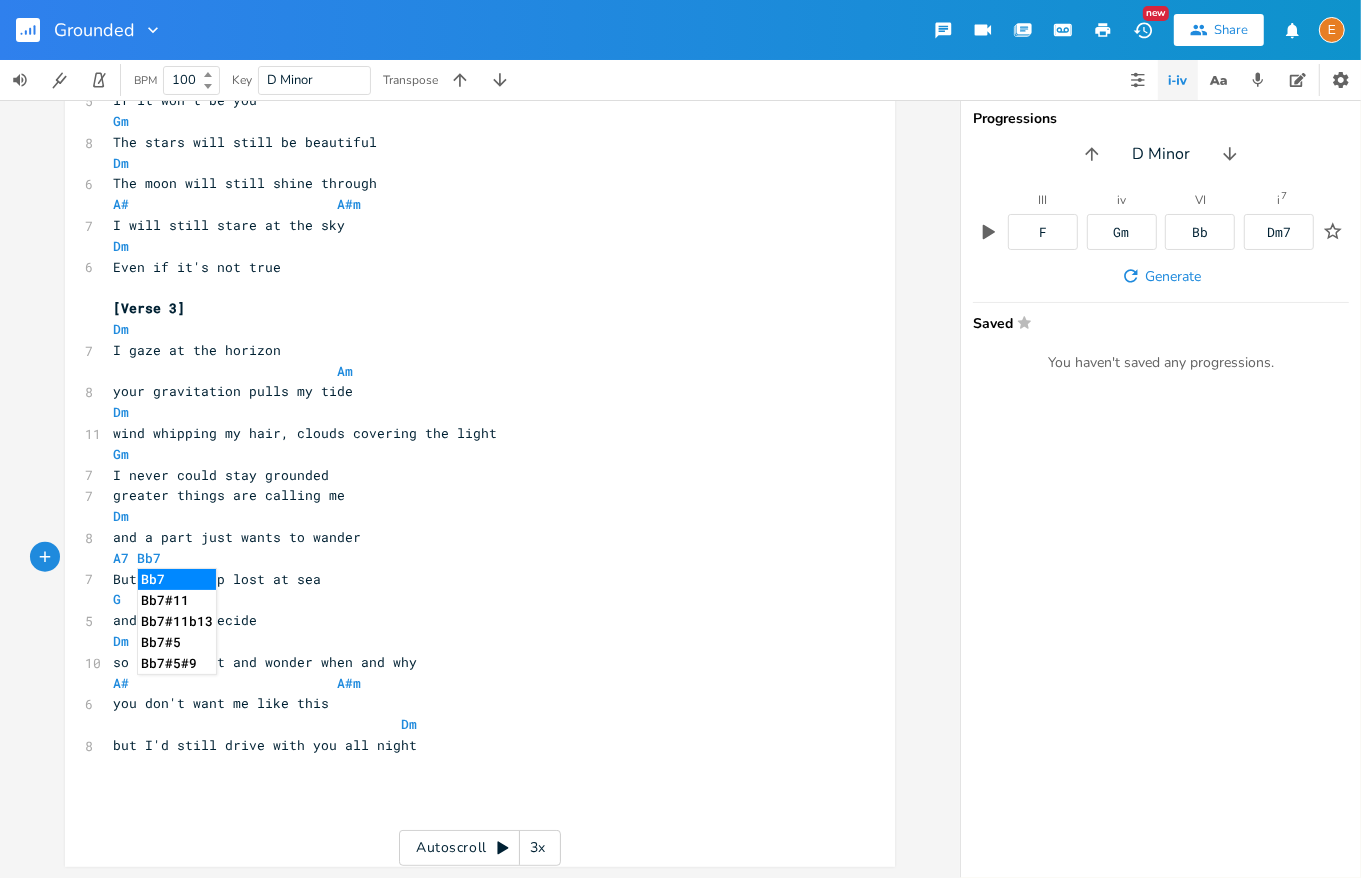 click on "greater things are calling me" at bounding box center [470, 495] 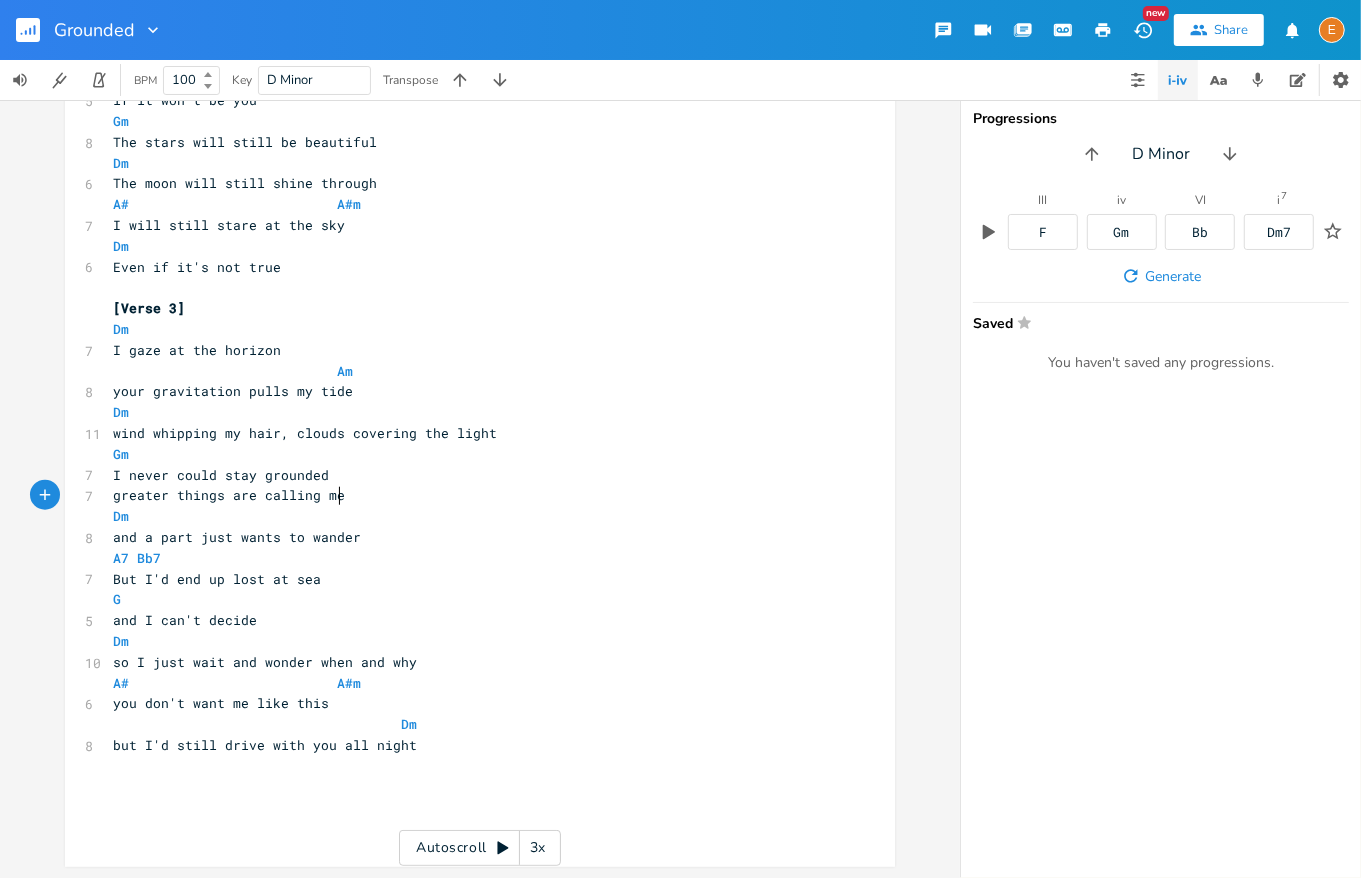 scroll, scrollTop: 5, scrollLeft: 0, axis: vertical 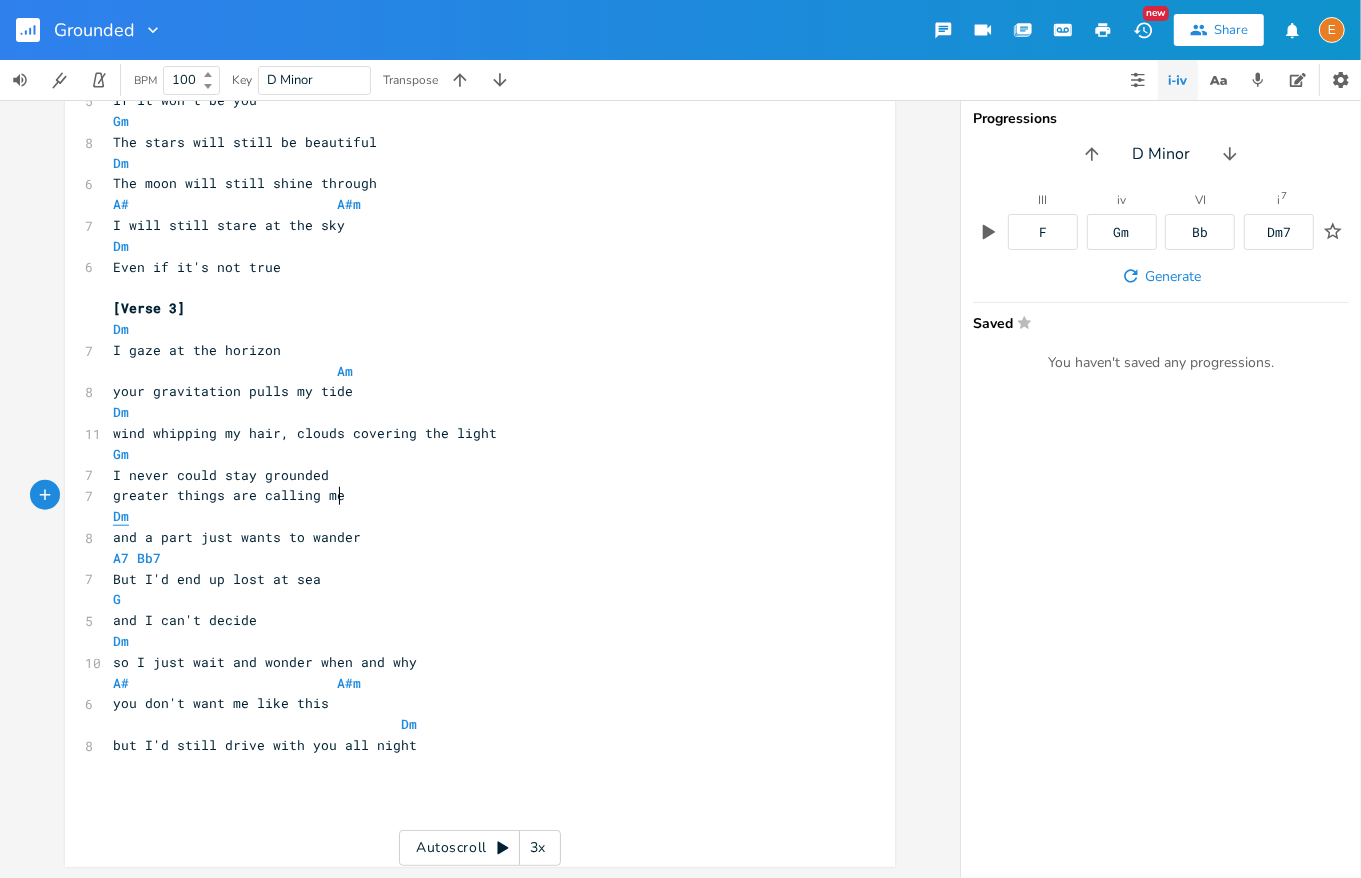 click on "Dm" at bounding box center (121, 516) 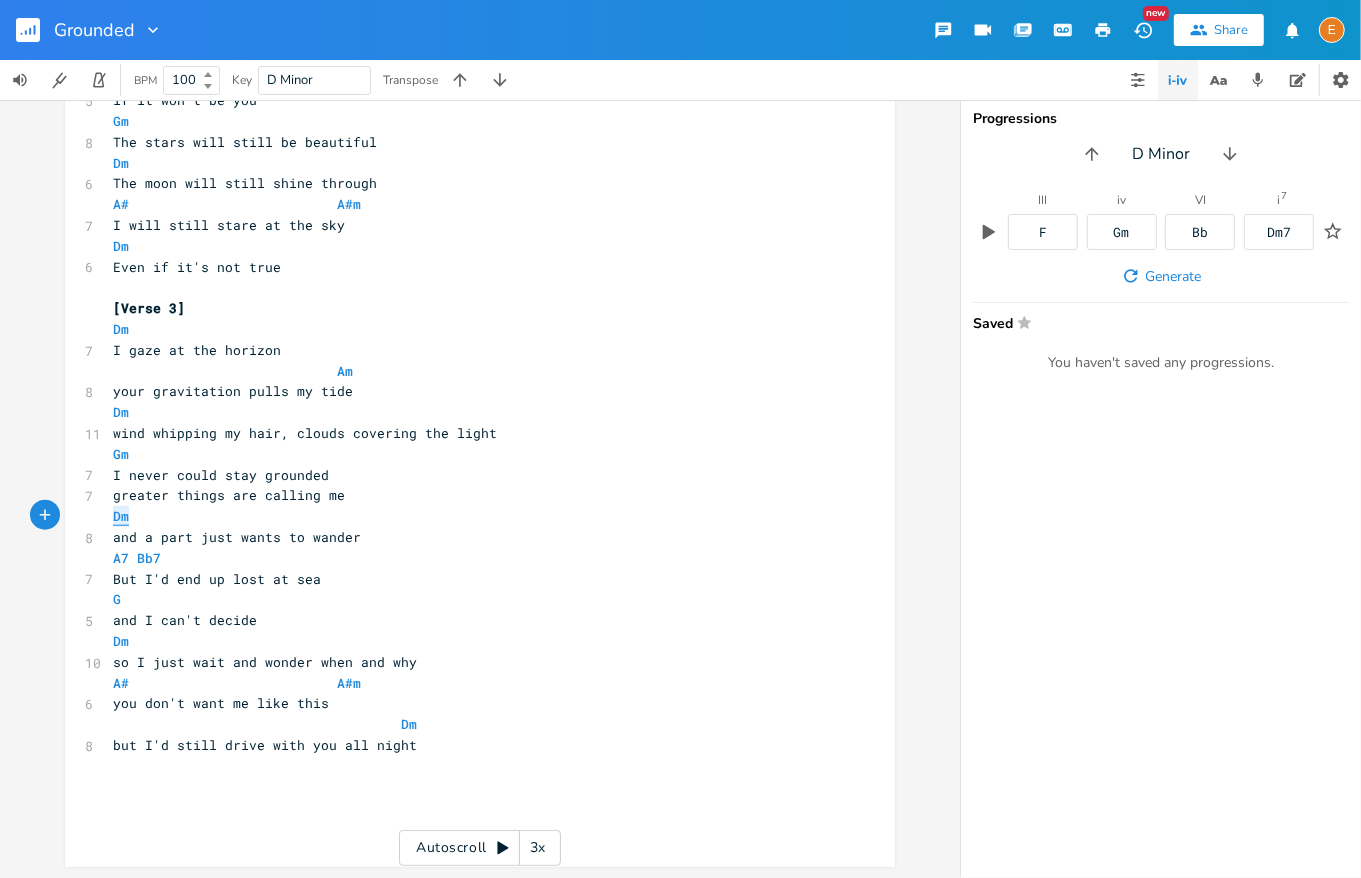 click on "Dm" at bounding box center (121, 516) 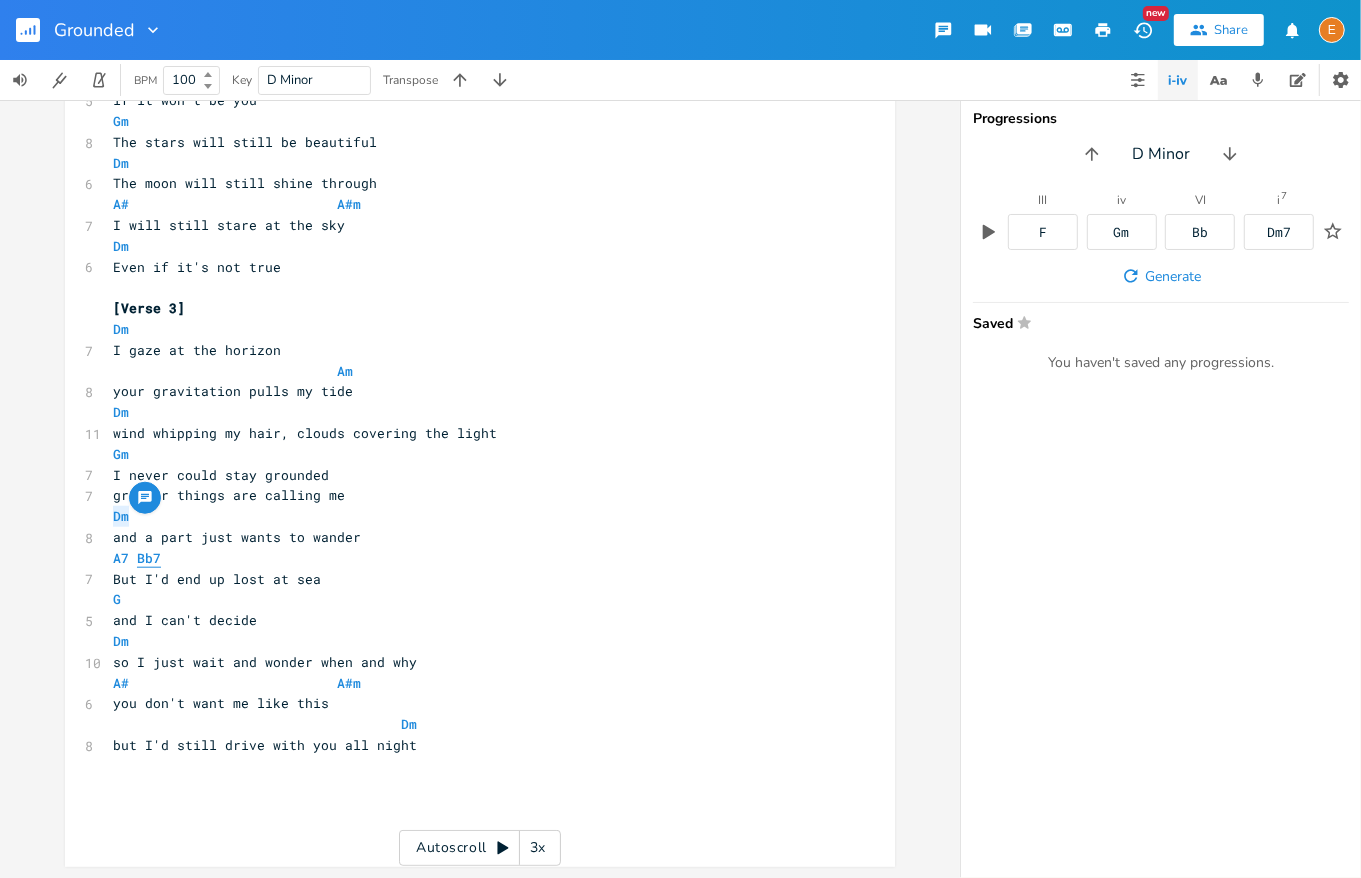 scroll, scrollTop: 5, scrollLeft: 0, axis: vertical 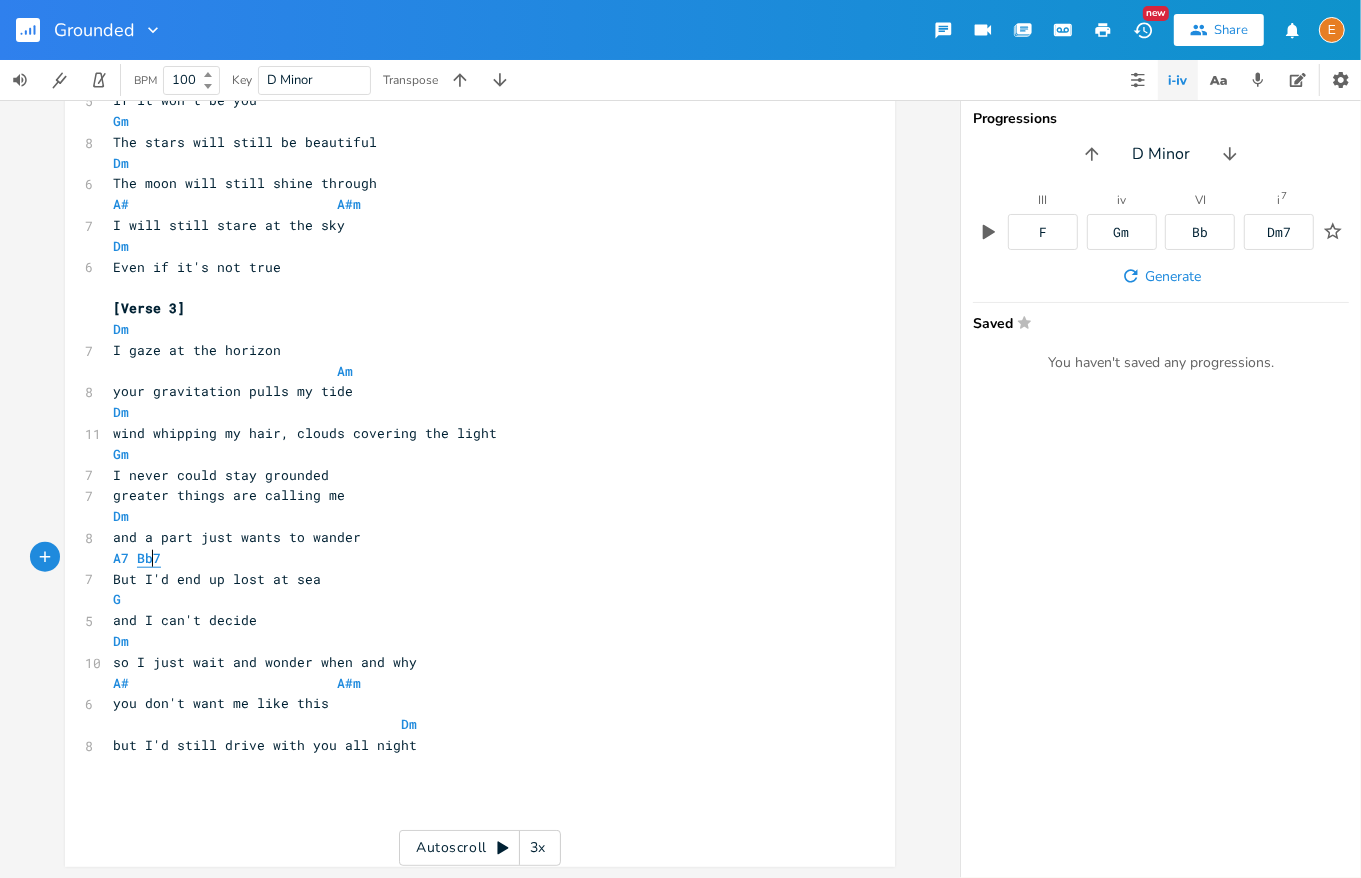 type on "Bb7" 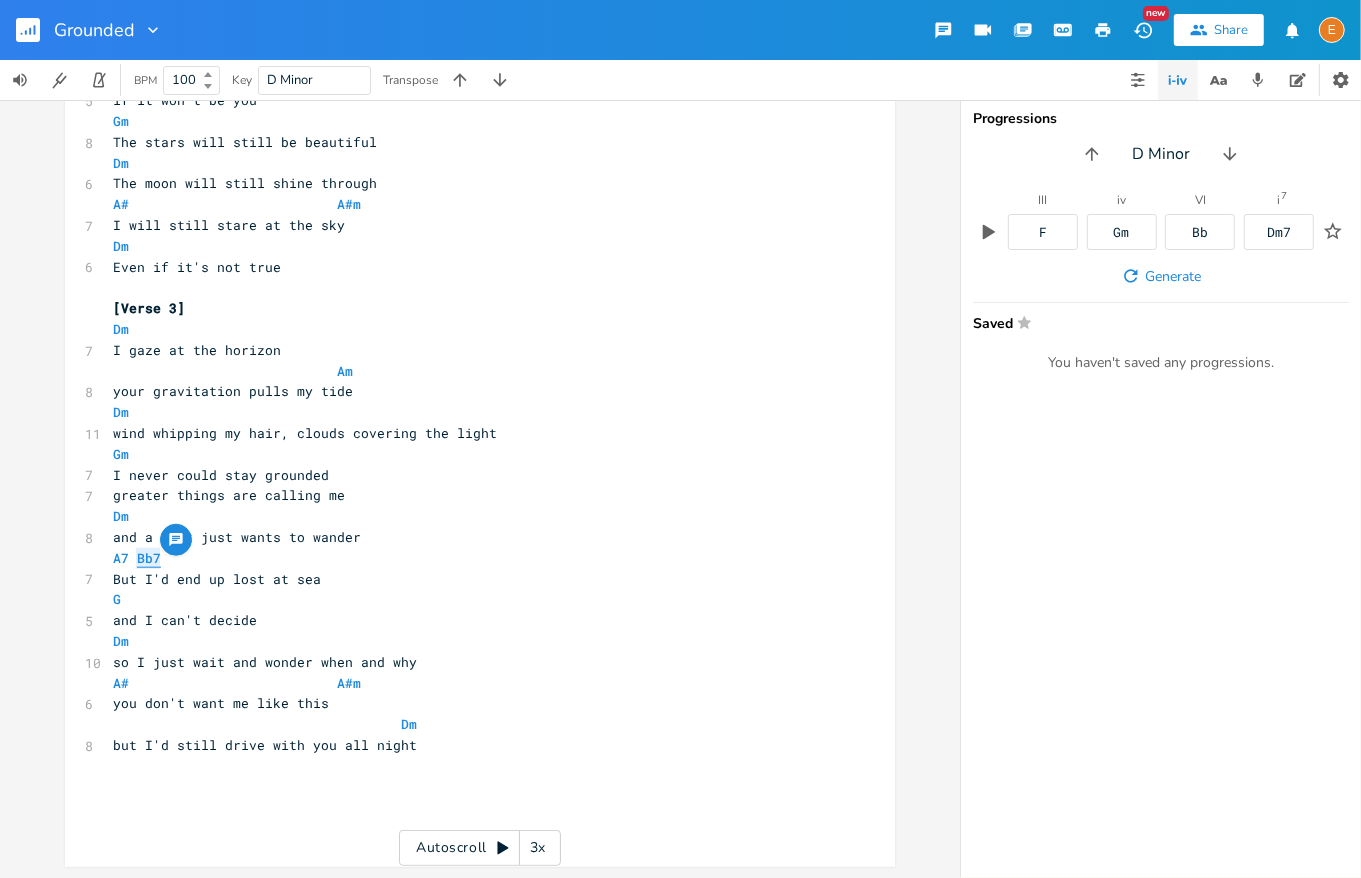 click on "Bb7" at bounding box center [149, 558] 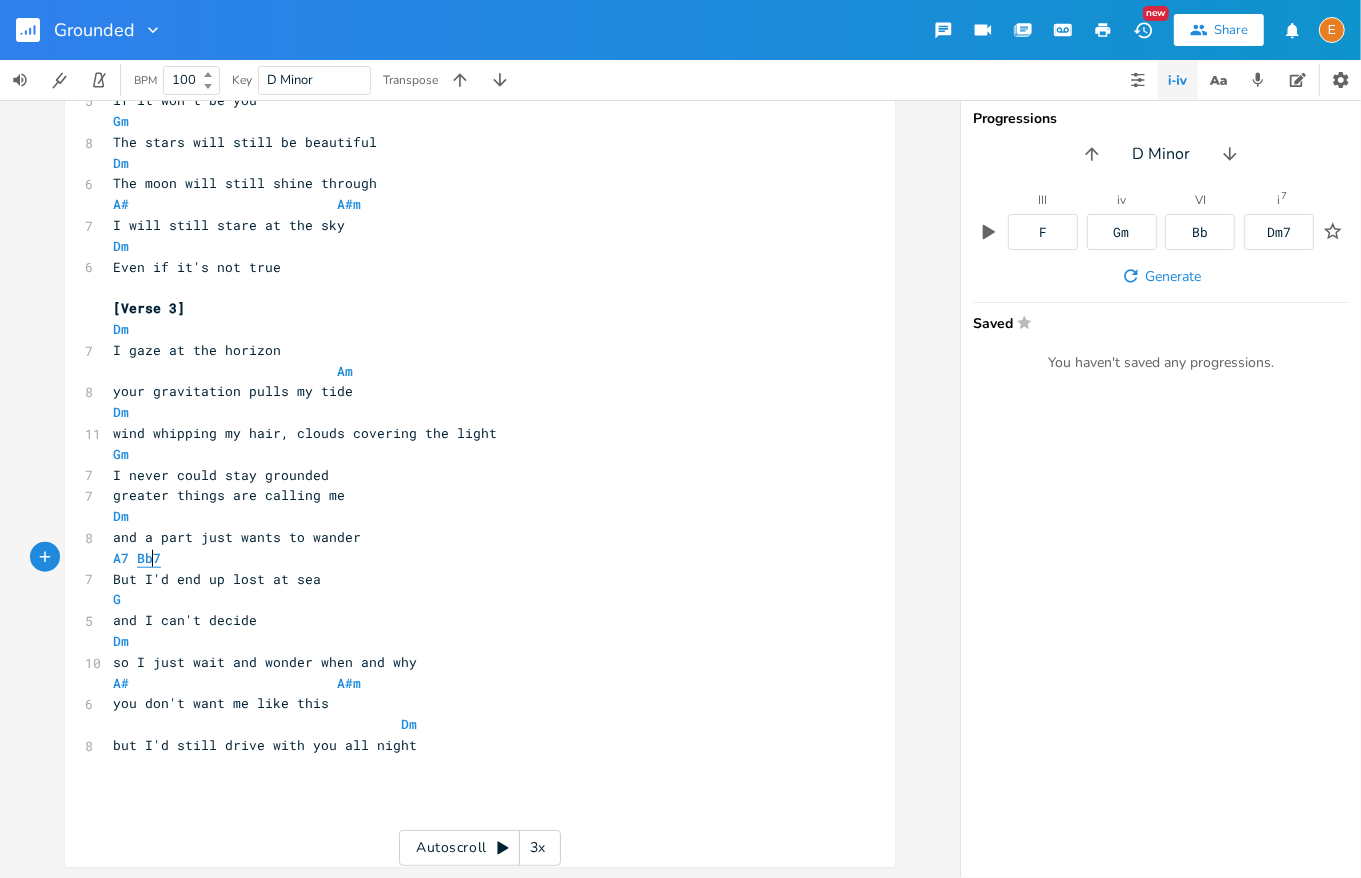 scroll, scrollTop: 5, scrollLeft: 0, axis: vertical 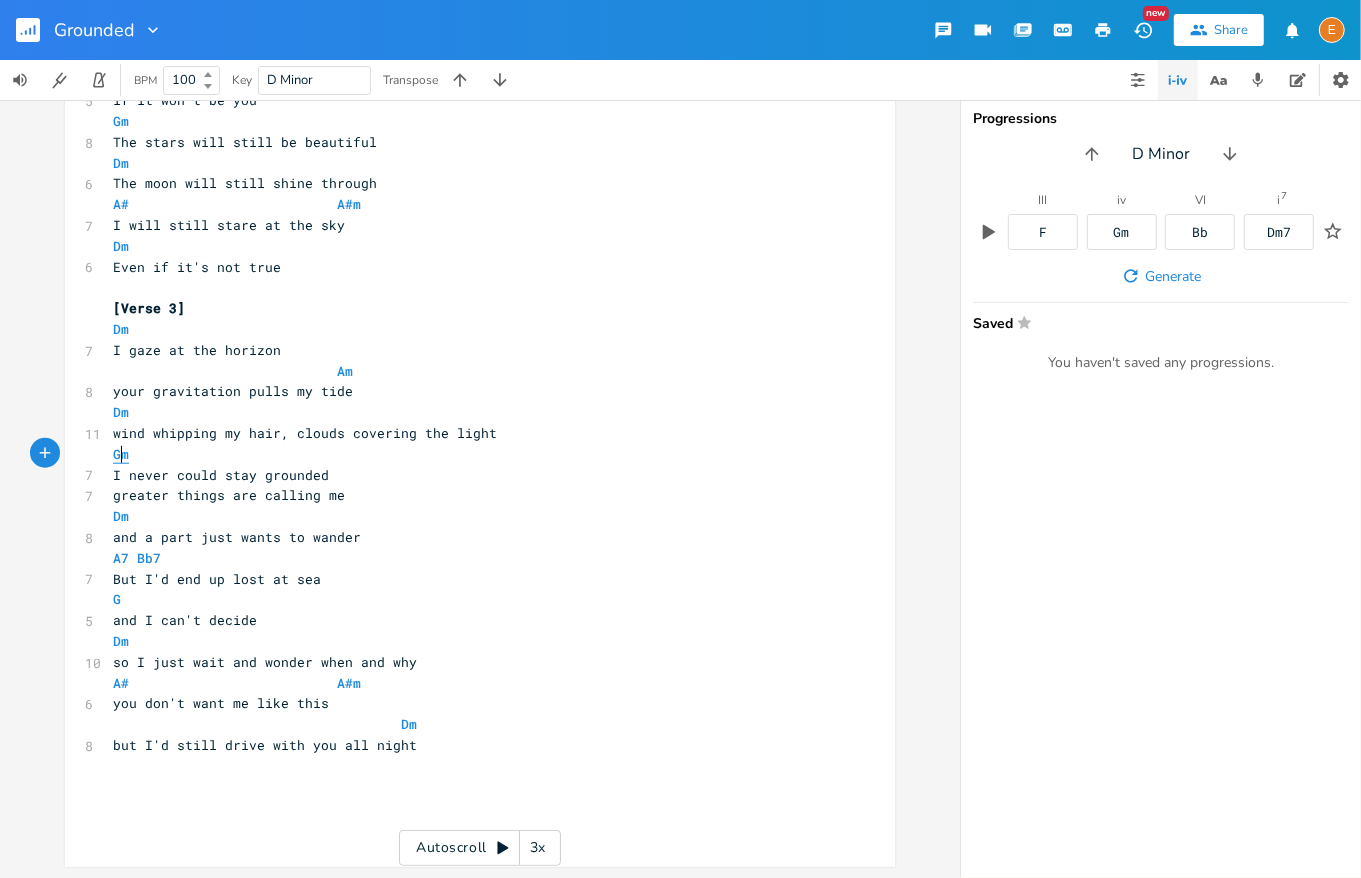 click on "Gm" at bounding box center (121, 454) 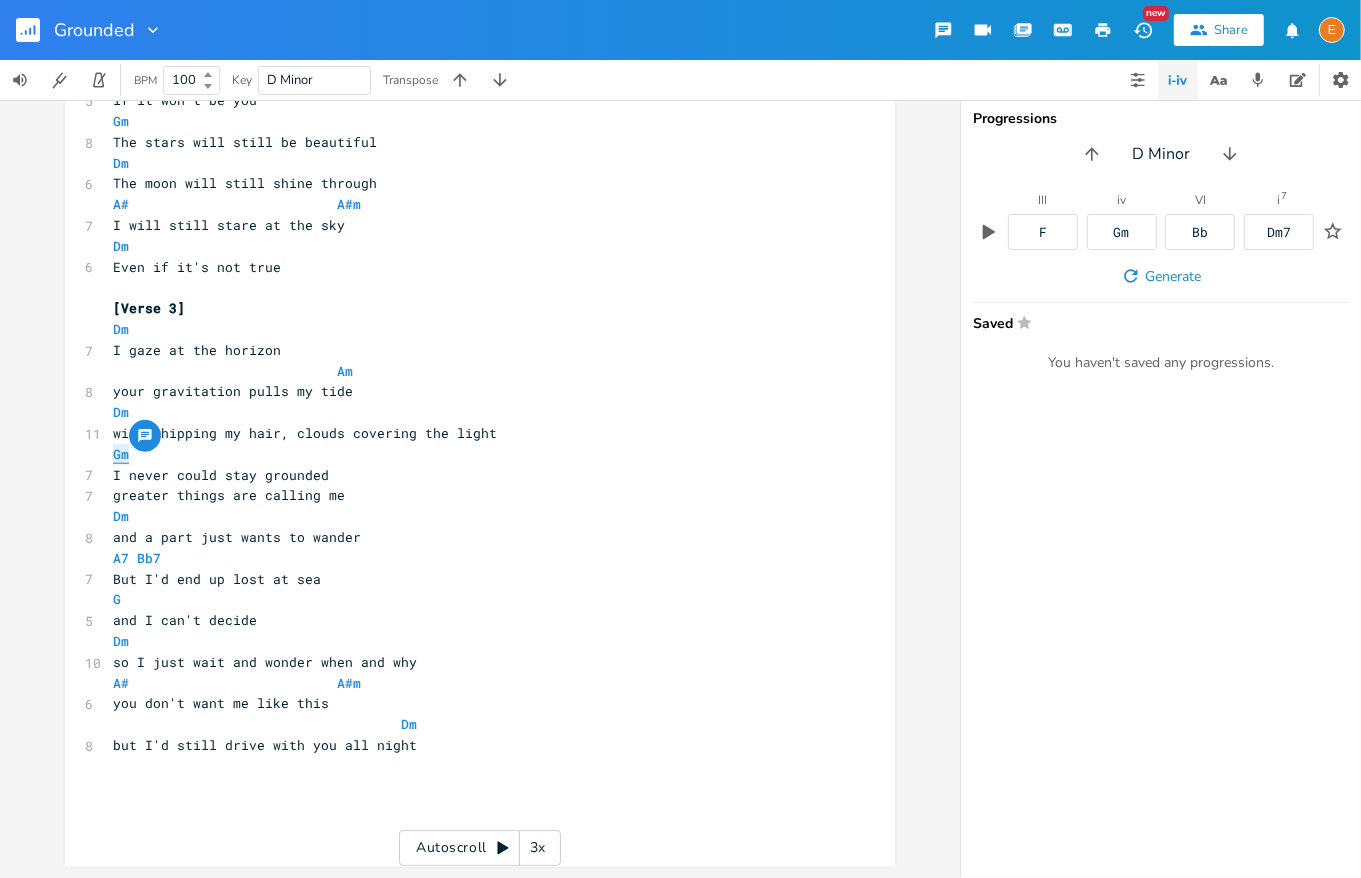 click on "Gm" at bounding box center (121, 454) 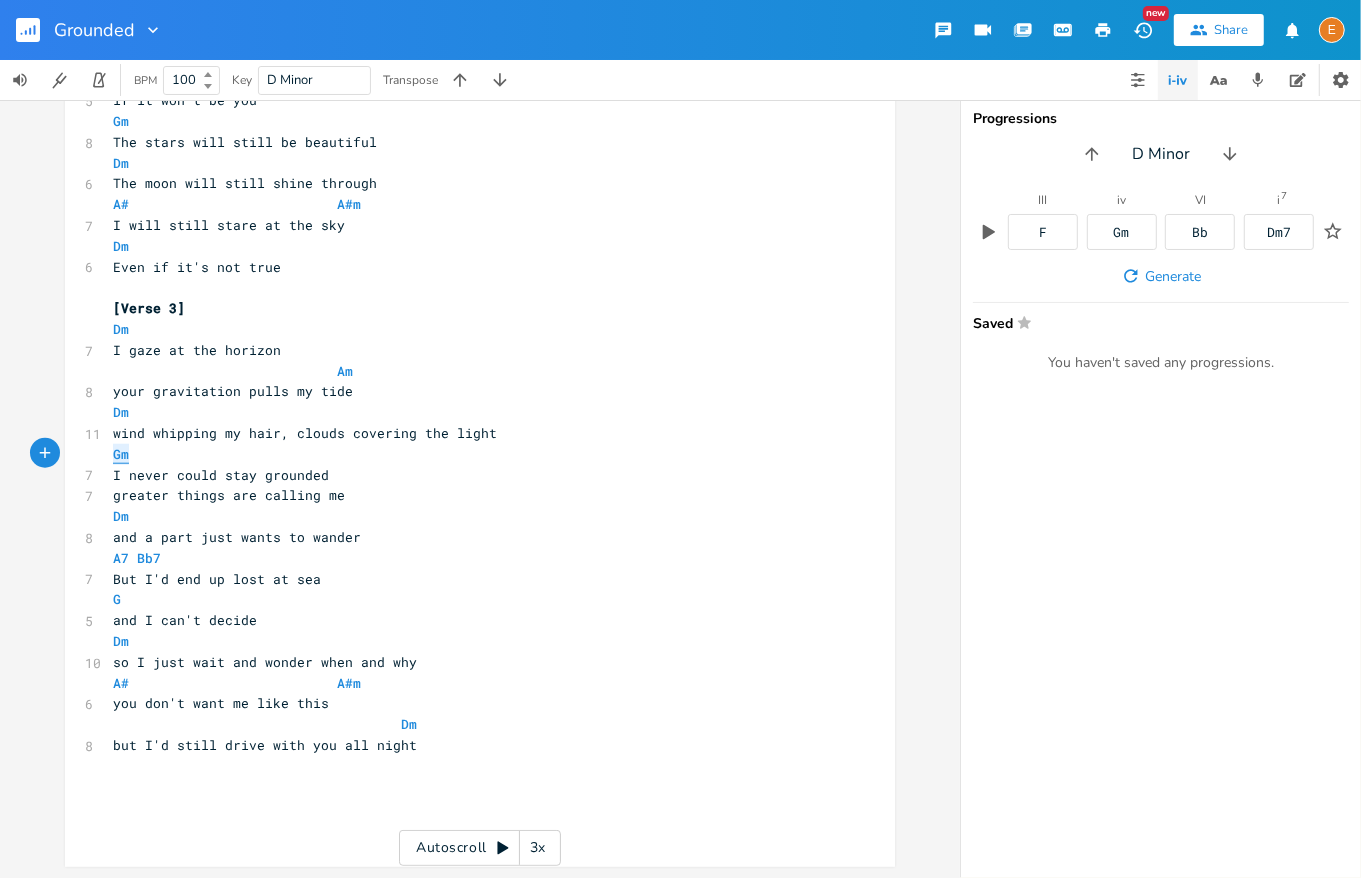 click on "Gm" at bounding box center [121, 454] 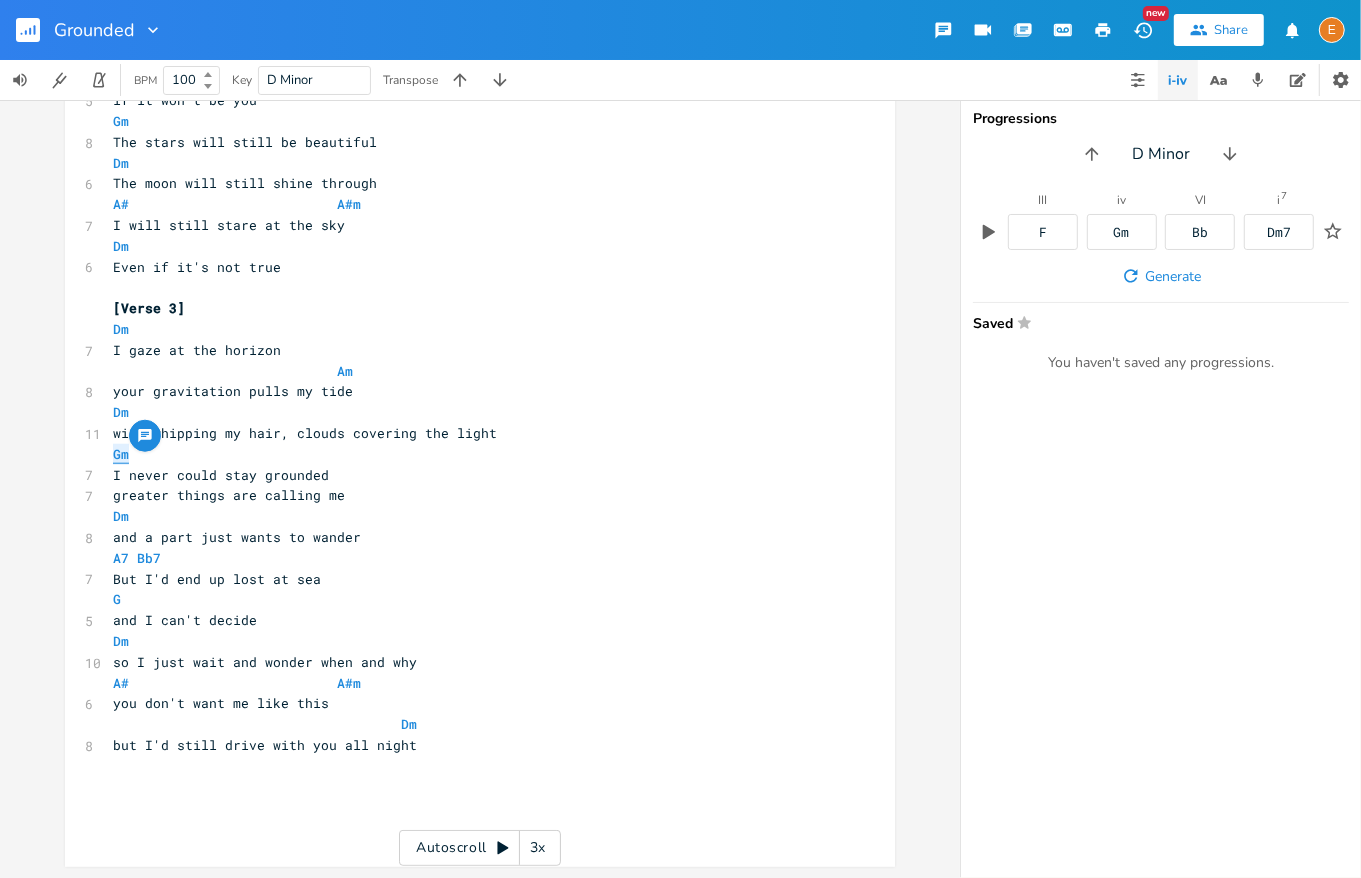 click on "Gm" at bounding box center [121, 454] 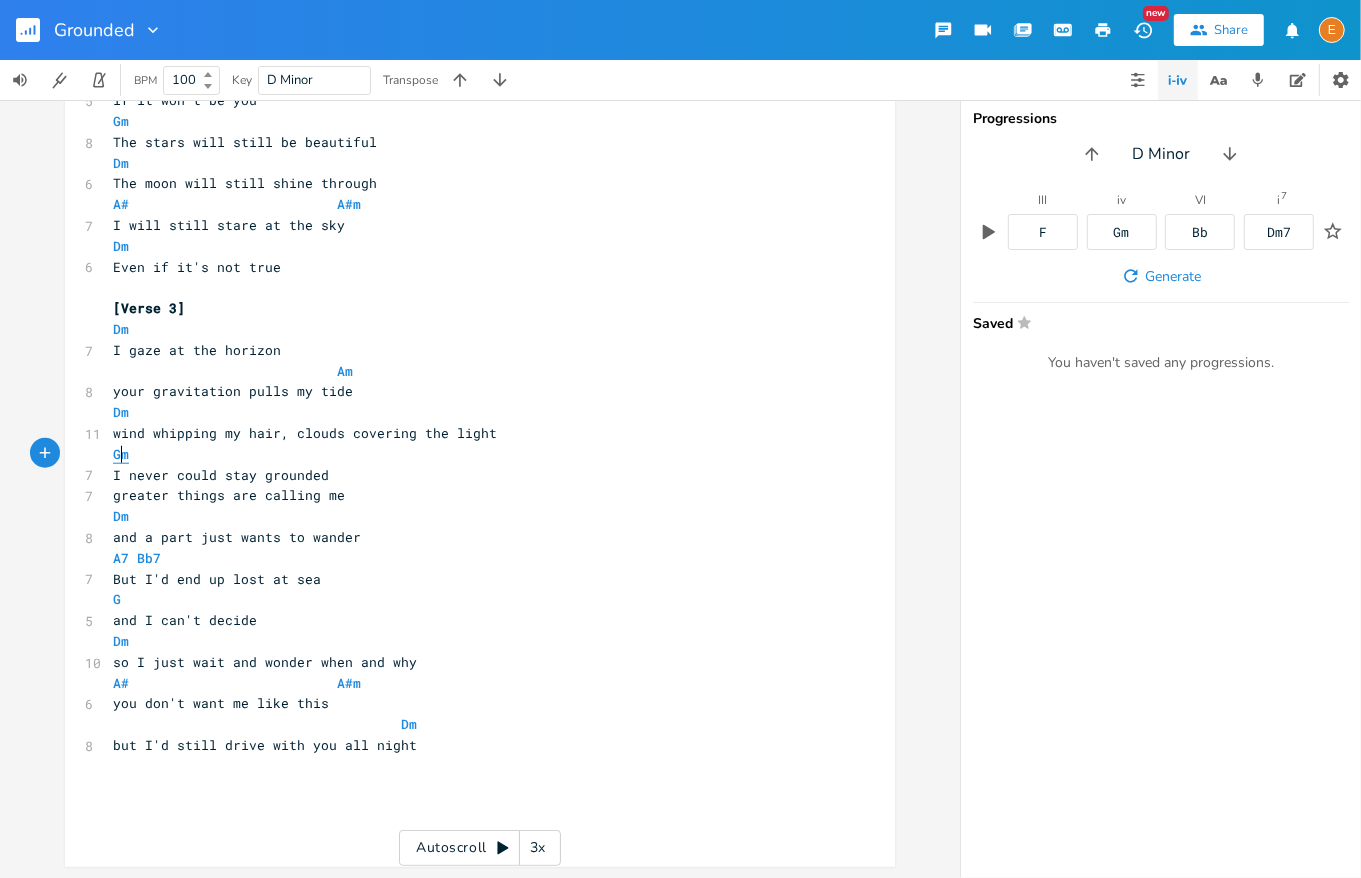 scroll, scrollTop: 5, scrollLeft: 0, axis: vertical 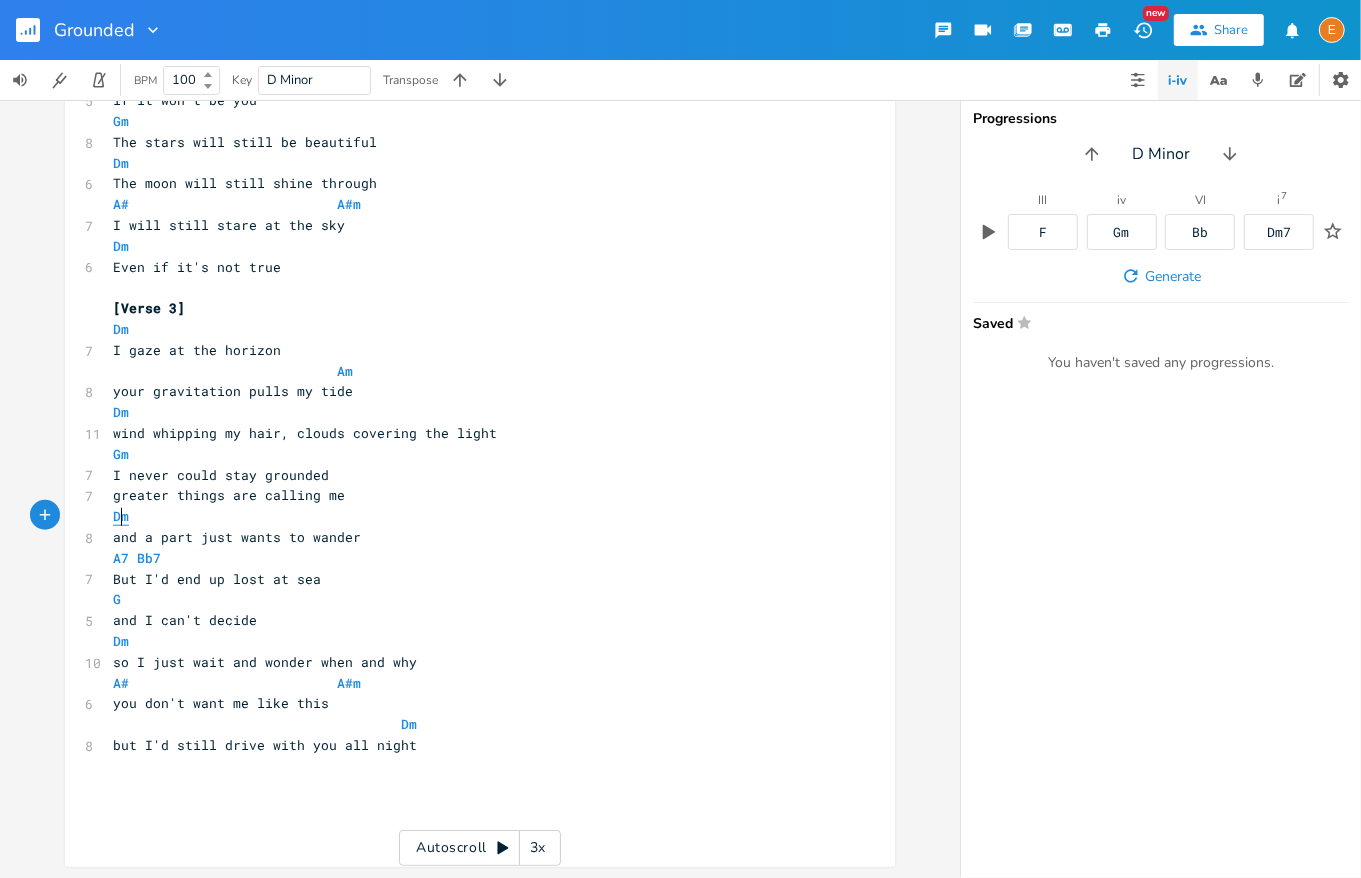 click on "Dm" at bounding box center [121, 516] 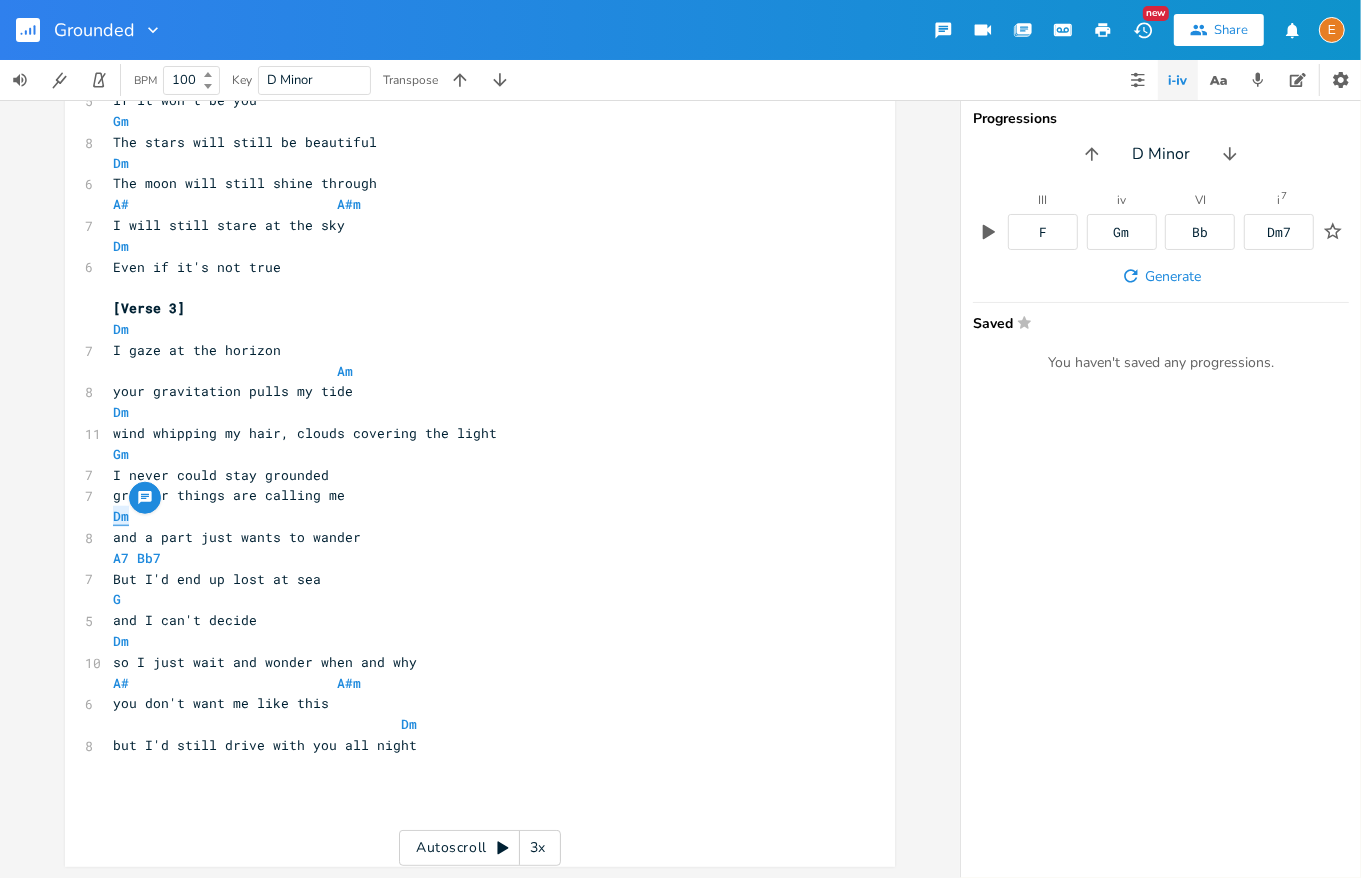 click on "Dm" at bounding box center (121, 516) 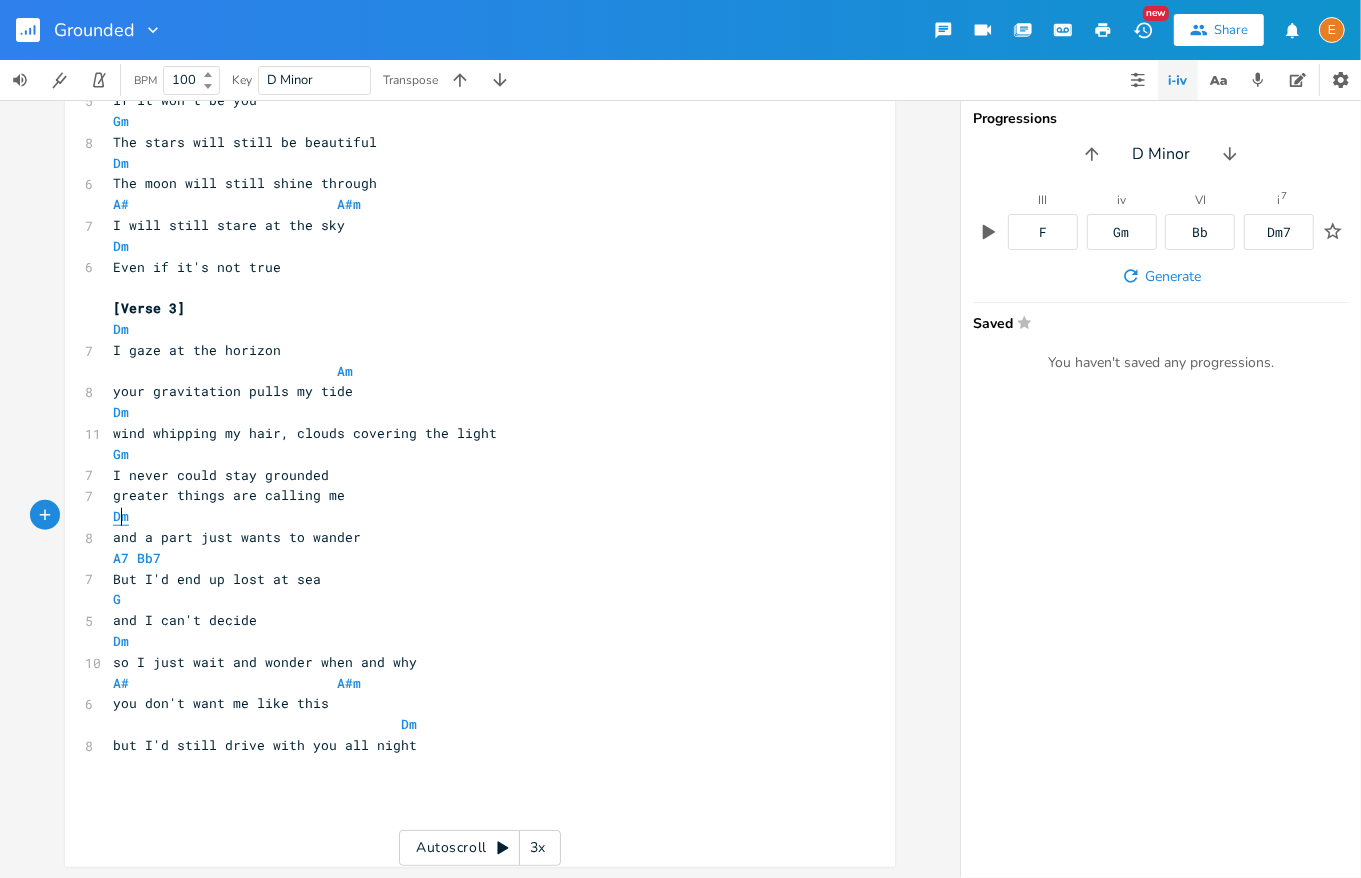 scroll, scrollTop: 5, scrollLeft: 24, axis: both 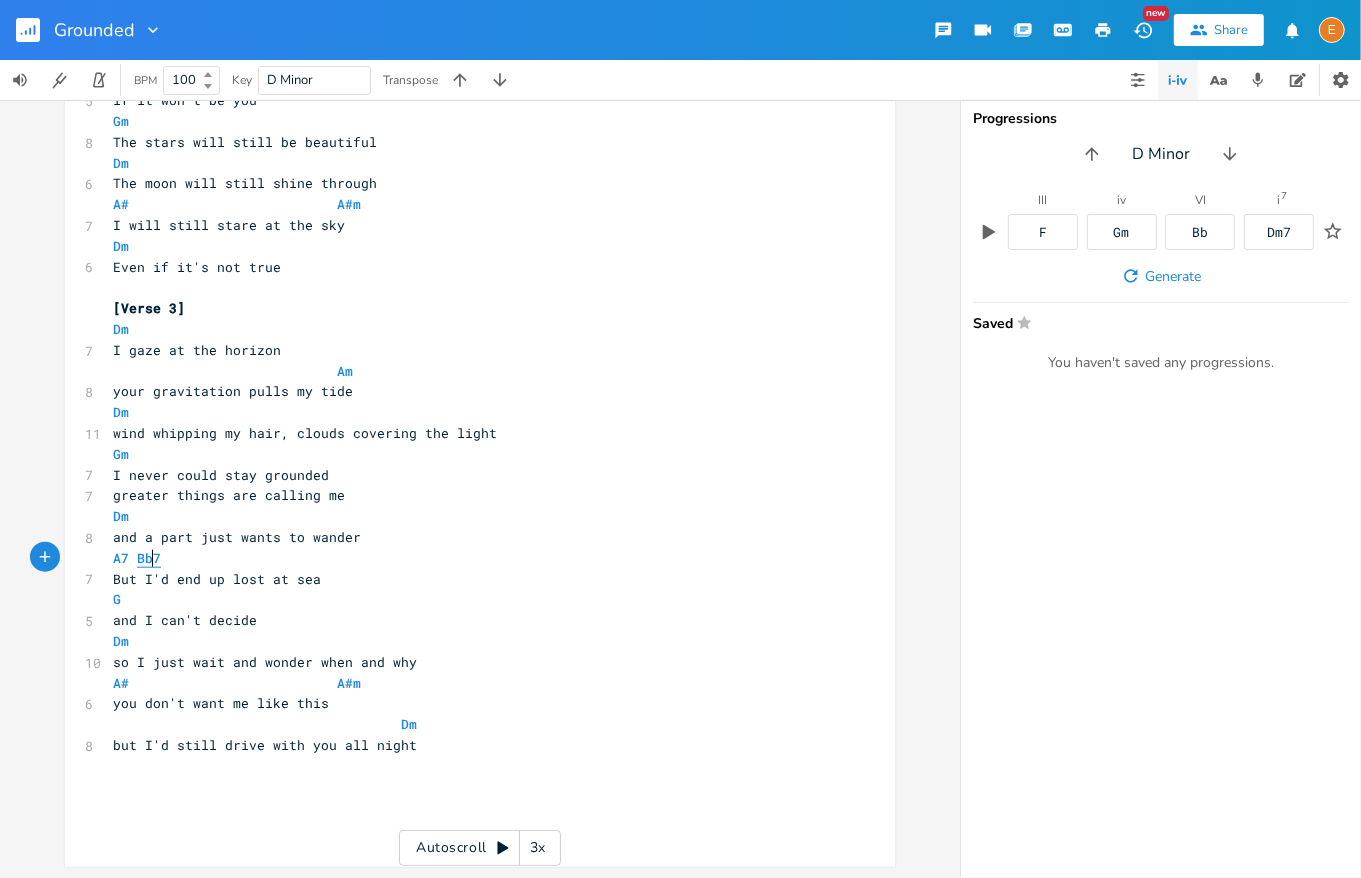 click on "Bb7" at bounding box center [149, 558] 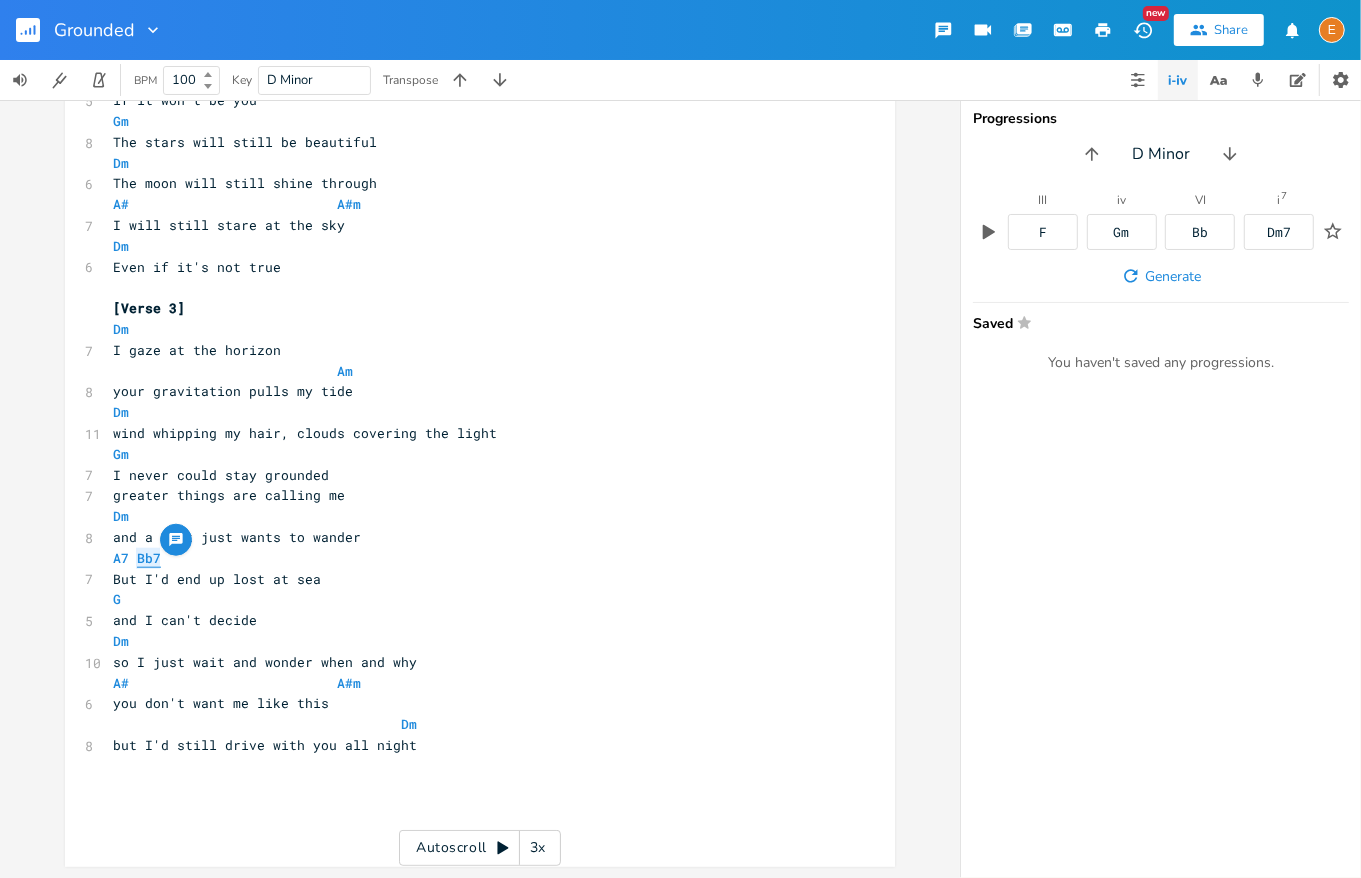 click on "Bb7" at bounding box center [149, 558] 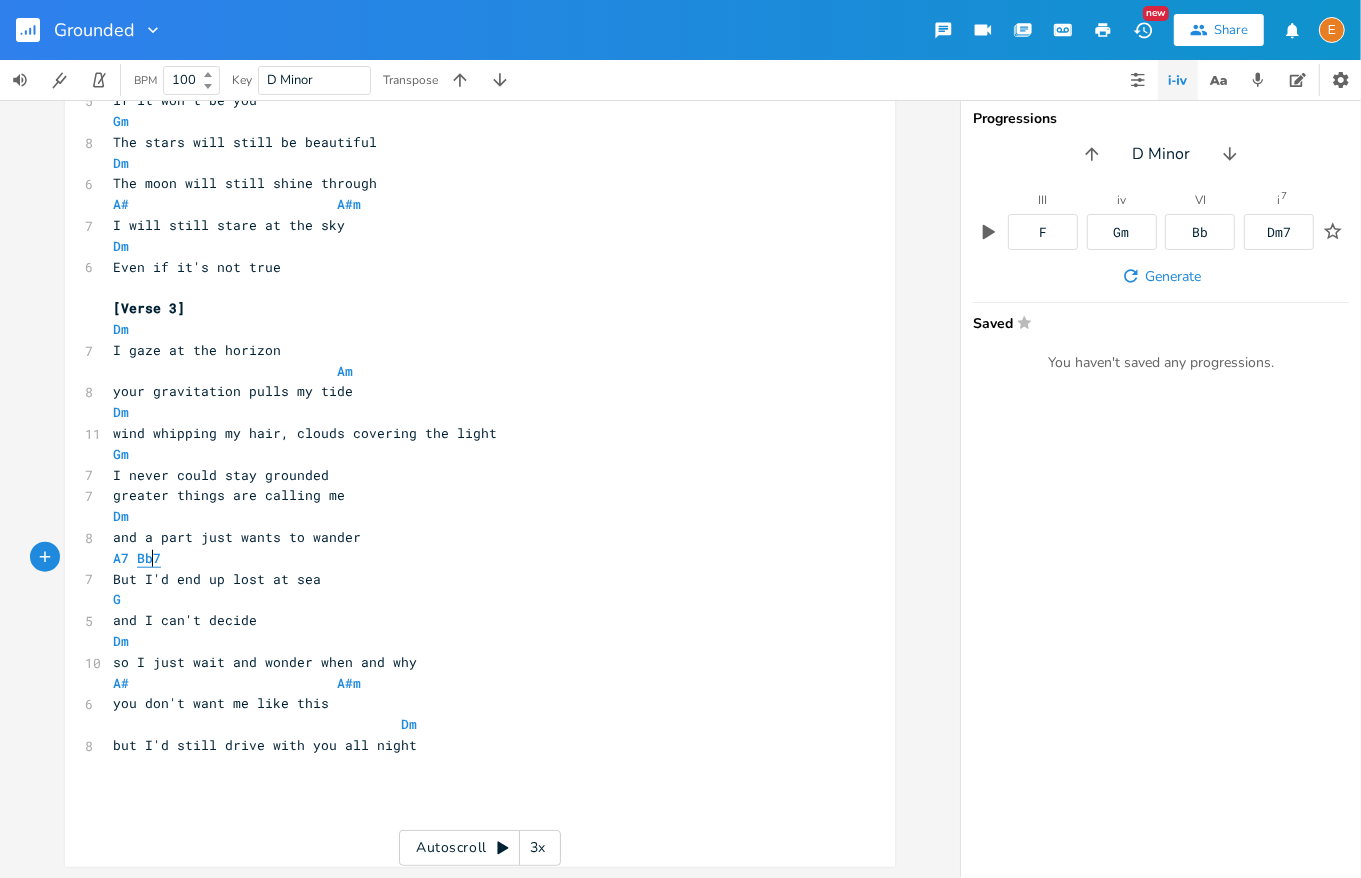 scroll, scrollTop: 5, scrollLeft: 0, axis: vertical 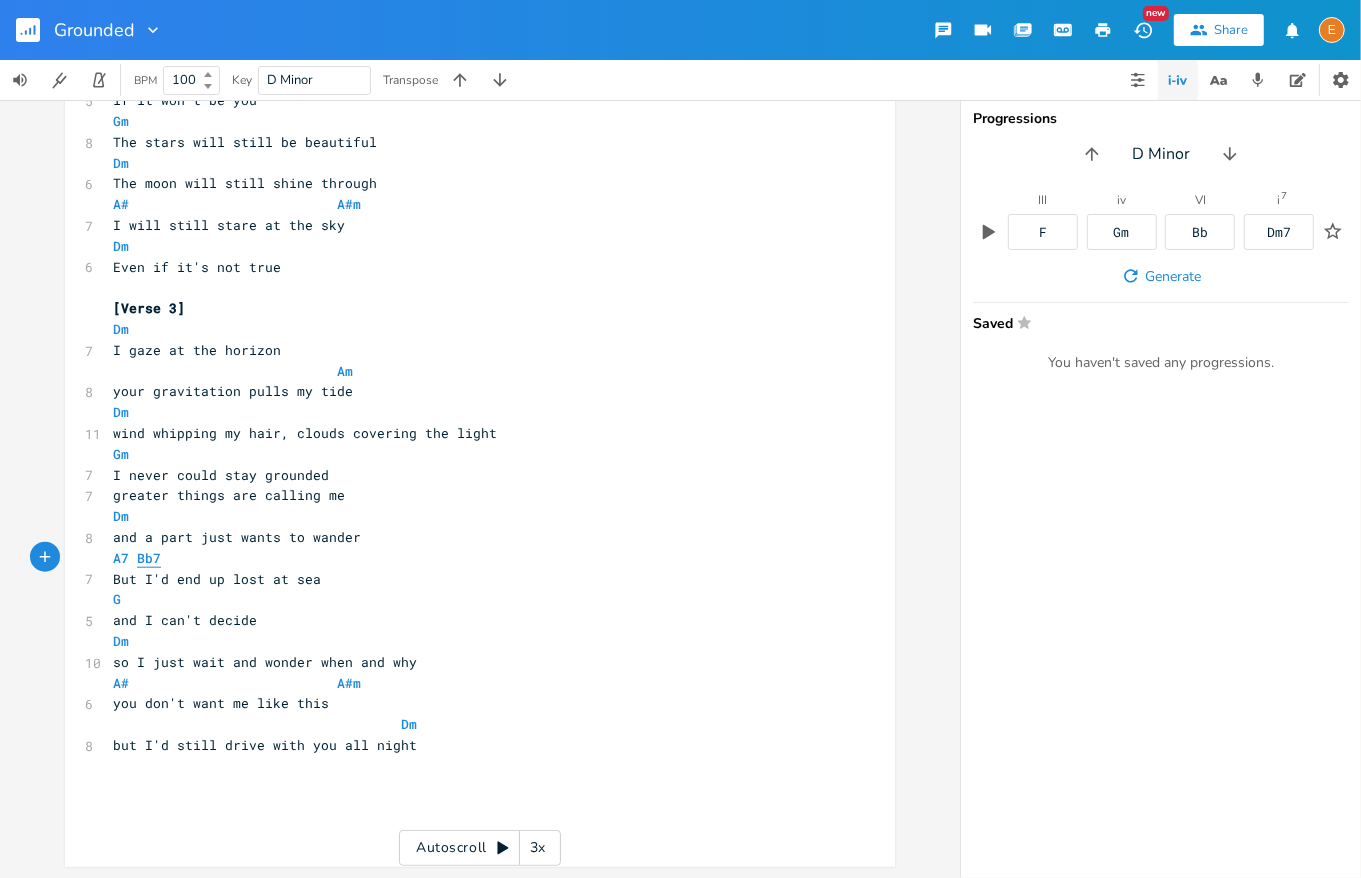type on "Bb7" 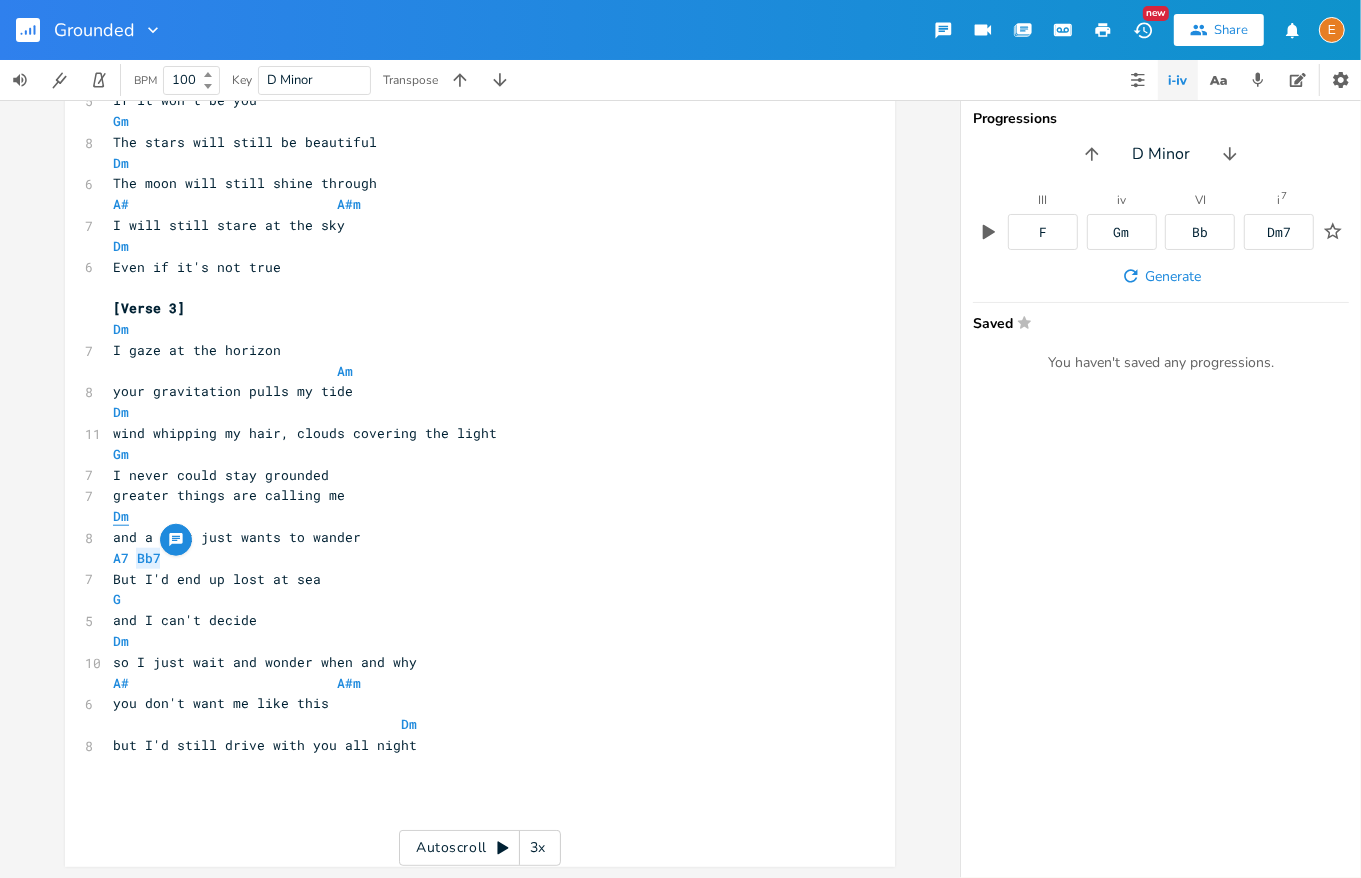 click on "Dm" at bounding box center [121, 516] 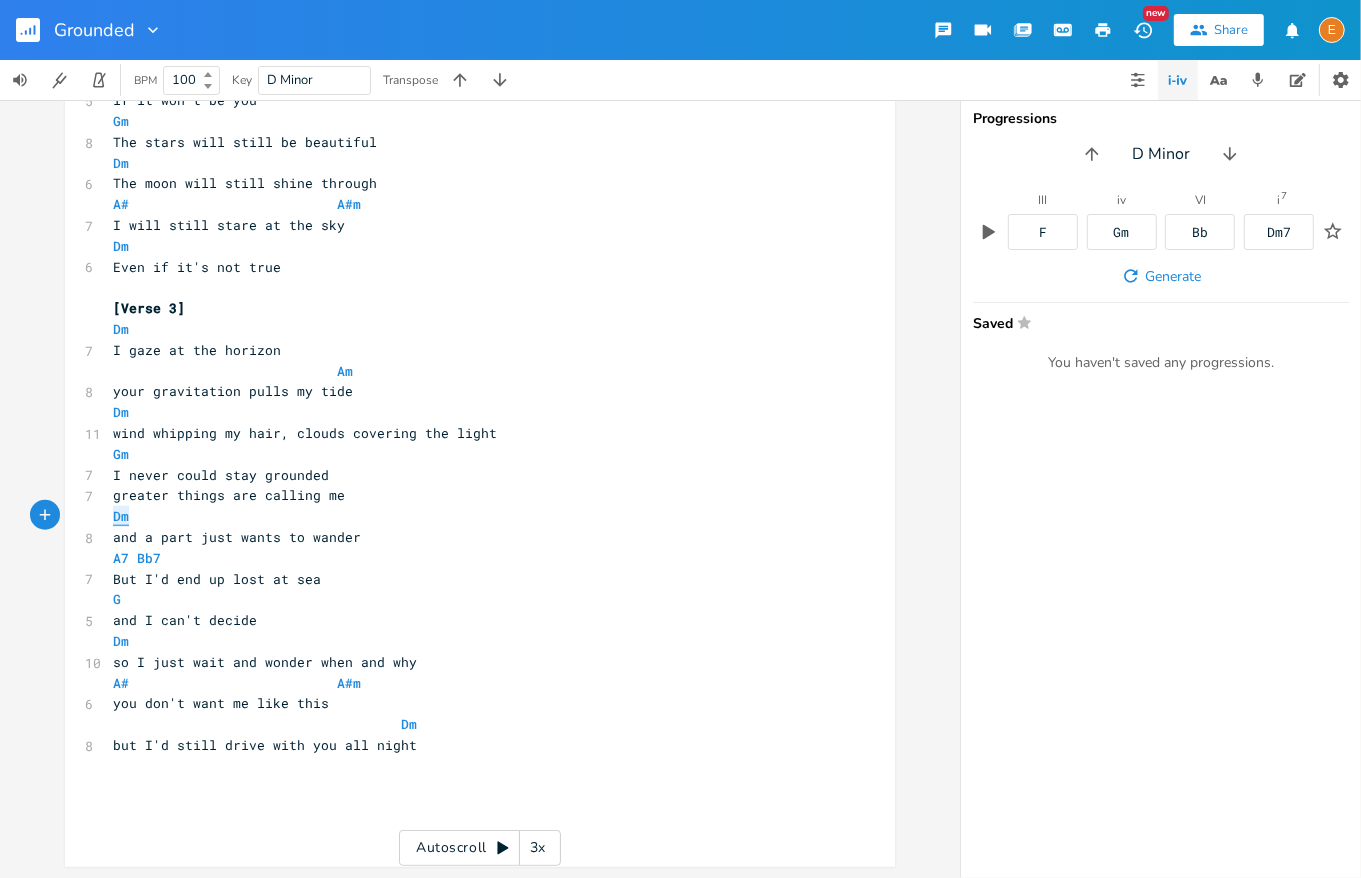 click on "Dm" at bounding box center (121, 516) 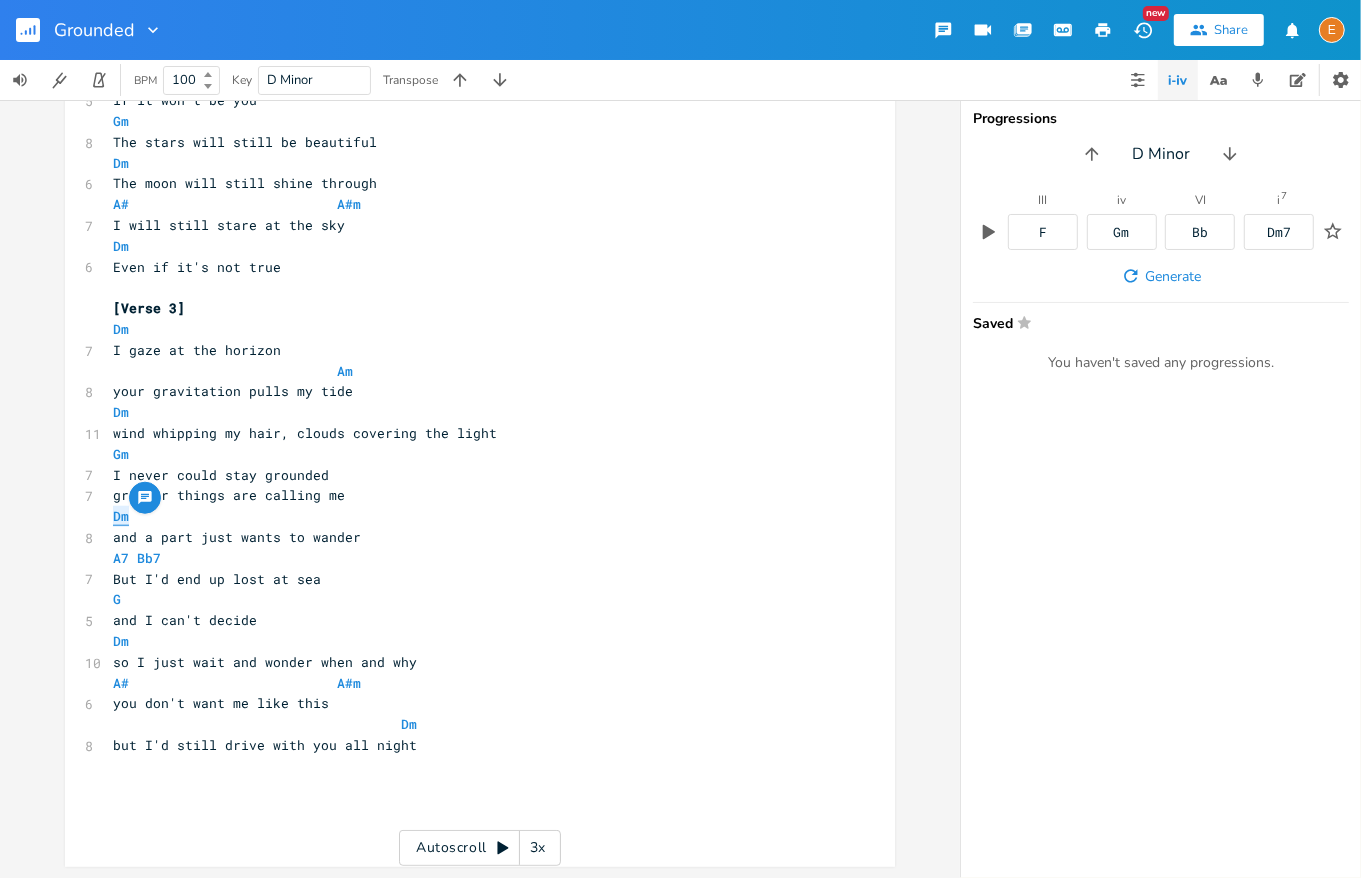 click on "Dm" at bounding box center (121, 516) 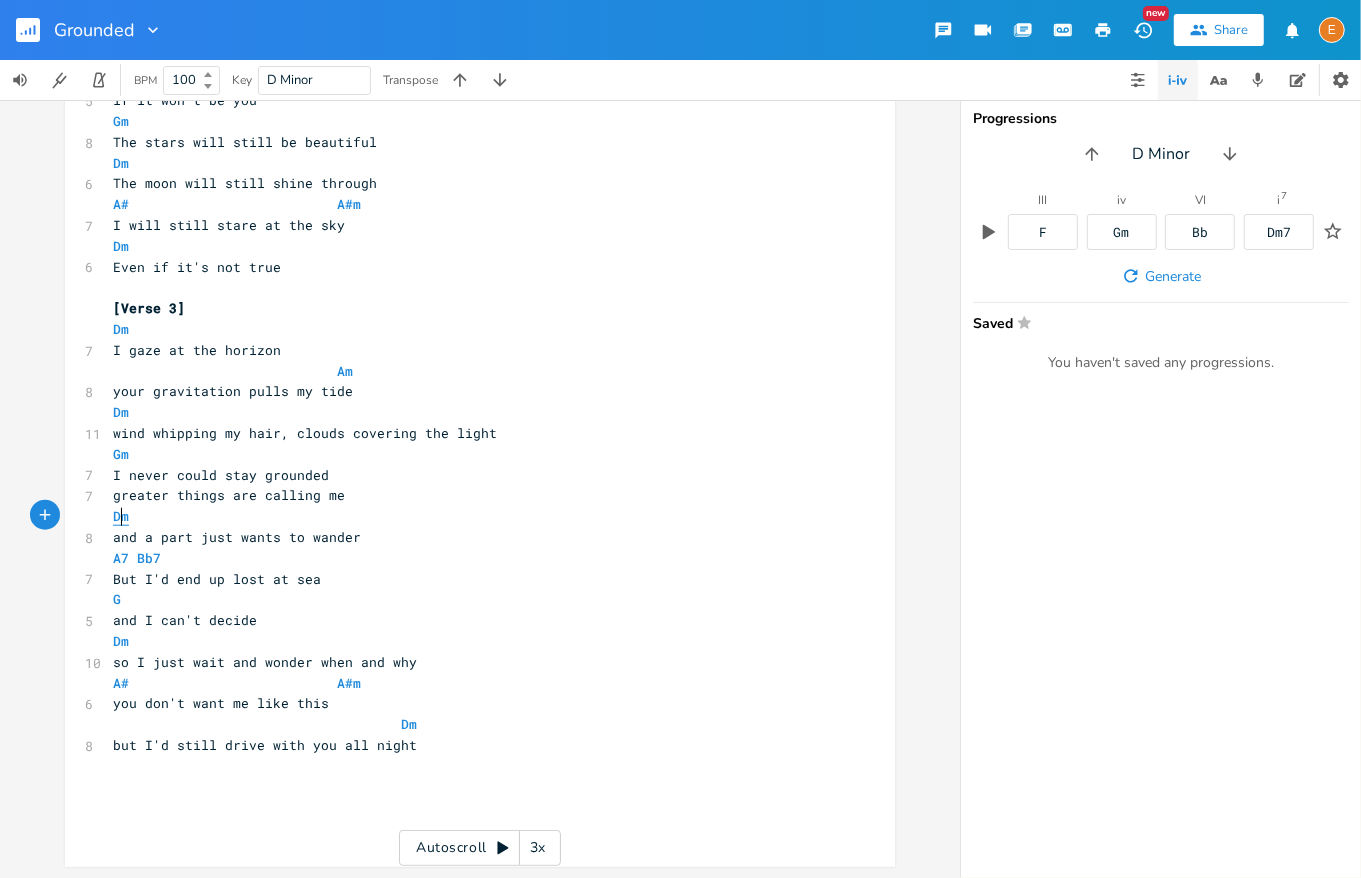 type on "Dm" 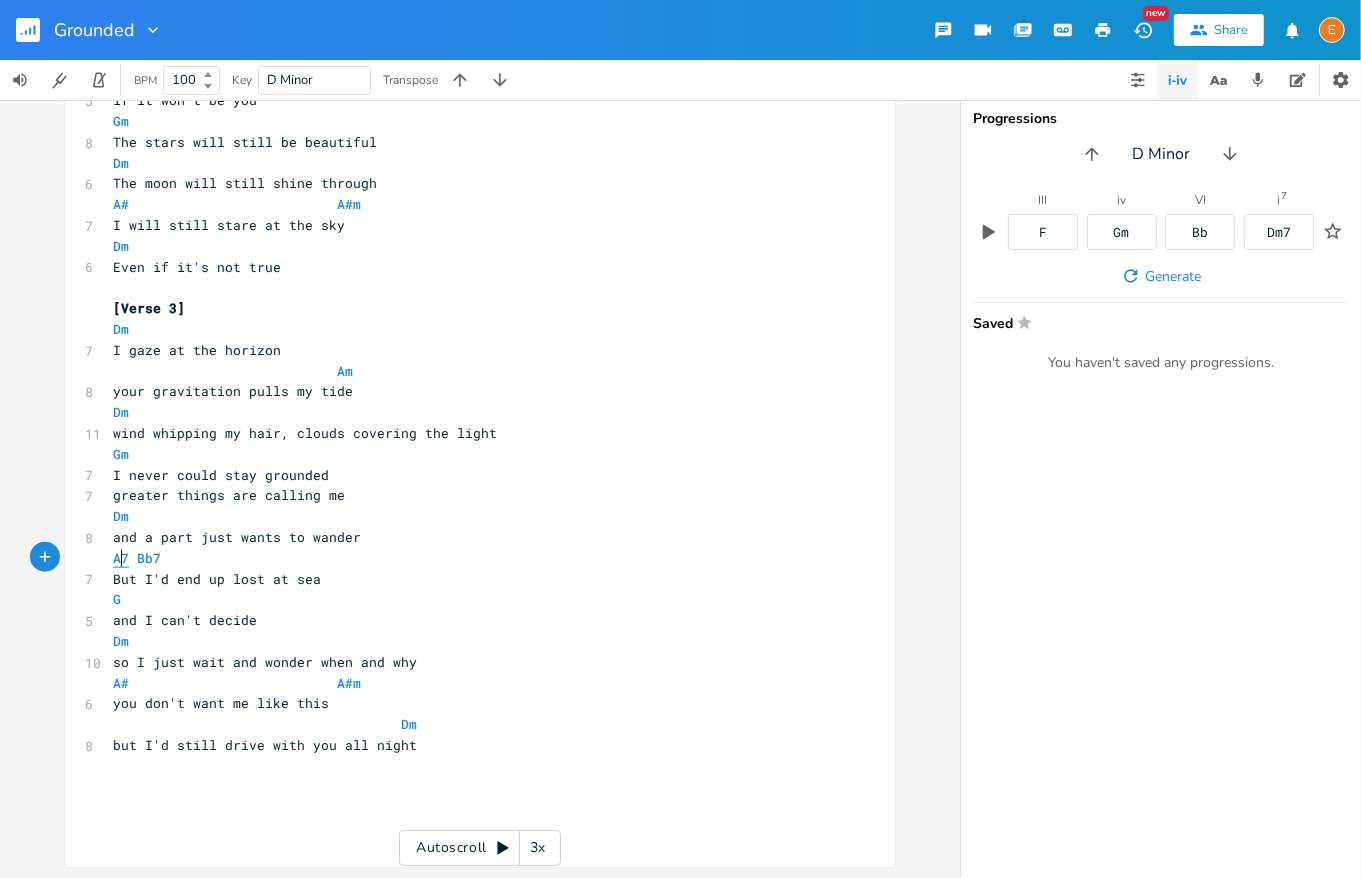 click on "A7" at bounding box center (121, 558) 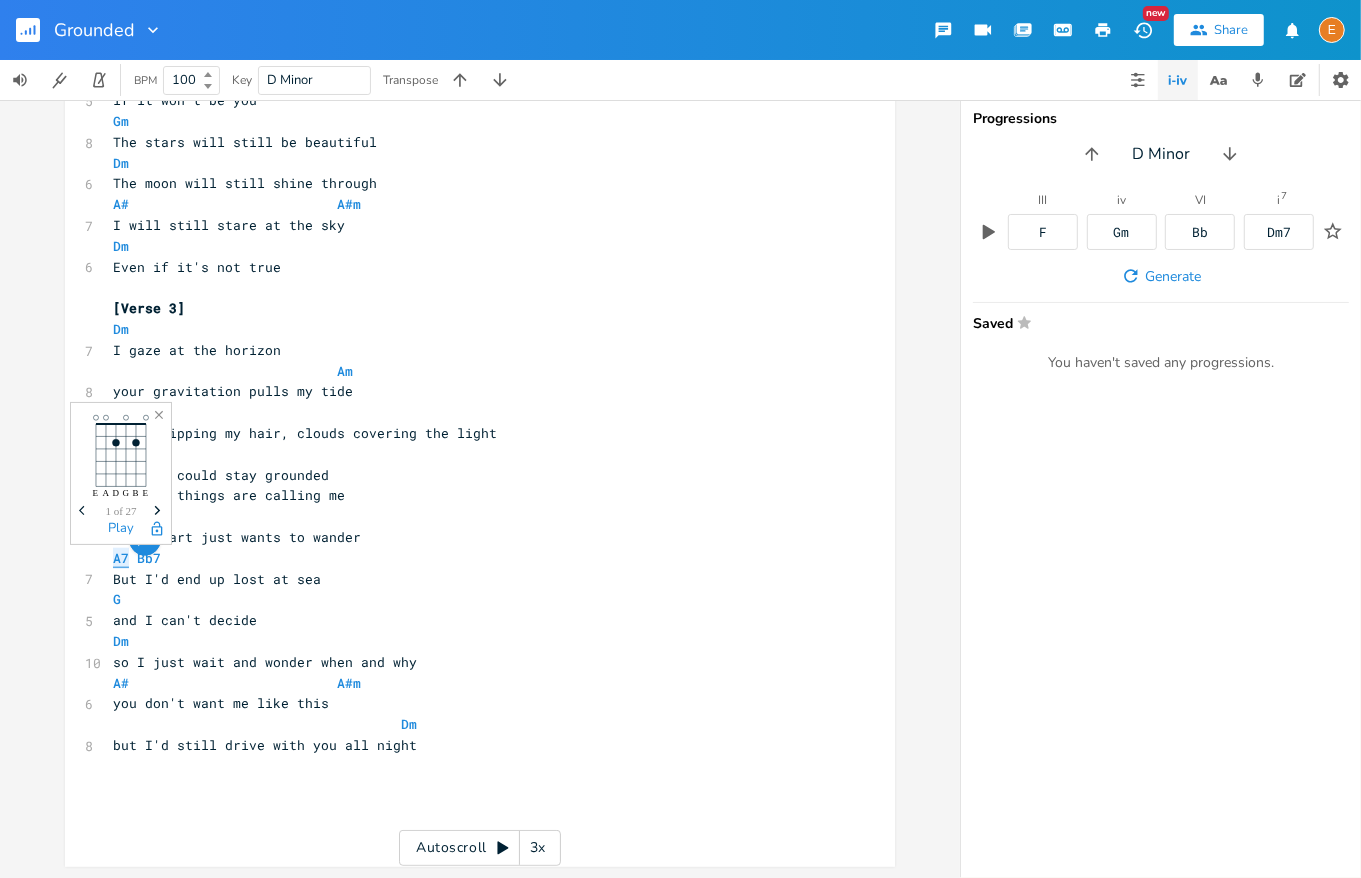 click on "A7" at bounding box center [121, 558] 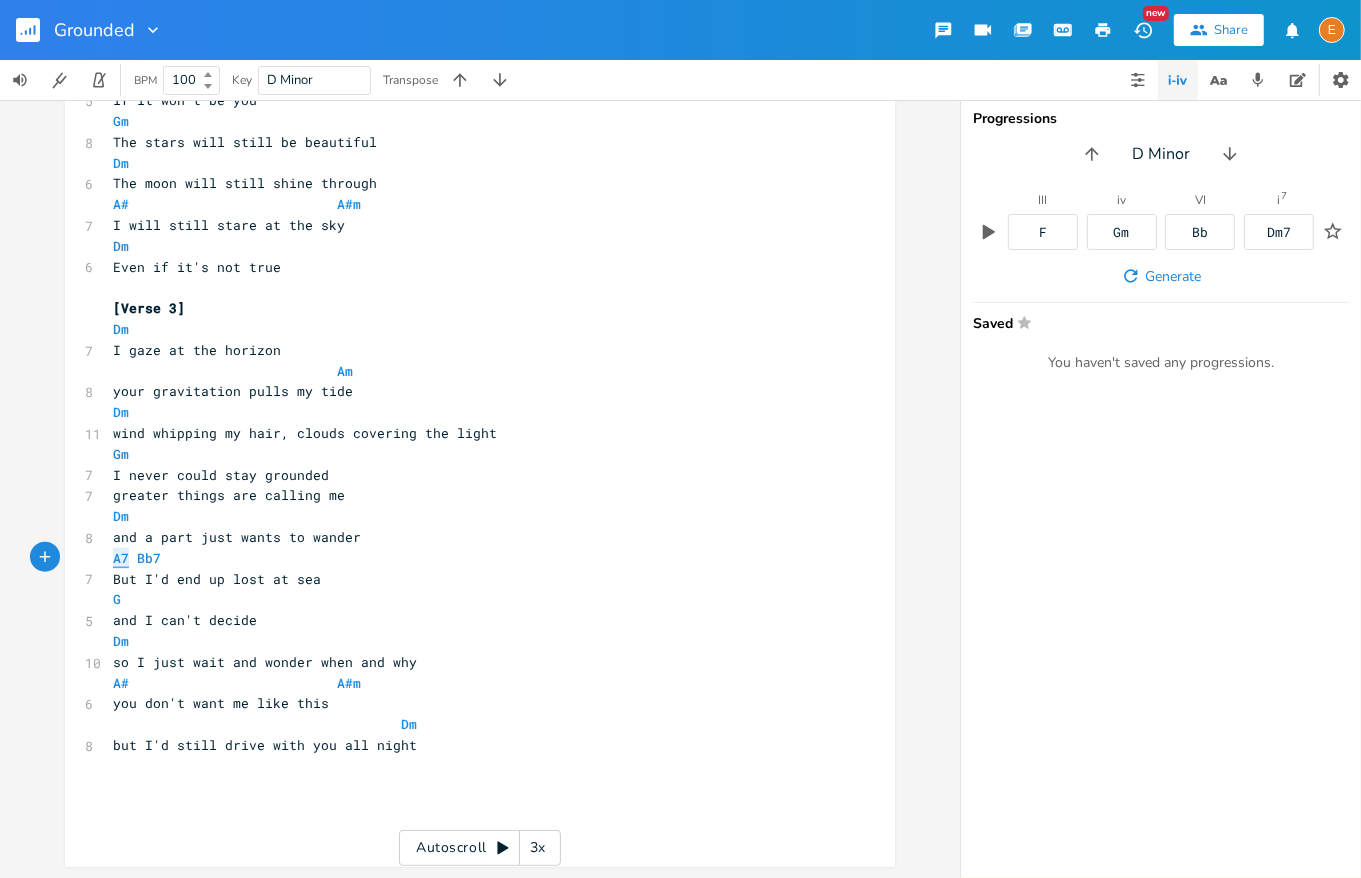click on "A7" at bounding box center [121, 558] 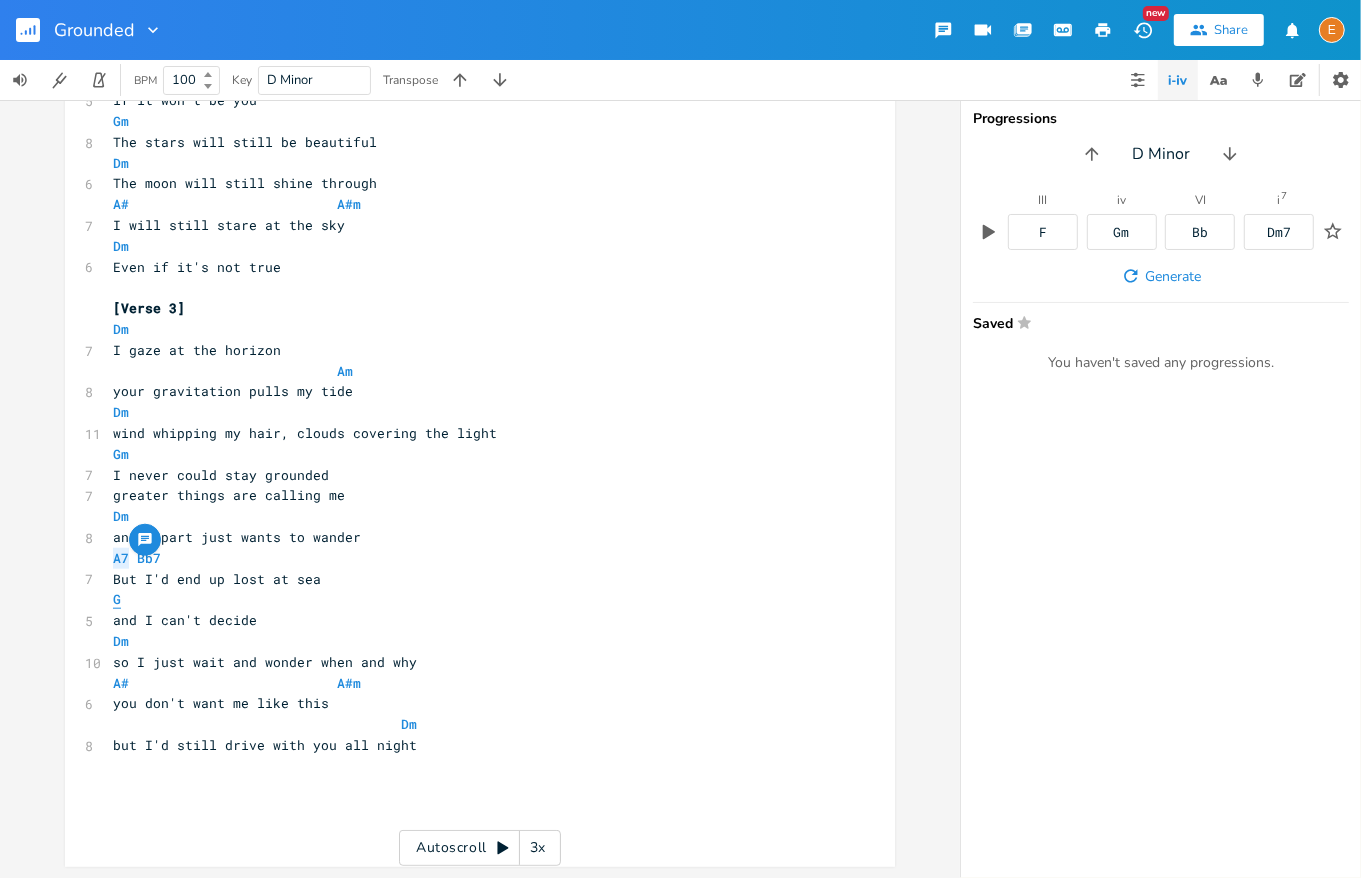click on "G" at bounding box center [117, 599] 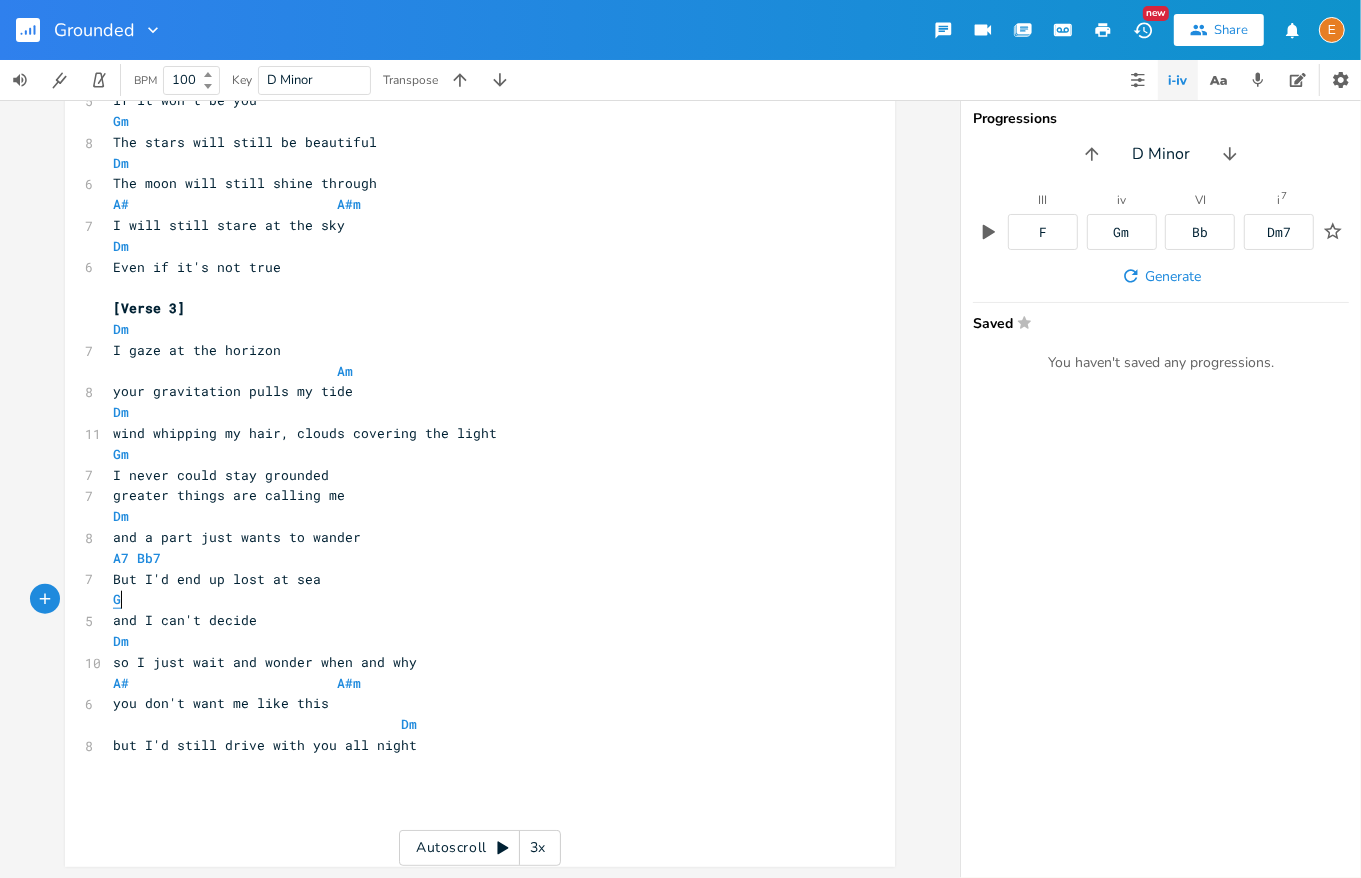 scroll, scrollTop: 5, scrollLeft: 0, axis: vertical 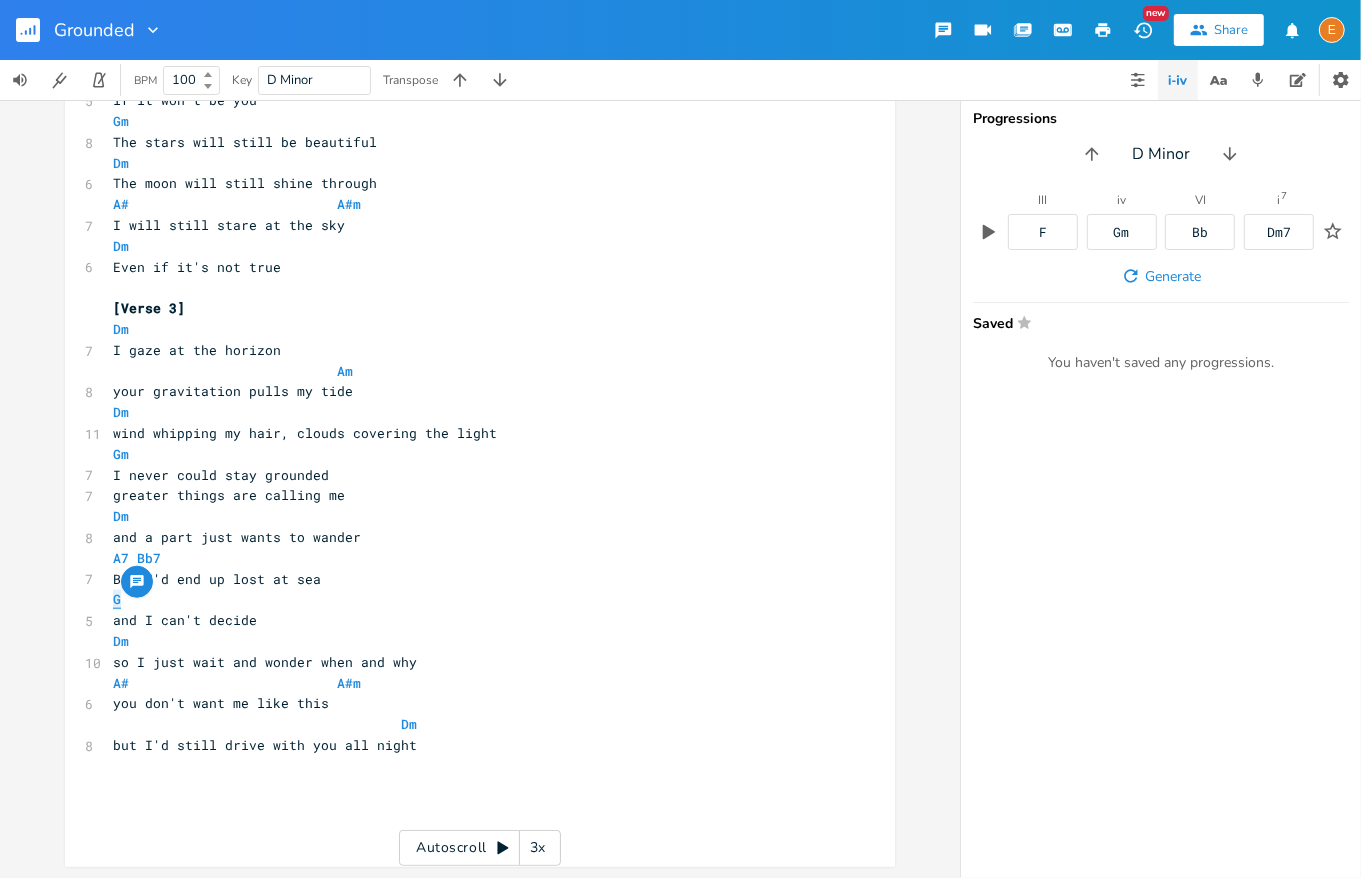 click on "G" at bounding box center [117, 599] 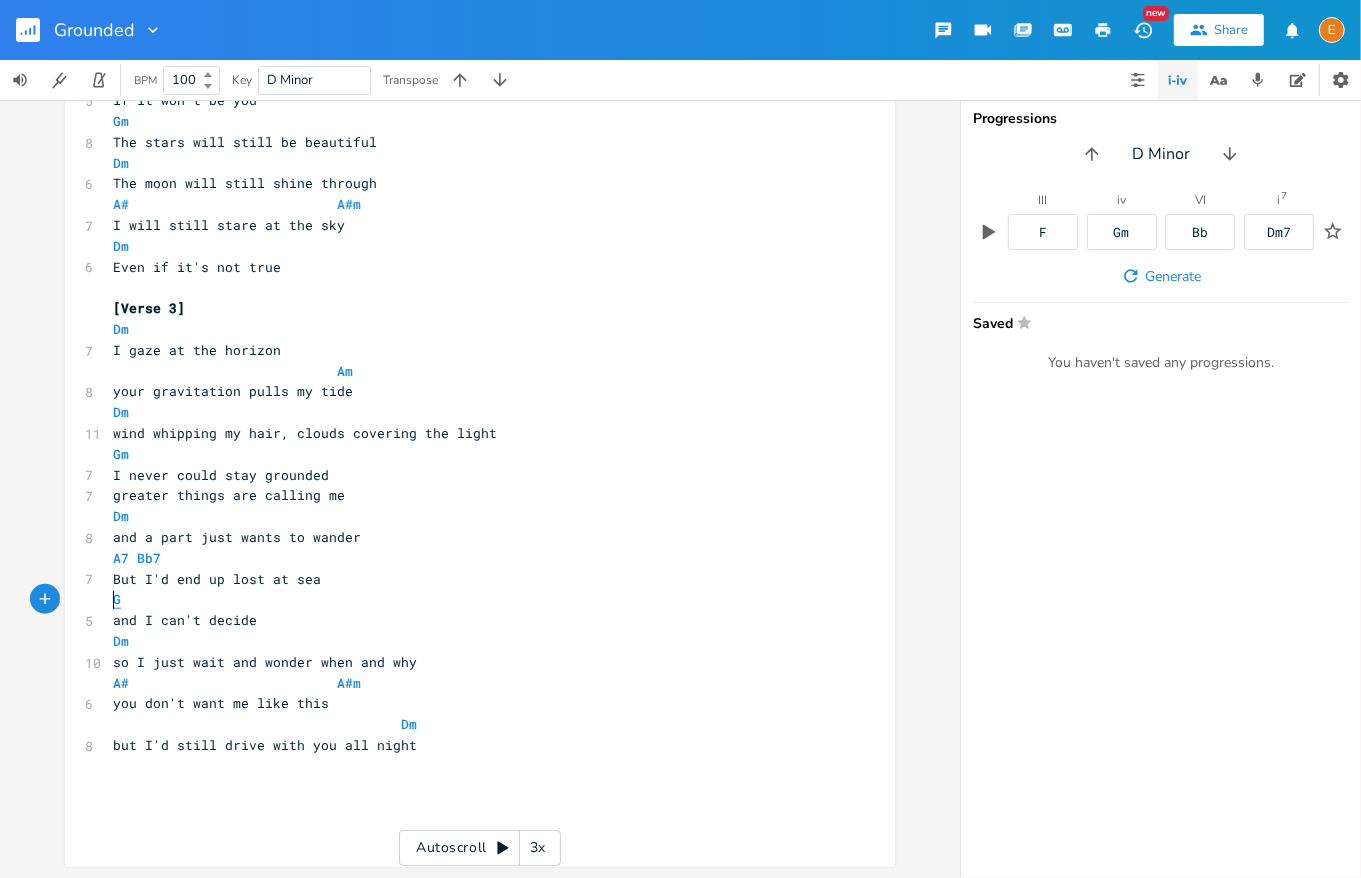 scroll, scrollTop: 5, scrollLeft: 0, axis: vertical 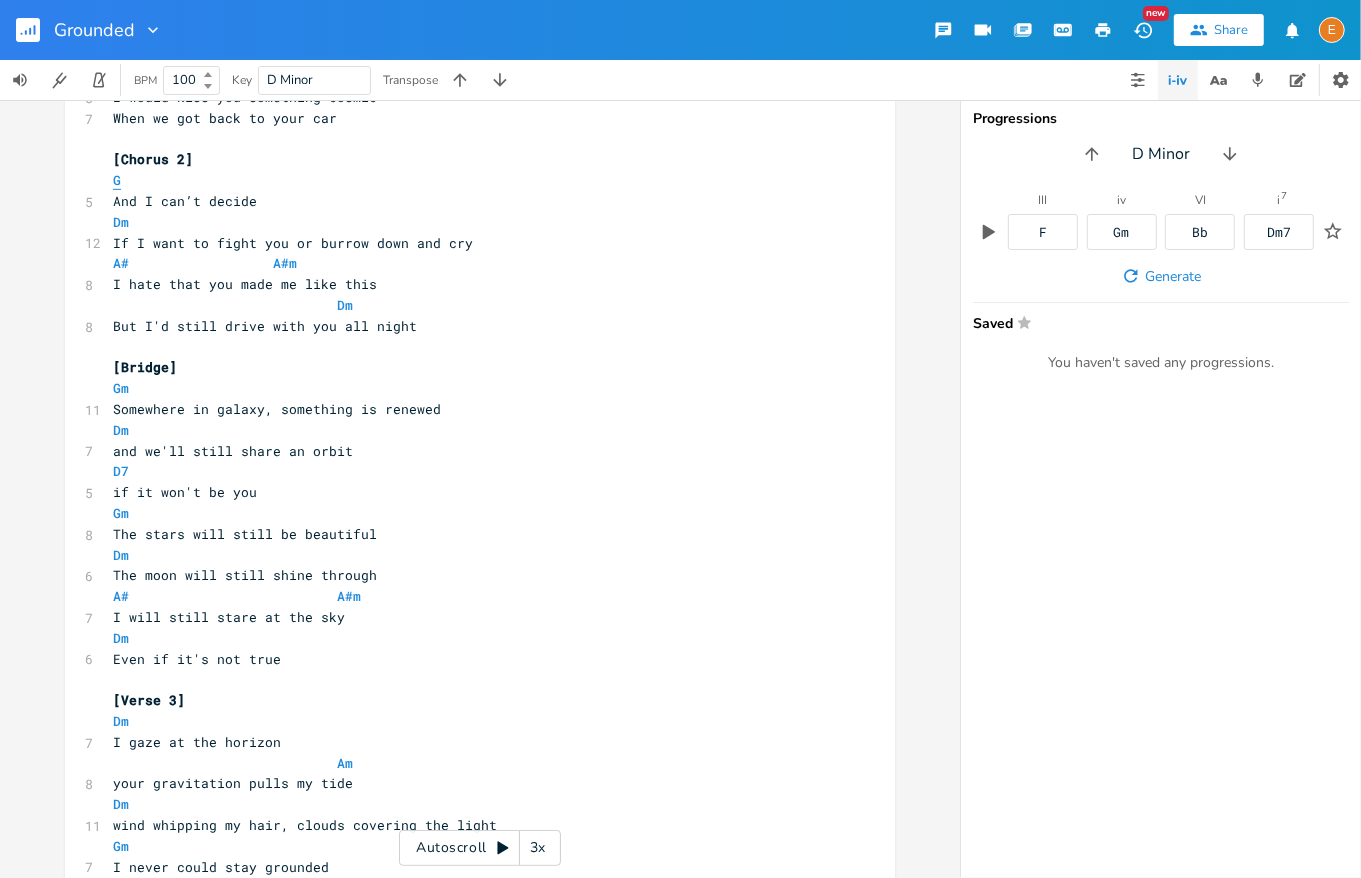 click on "G" at bounding box center (117, 180) 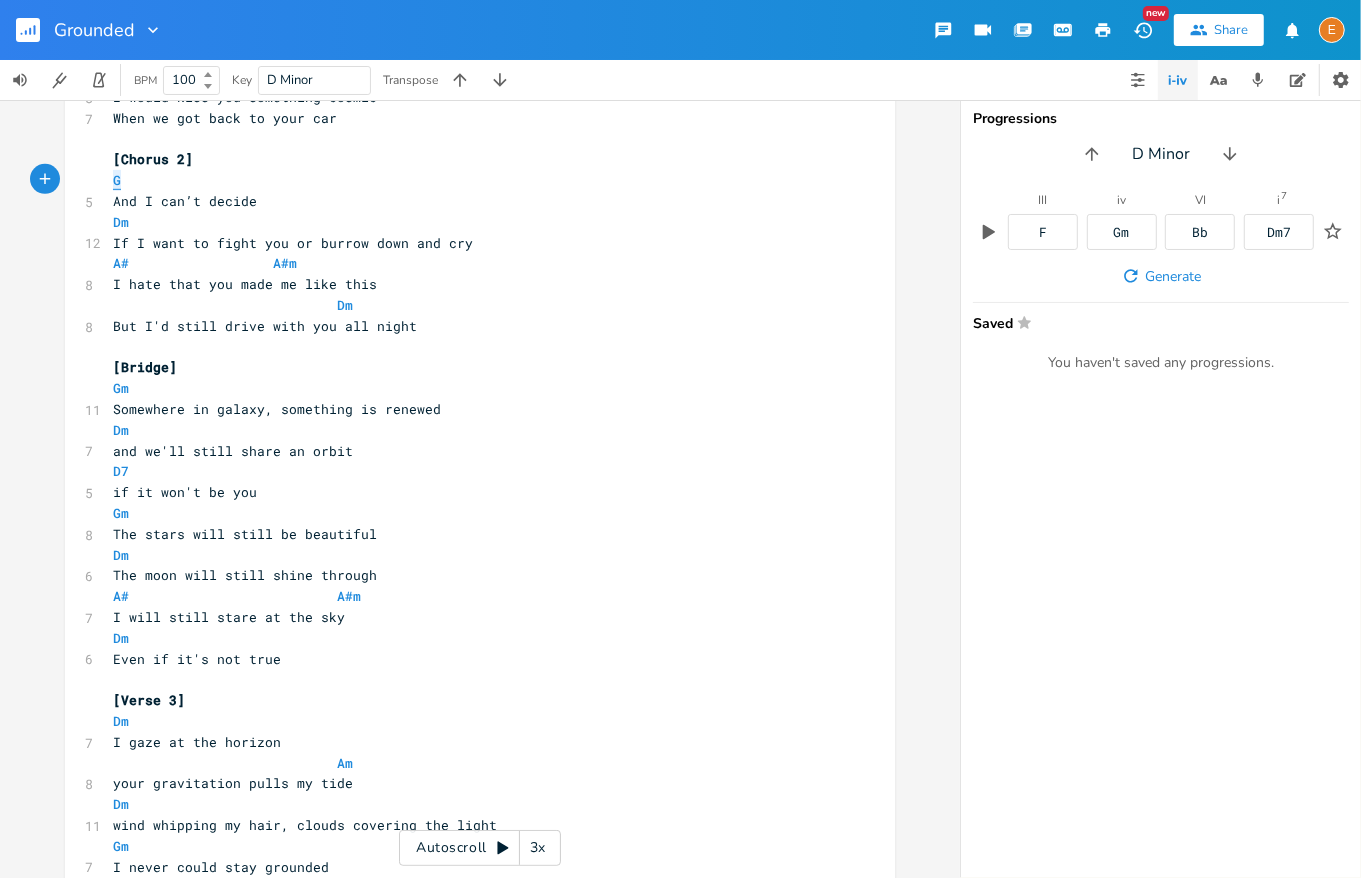 click on "G" at bounding box center [117, 180] 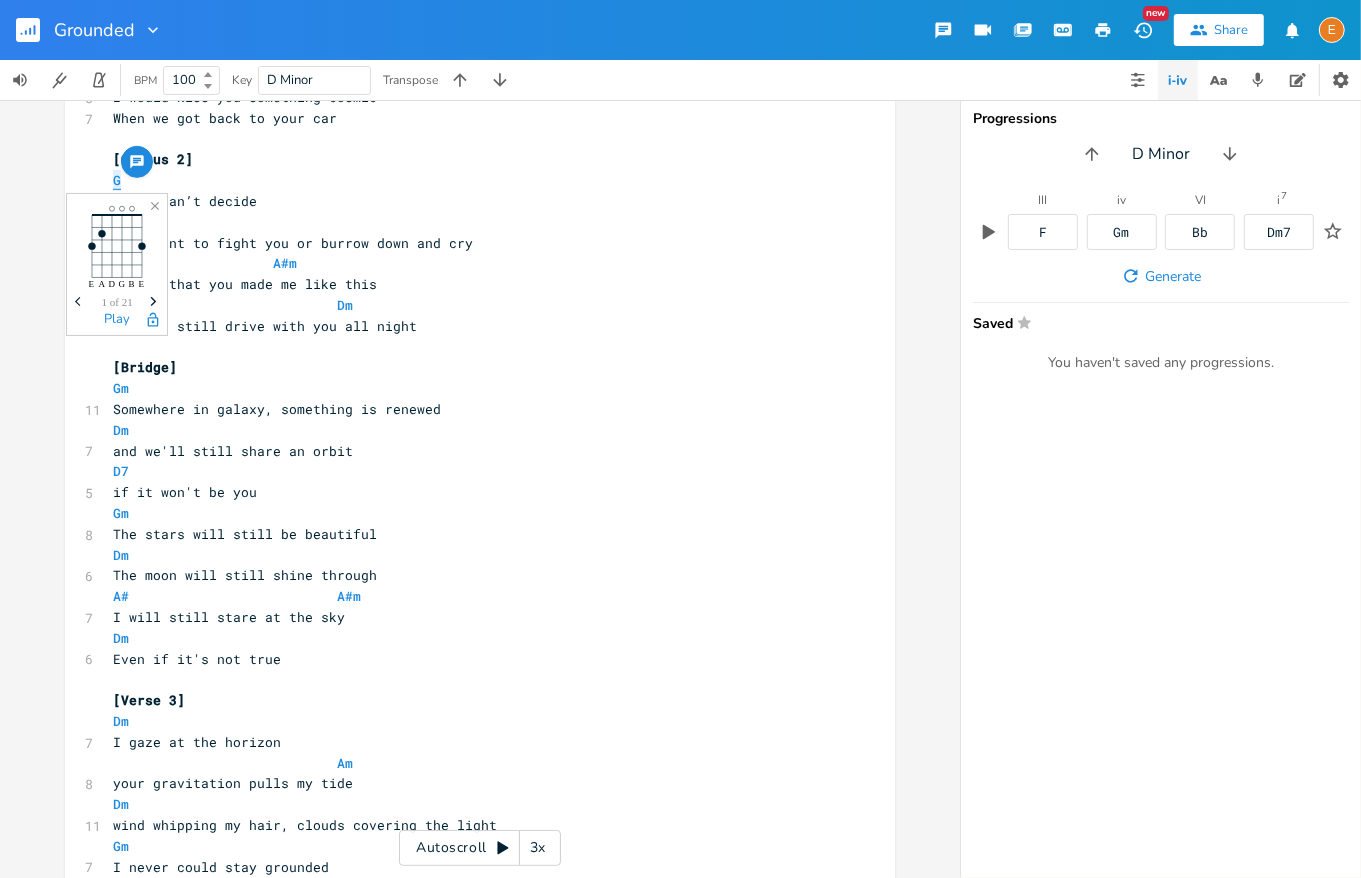 click on "G" at bounding box center (117, 180) 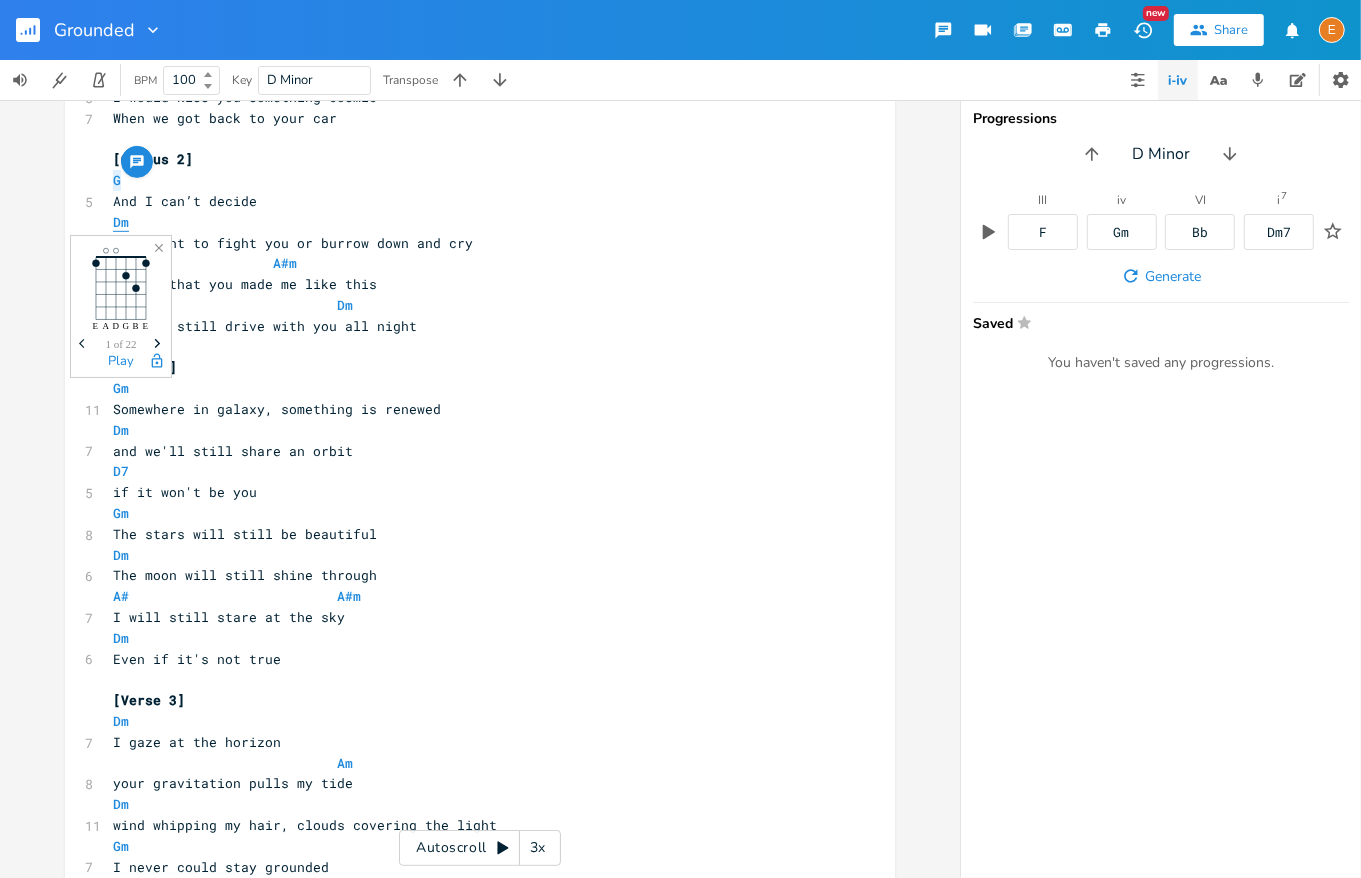 click on "Dm" at bounding box center (121, 222) 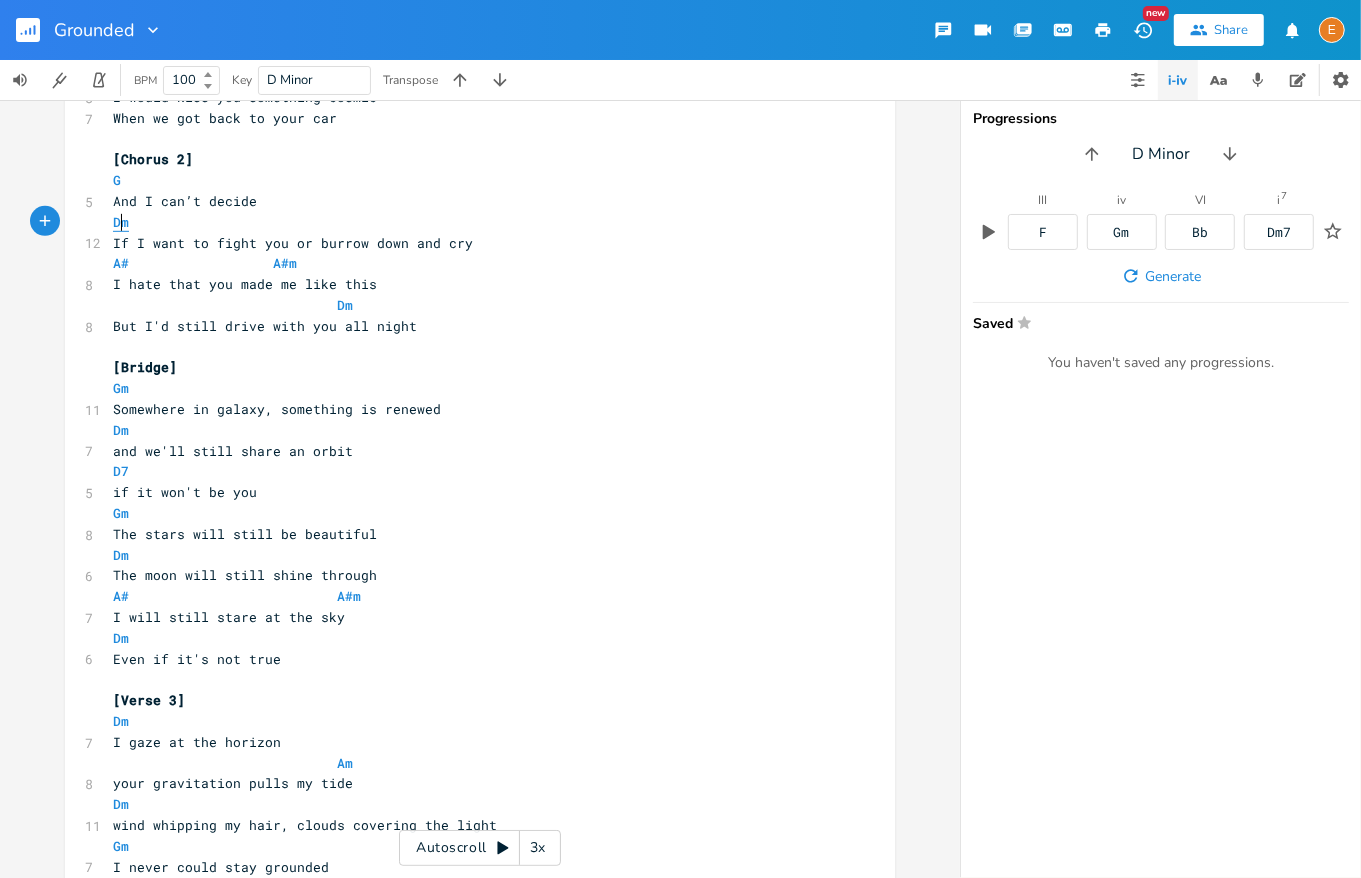 click on "Dm" at bounding box center (121, 222) 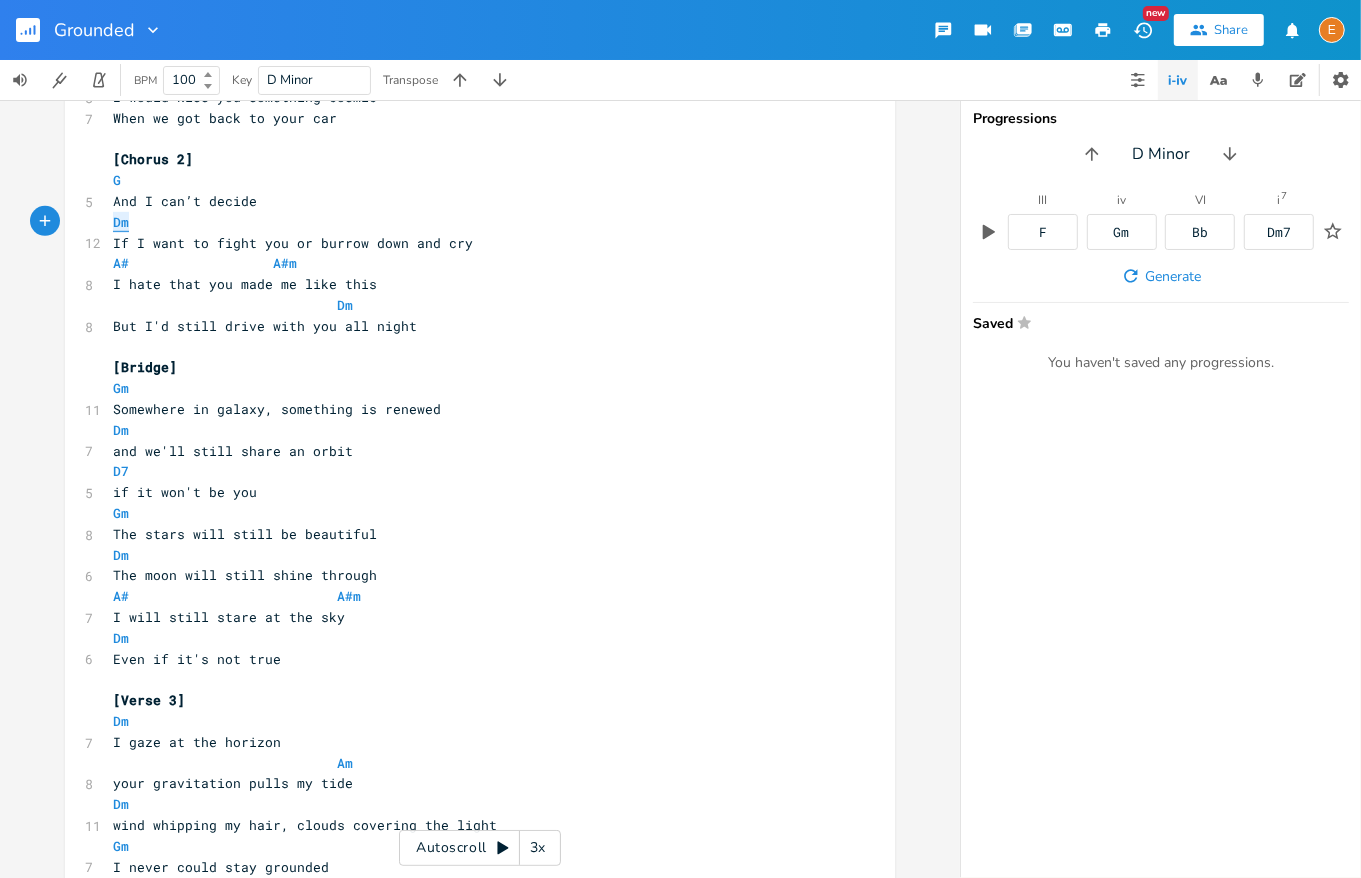 type on "Dm" 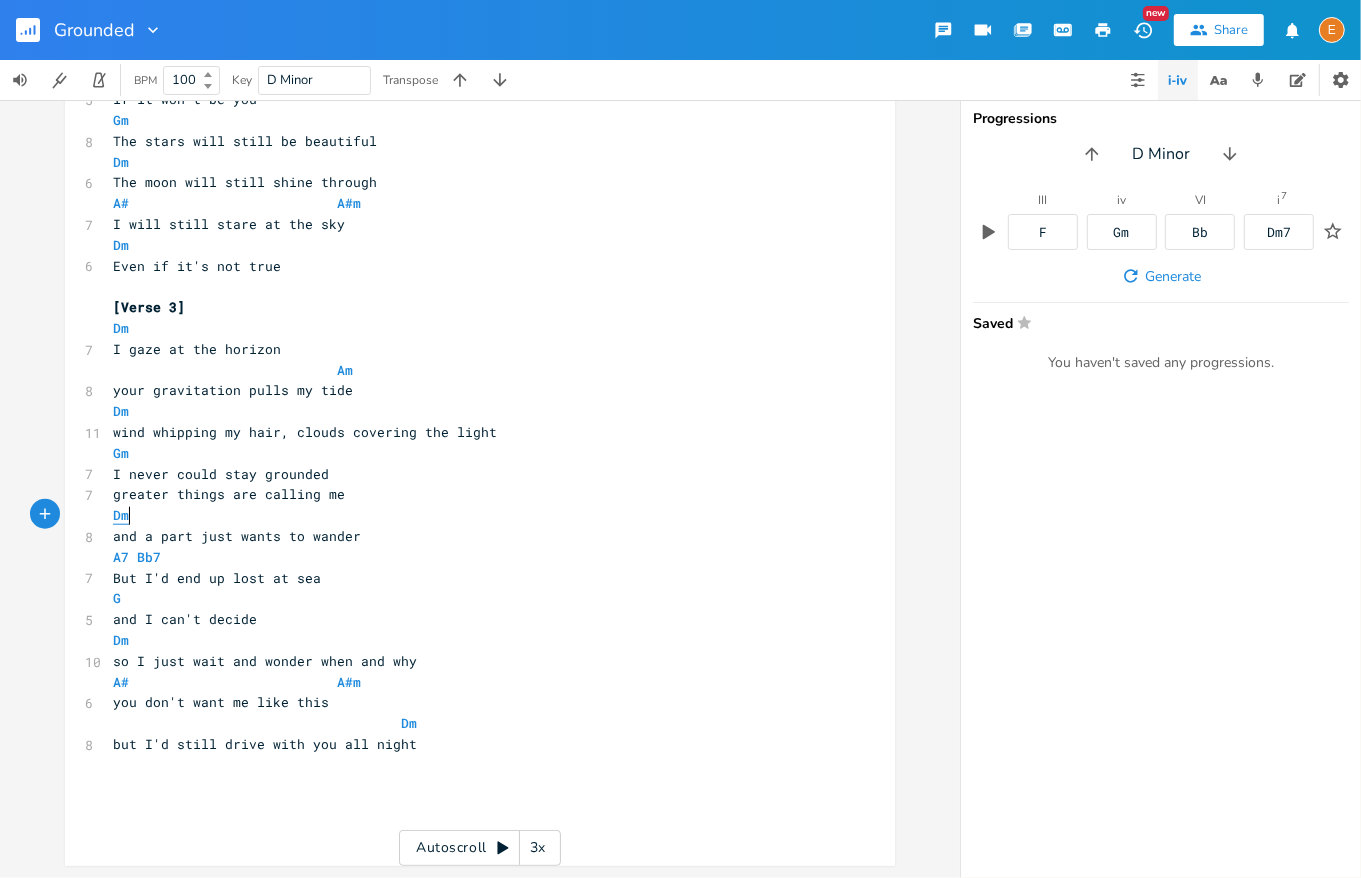 click on "Dm" at bounding box center (121, 515) 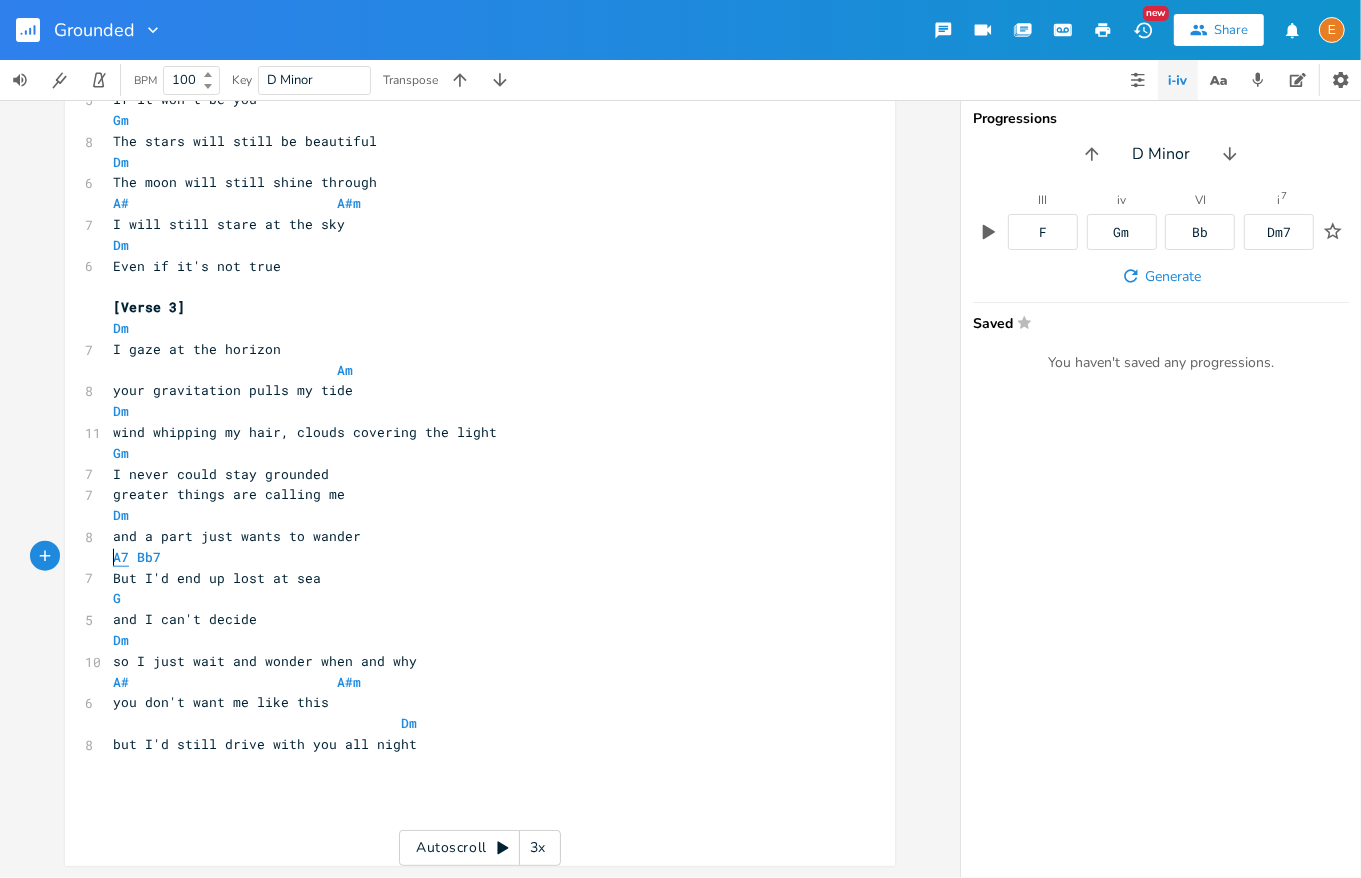 click on "A7" at bounding box center (121, 557) 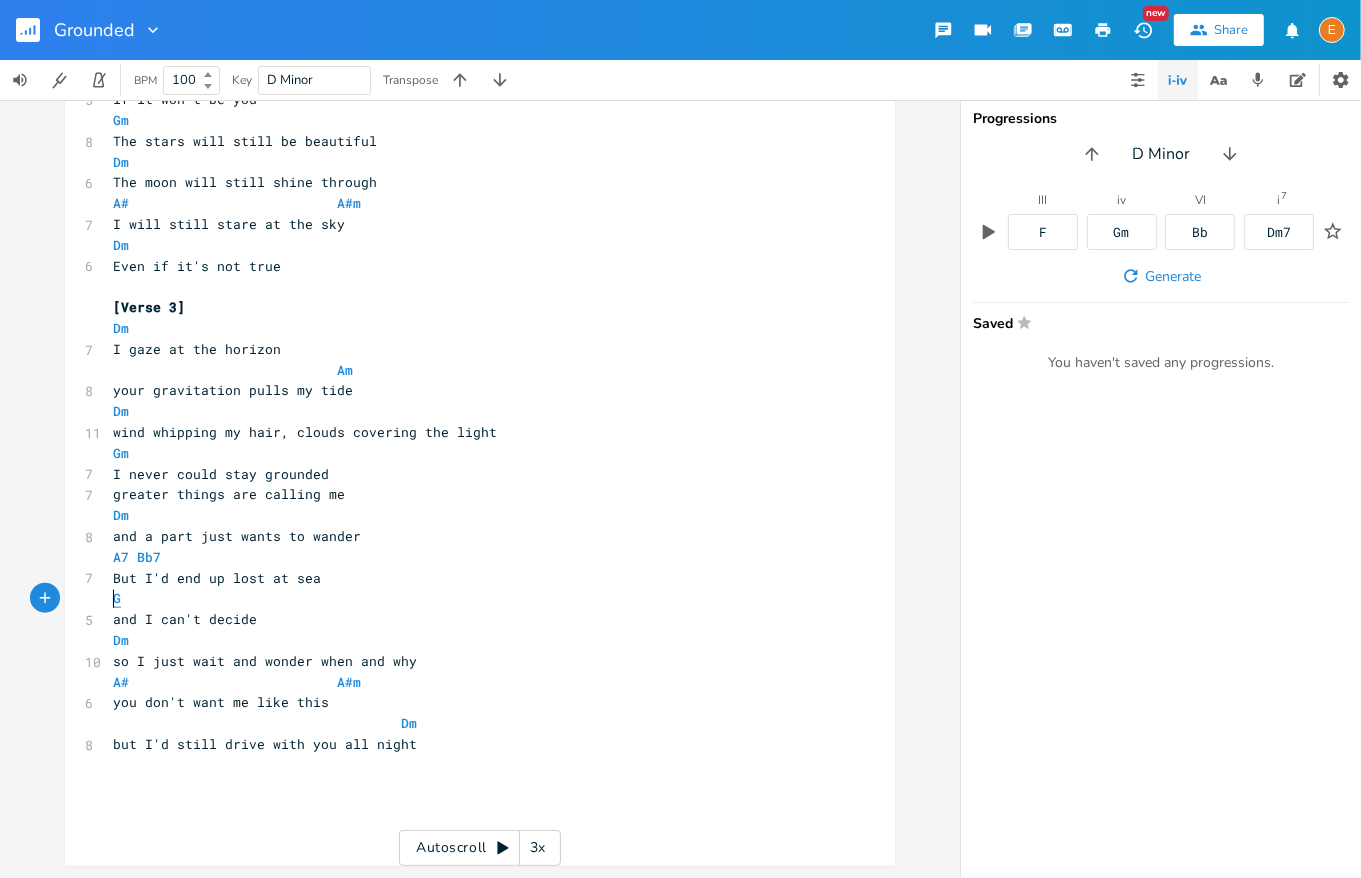 click on "G" at bounding box center (117, 598) 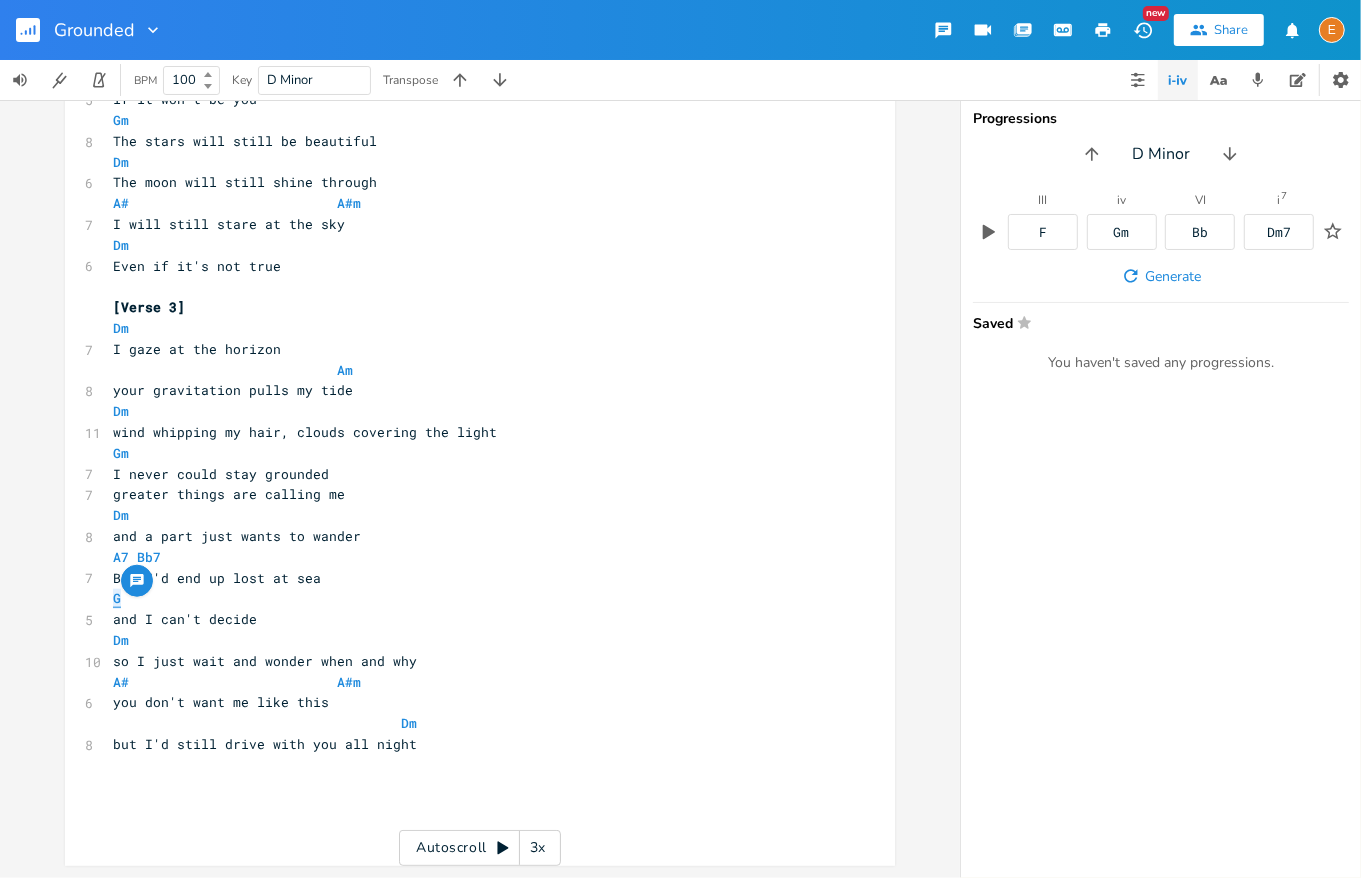 click on "G" at bounding box center (117, 598) 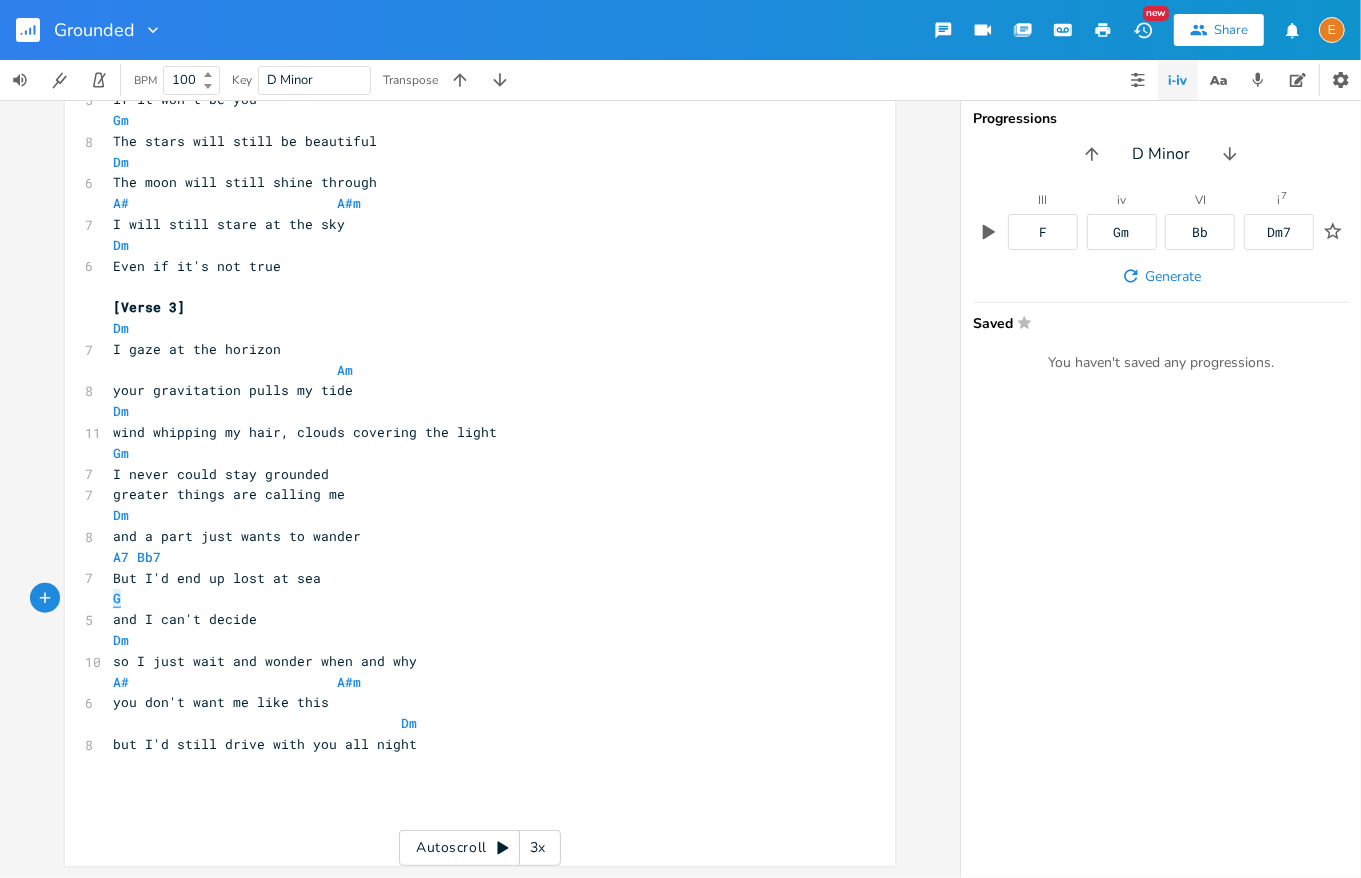 click on "G" at bounding box center (117, 598) 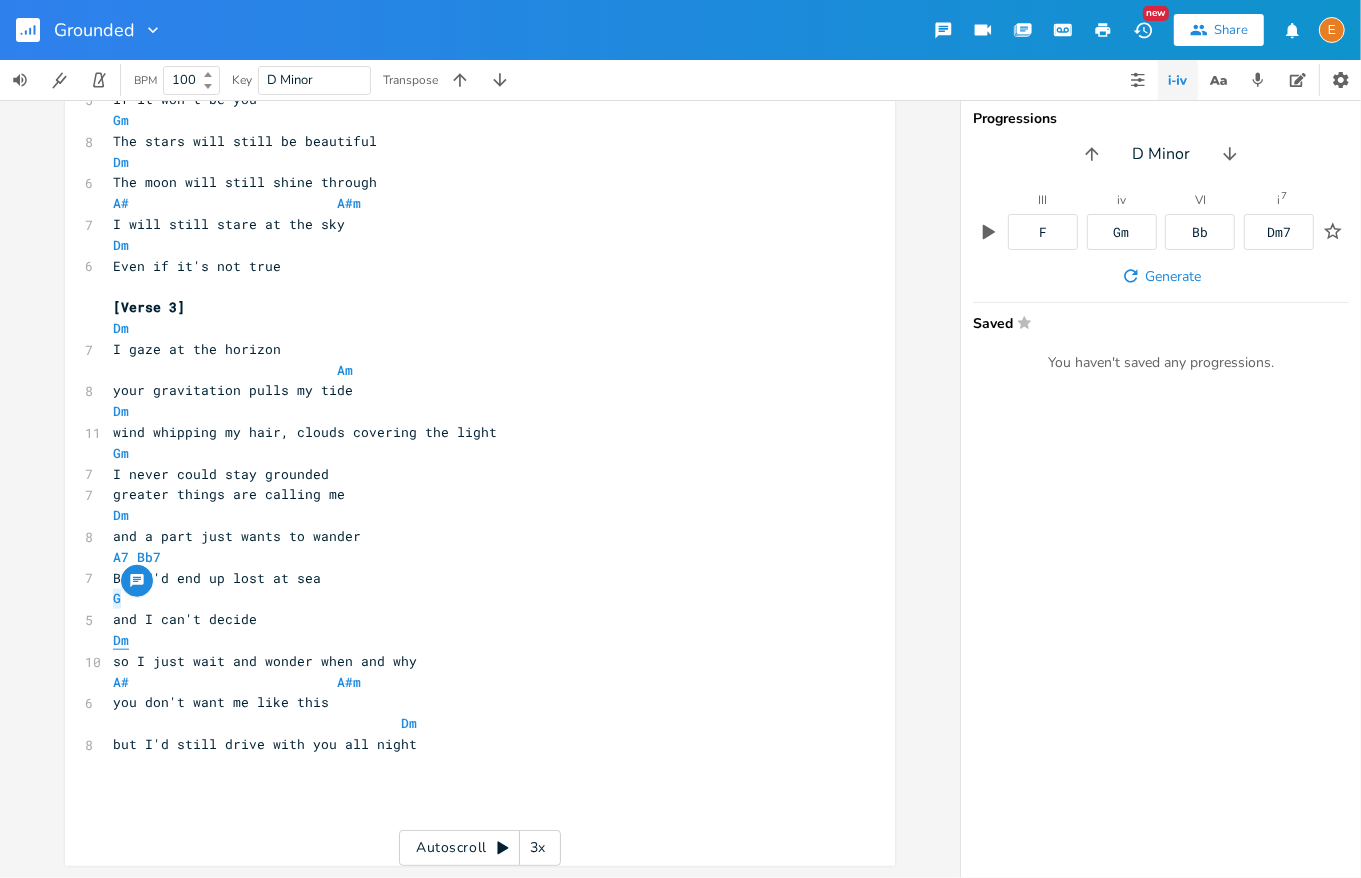 click on "Dm" at bounding box center (121, 640) 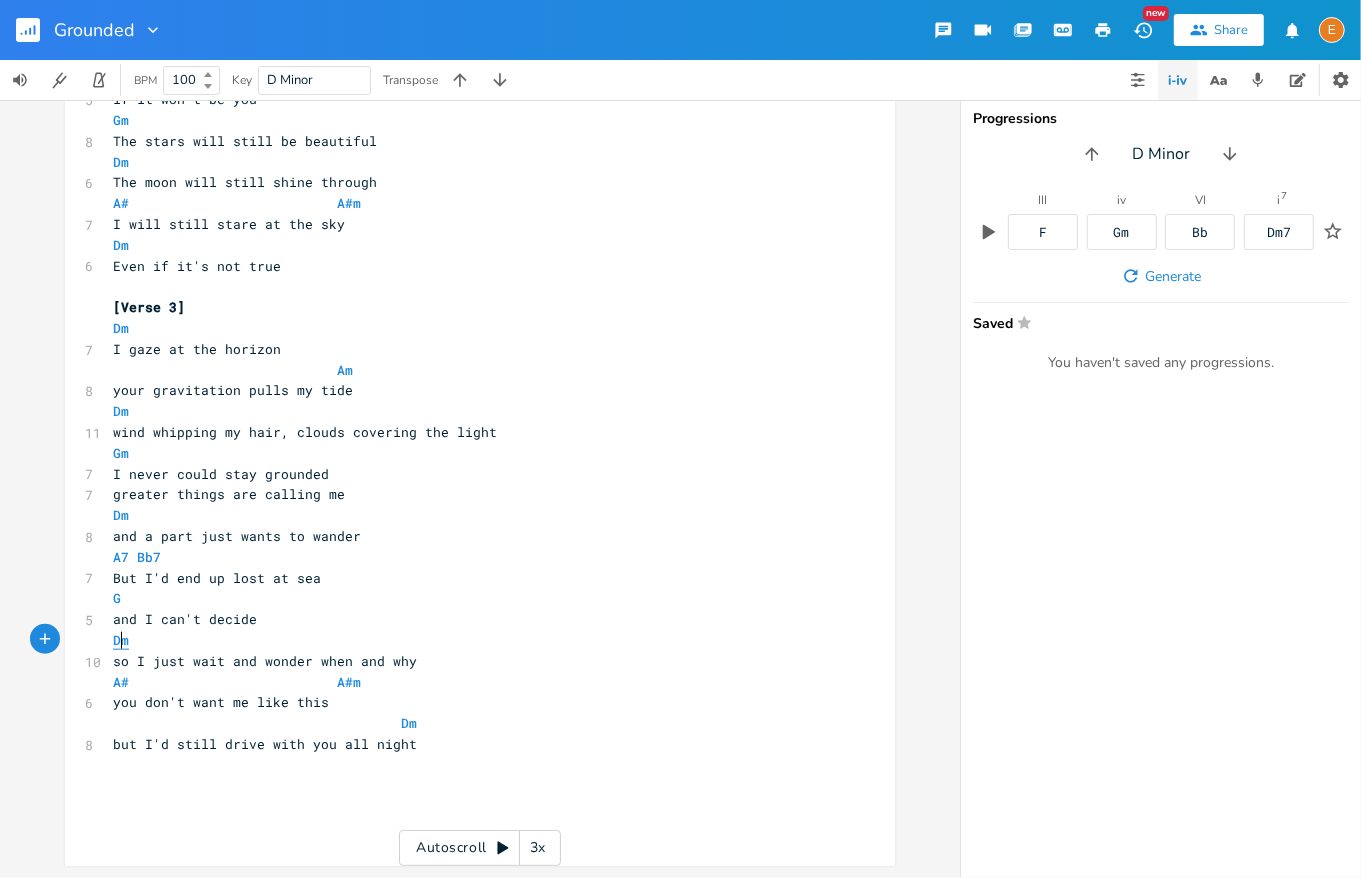 type on "Dm" 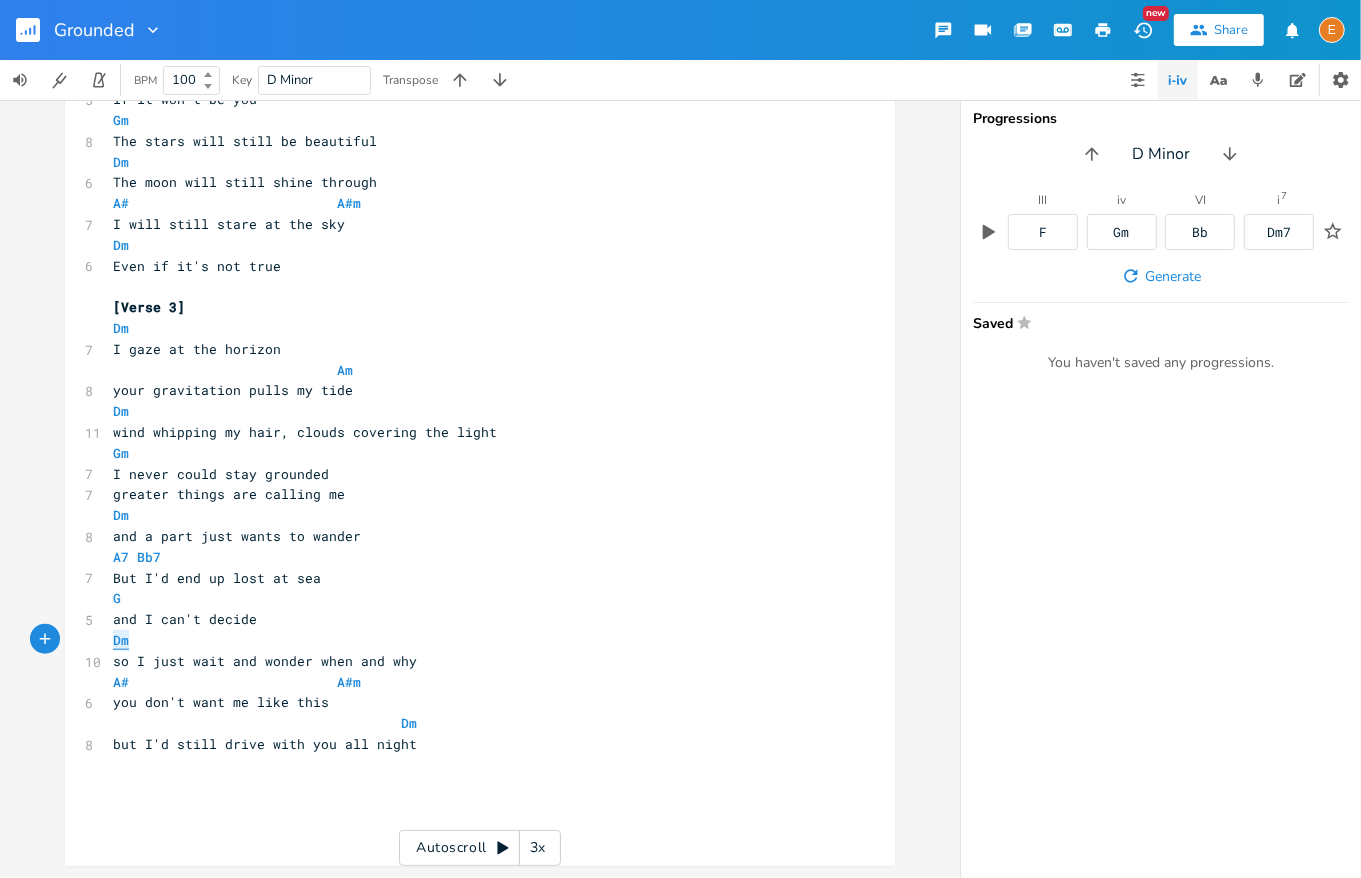 click on "Dm" at bounding box center [121, 640] 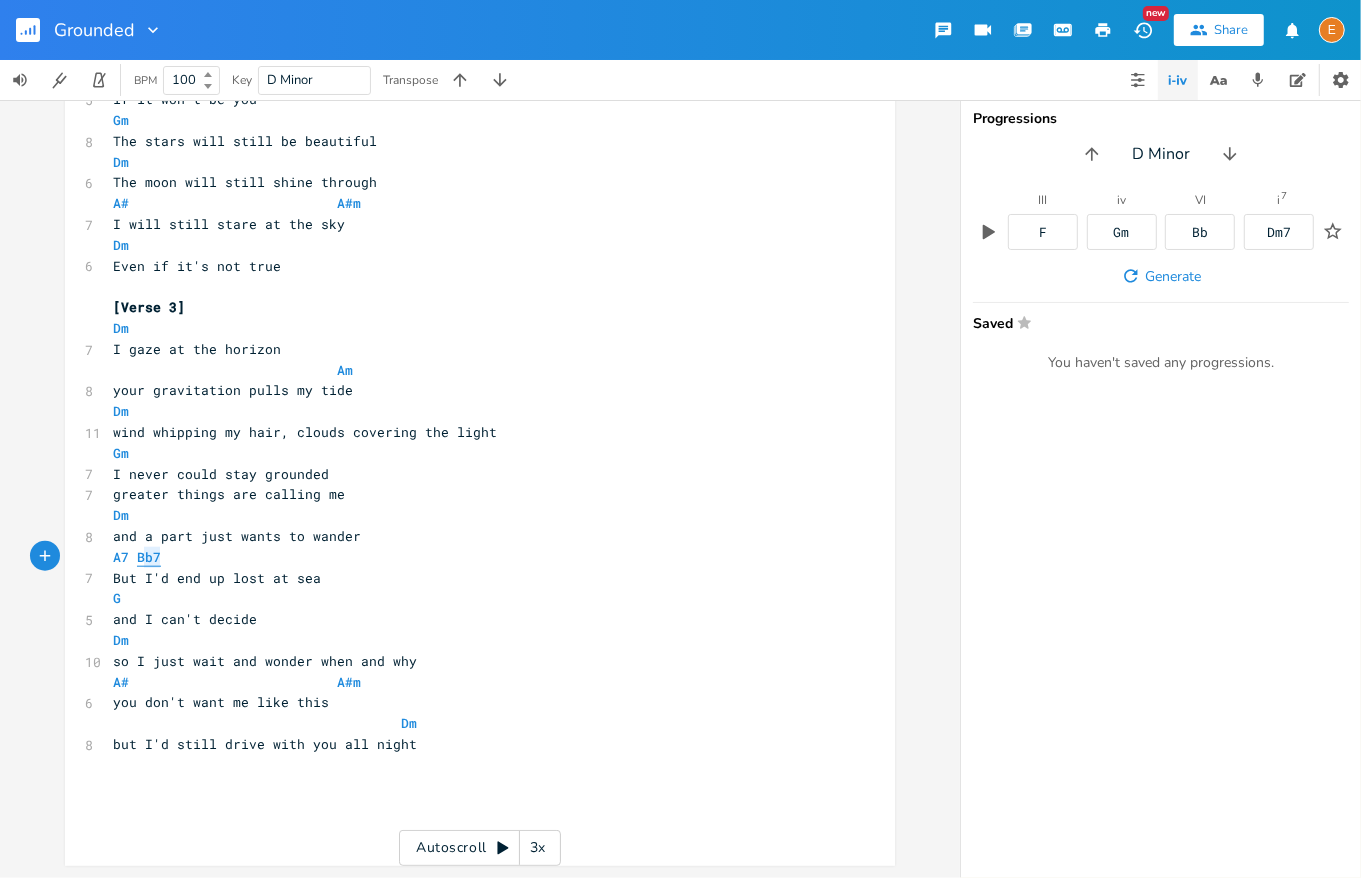 type on "Bb7" 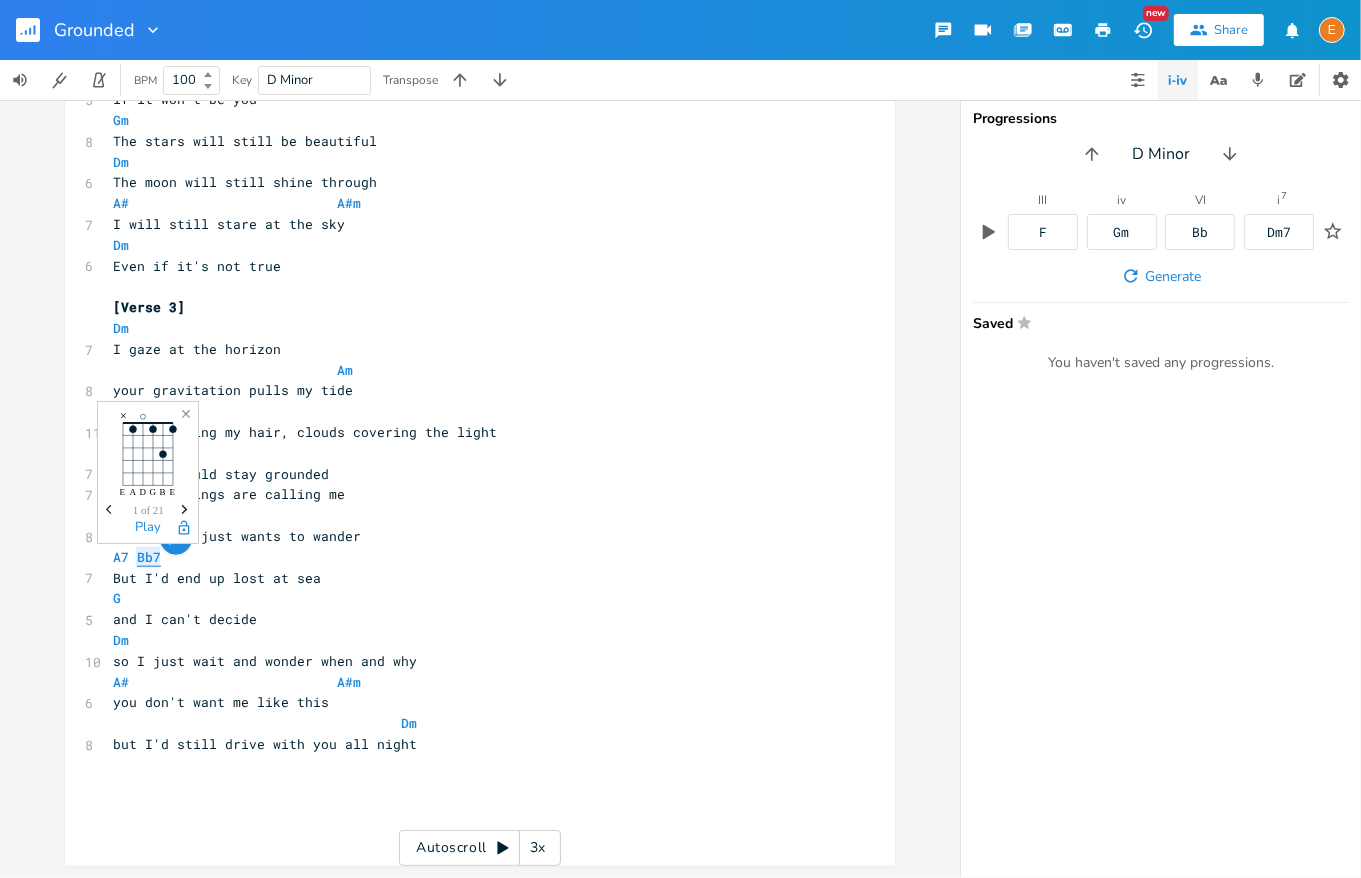 drag, startPoint x: 168, startPoint y: 561, endPoint x: 140, endPoint y: 561, distance: 28 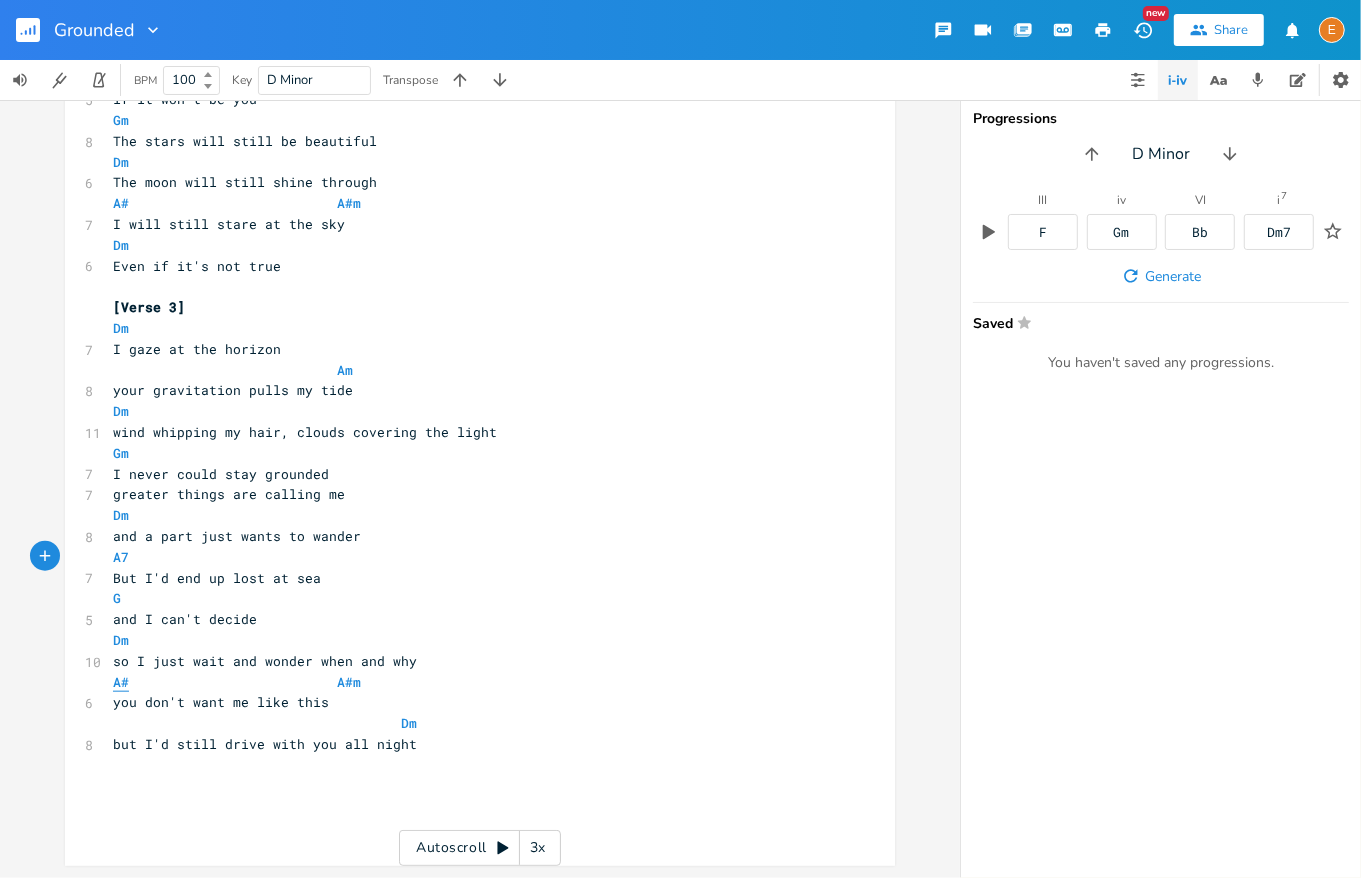click on "A#" at bounding box center [121, 682] 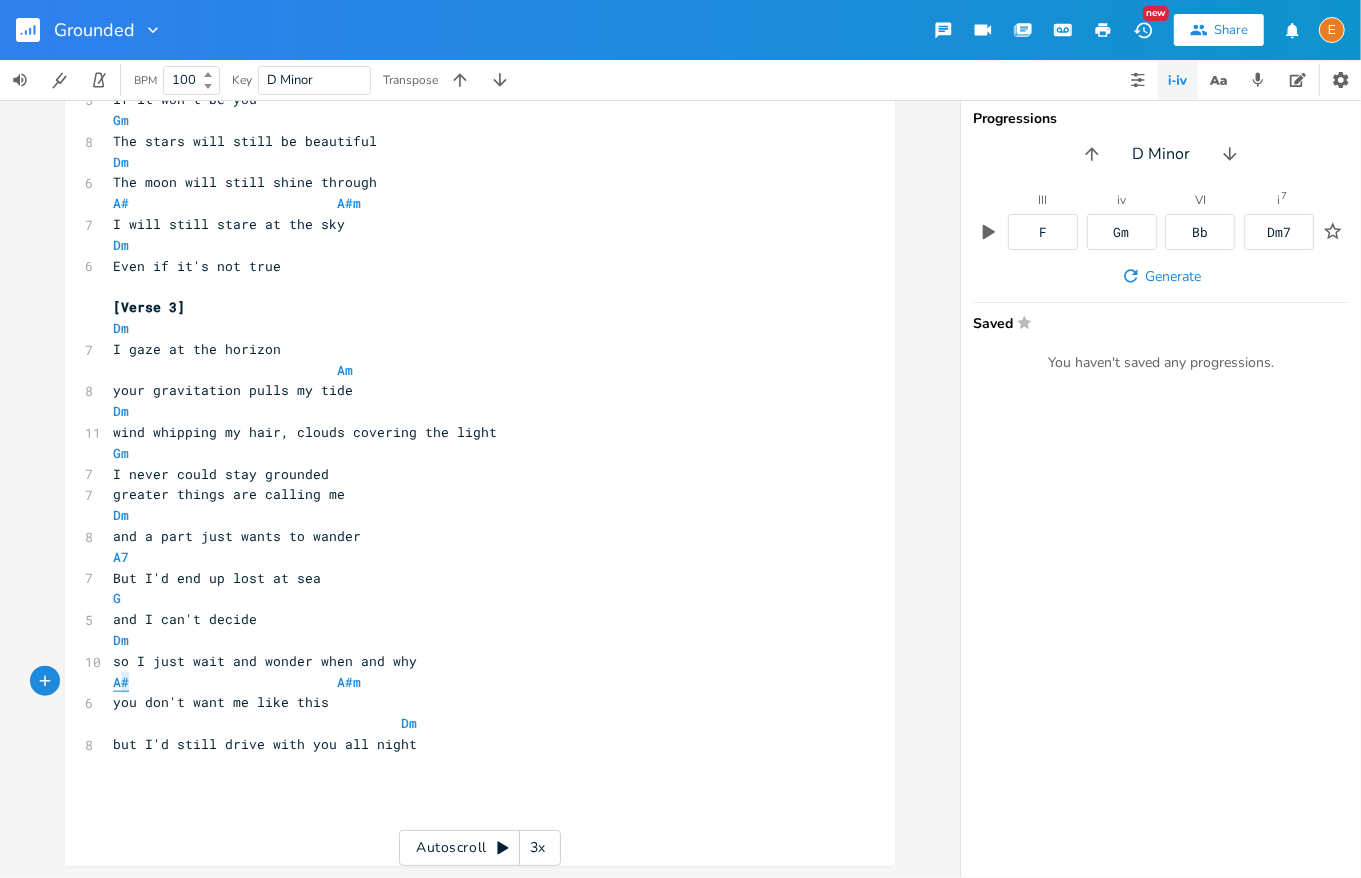 click on "A#" at bounding box center (121, 682) 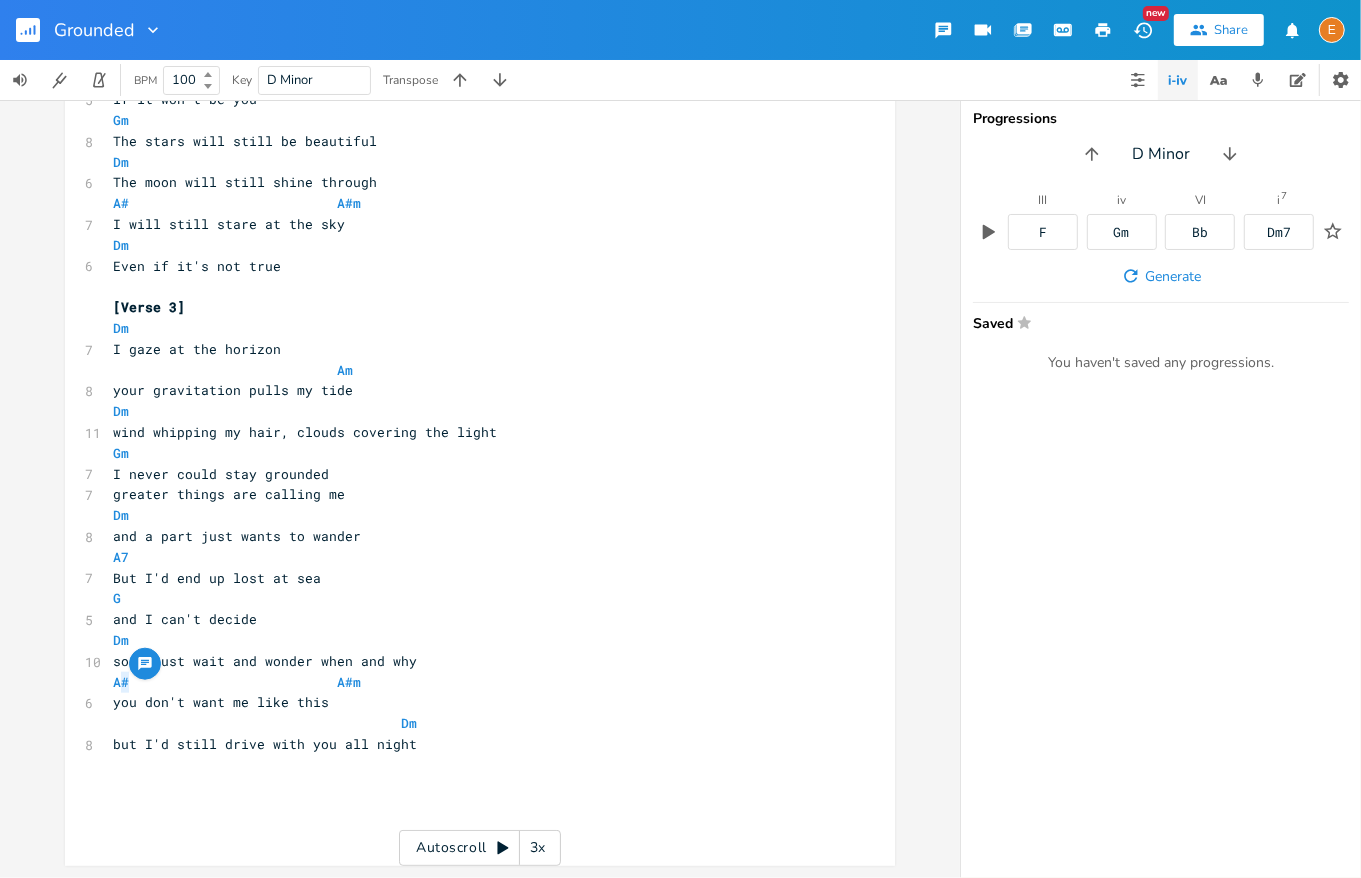 click 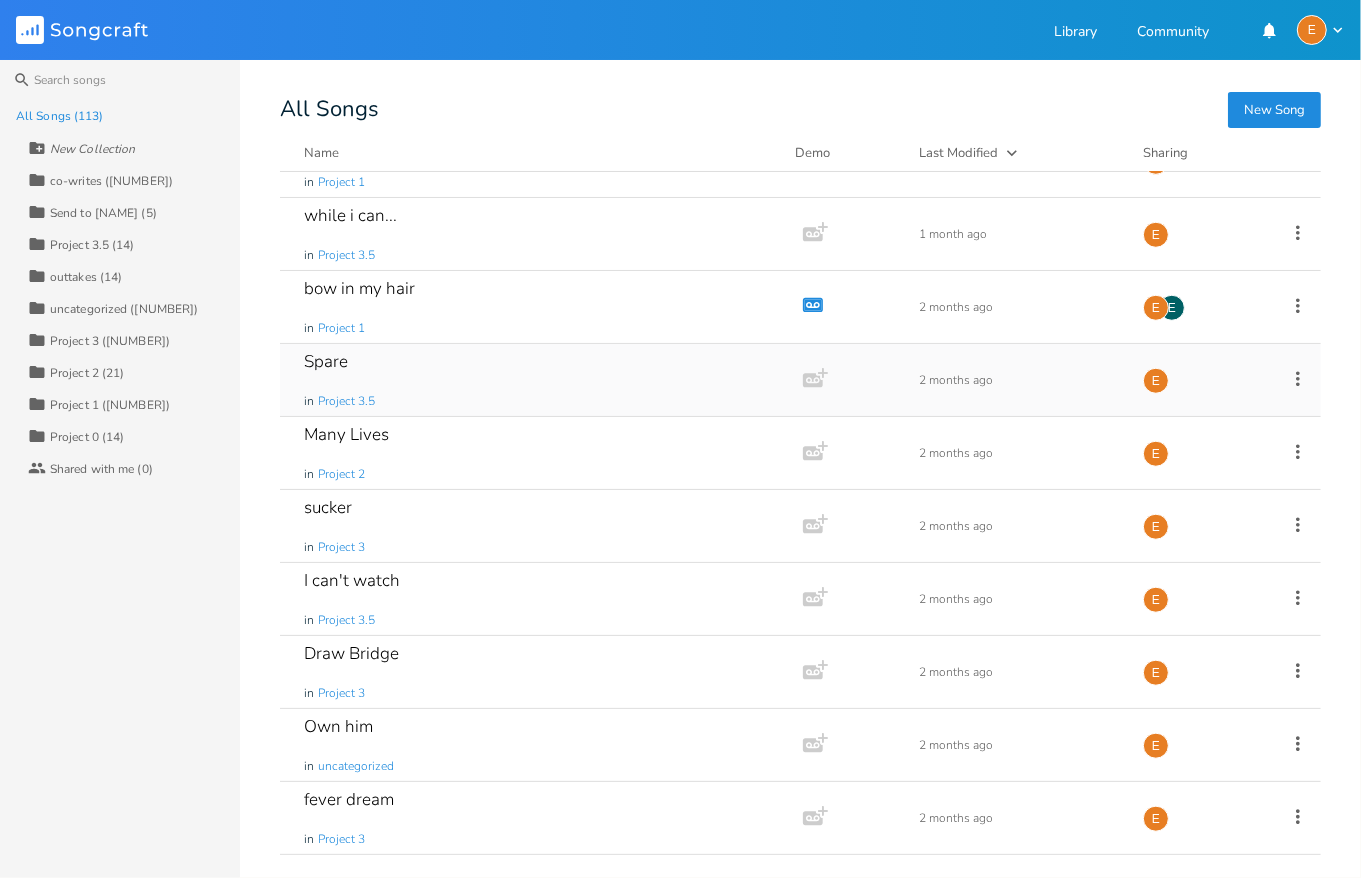 click on "Spare in Project 3.5" at bounding box center (537, 380) 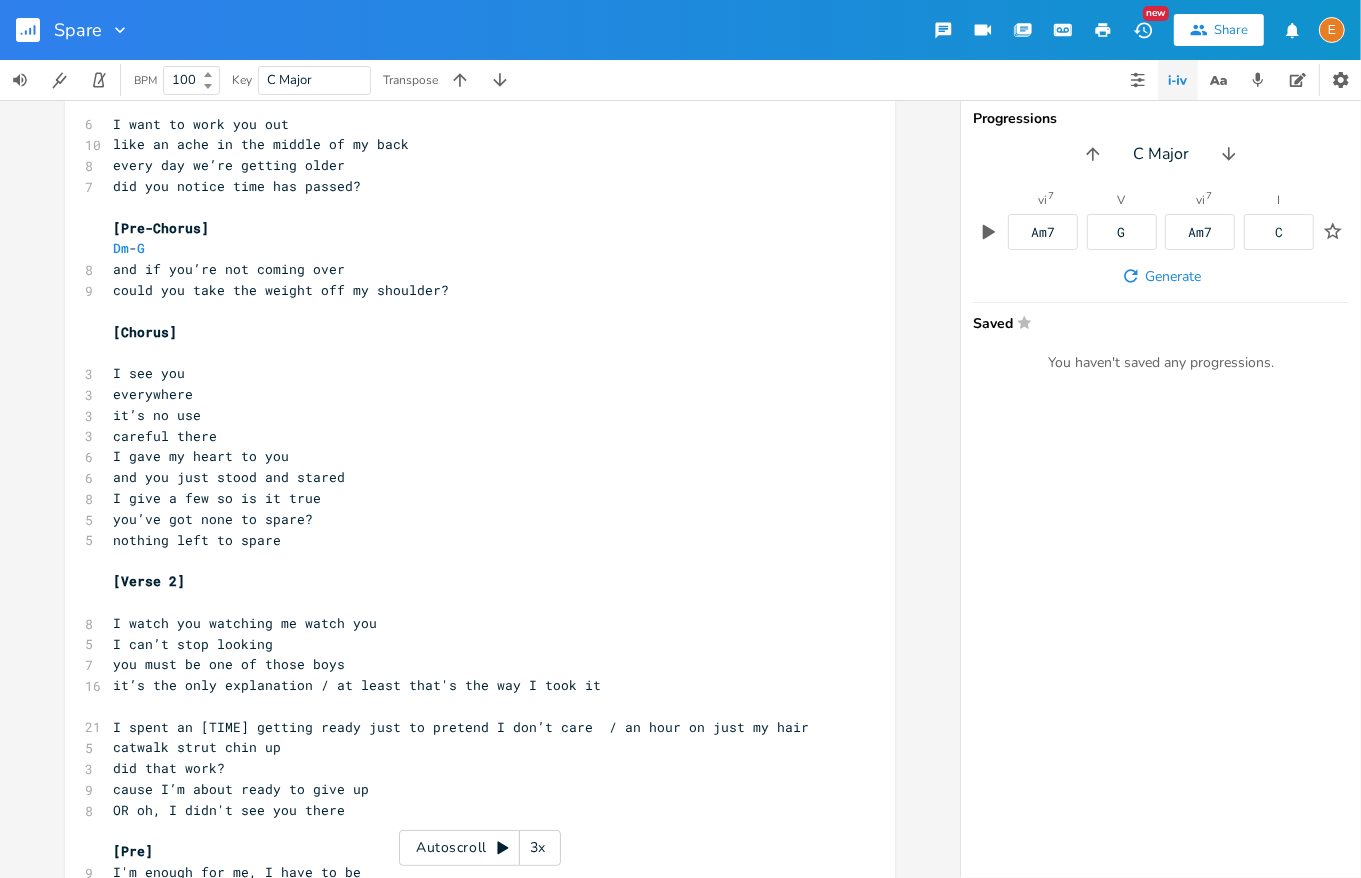 scroll, scrollTop: 0, scrollLeft: 0, axis: both 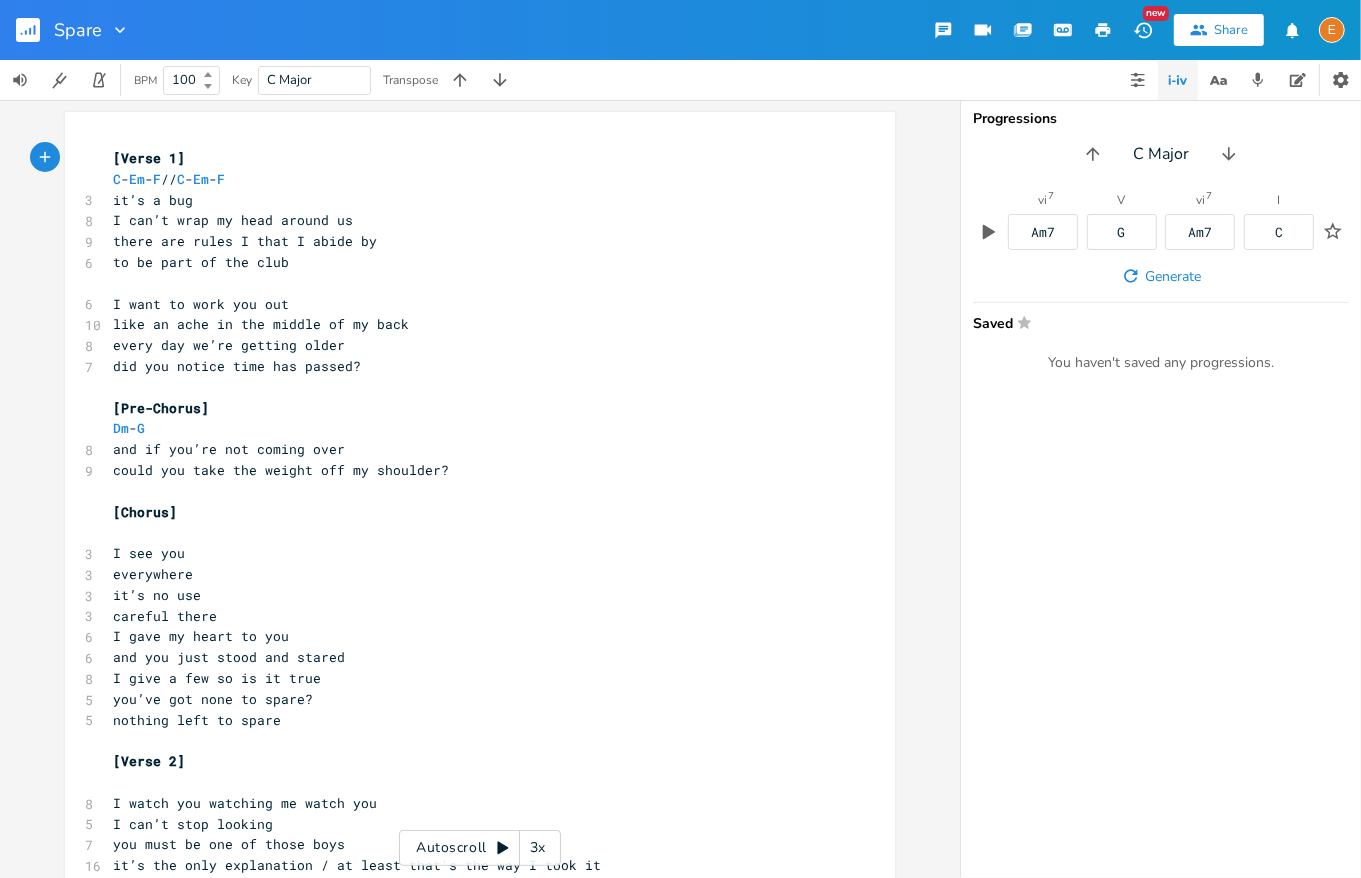 click 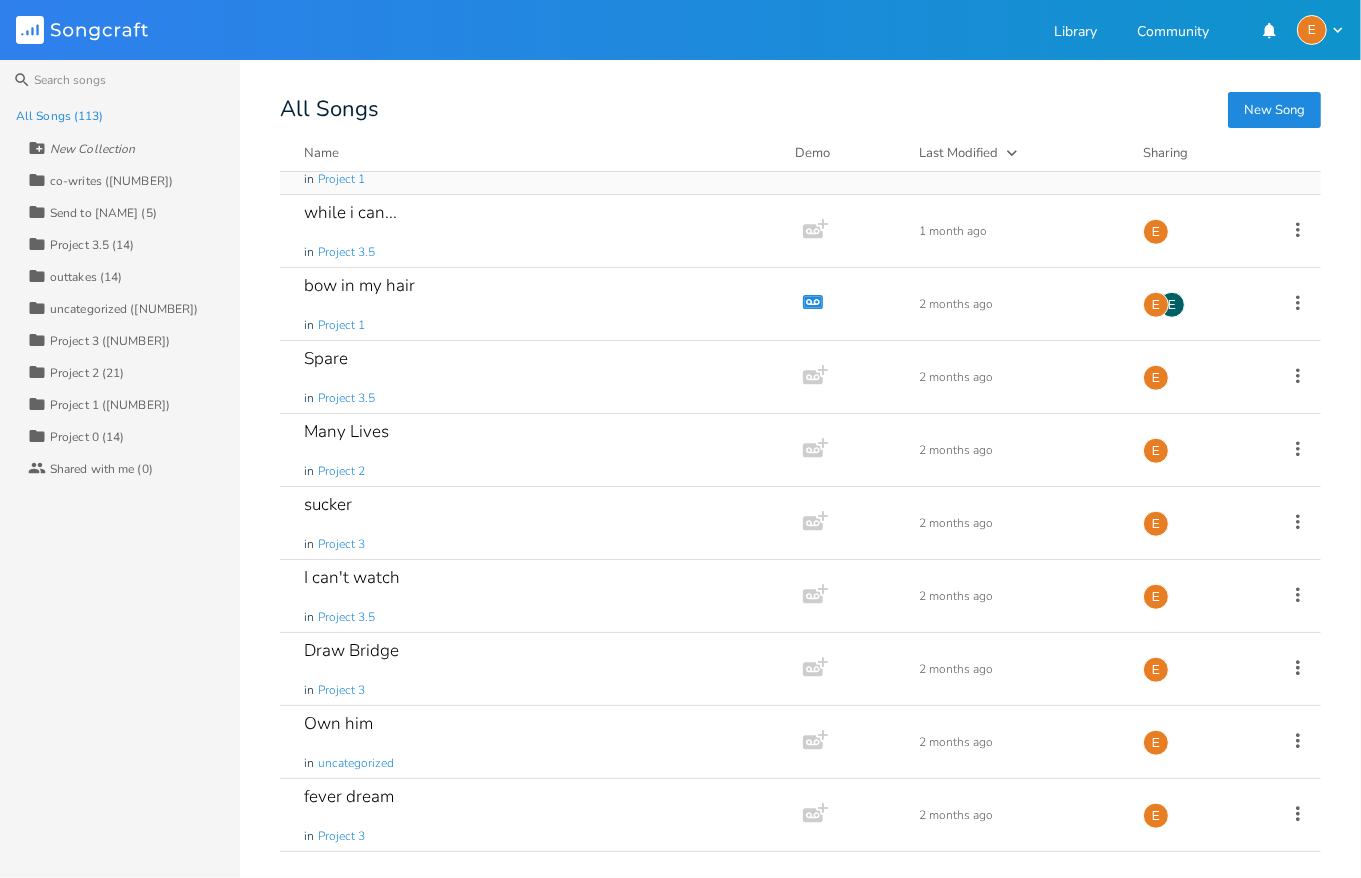 scroll, scrollTop: 1161, scrollLeft: 0, axis: vertical 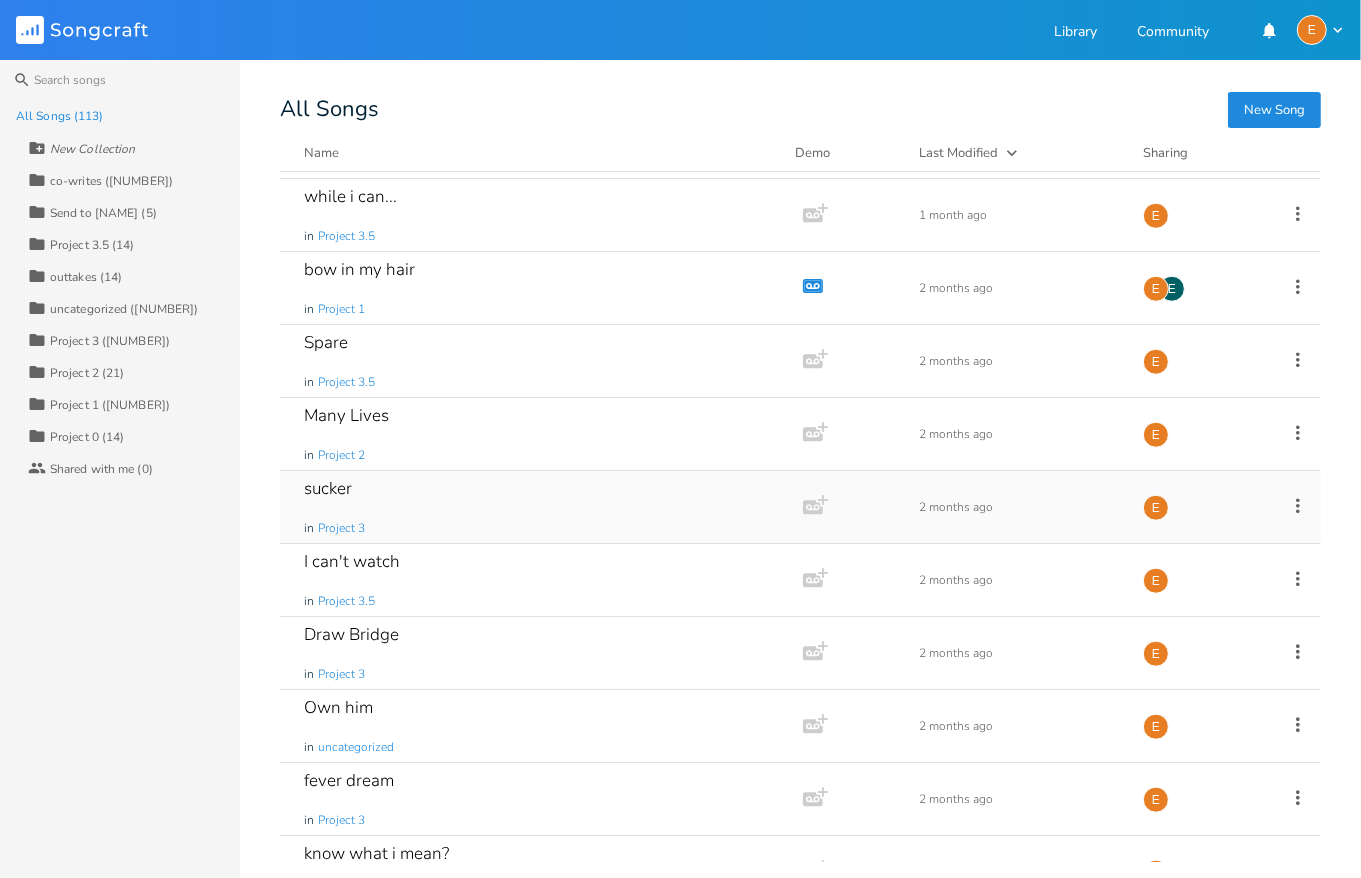 click on "sucker in Project 3" at bounding box center [537, 507] 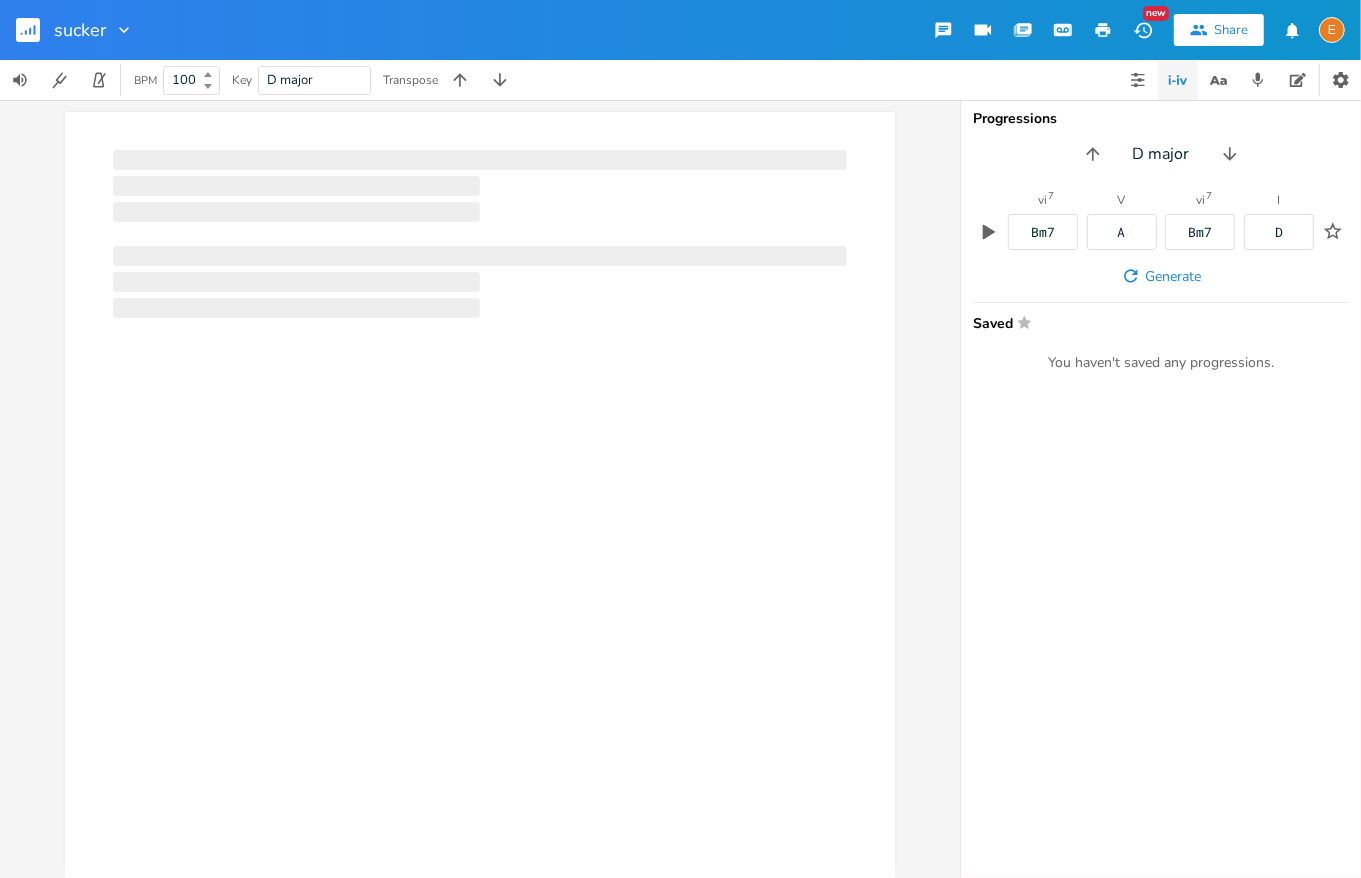 scroll, scrollTop: 7, scrollLeft: 0, axis: vertical 